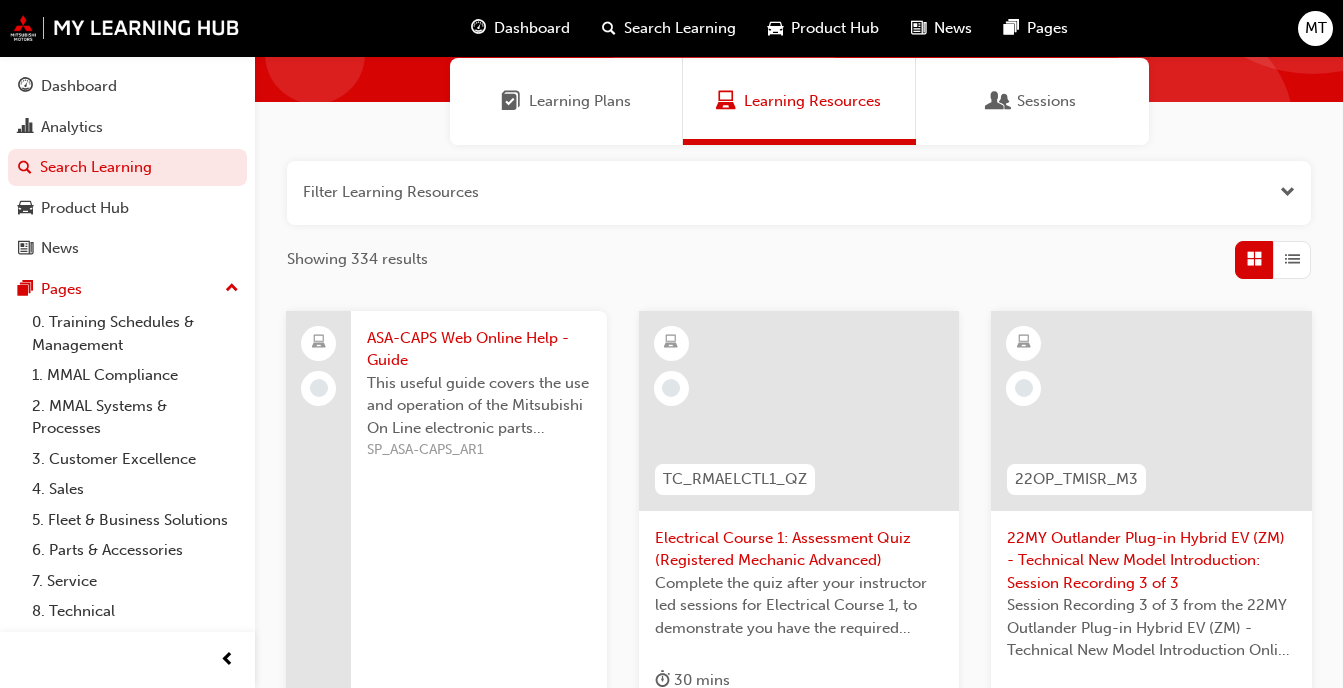 scroll, scrollTop: 146, scrollLeft: 0, axis: vertical 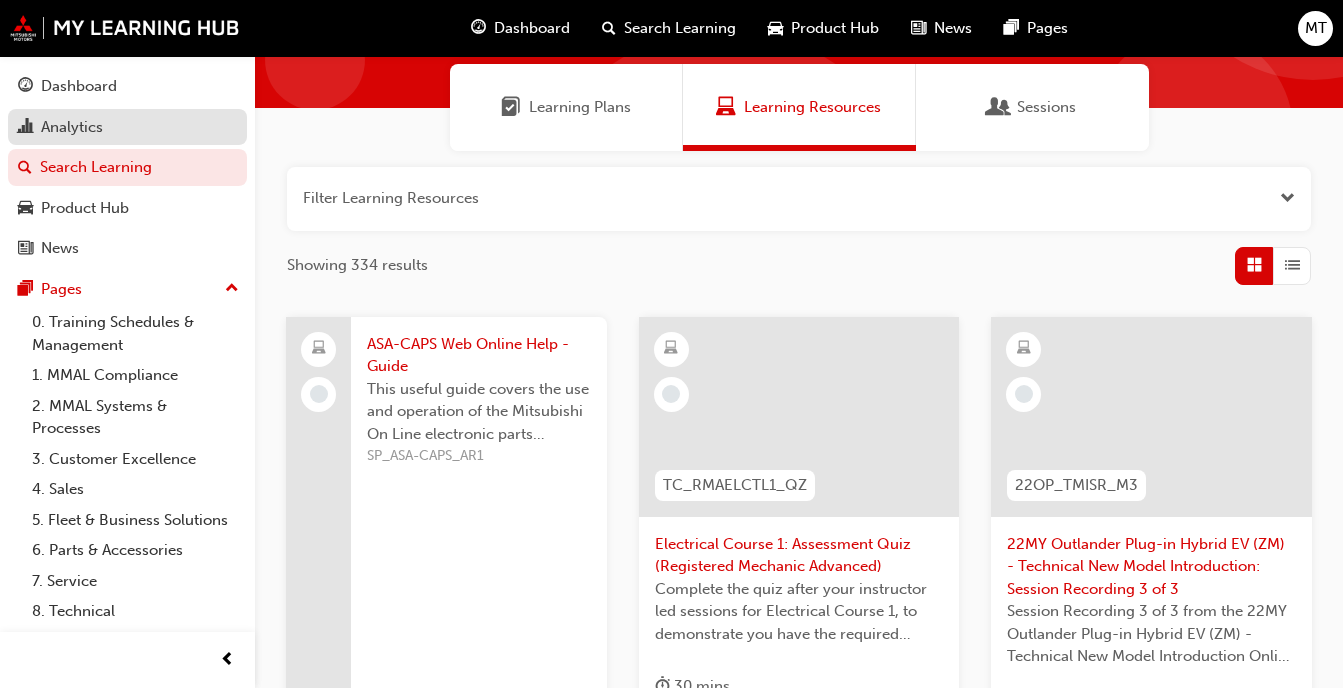 click on "Analytics" at bounding box center (72, 127) 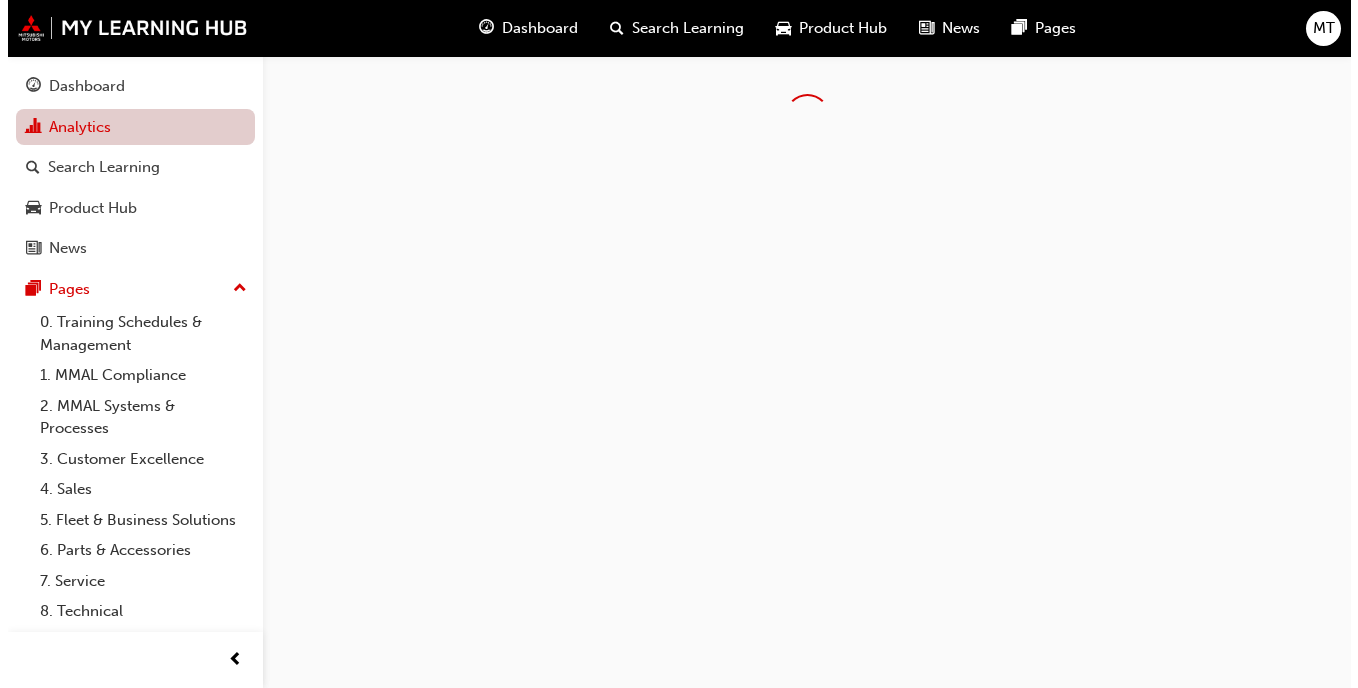 scroll, scrollTop: 0, scrollLeft: 0, axis: both 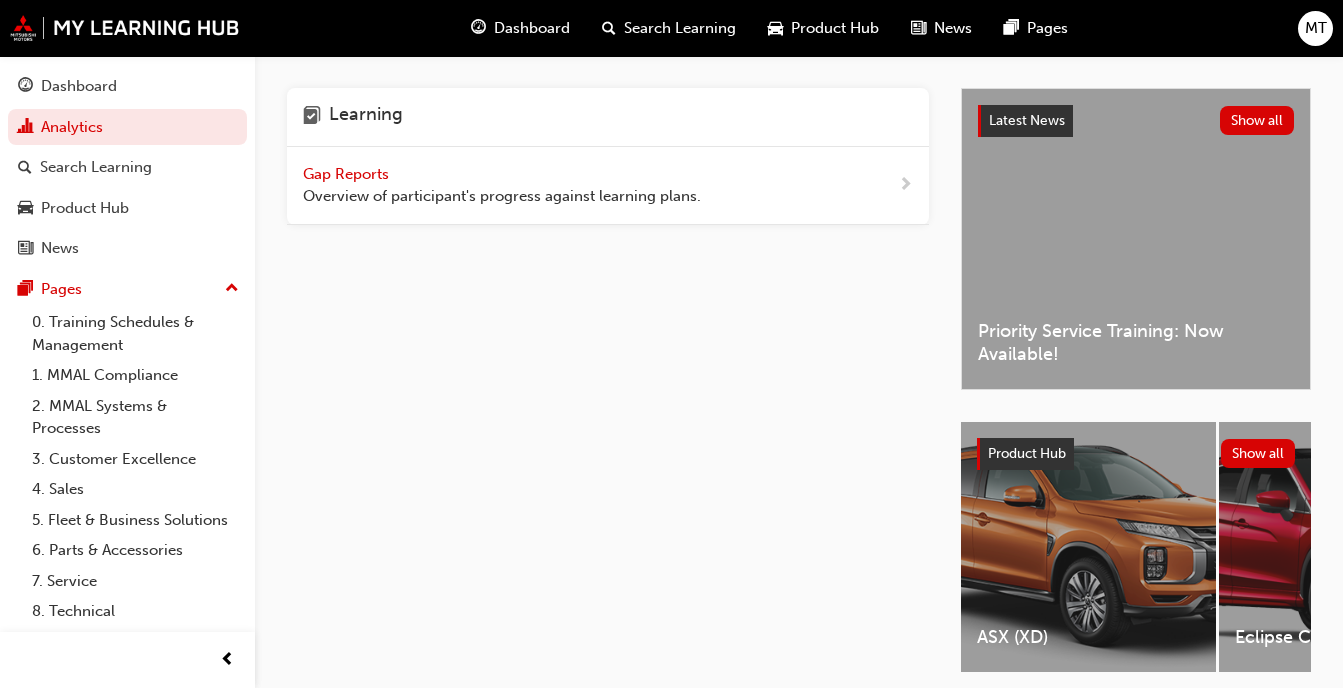 click on "Gap Reports   Overview of participant's progress against learning plans." at bounding box center (502, 185) 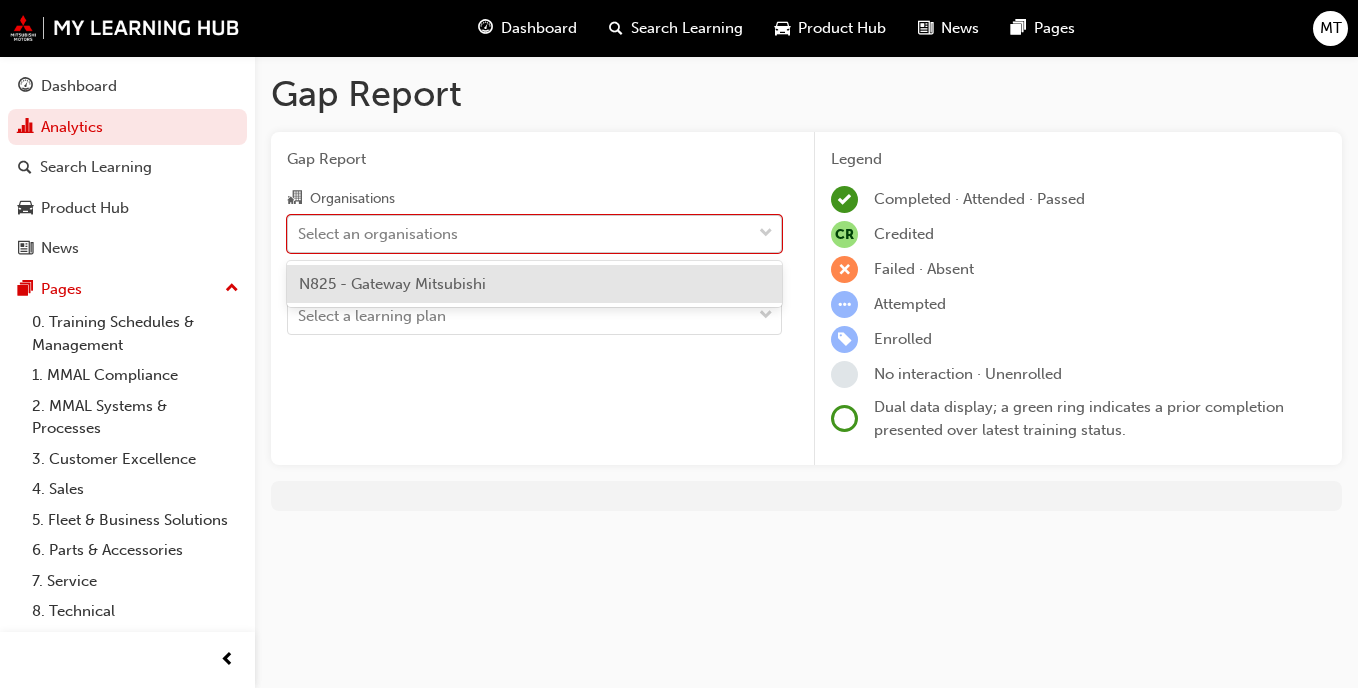 click on "Select an organisations" at bounding box center (519, 233) 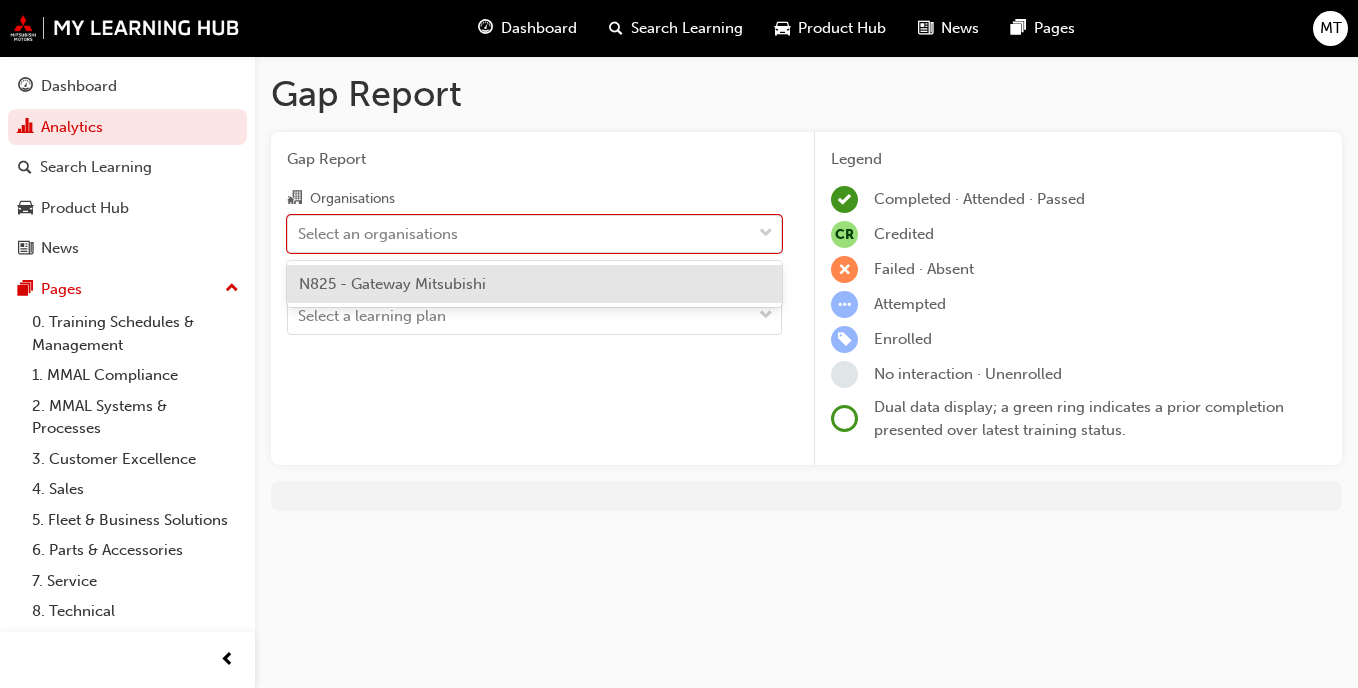 click on "N825 - Gateway Mitsubishi" at bounding box center (534, 284) 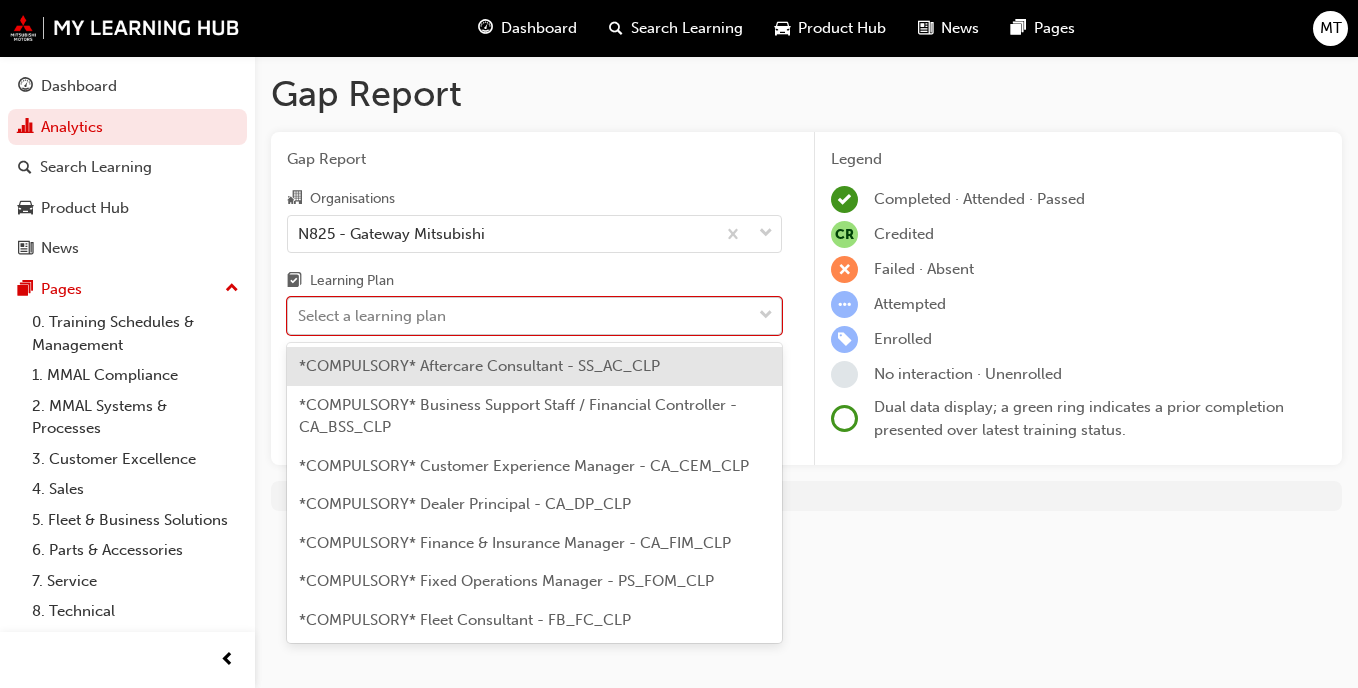 click on "Select a learning plan" at bounding box center [519, 316] 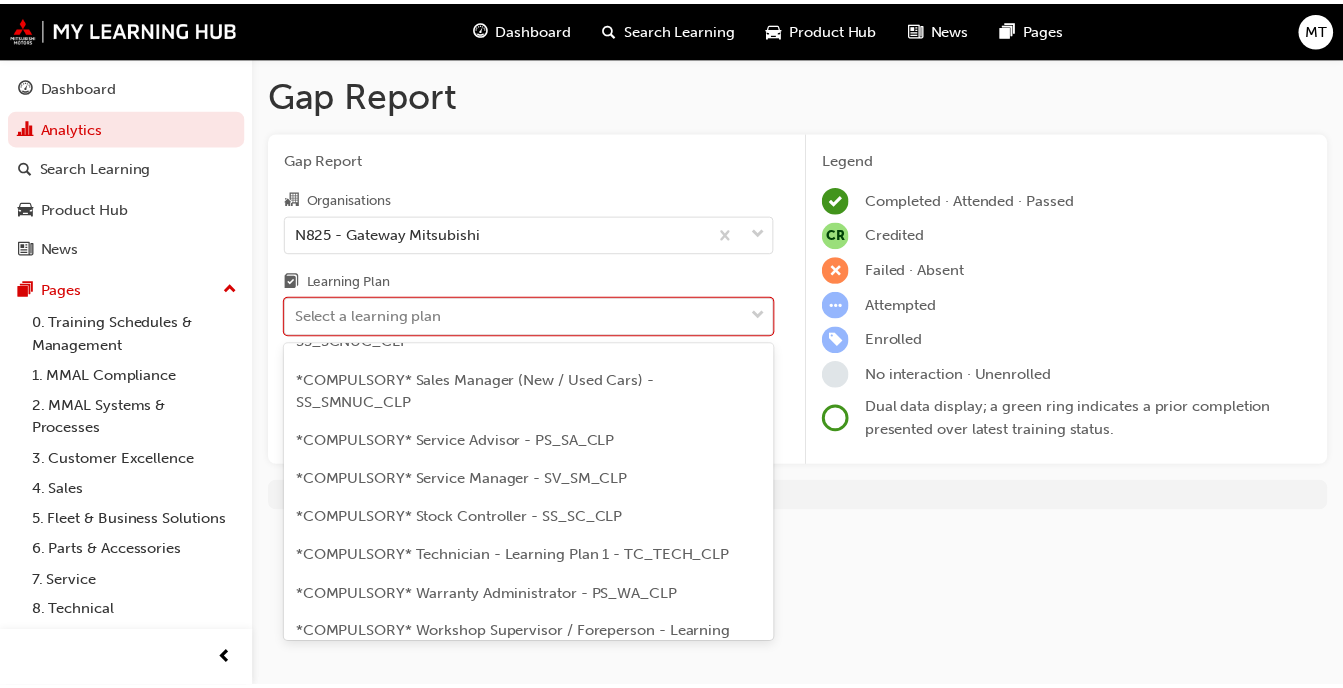 scroll, scrollTop: 733, scrollLeft: 0, axis: vertical 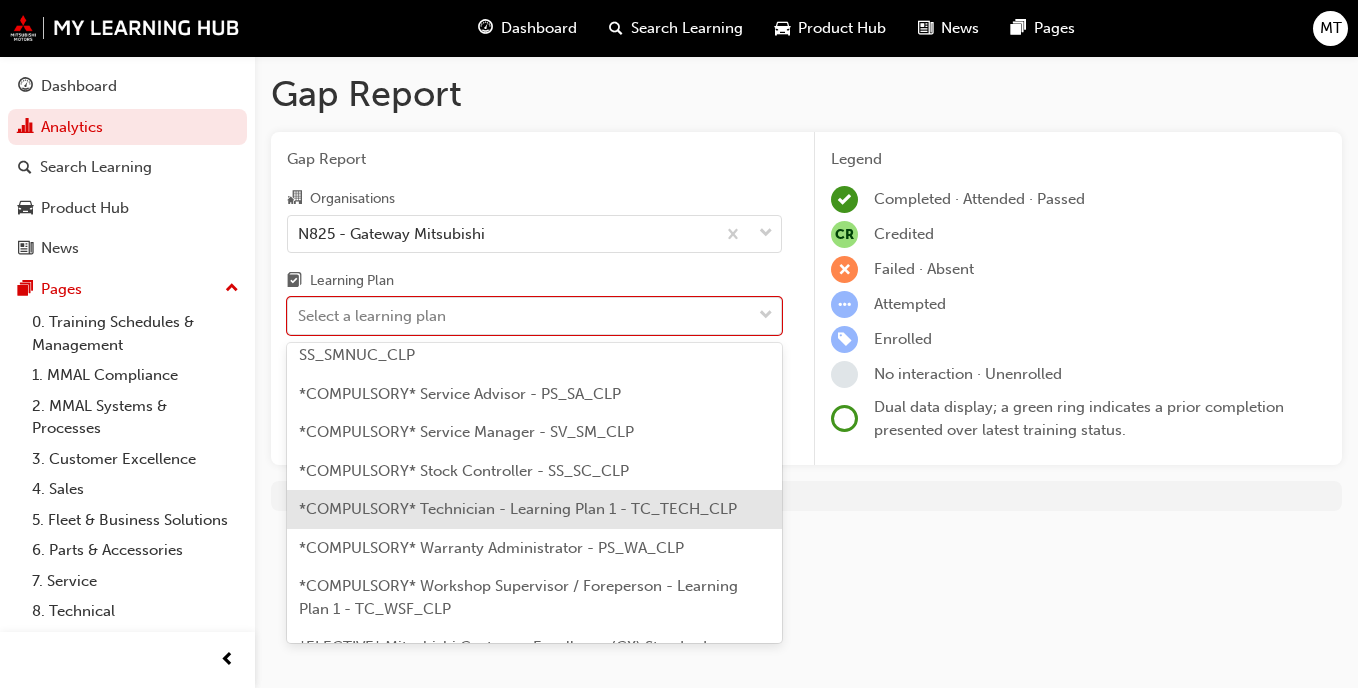 click on "*COMPULSORY* Technician - Learning Plan 1 - TC_TECH_CLP" at bounding box center (518, 509) 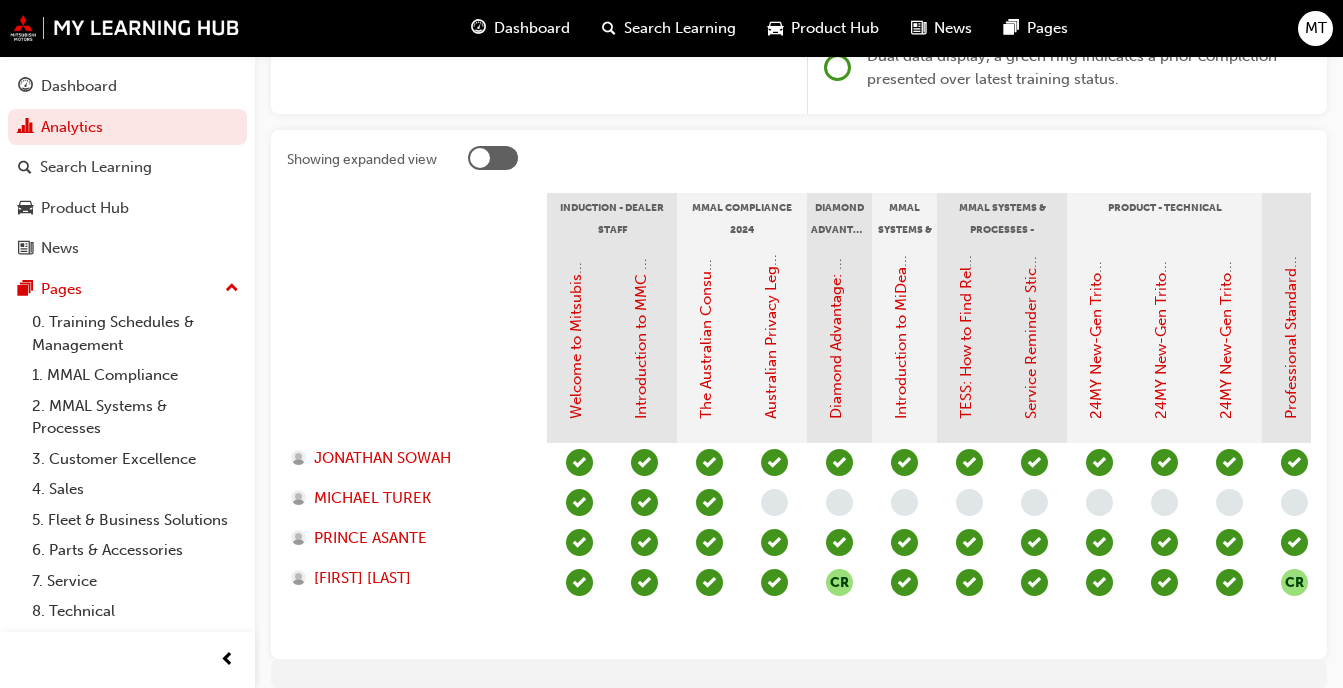 scroll, scrollTop: 359, scrollLeft: 0, axis: vertical 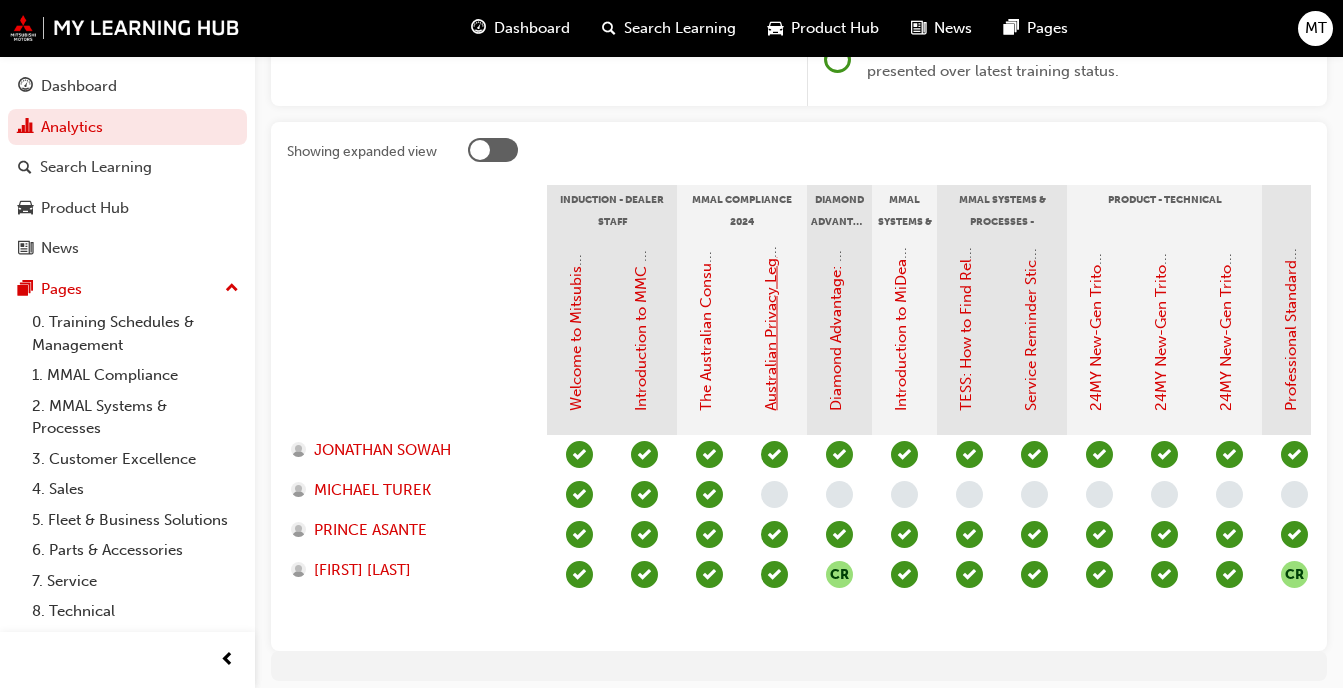 click on "Australian Privacy Legislation (MMAL Compliance - 2024)" at bounding box center [771, 211] 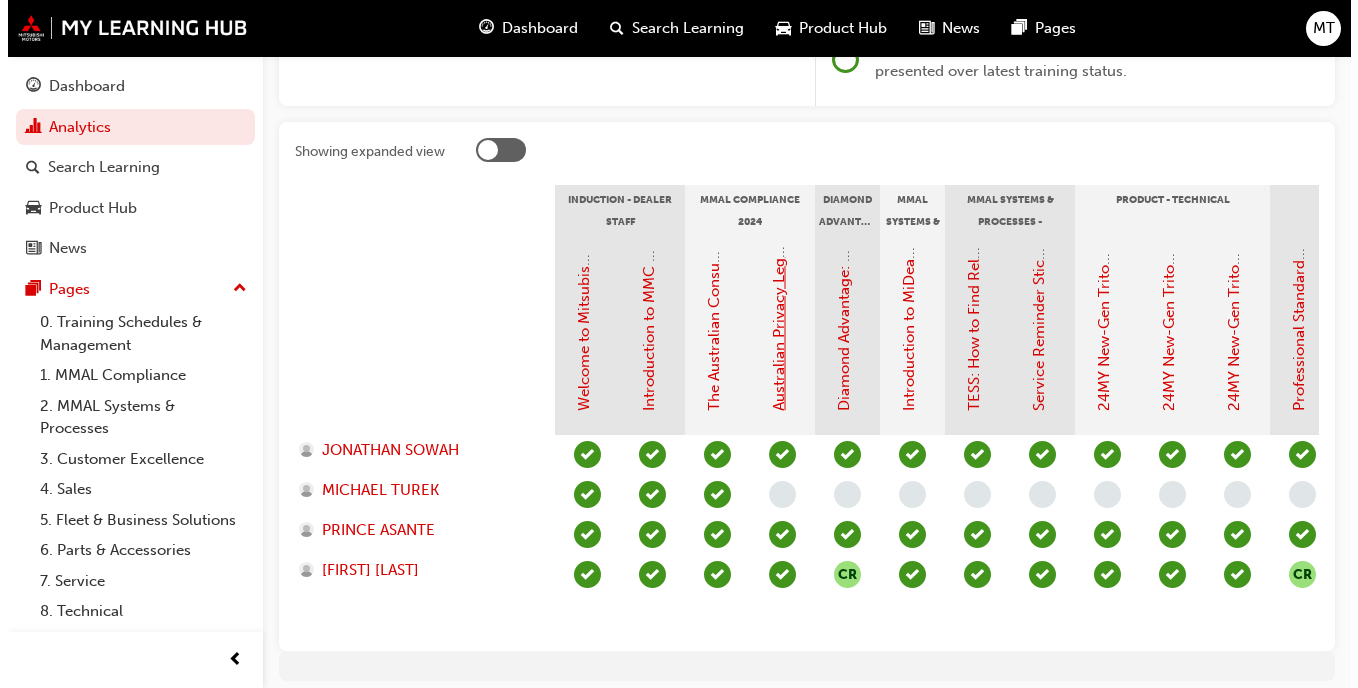 scroll, scrollTop: 0, scrollLeft: 0, axis: both 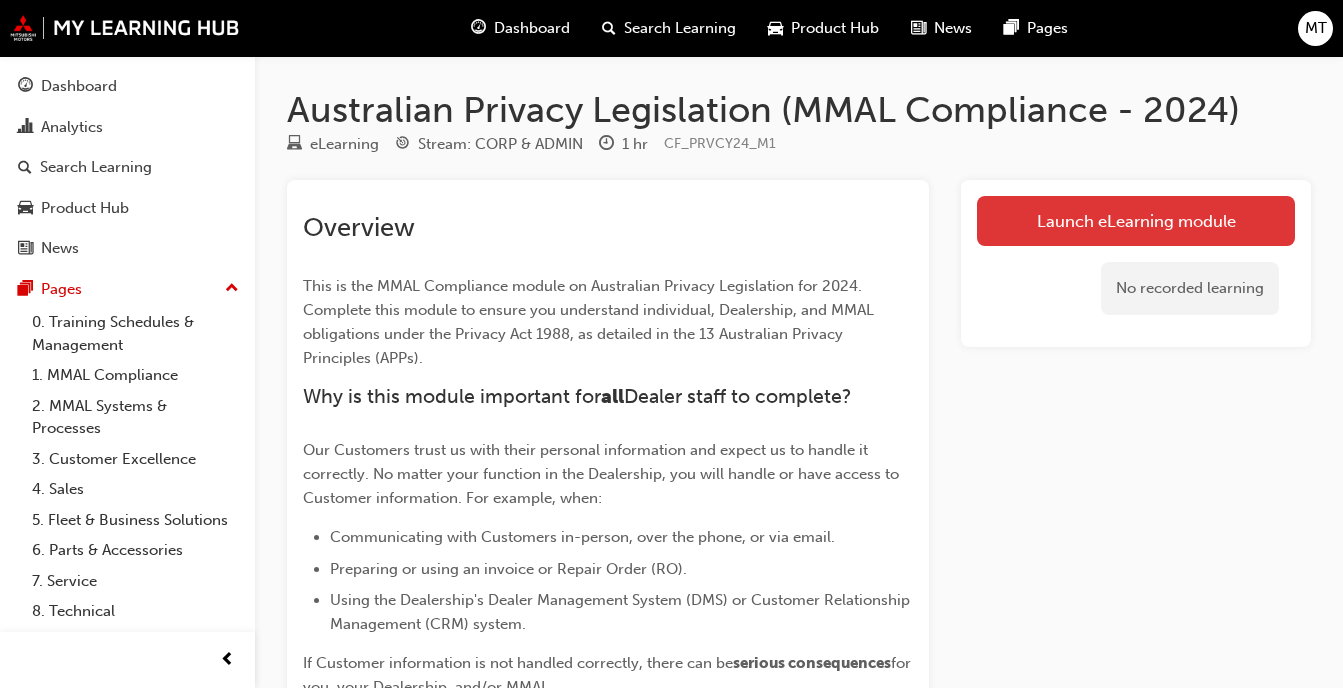 click on "Launch eLearning module" at bounding box center (1136, 221) 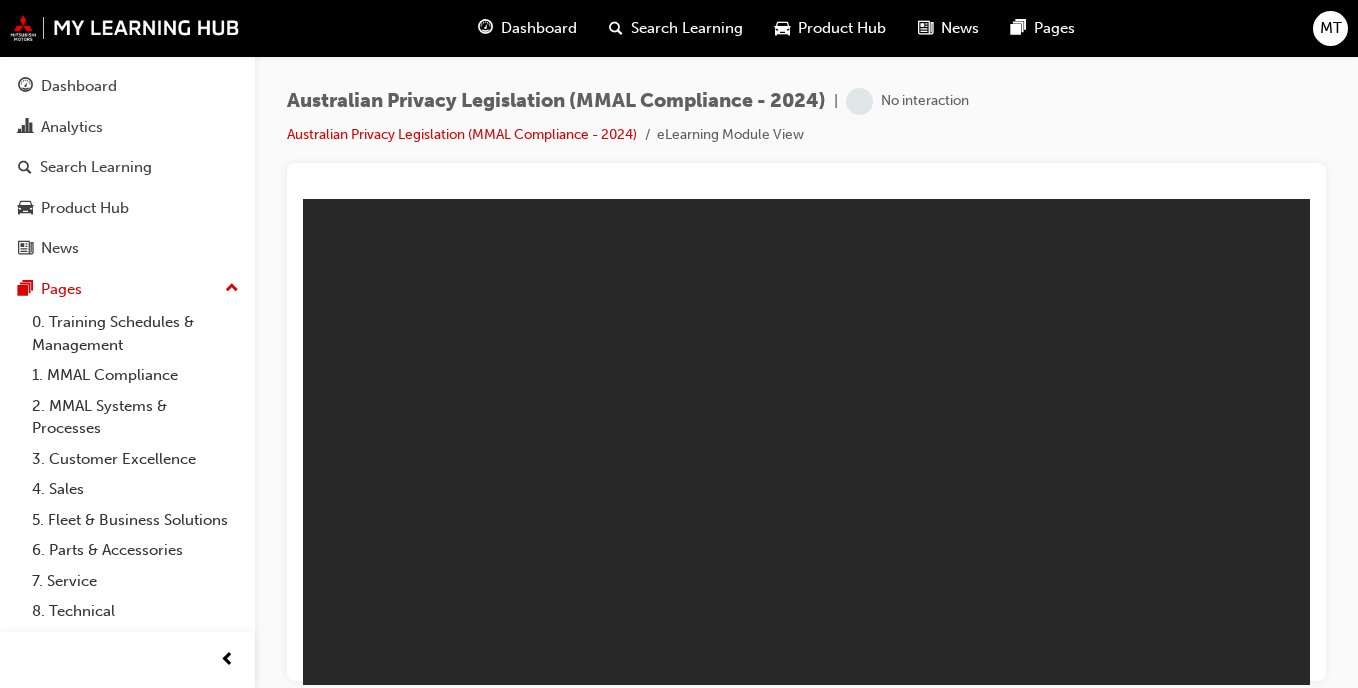 scroll, scrollTop: 0, scrollLeft: 0, axis: both 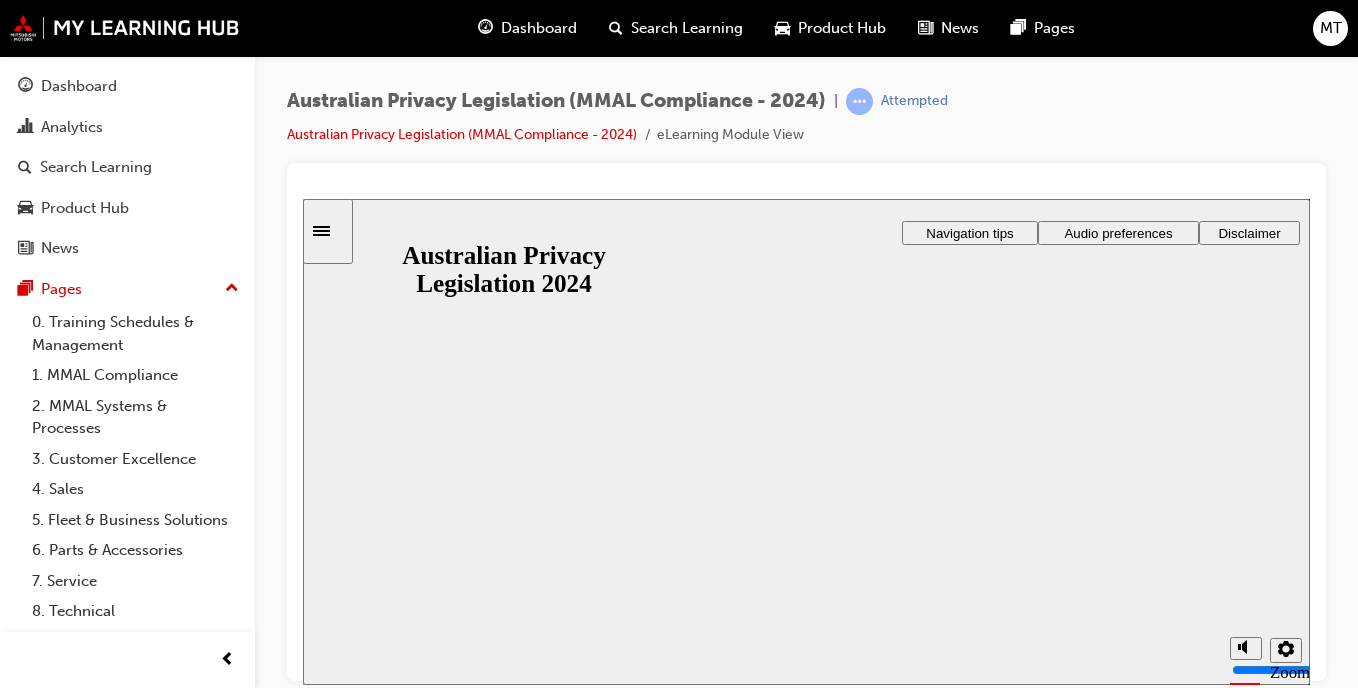 click 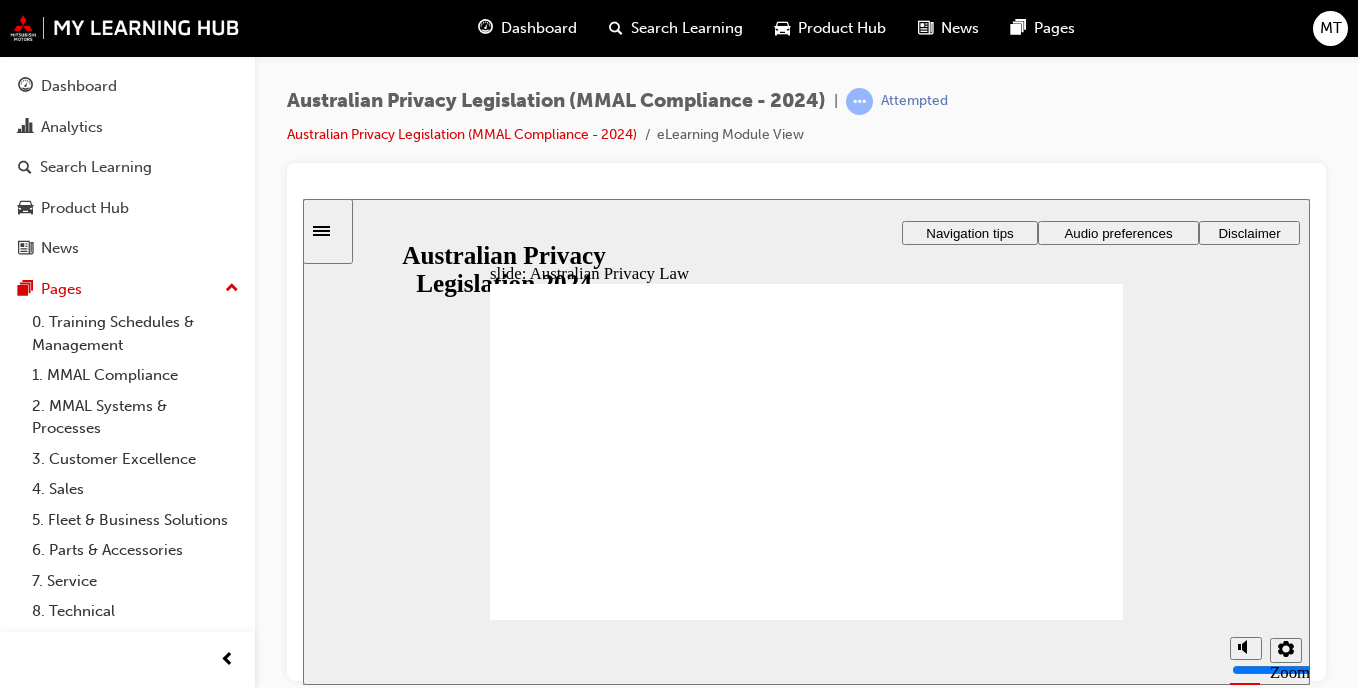 click at bounding box center (806, 1737) 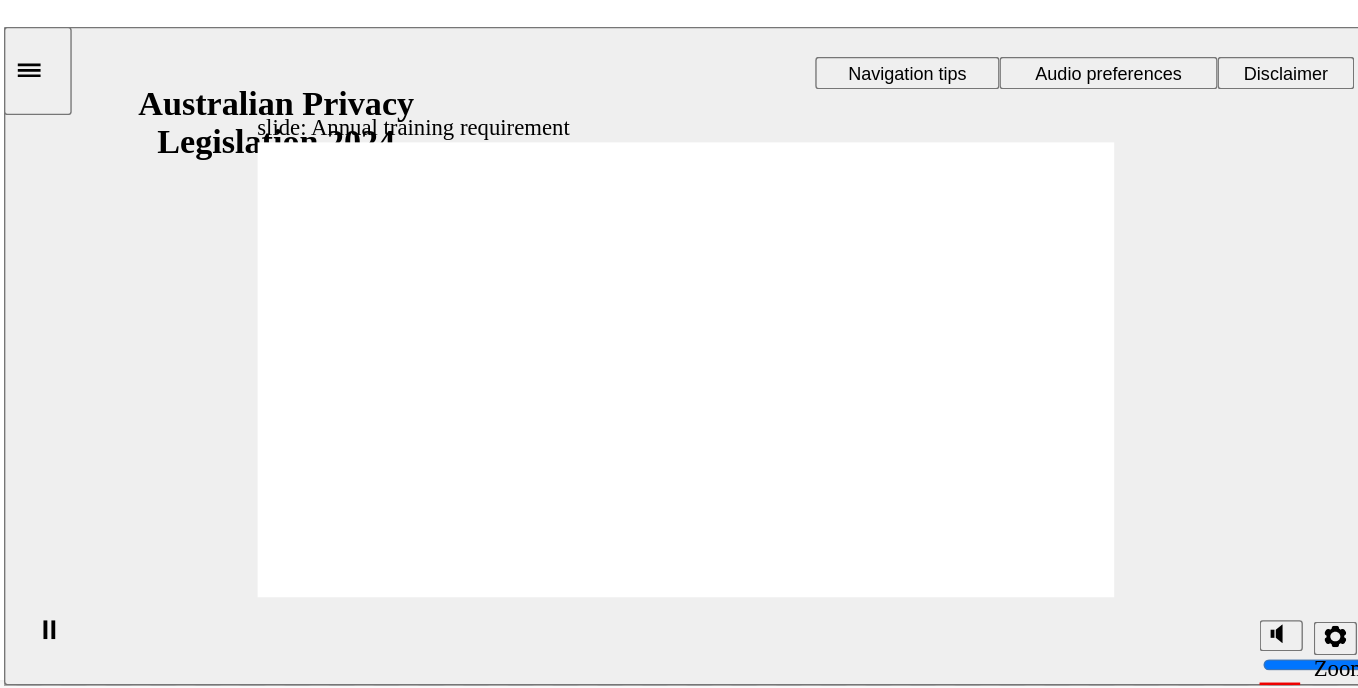 click 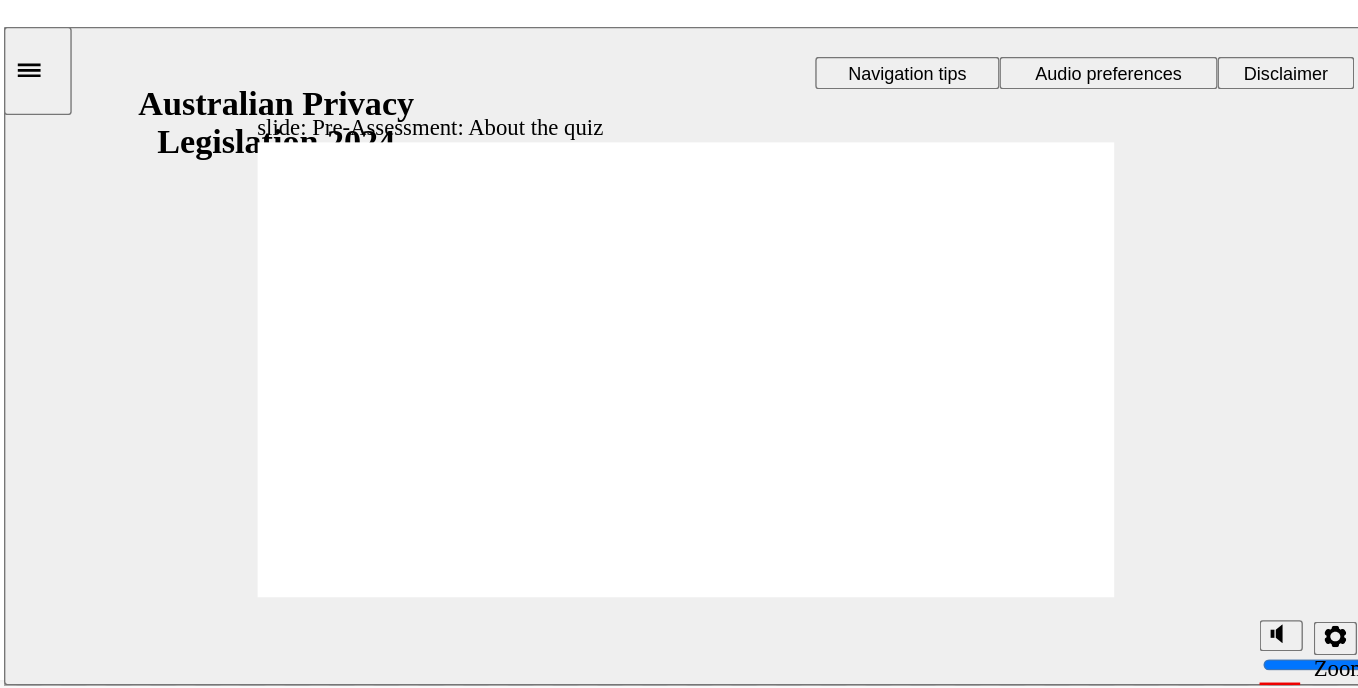 click 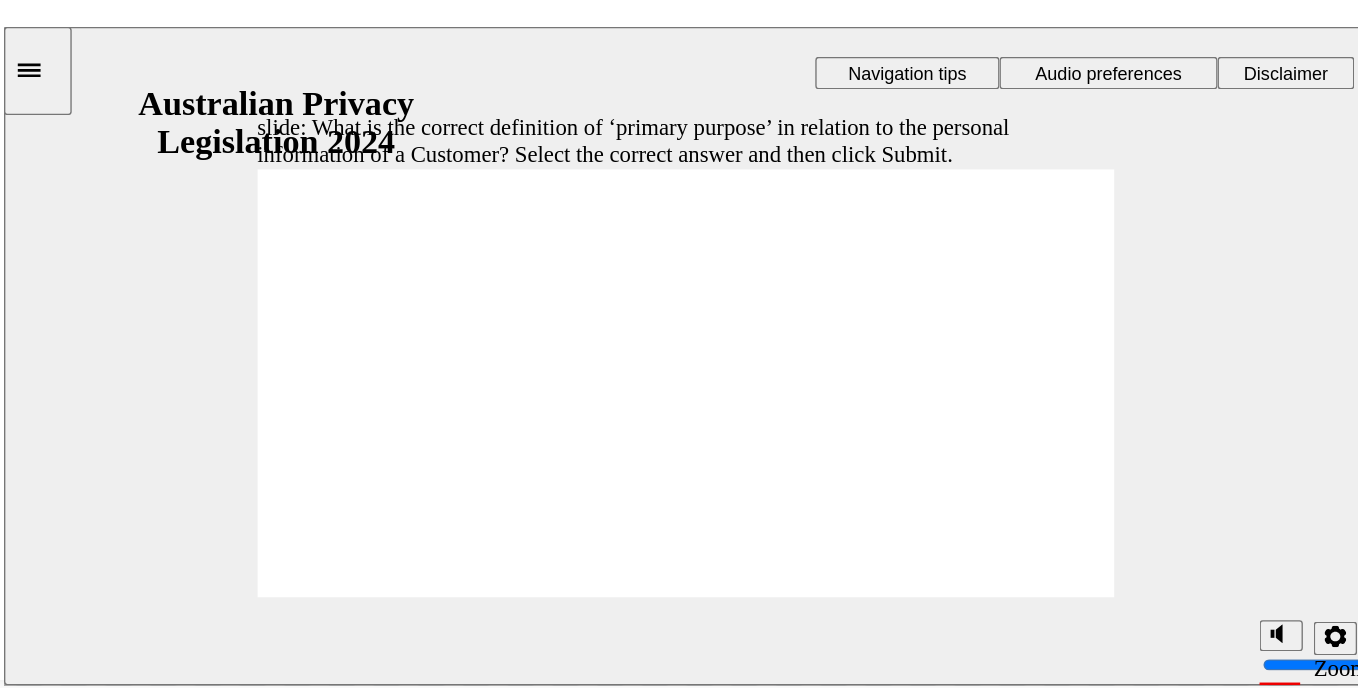 click 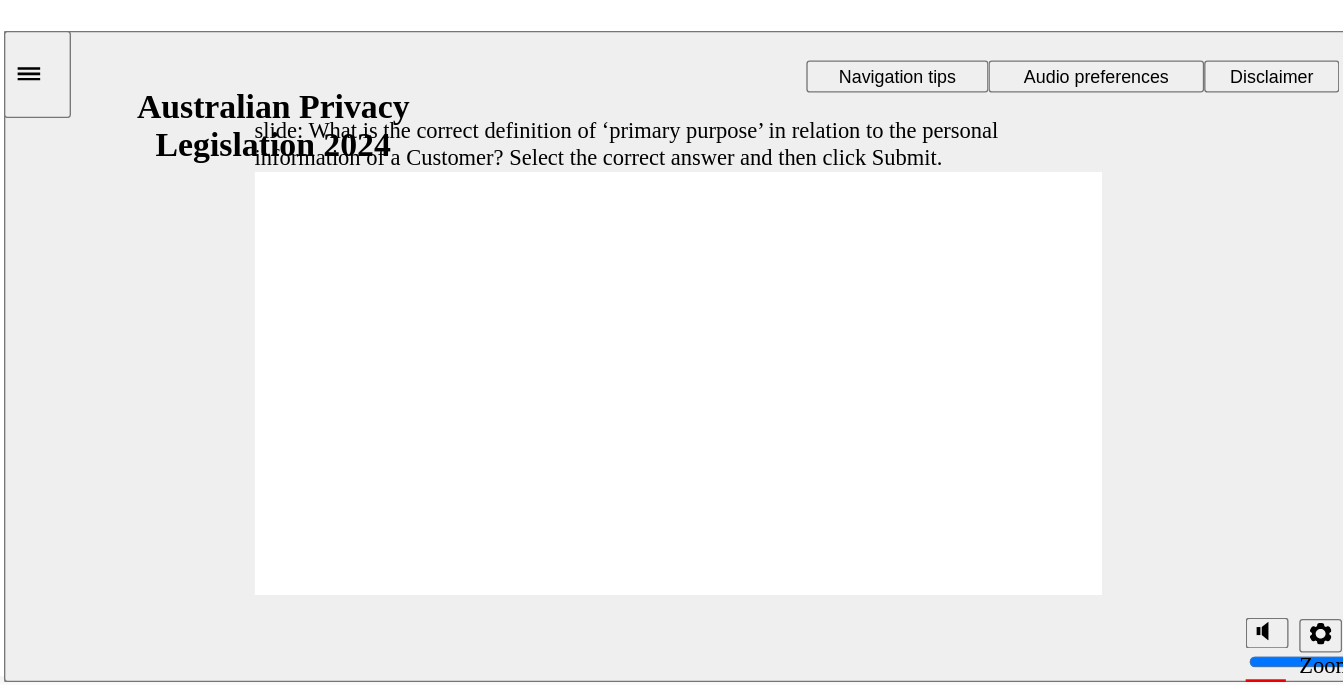 scroll, scrollTop: 0, scrollLeft: 0, axis: both 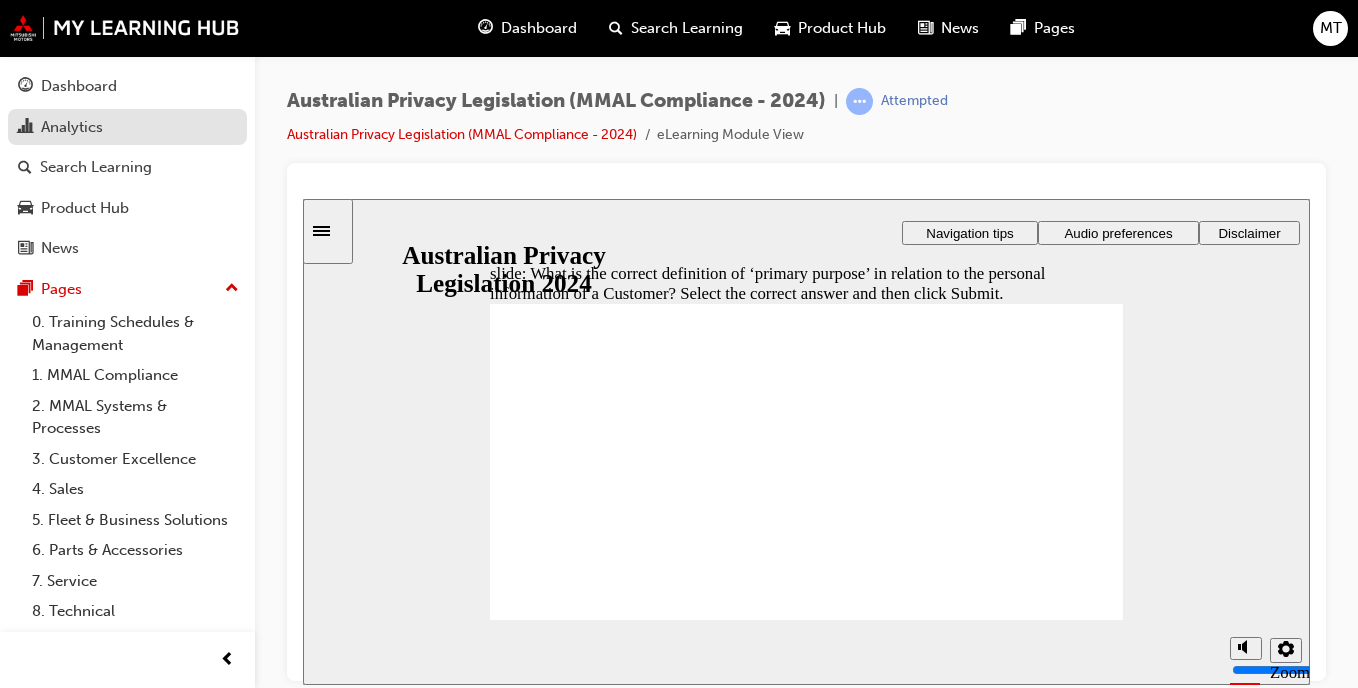 click on "Analytics" at bounding box center (72, 127) 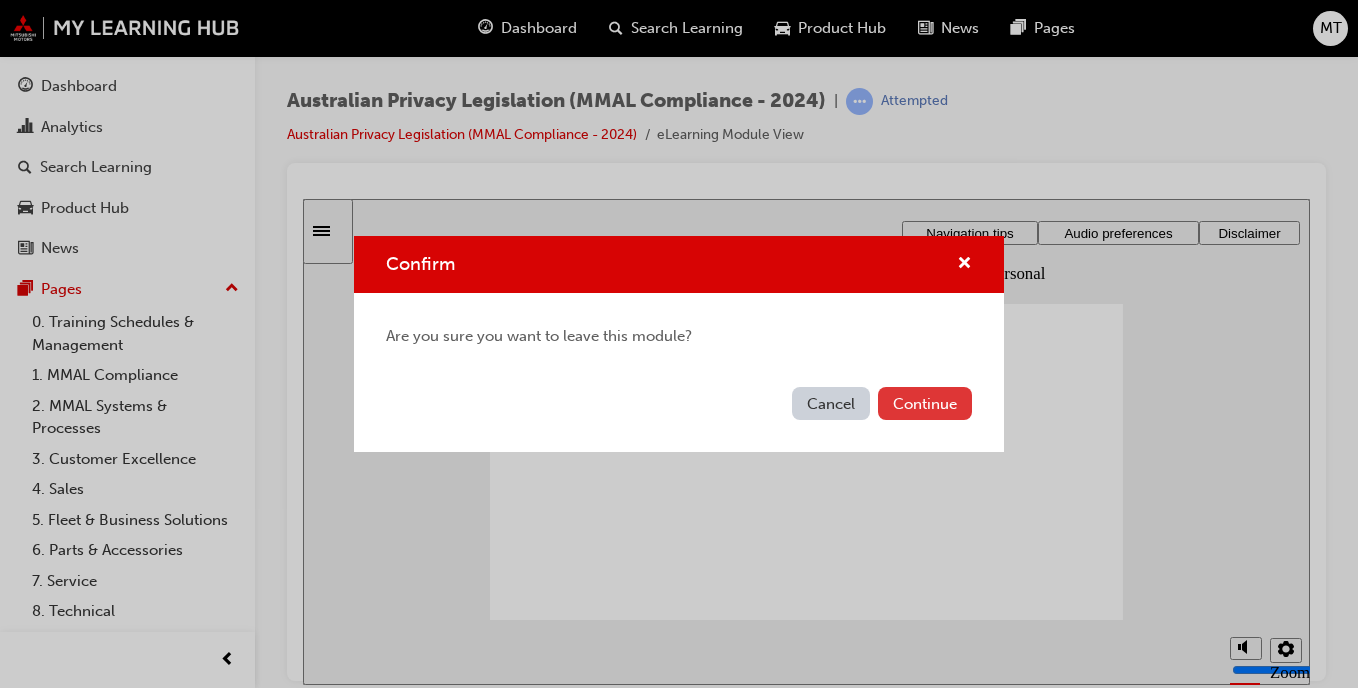click on "Continue" at bounding box center (925, 403) 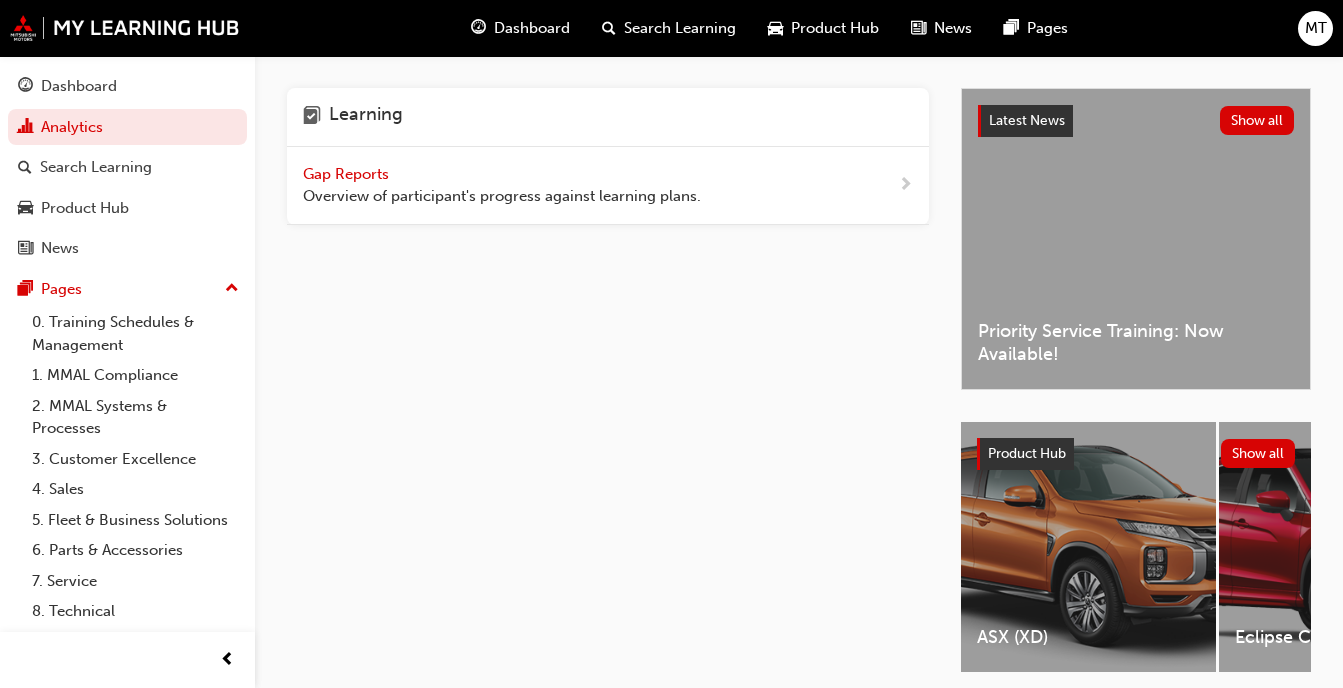 click on "Gap Reports" at bounding box center (348, 174) 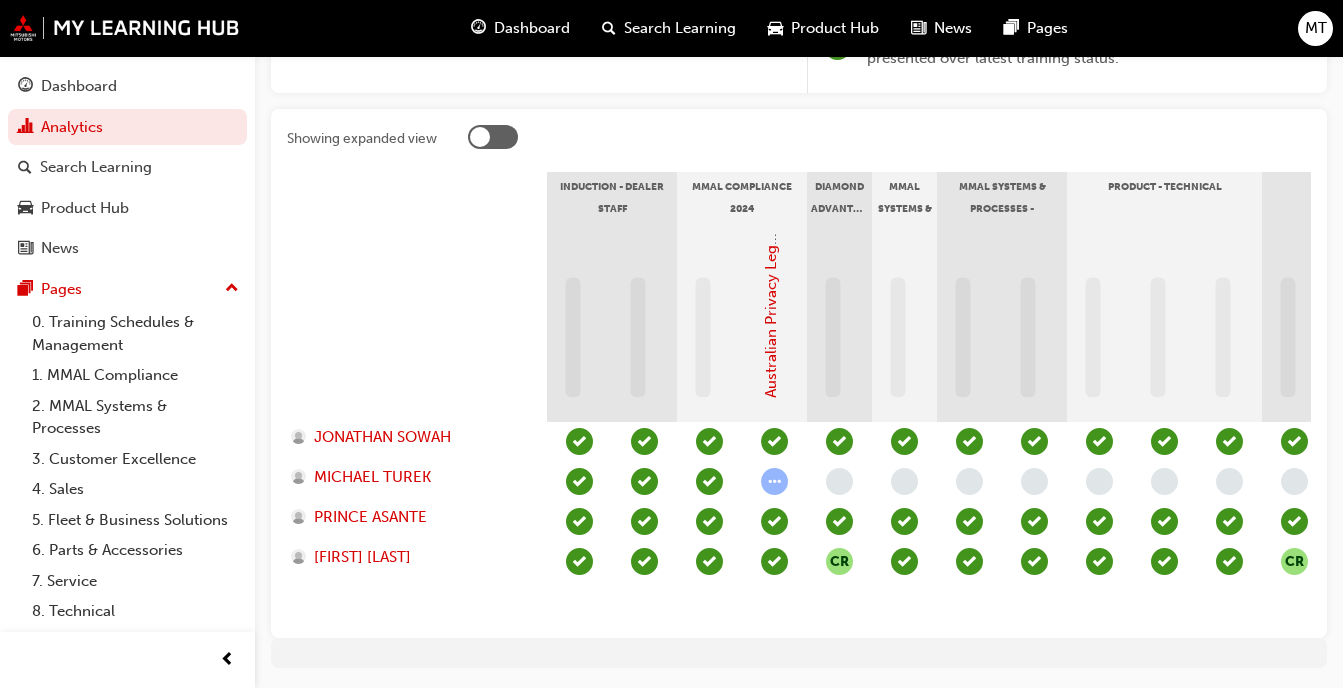 scroll, scrollTop: 449, scrollLeft: 0, axis: vertical 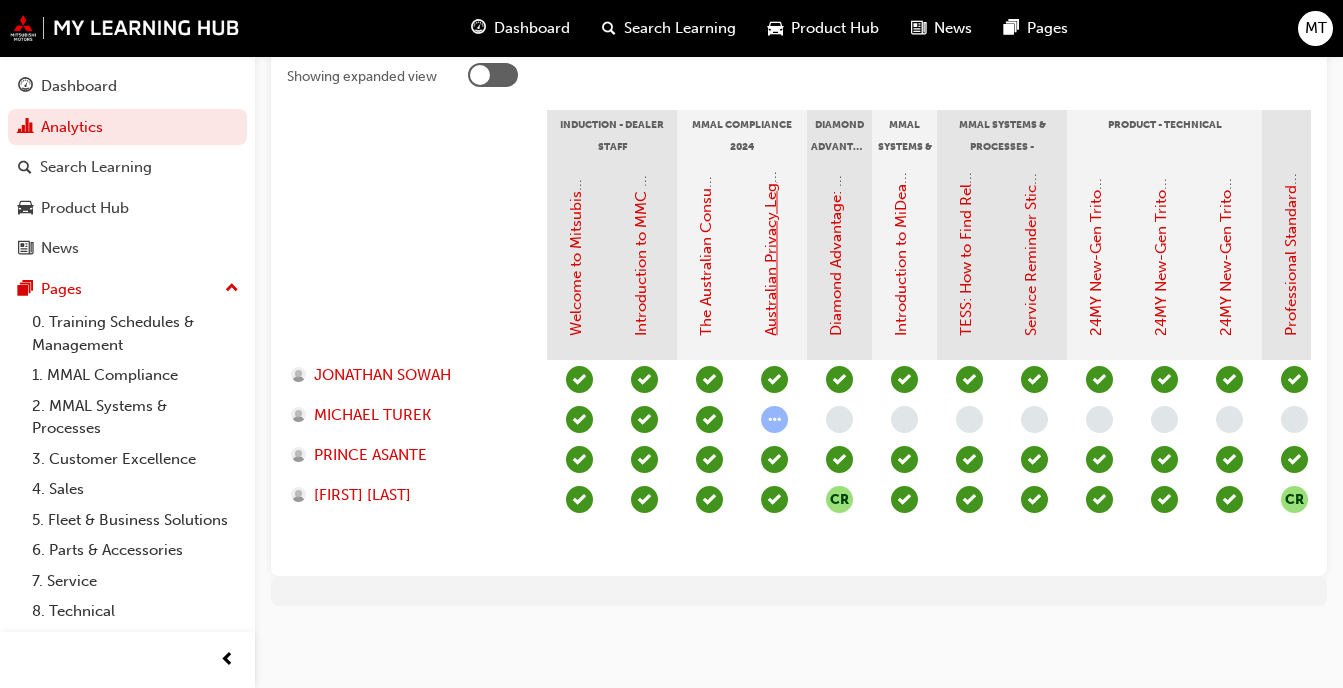 click on "Australian Privacy Legislation (MMAL Compliance - 2024)" at bounding box center (771, 136) 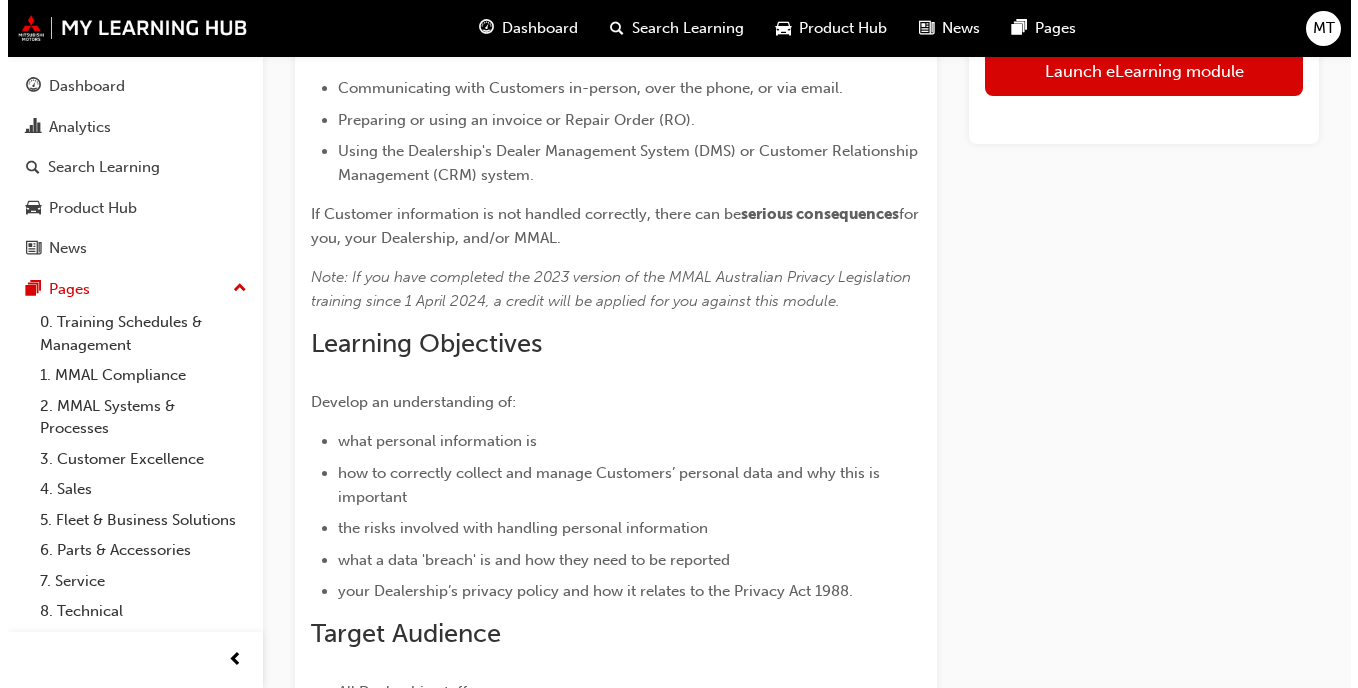 scroll, scrollTop: 0, scrollLeft: 0, axis: both 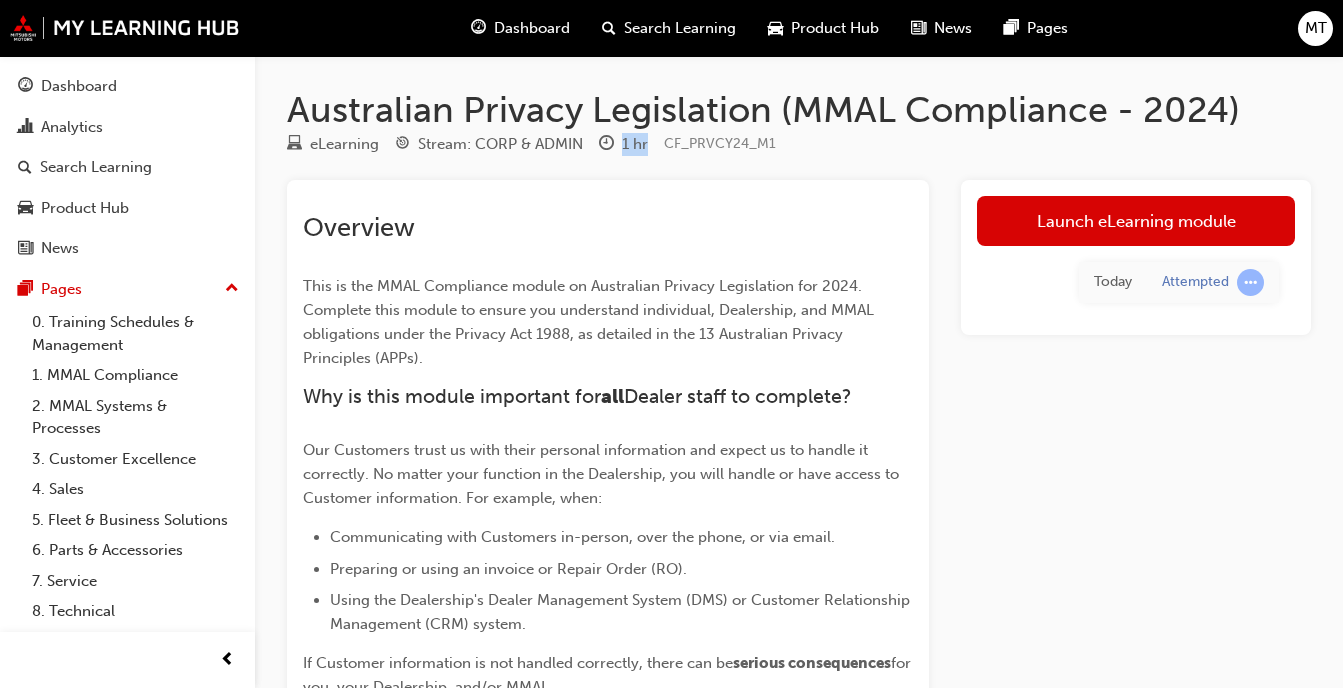 drag, startPoint x: 626, startPoint y: 141, endPoint x: 655, endPoint y: 144, distance: 29.15476 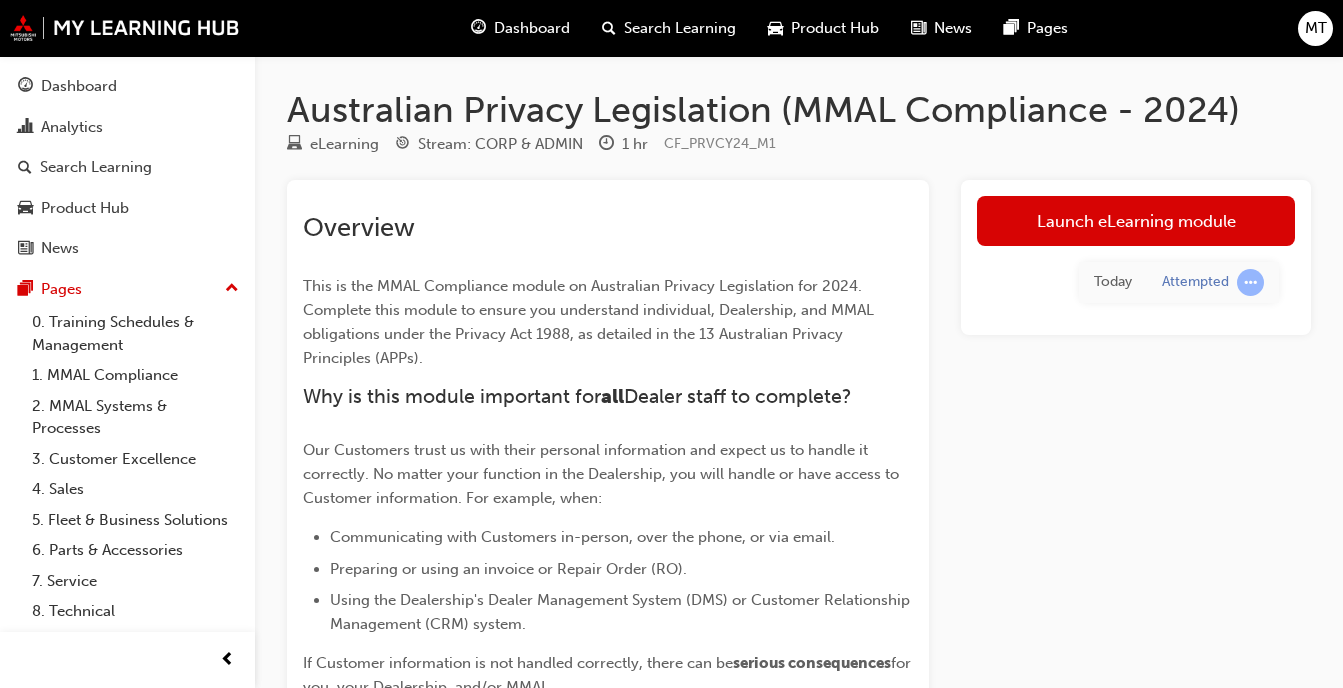 drag, startPoint x: 655, startPoint y: 144, endPoint x: 691, endPoint y: 160, distance: 39.39543 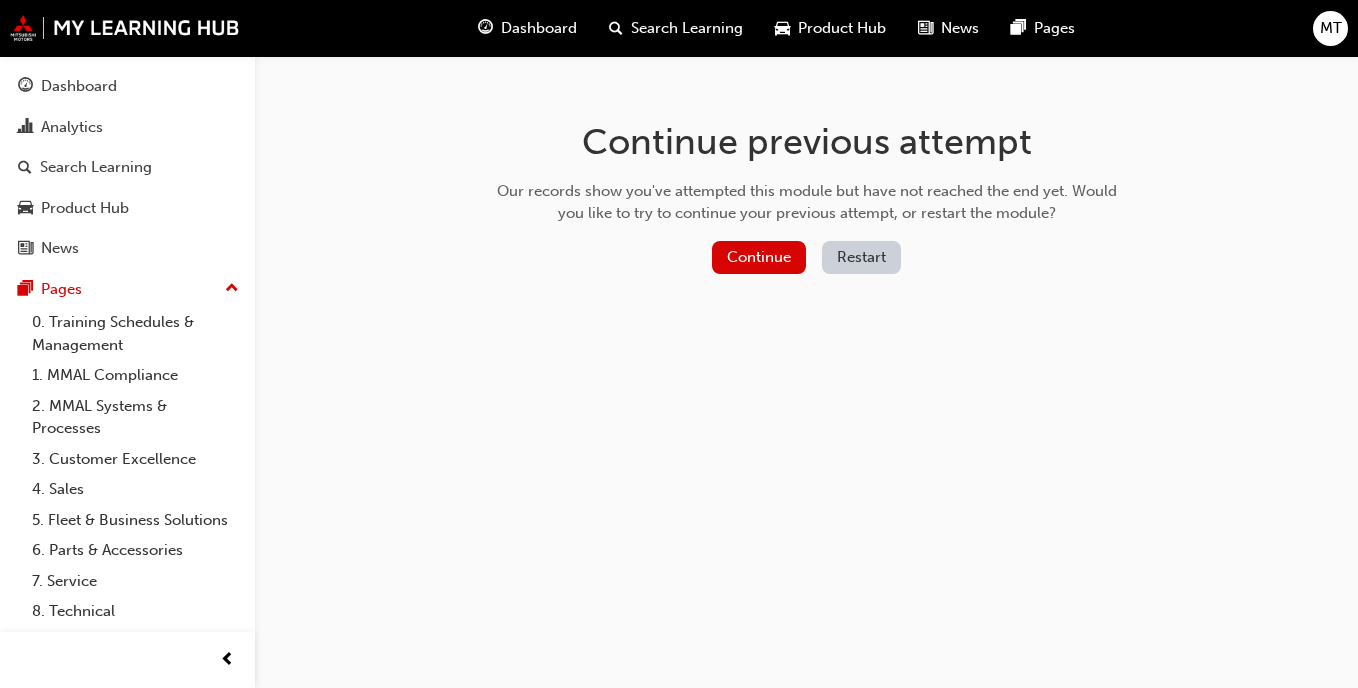click on "Restart" at bounding box center (861, 257) 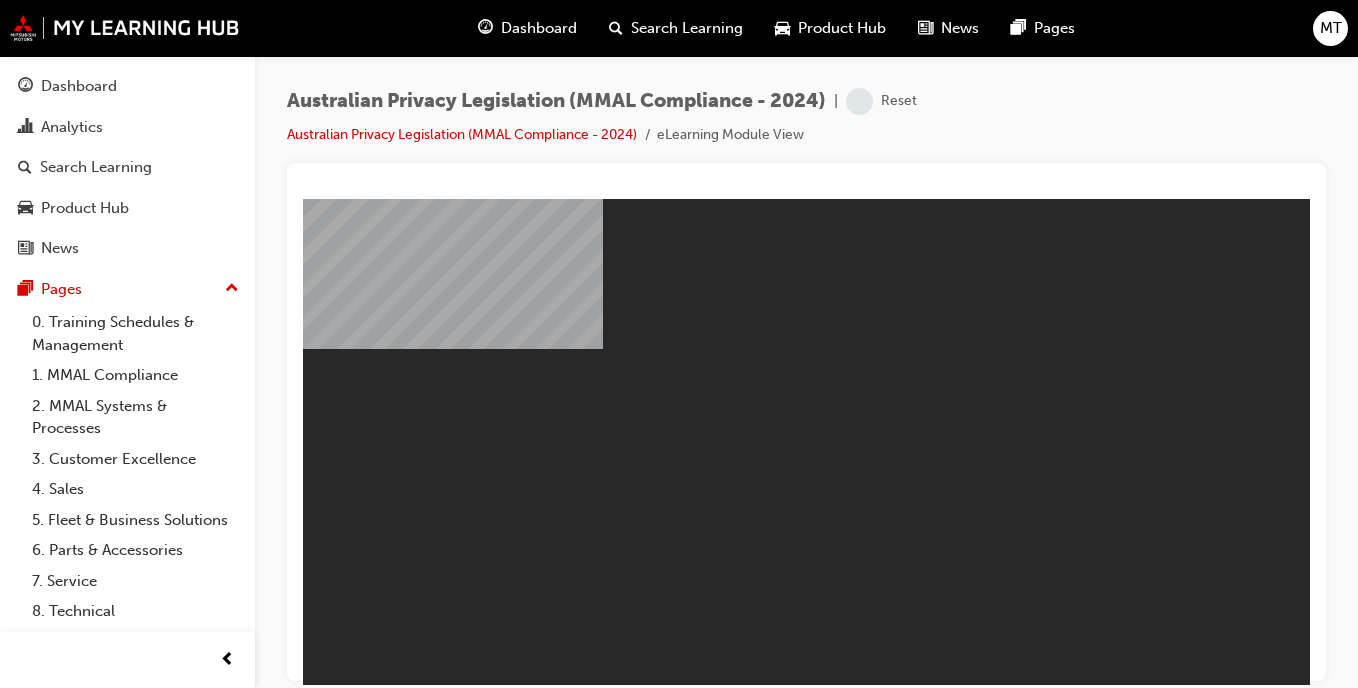 scroll, scrollTop: 0, scrollLeft: 0, axis: both 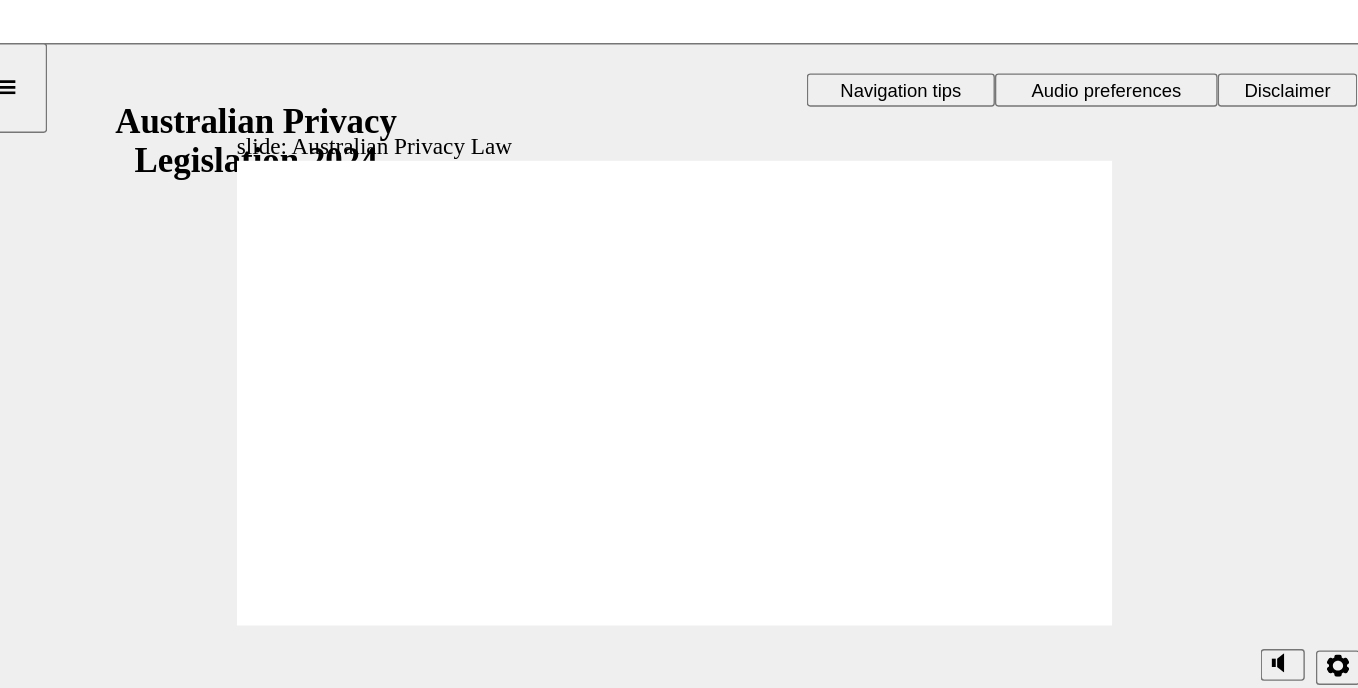 click on "Start Start Start" at bounding box center [678, 2642] 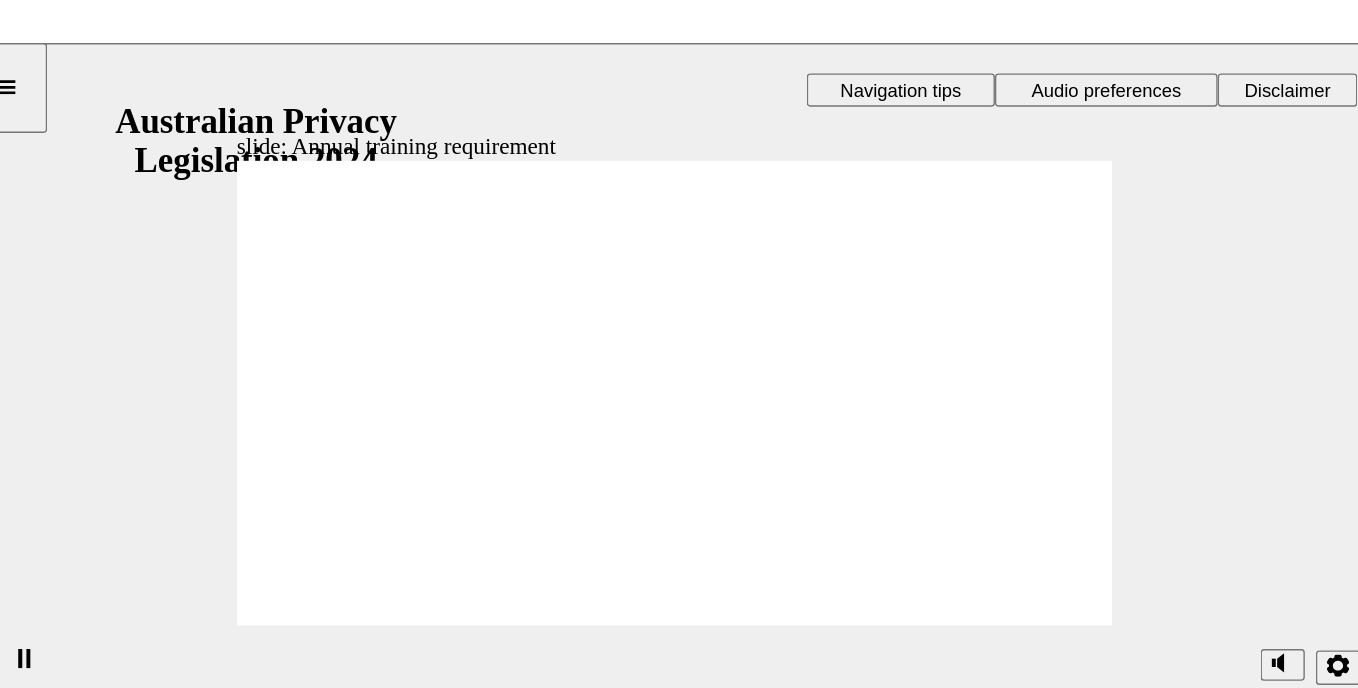 click 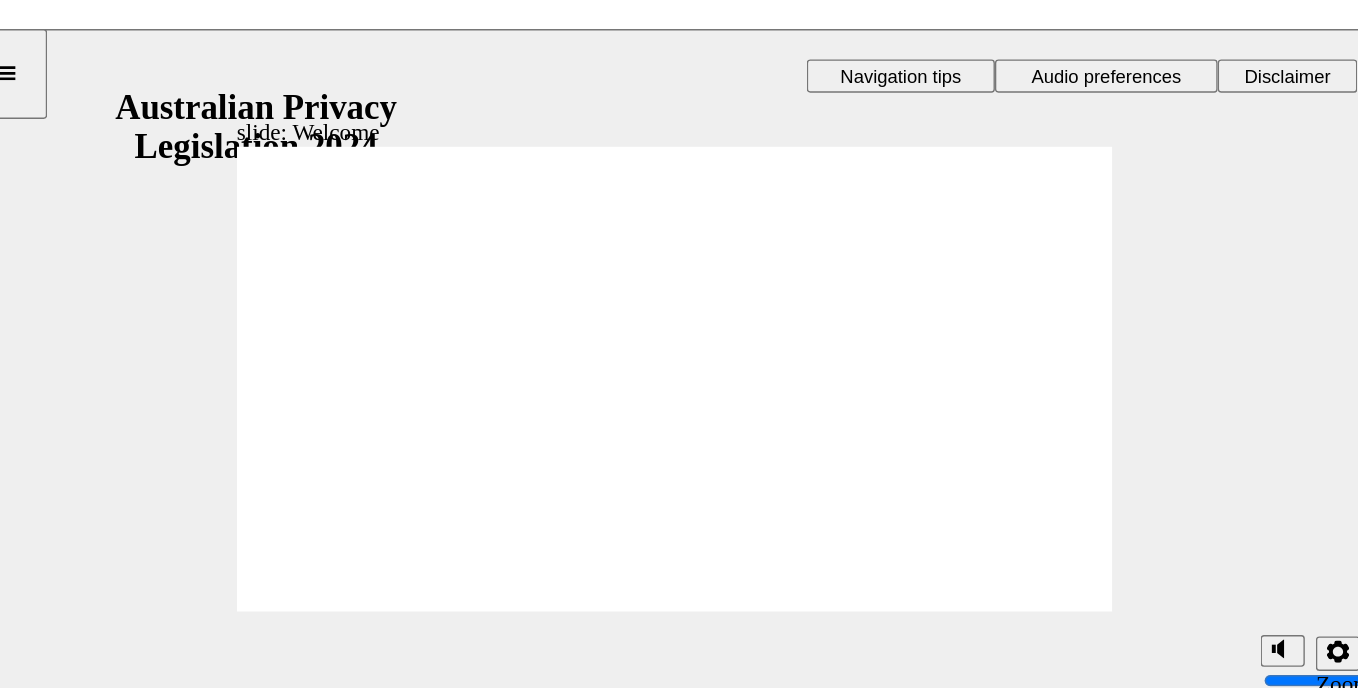 click 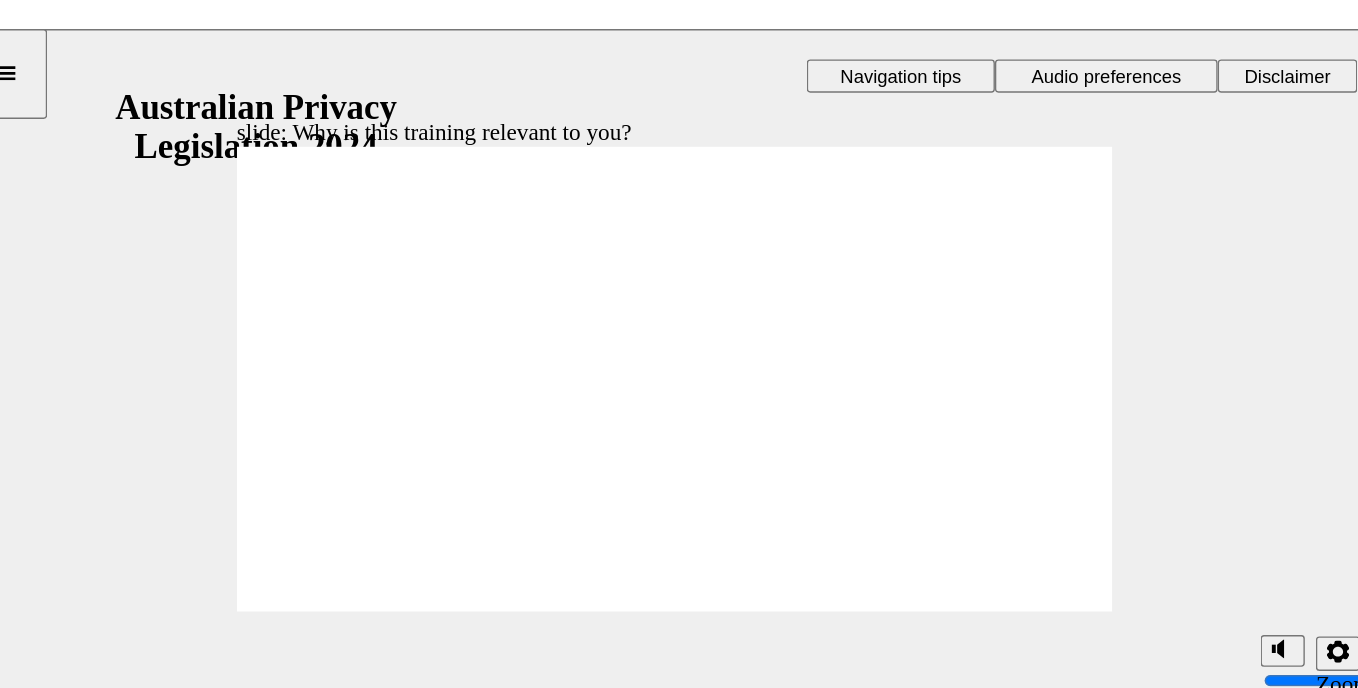 checkbox on "true" 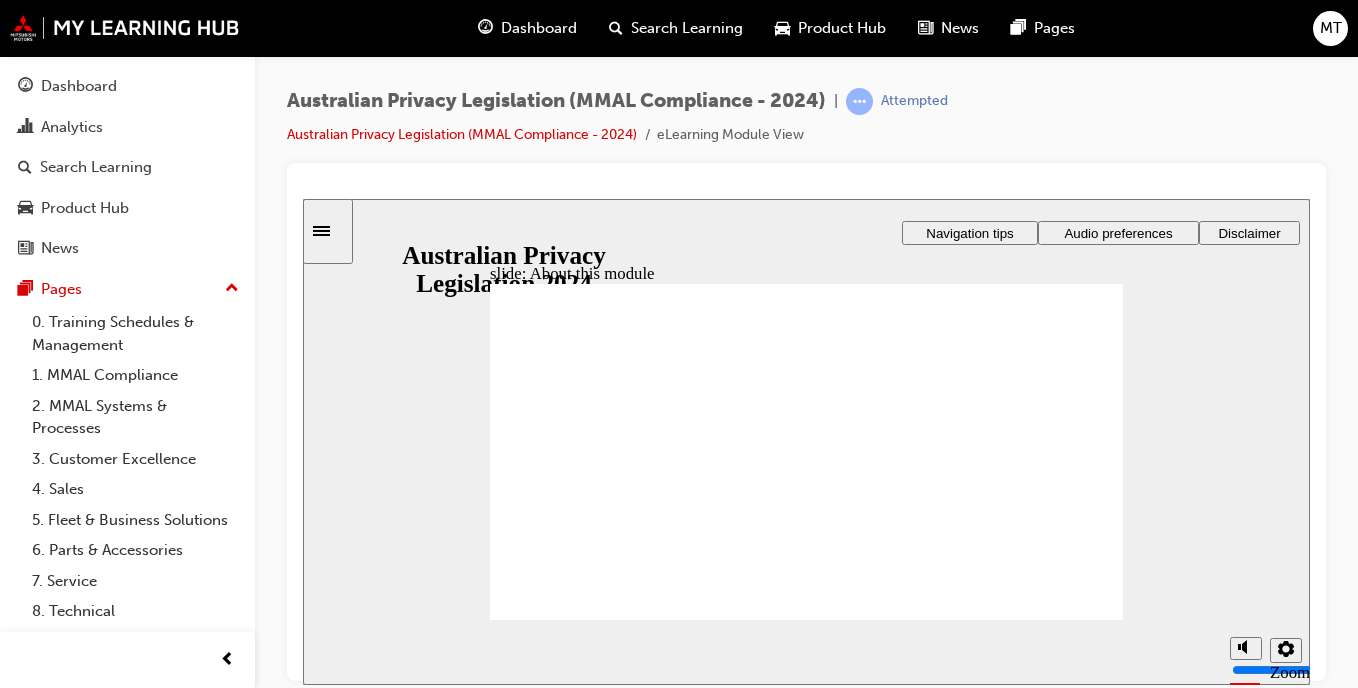 click 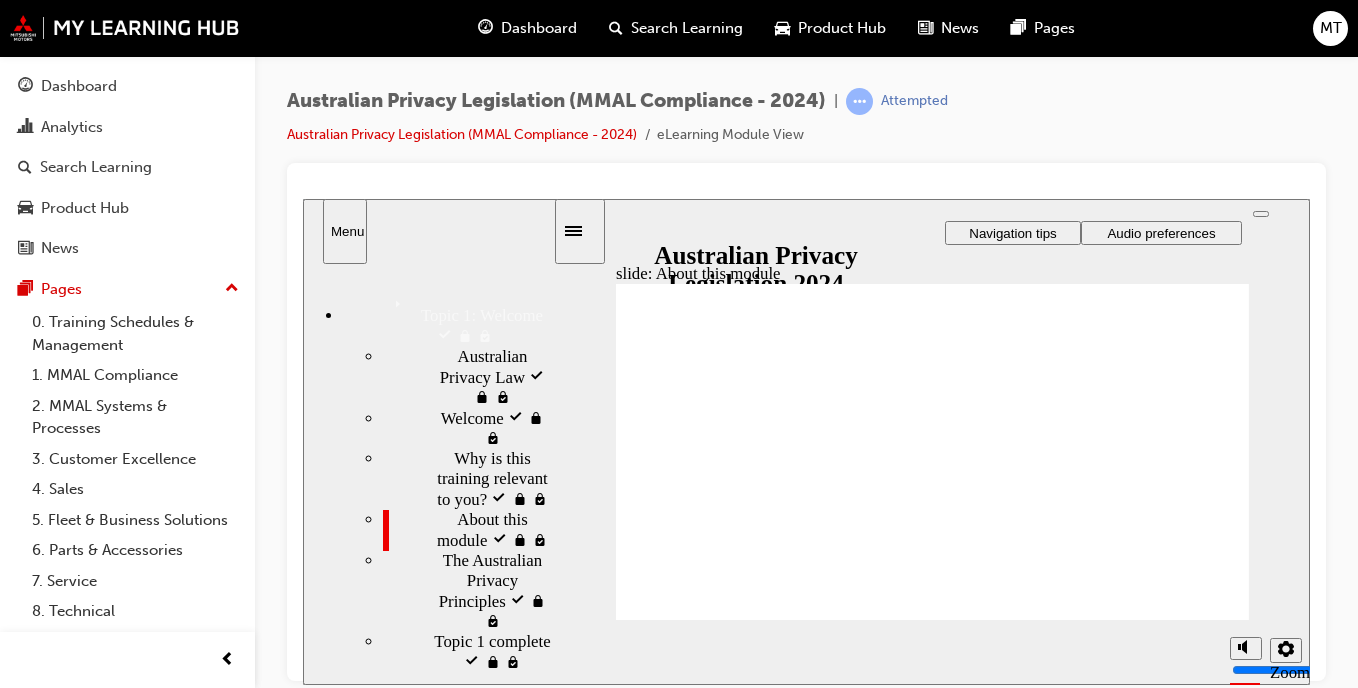 click 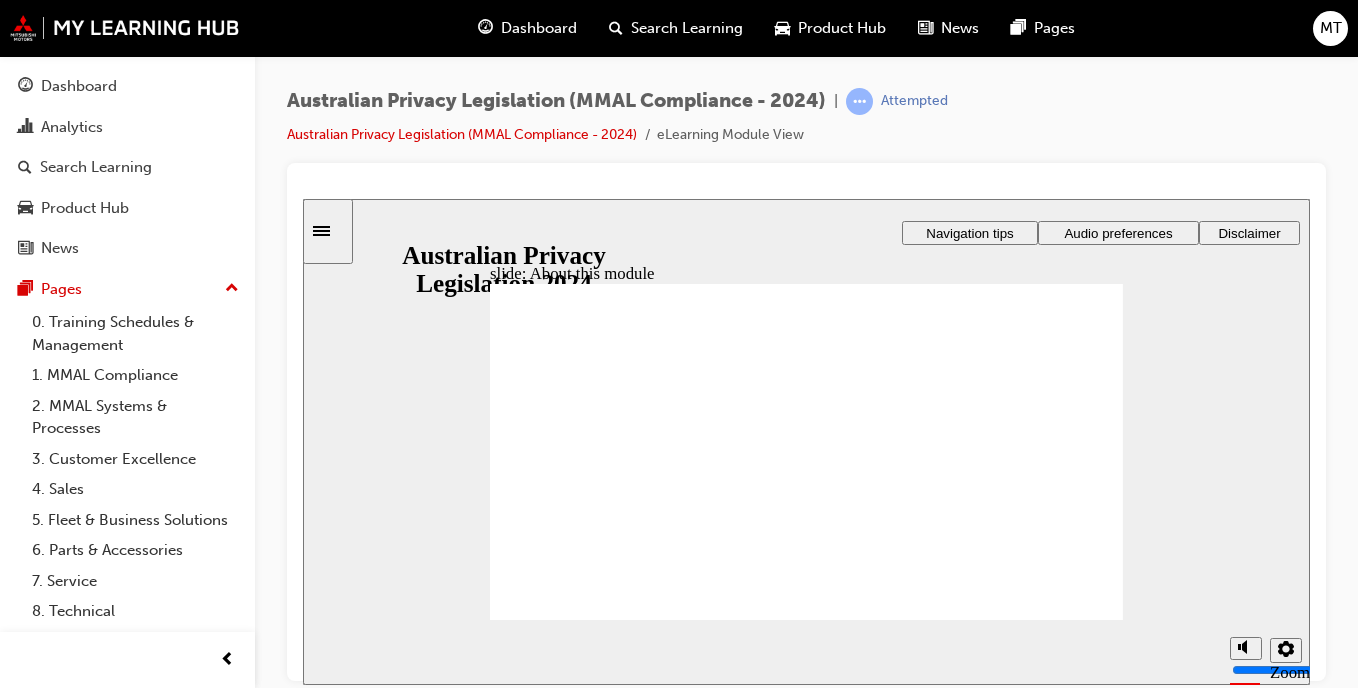 click at bounding box center (328, 230) 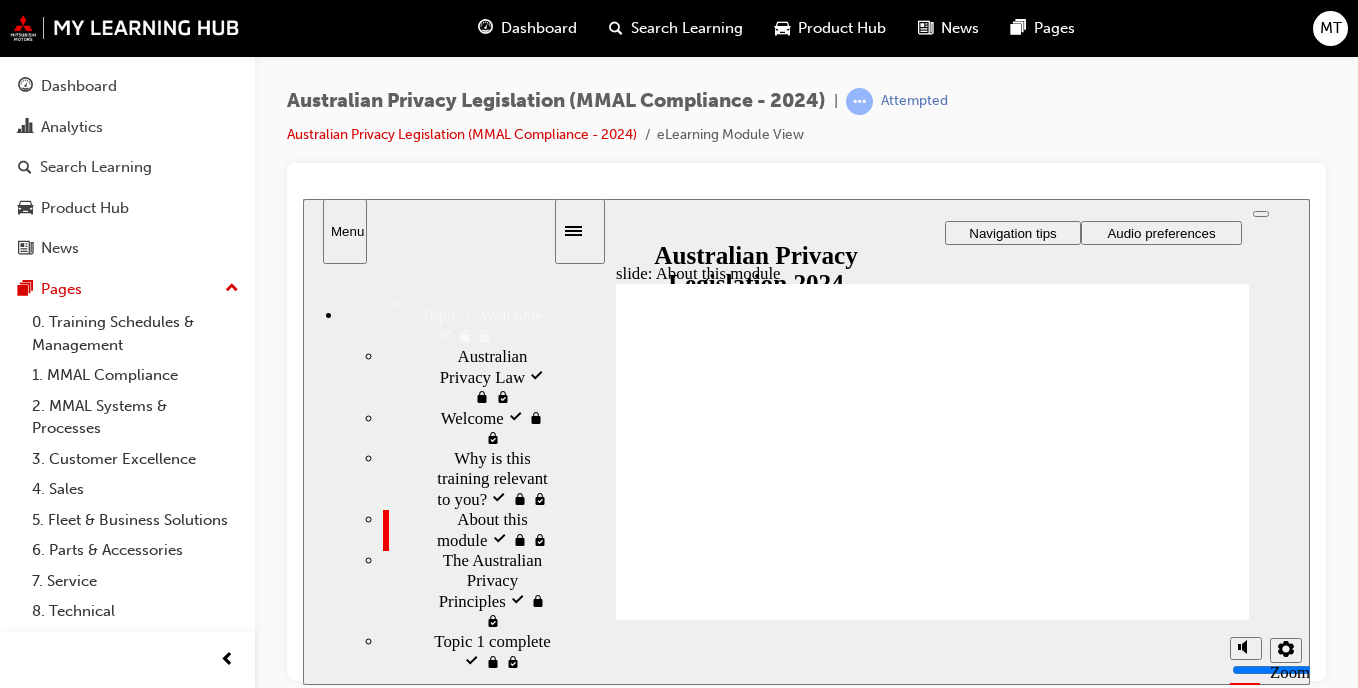 click at bounding box center (1261, 213) 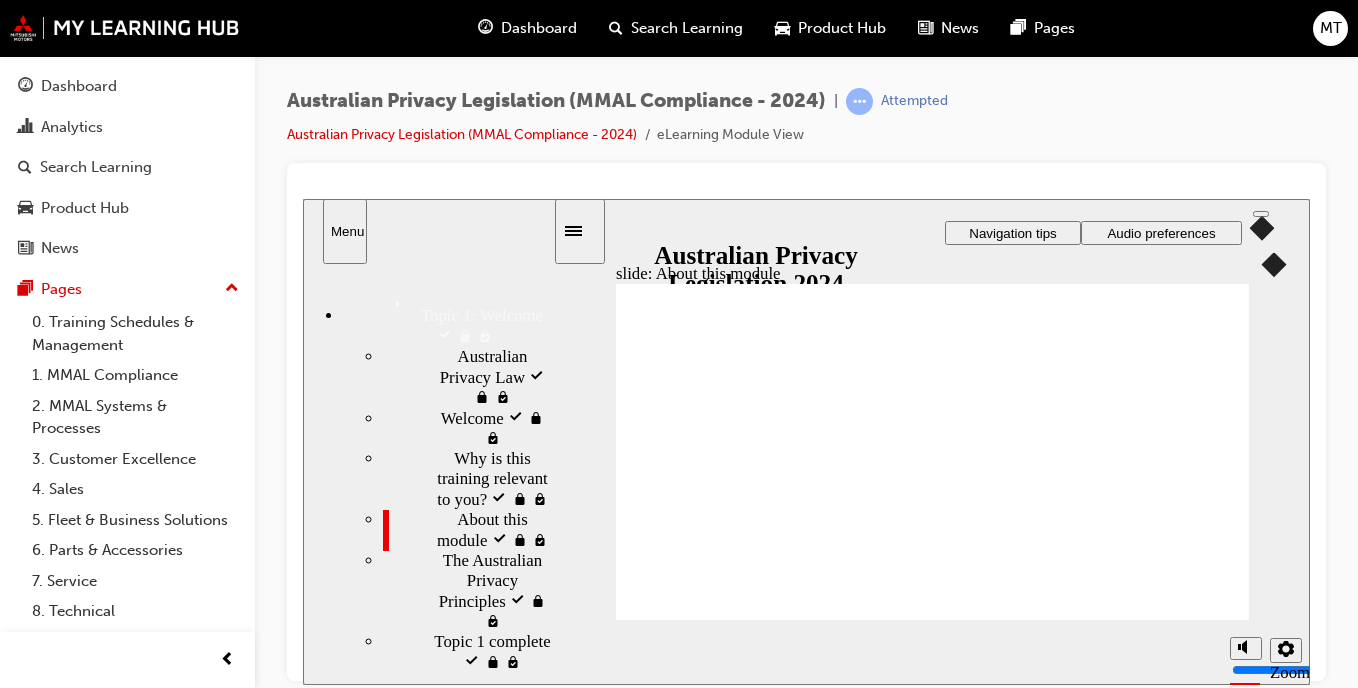 click on "slide: About this module
Rectangle 1 Rectangle 3 About  this module What you’ll learn This training will help you to: • Correctly collect and manage Customers’ personal data and understand why this is important. • Know what personal information is, understand the different types, and identify how to handle it in your function (job role). • Identify the risks involved with handling personal information and learn about reporting breaches. • Locate your Dealership’s privacy policy and understand how it relates to the Privacy Act 1988. Oval 1 Oval 2 How long will it take? Allow  60 minutes . Your progress is automatically saved, so you don’t need to complete this module in a single session. Oval 3 Audio preferences Page content narration is turned off by default, but can be turned on via AUDIO PREFERENCES in the top menu bar. headphones icon 1 Freeform 1 Freeform 2 Freeform 3 Click  Next  to continue. Round Same Side Corner 1 Next Rectangle 1 Round Same Side Corner 1 Next Rectangle 1 Next" at bounding box center [806, 441] 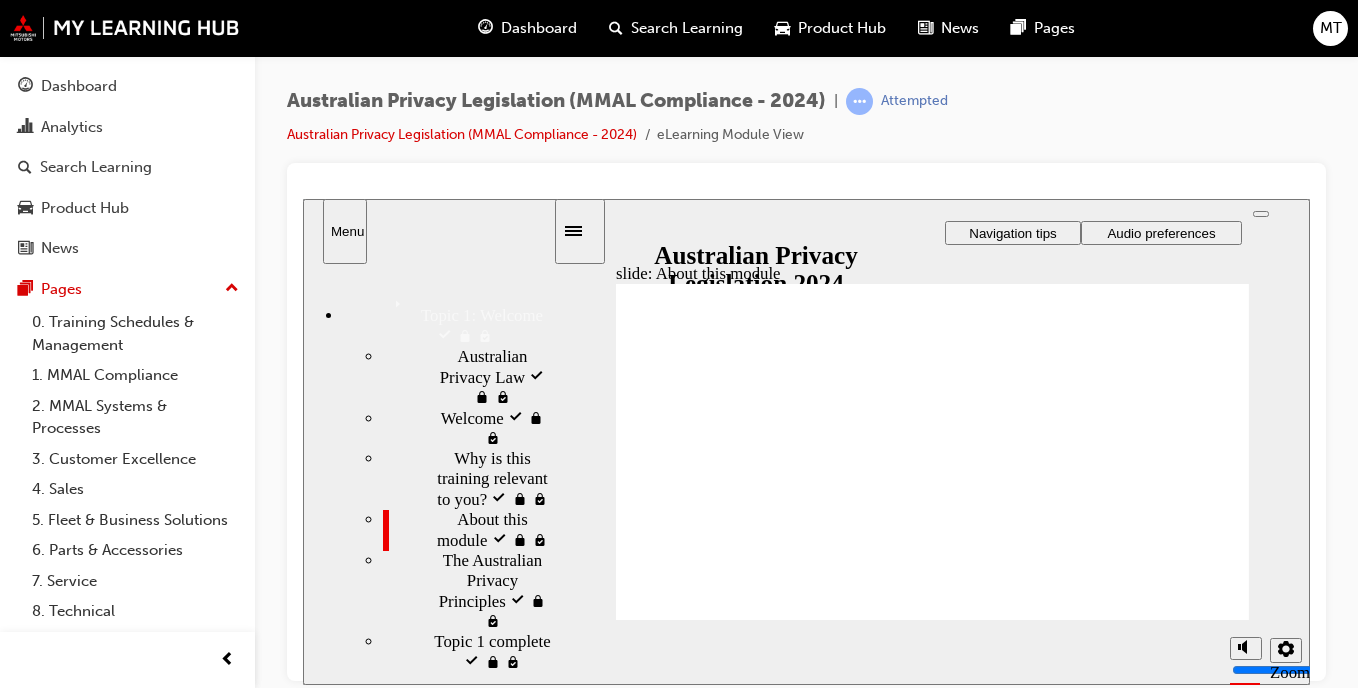 click 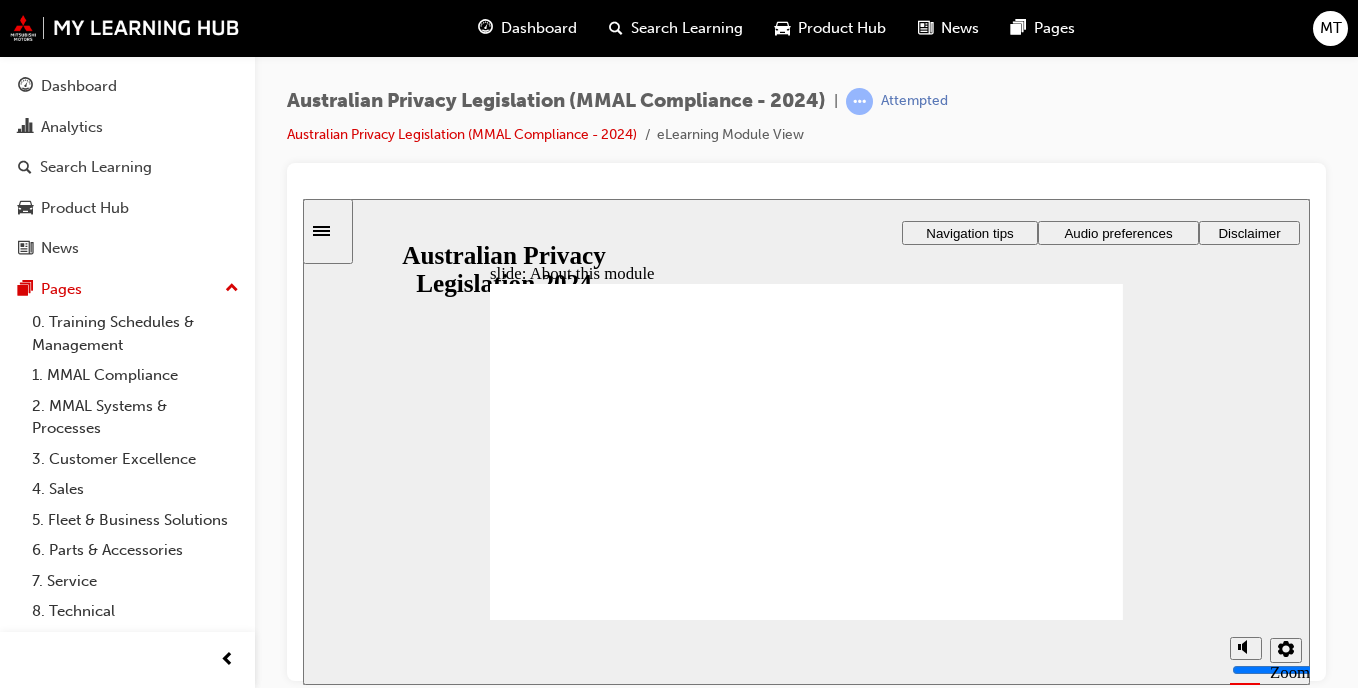 click on "Audio preferences" at bounding box center [1118, 232] 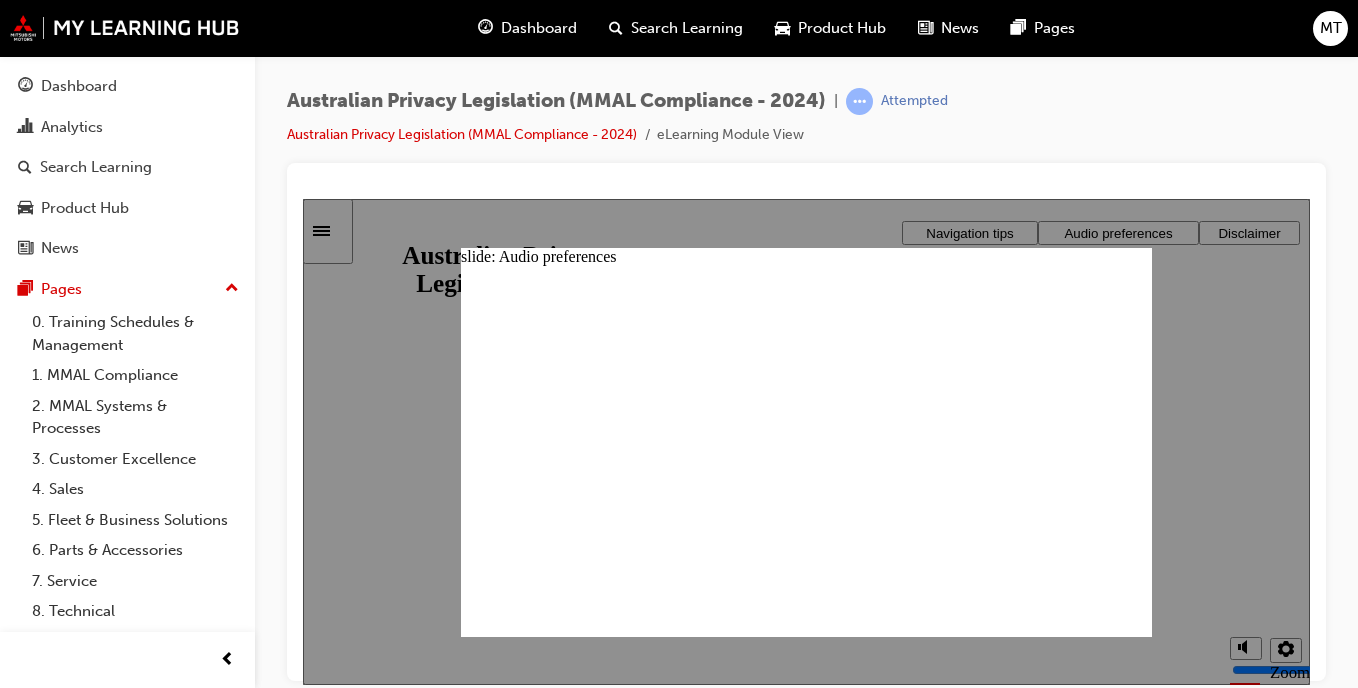 click 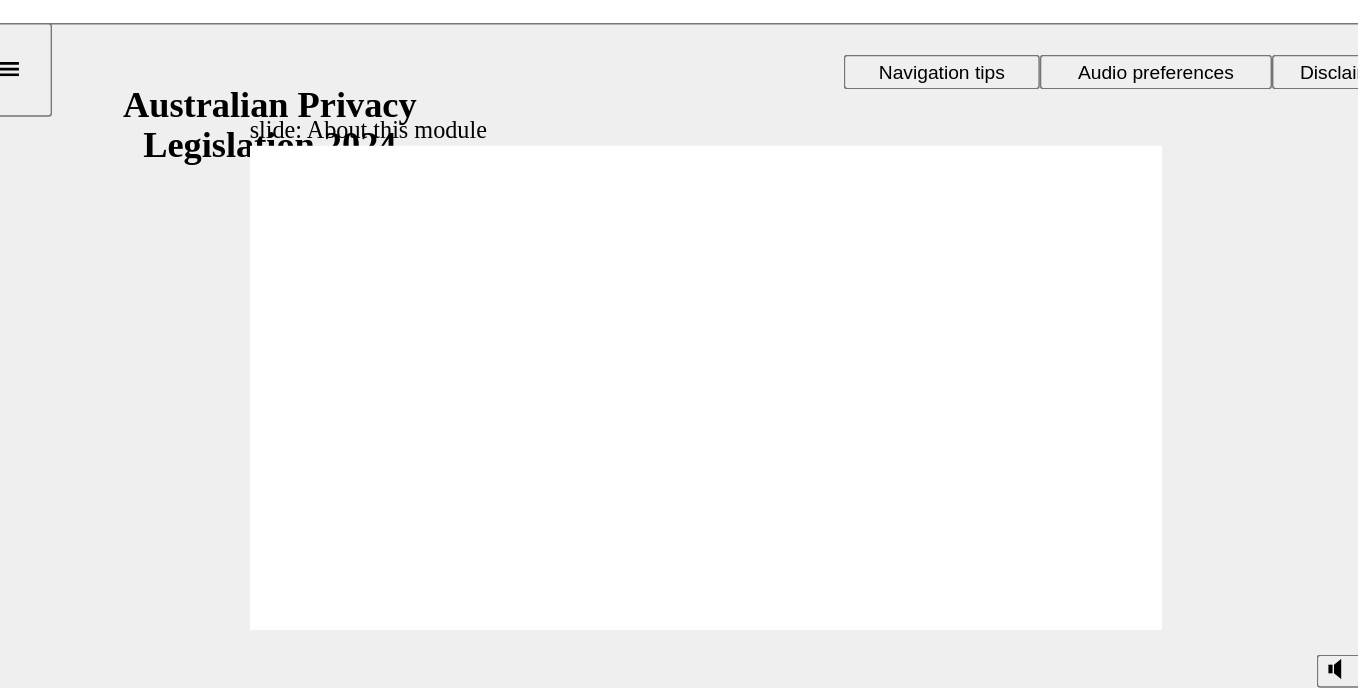 click 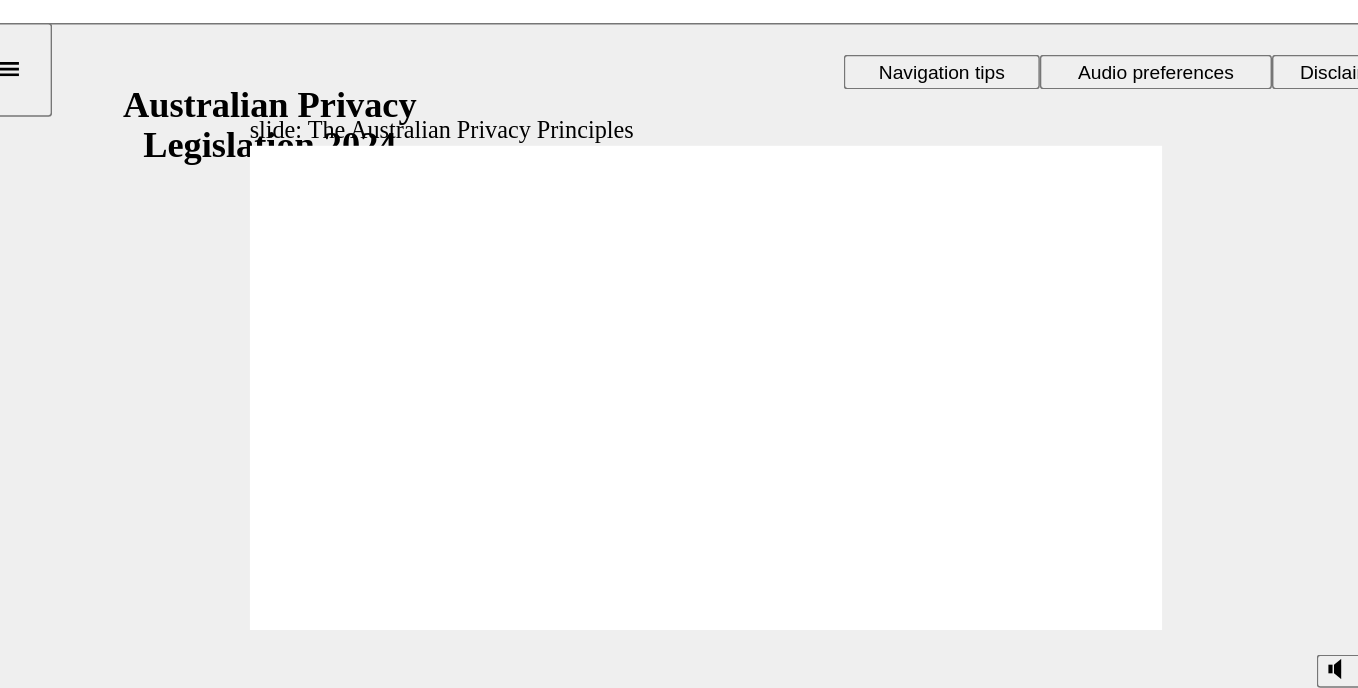 click 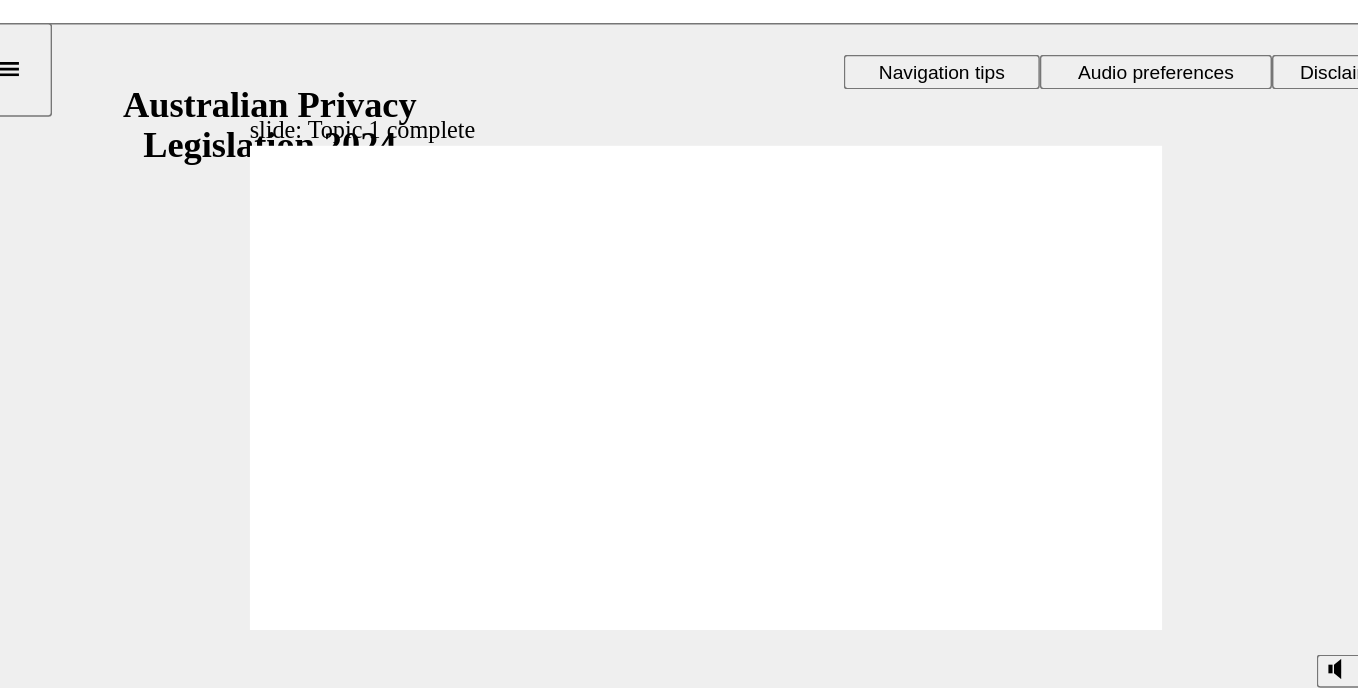 click 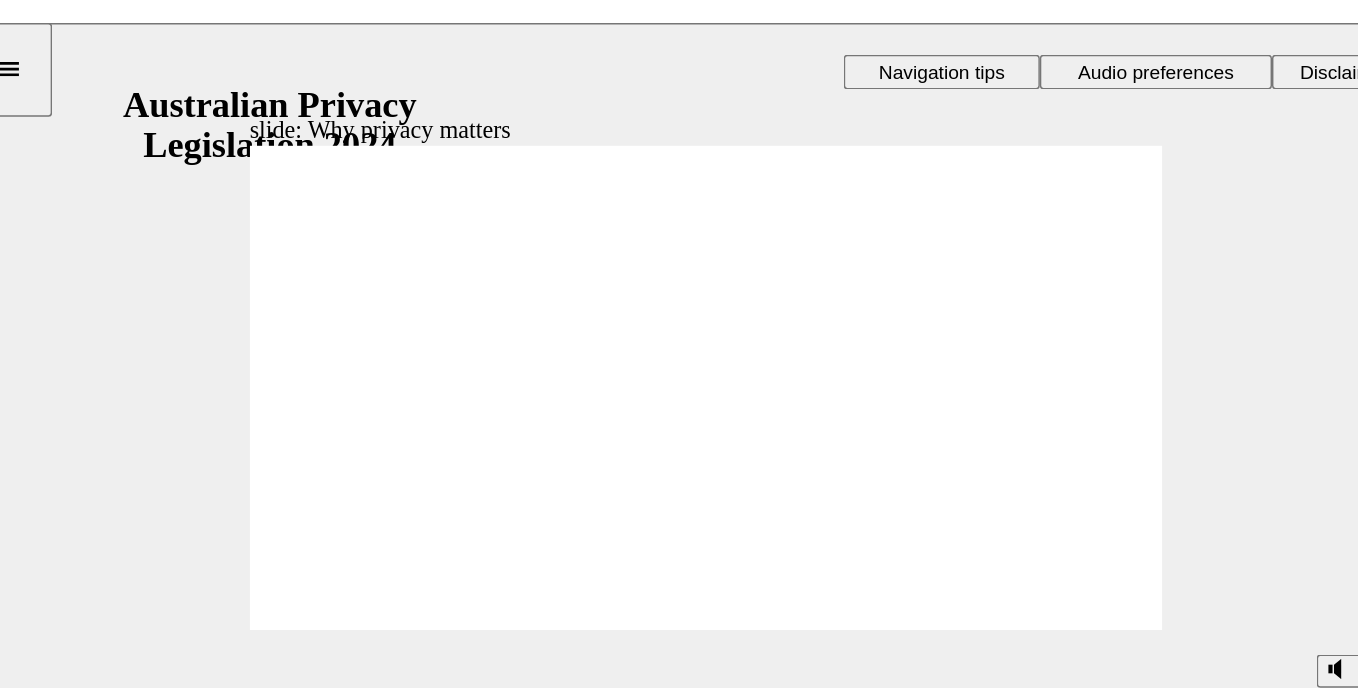 click 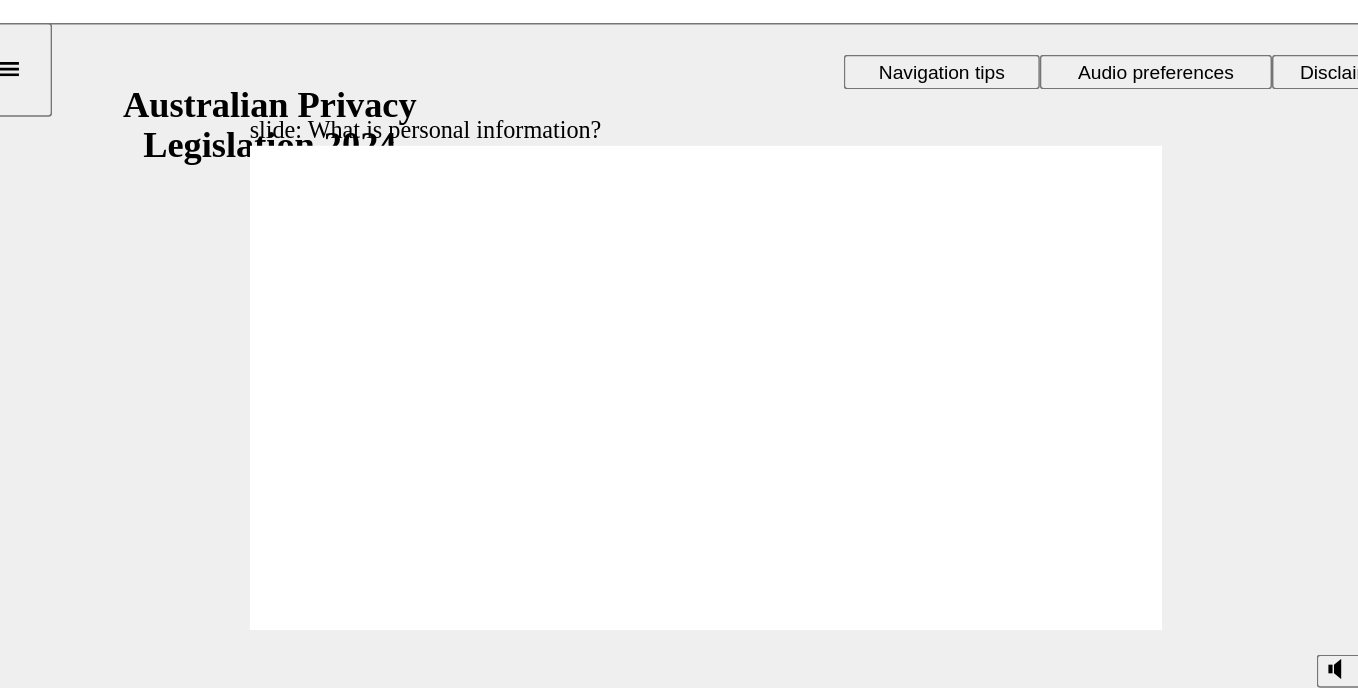 click 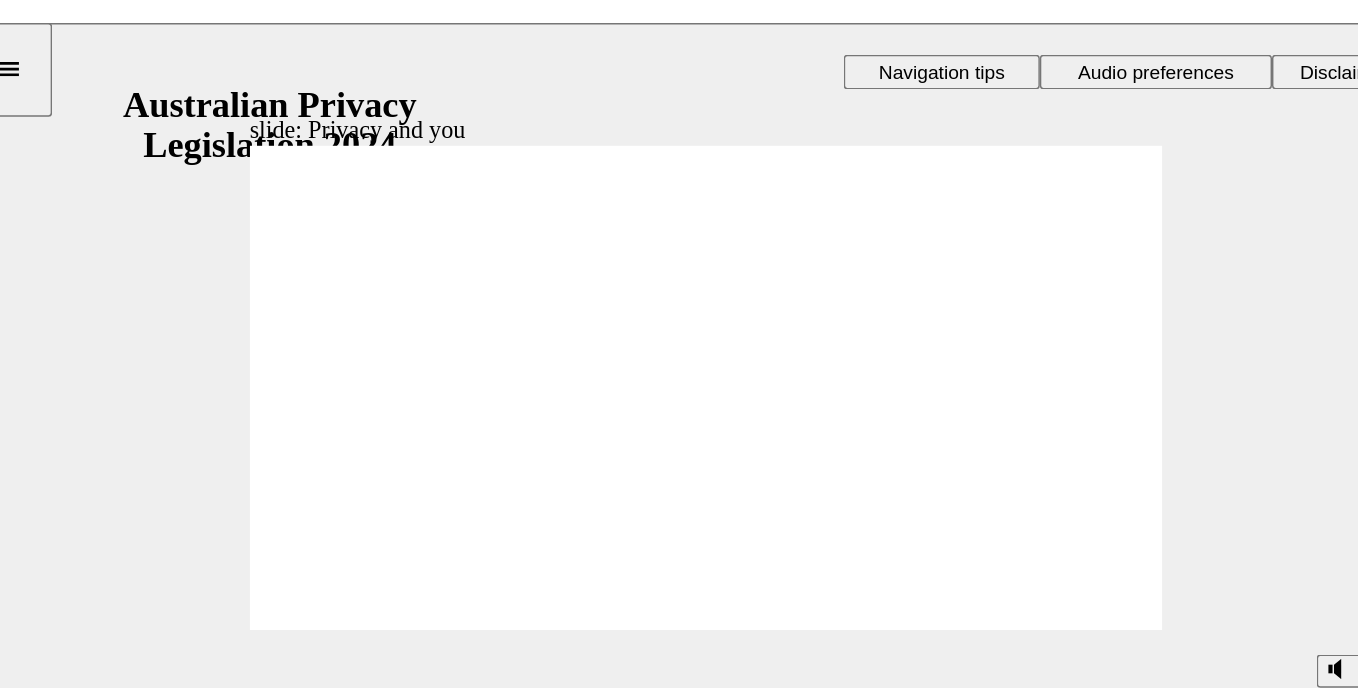 click 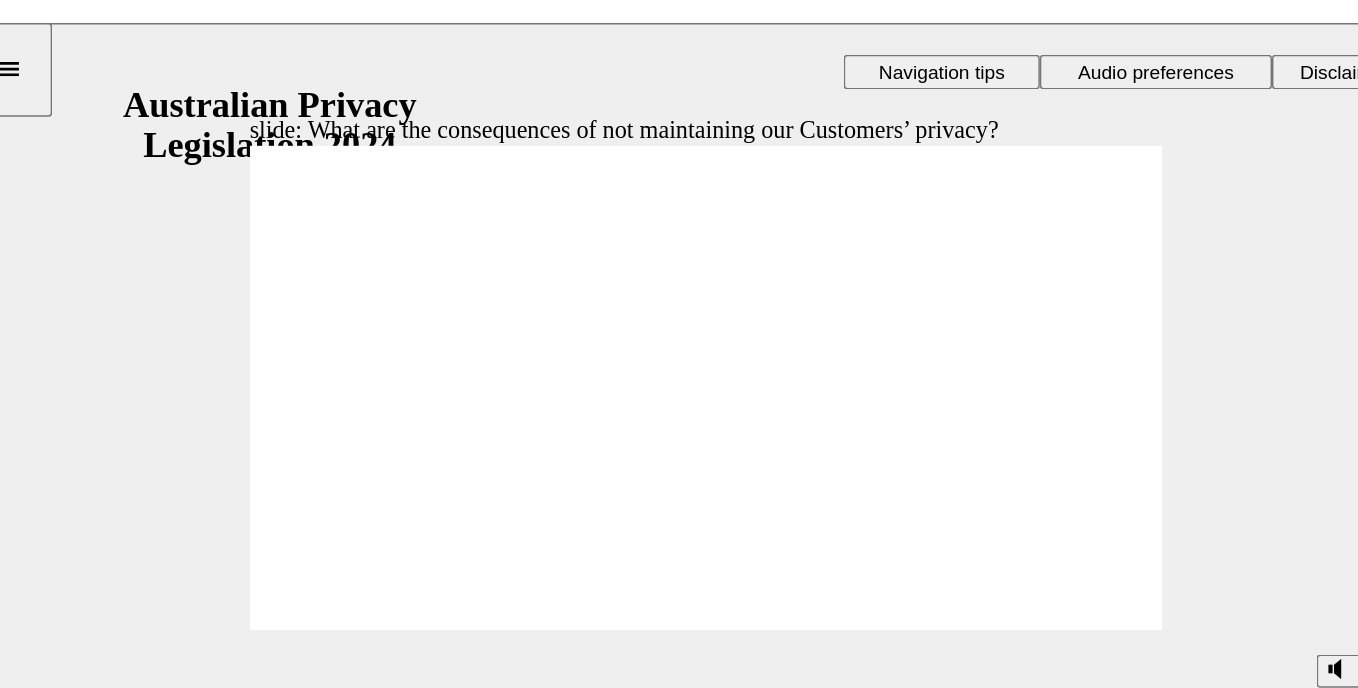 click 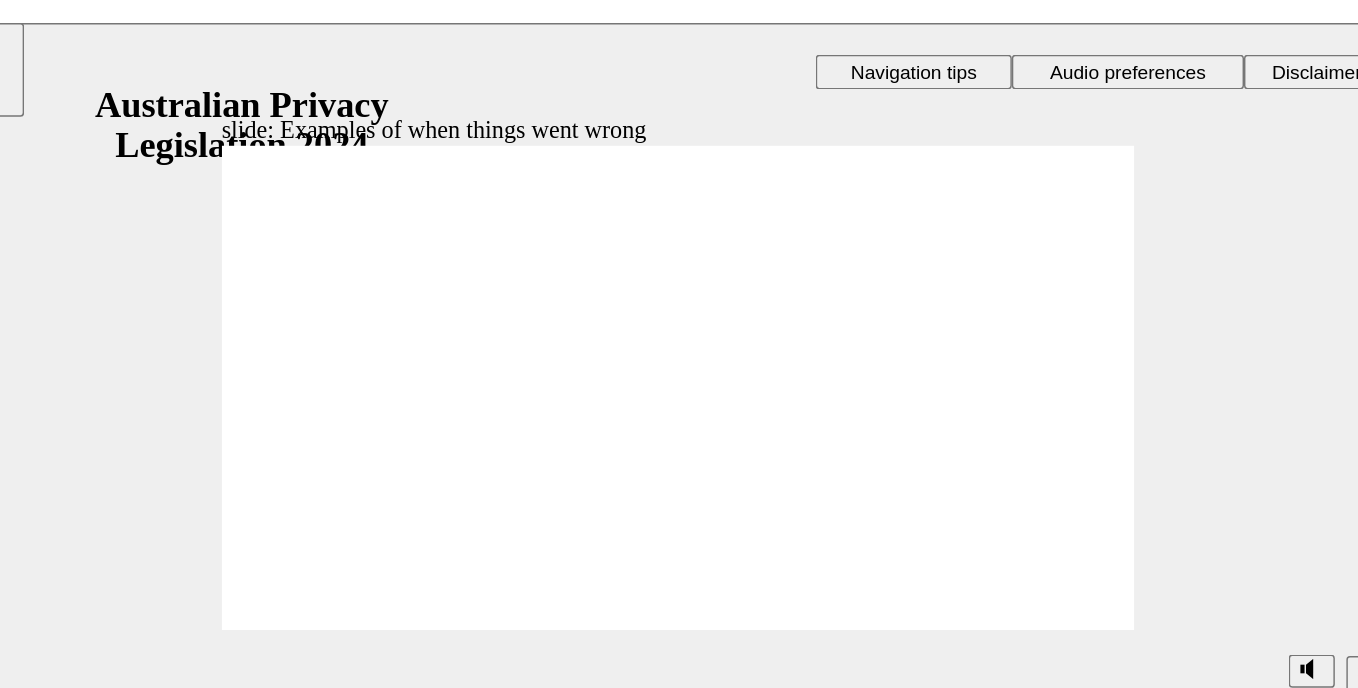 click 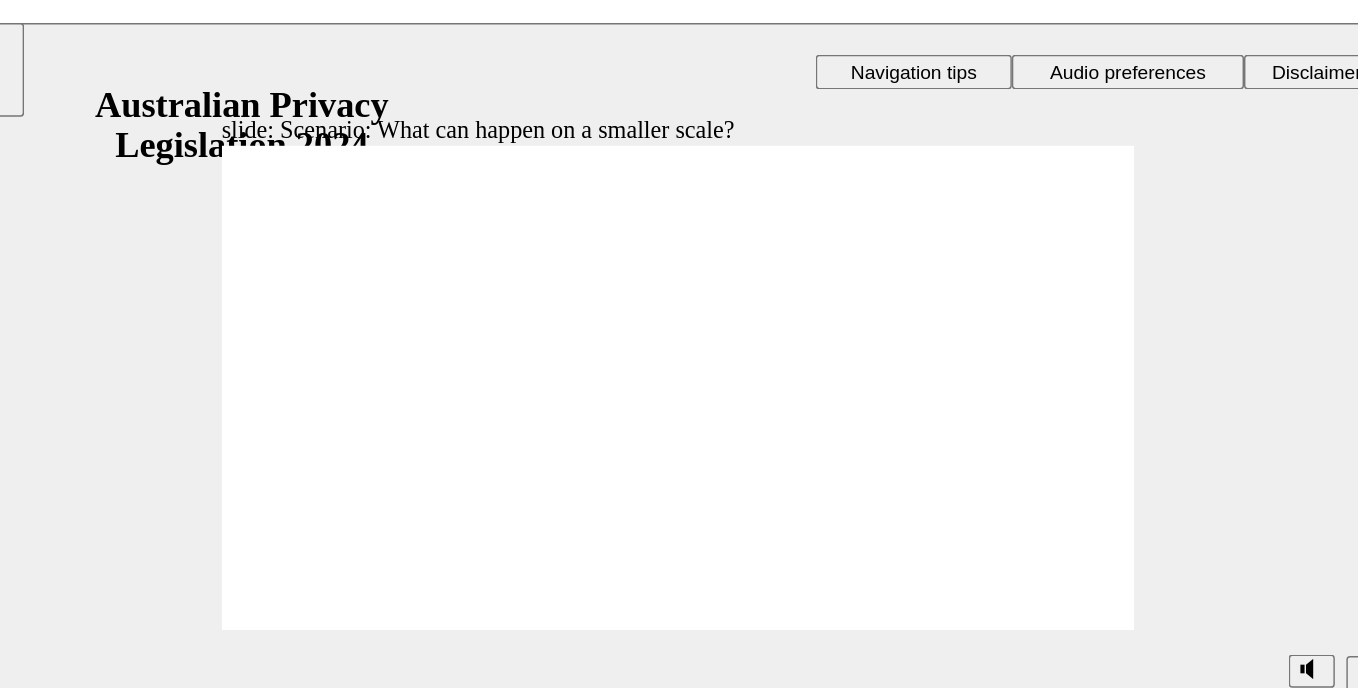 drag, startPoint x: 76, startPoint y: 257, endPoint x: 123, endPoint y: 290, distance: 57.428215 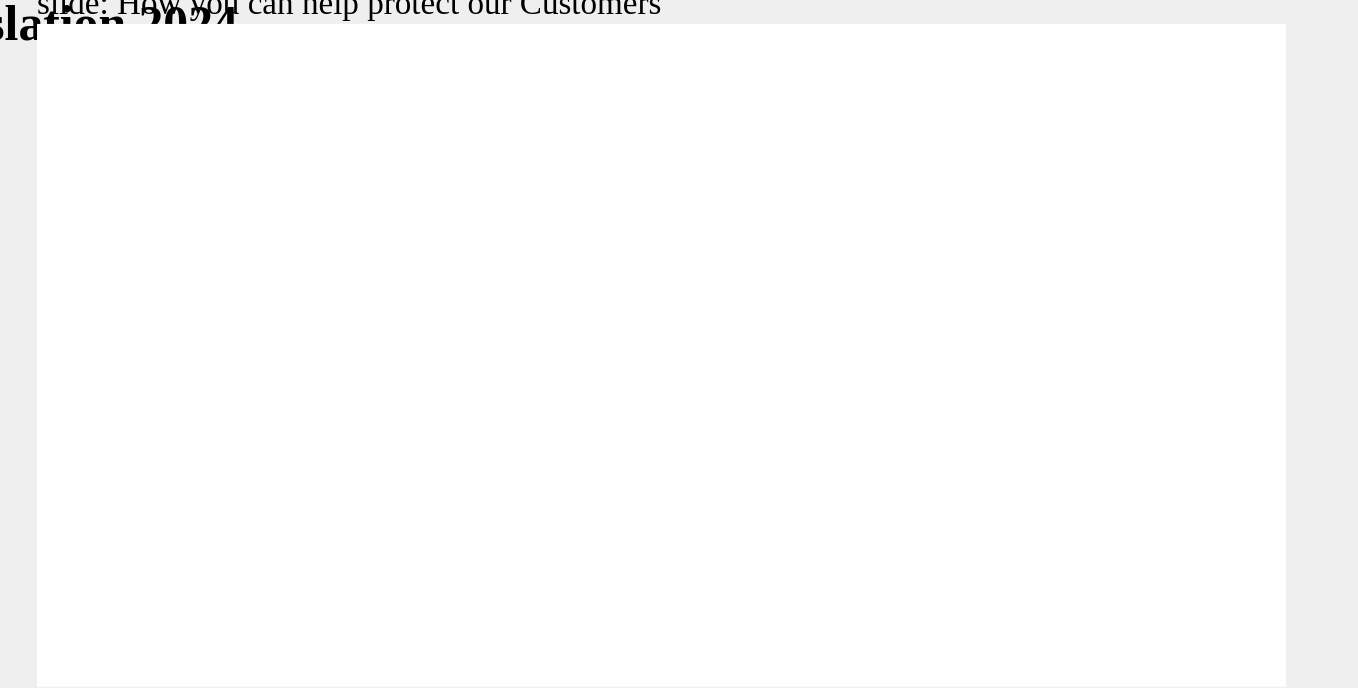 click 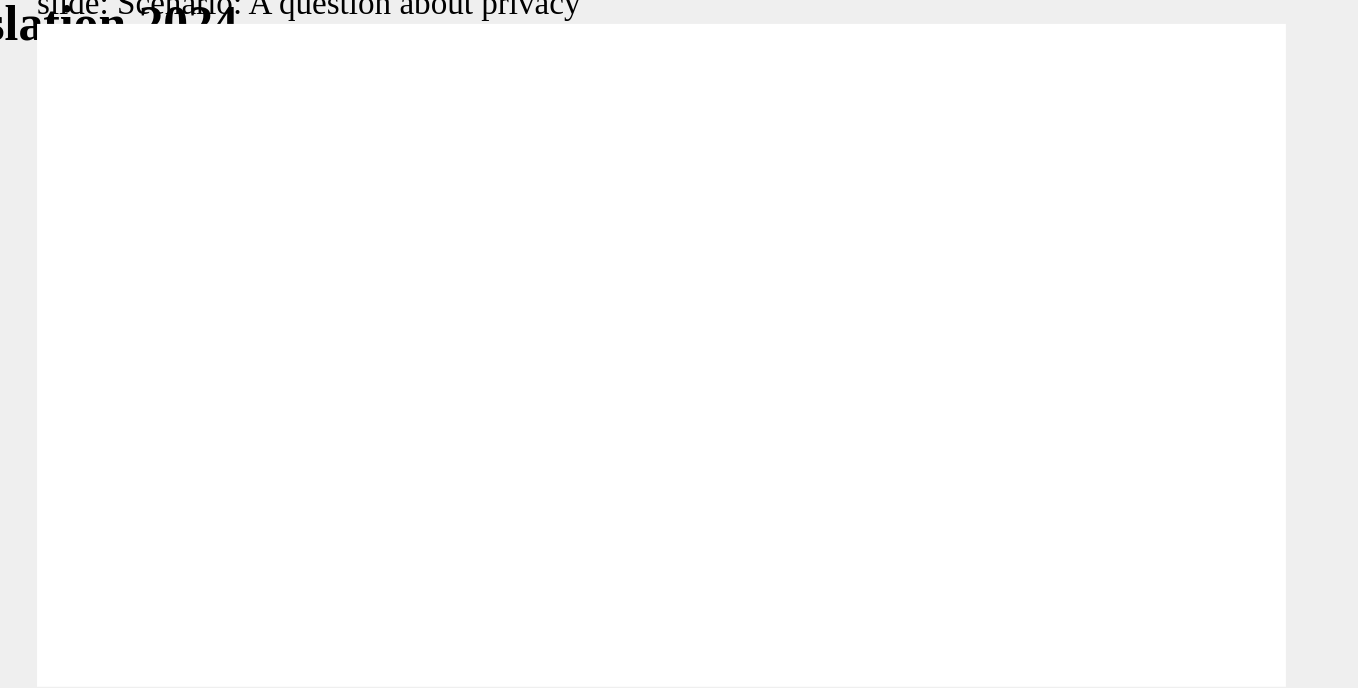 radio on "true" 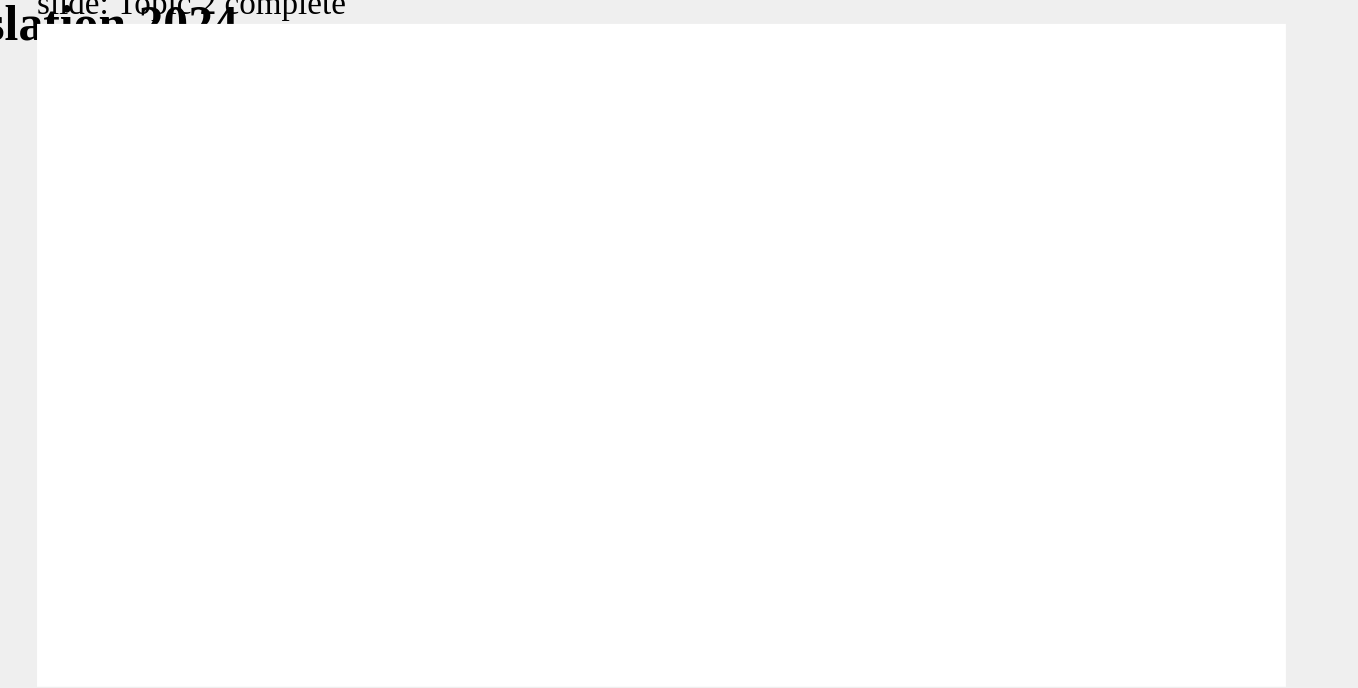 click 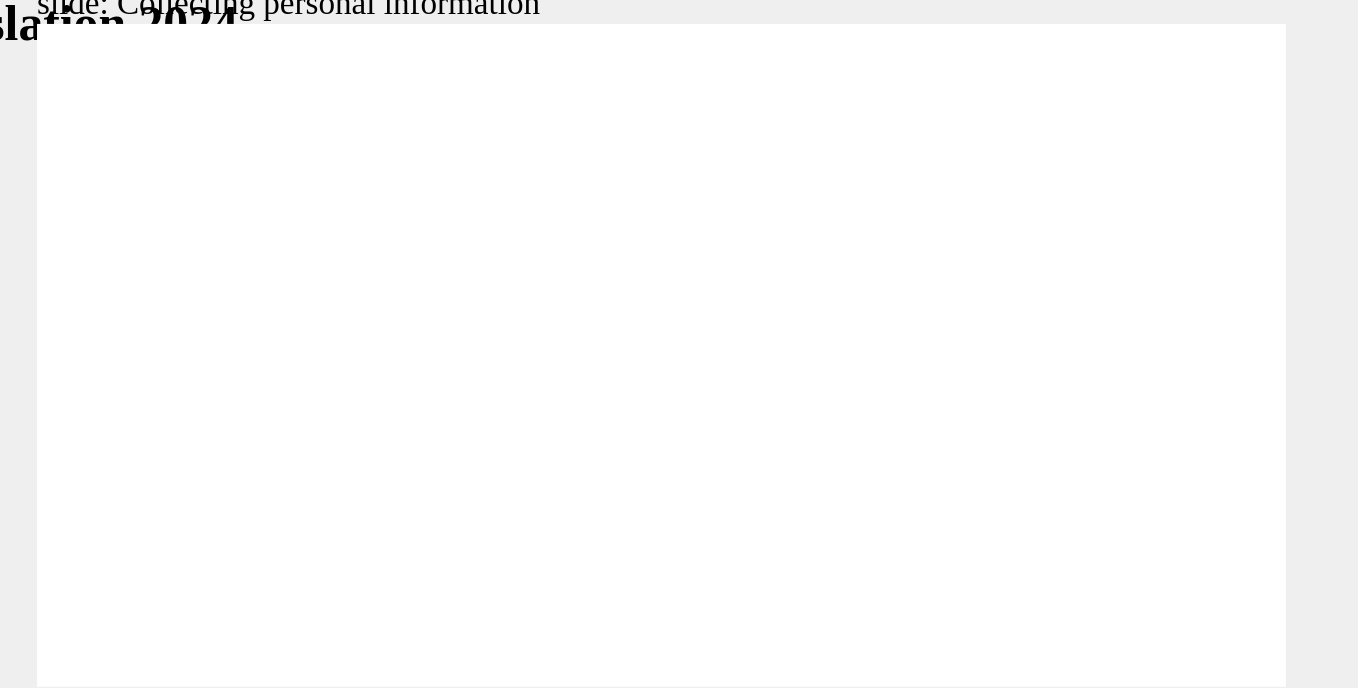 click 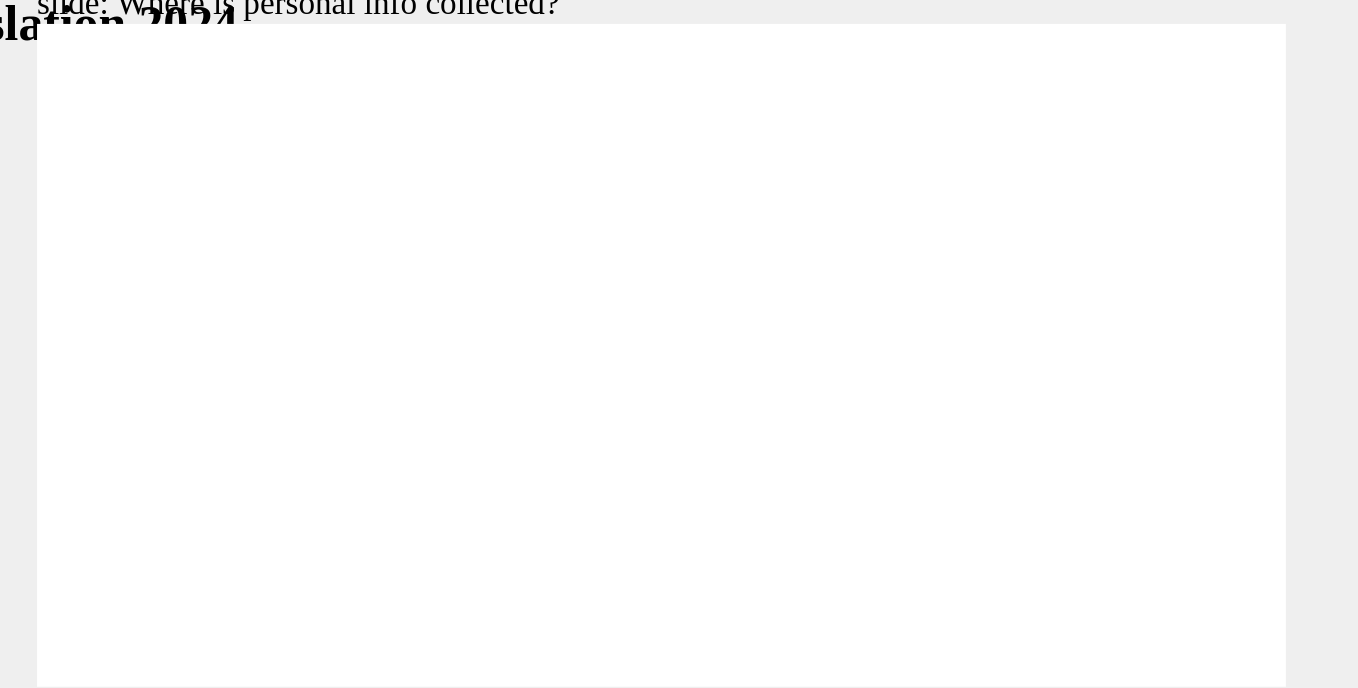 click 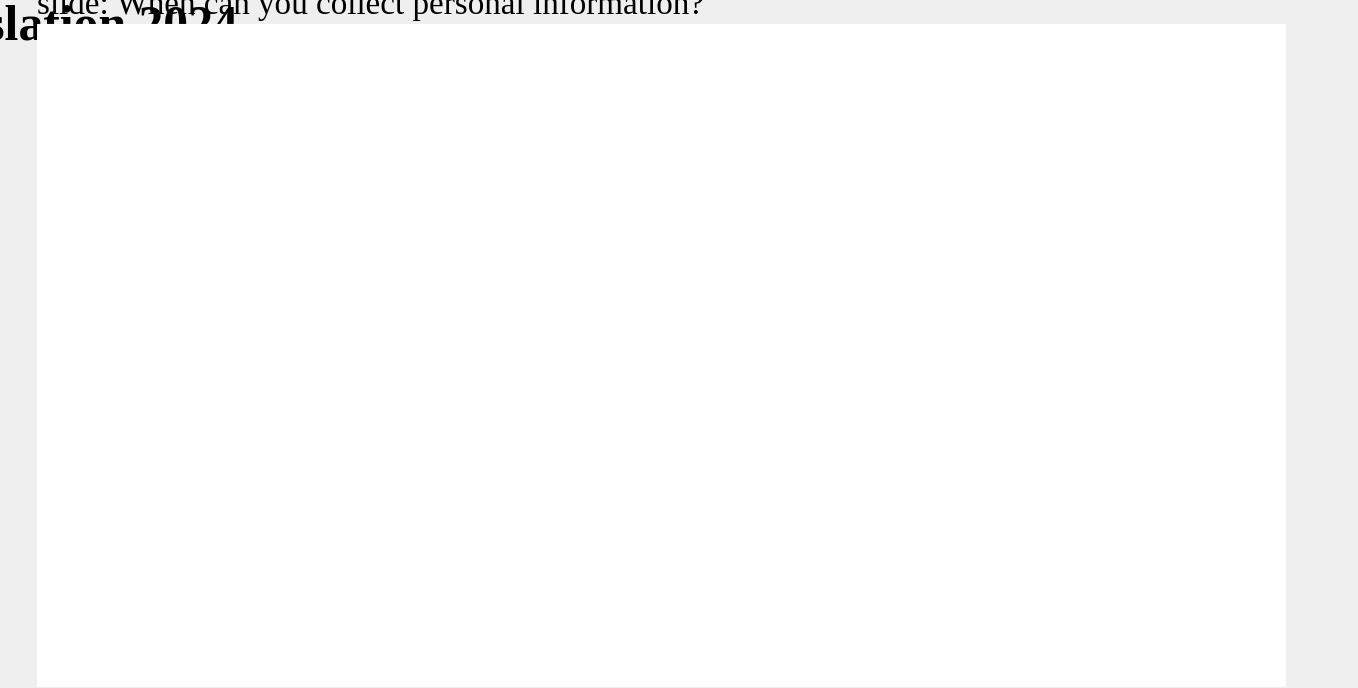 click 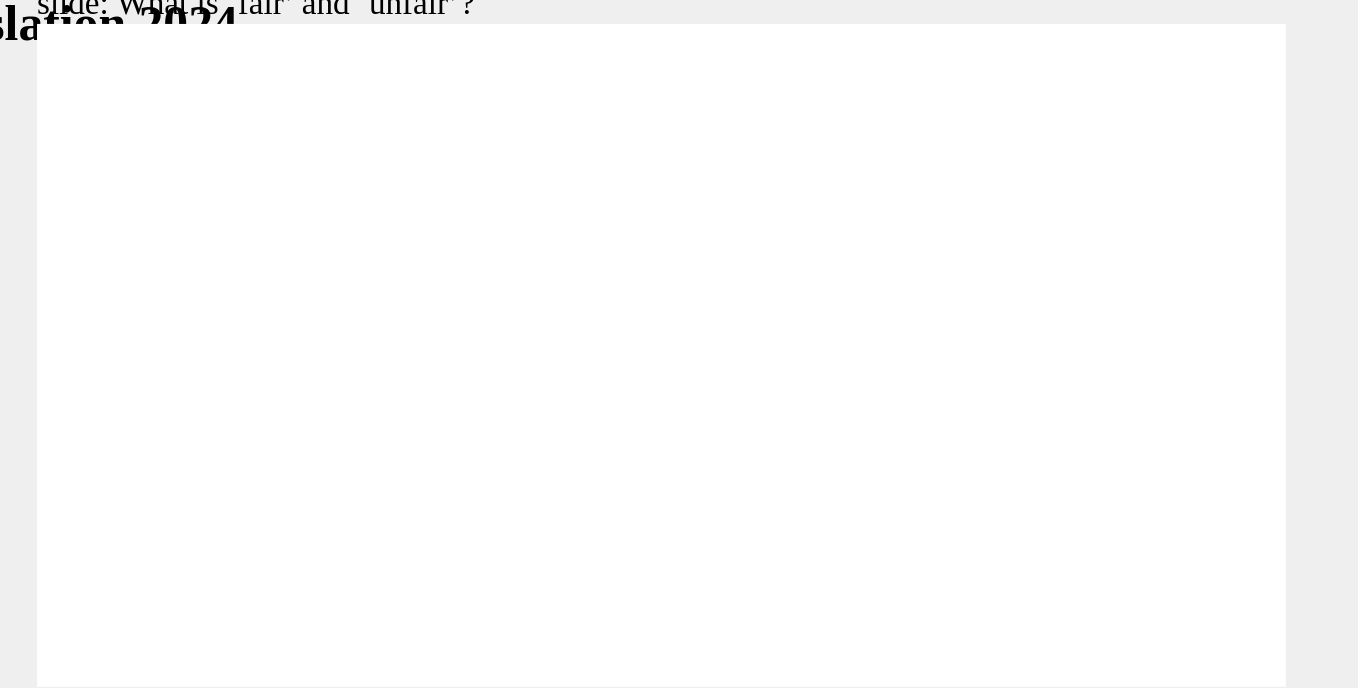 drag, startPoint x: 192, startPoint y: 84, endPoint x: 377, endPoint y: 170, distance: 204.01225 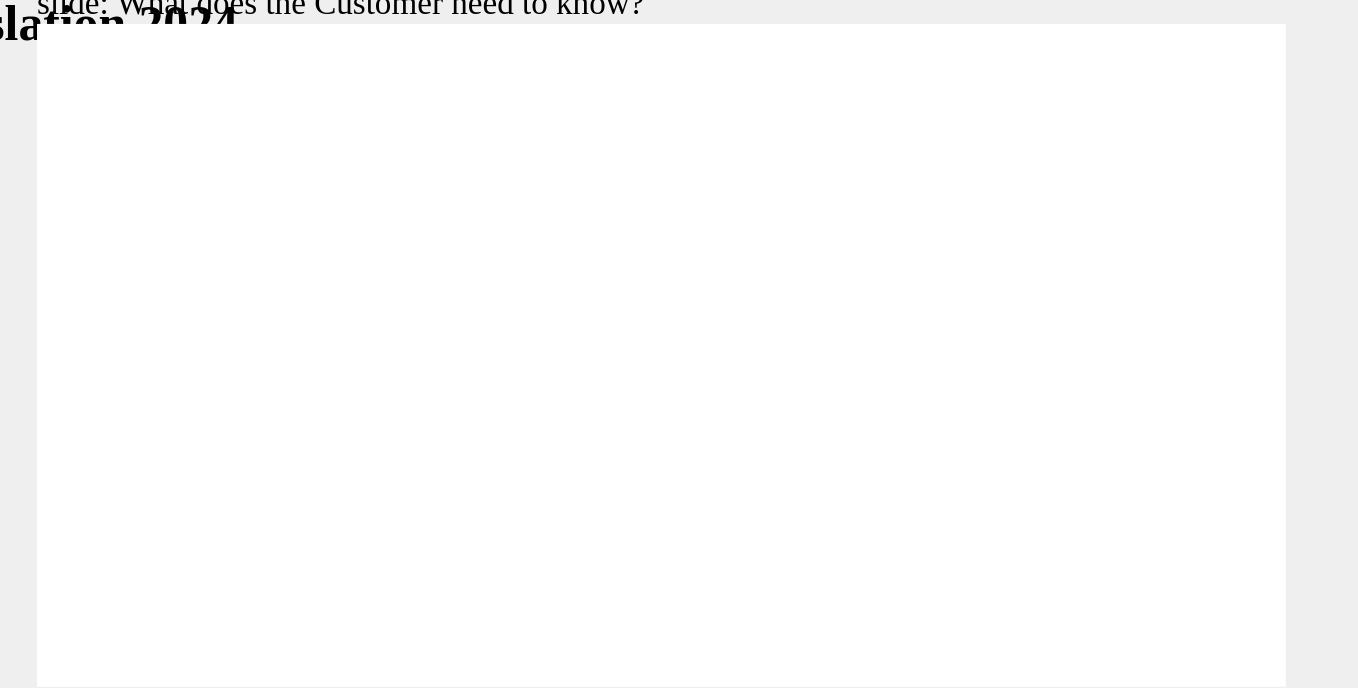click 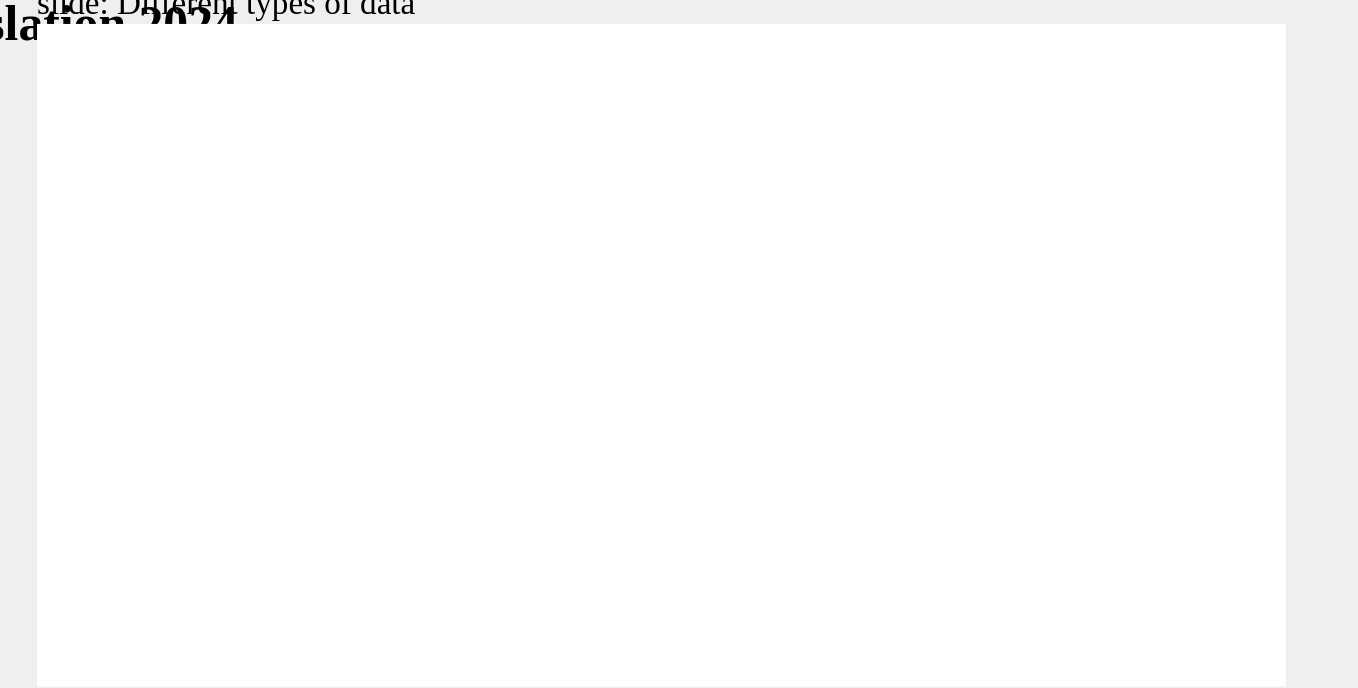 click 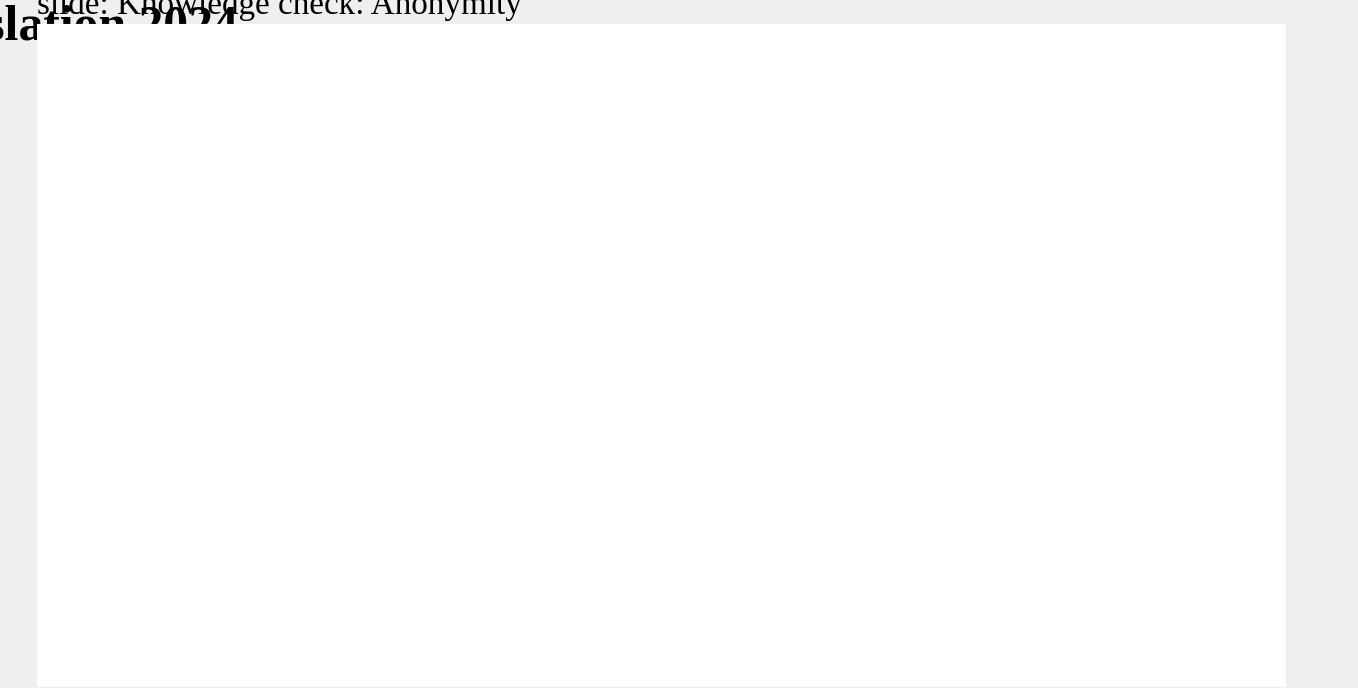 checkbox on "true" 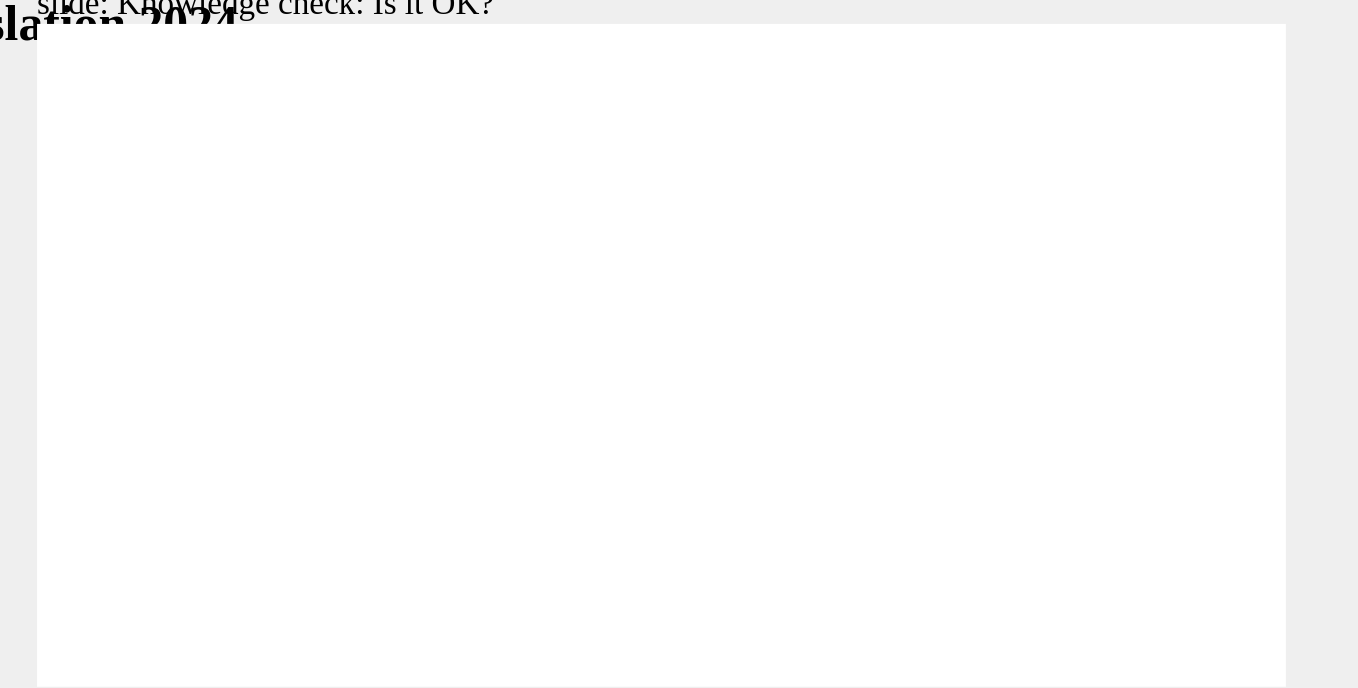 click 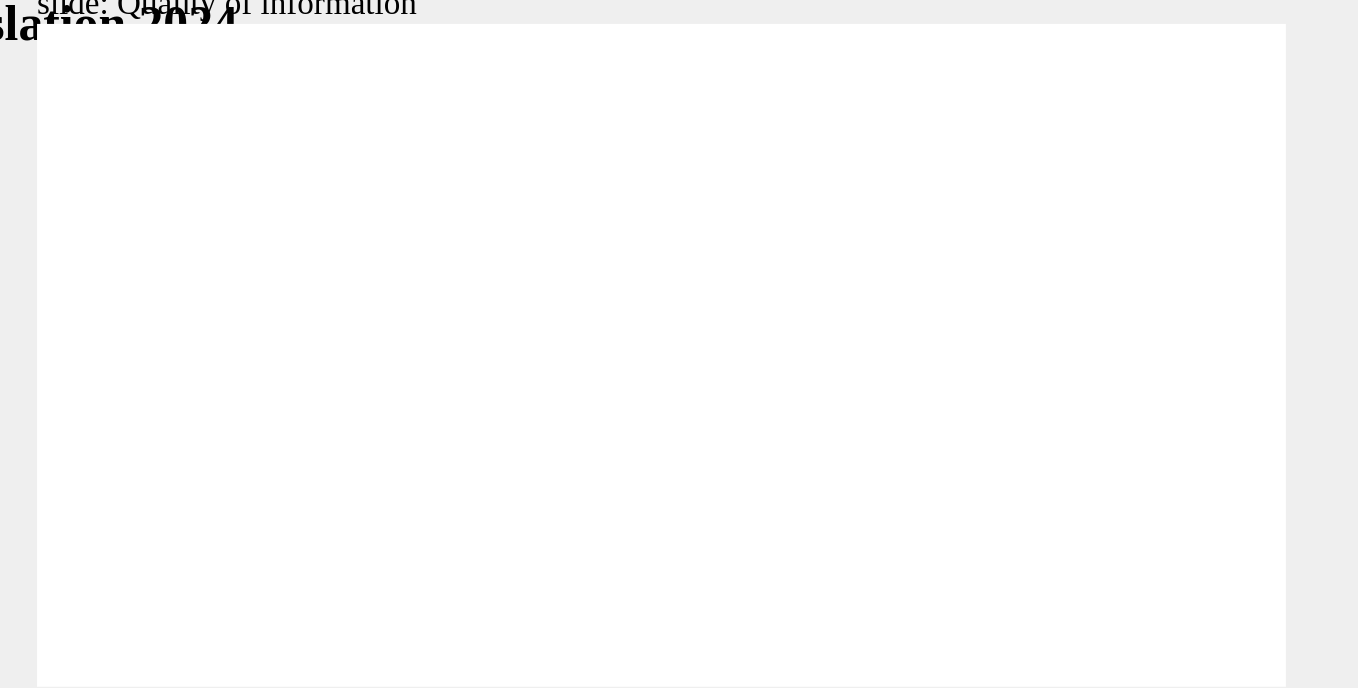 click 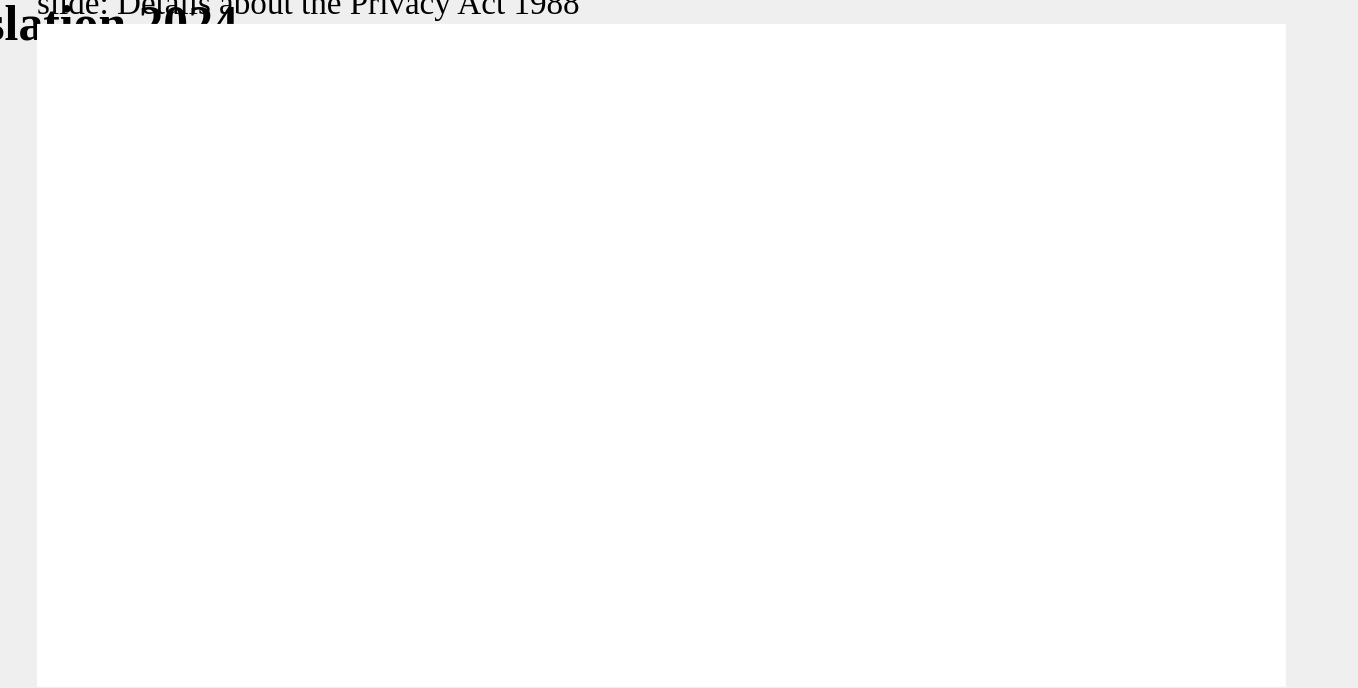 click 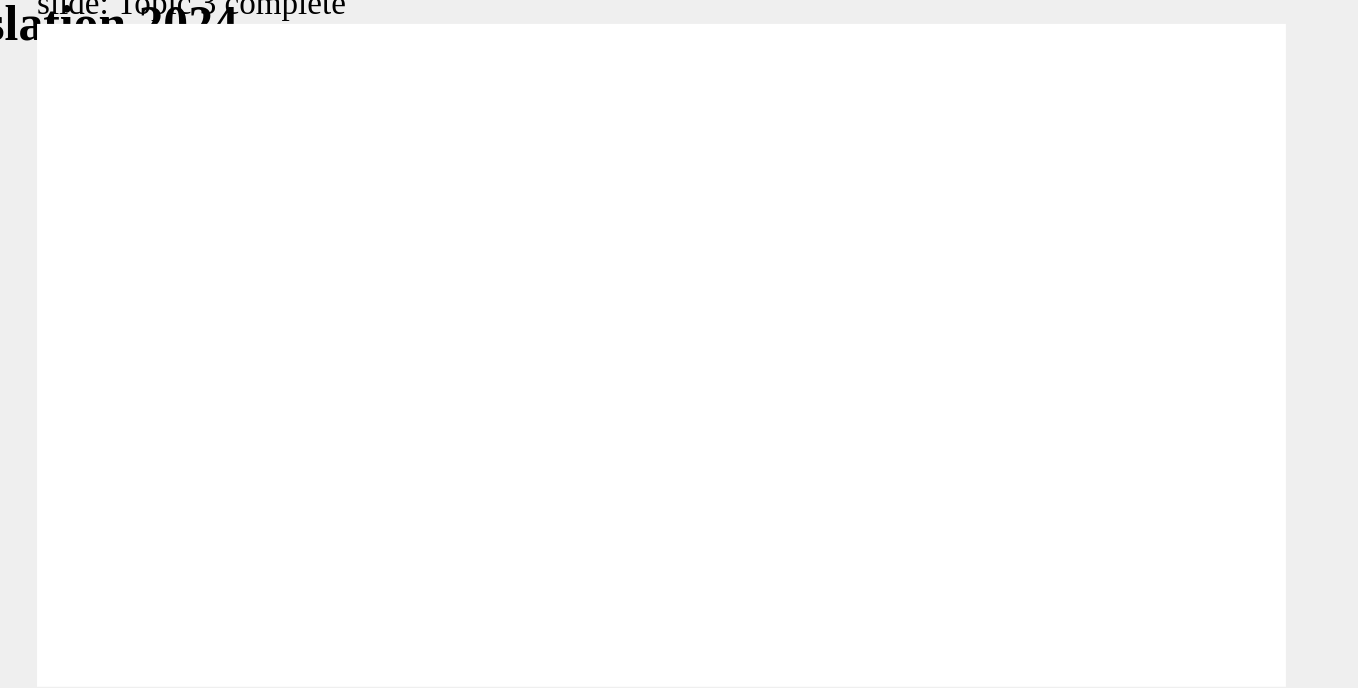 click 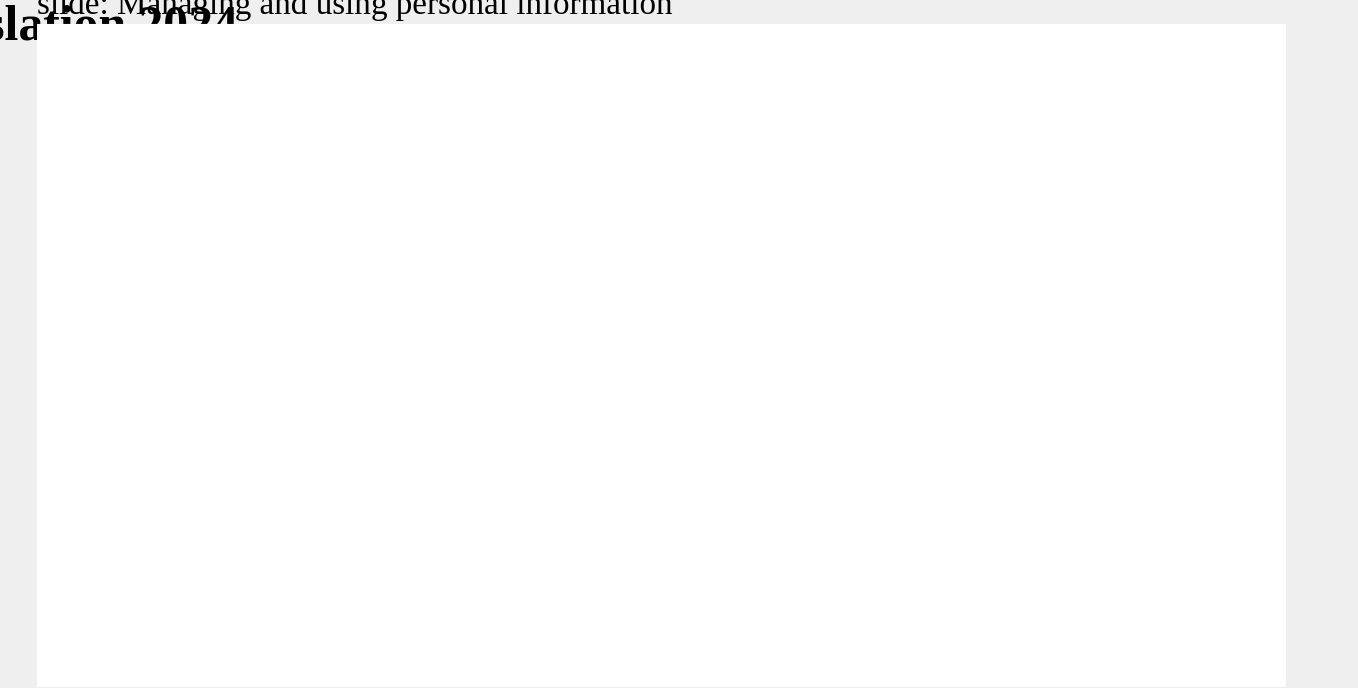 click 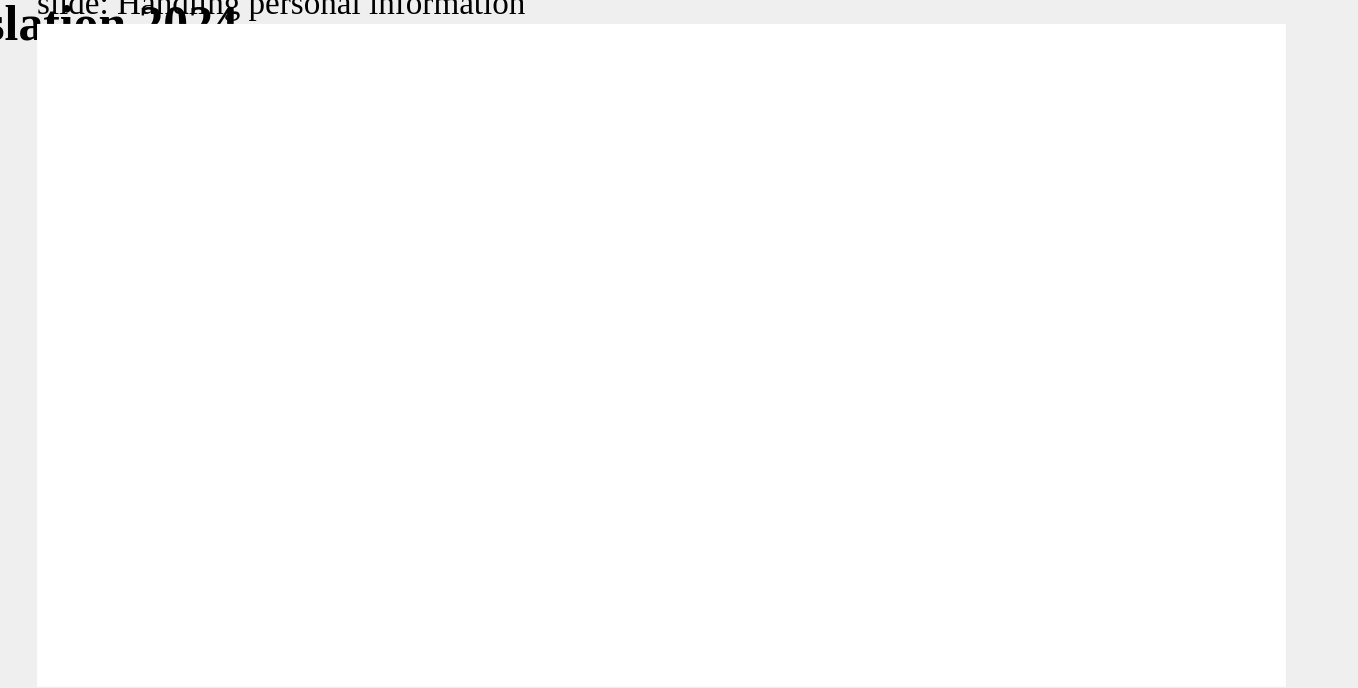 checkbox on "true" 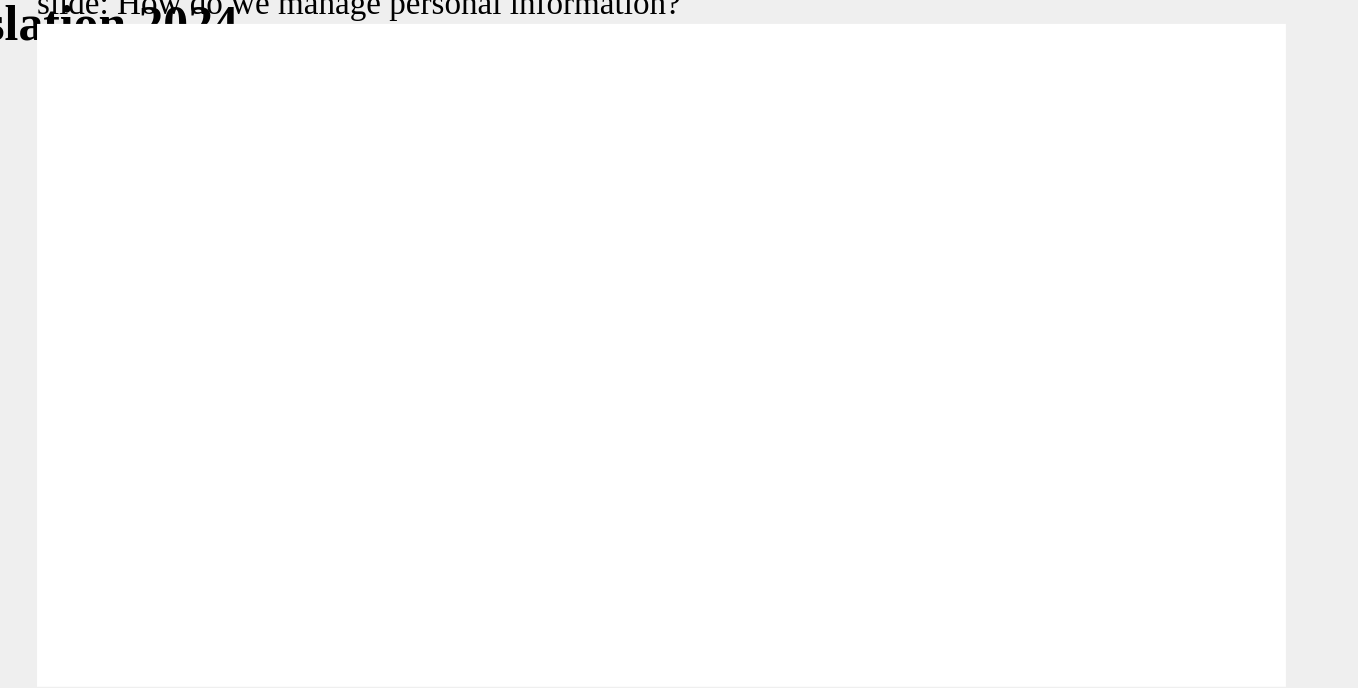 click 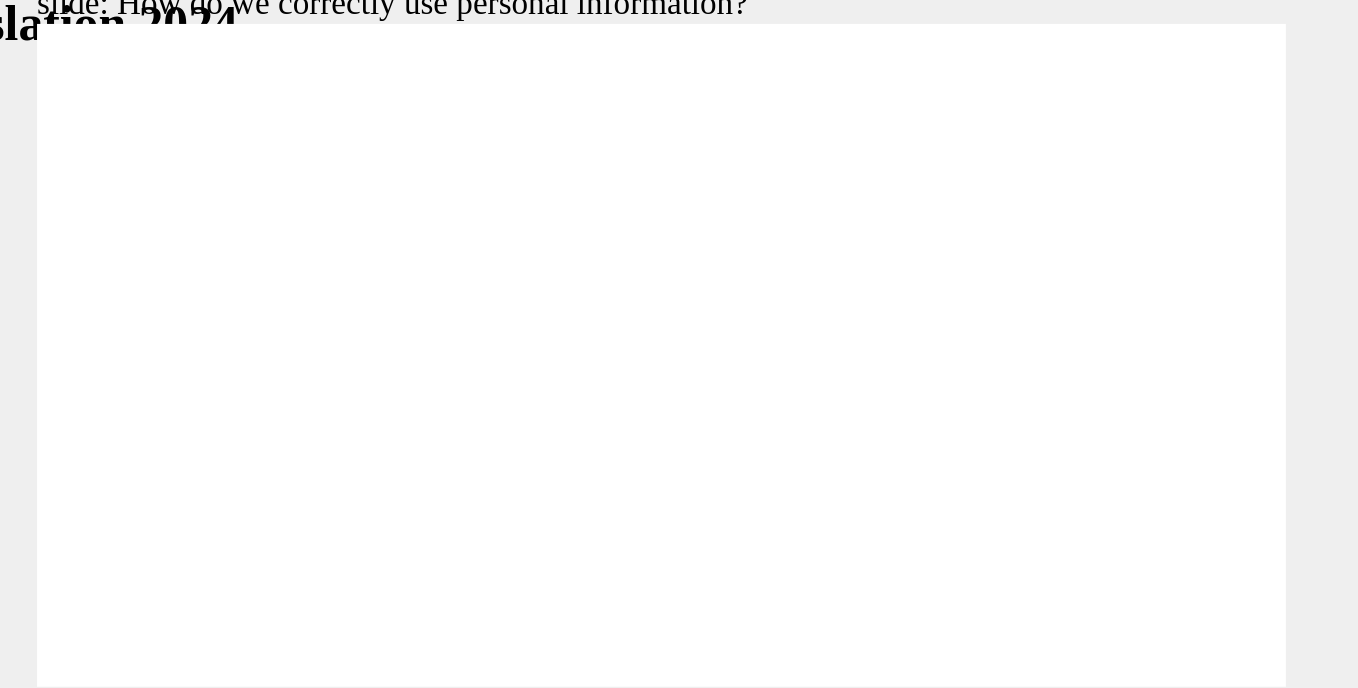 click 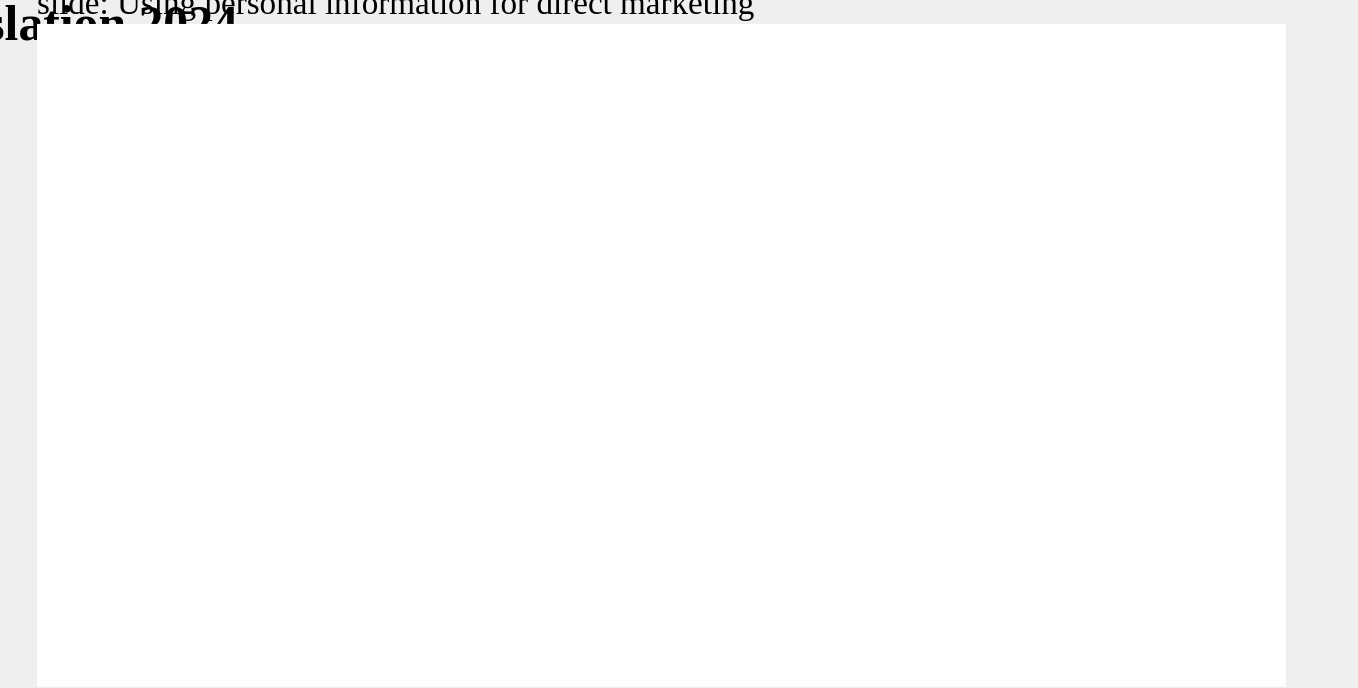 click 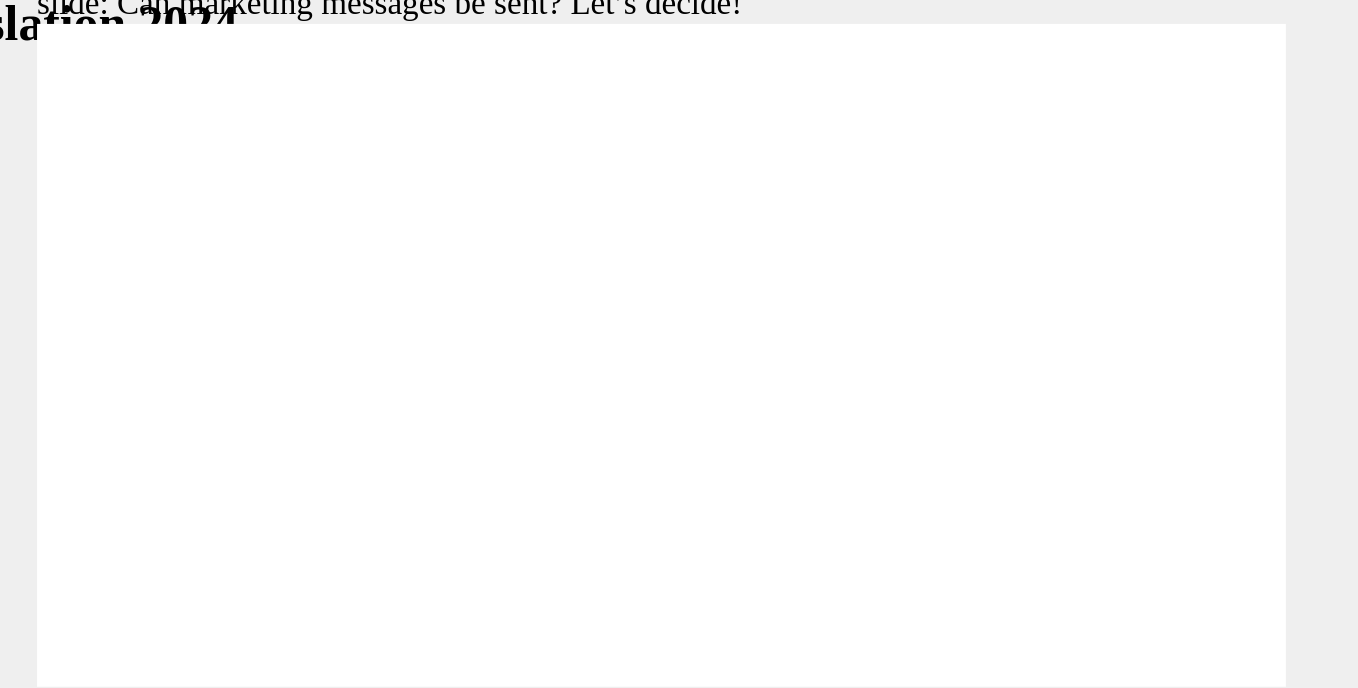 click 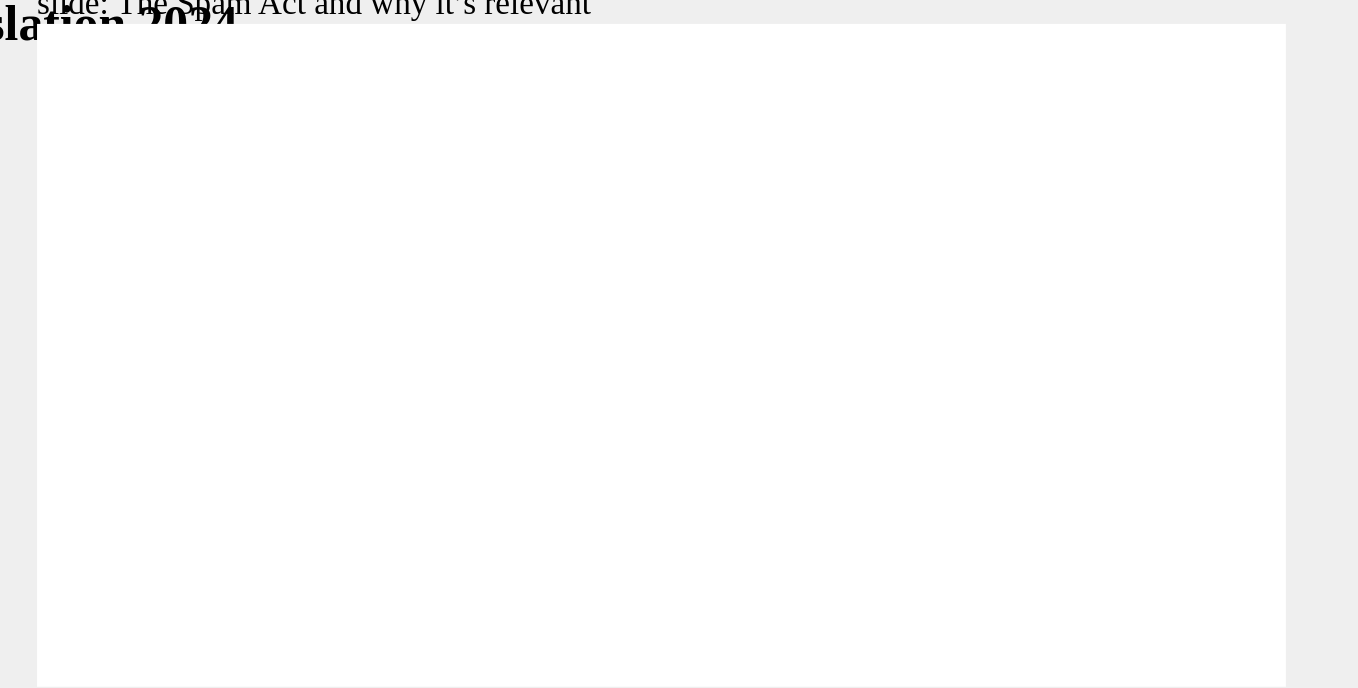 click 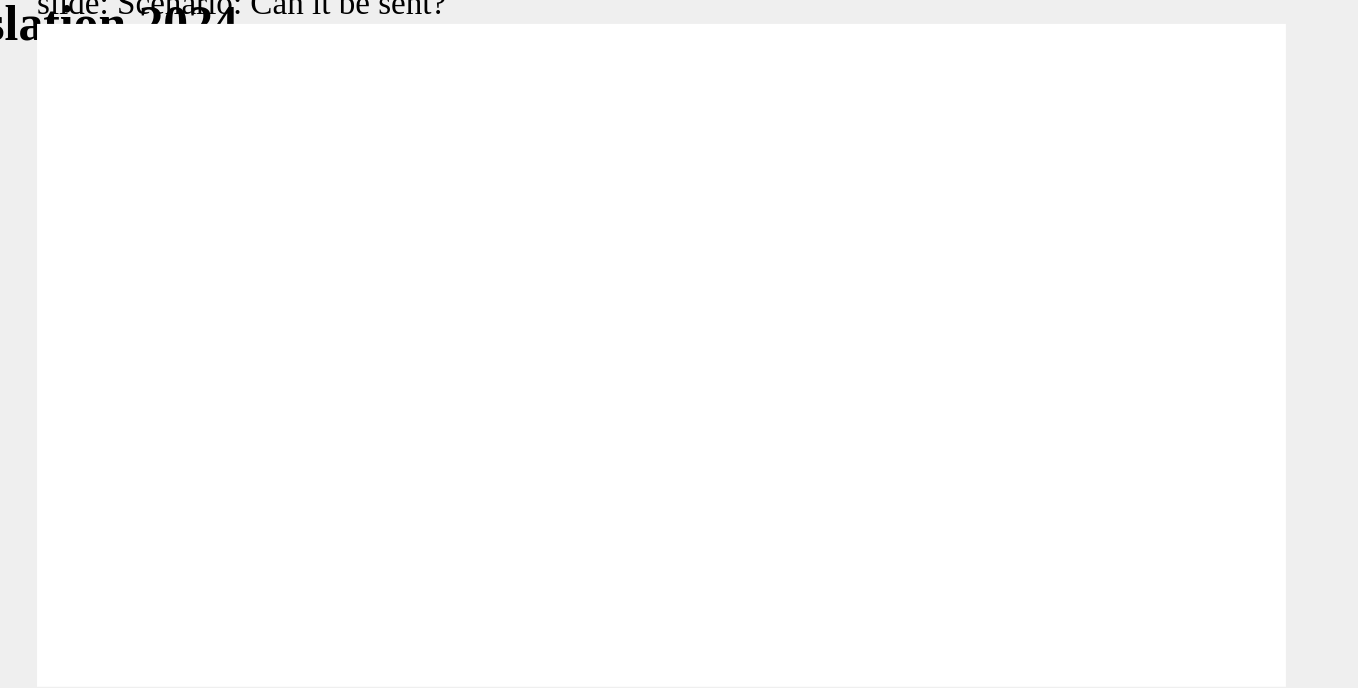 radio on "true" 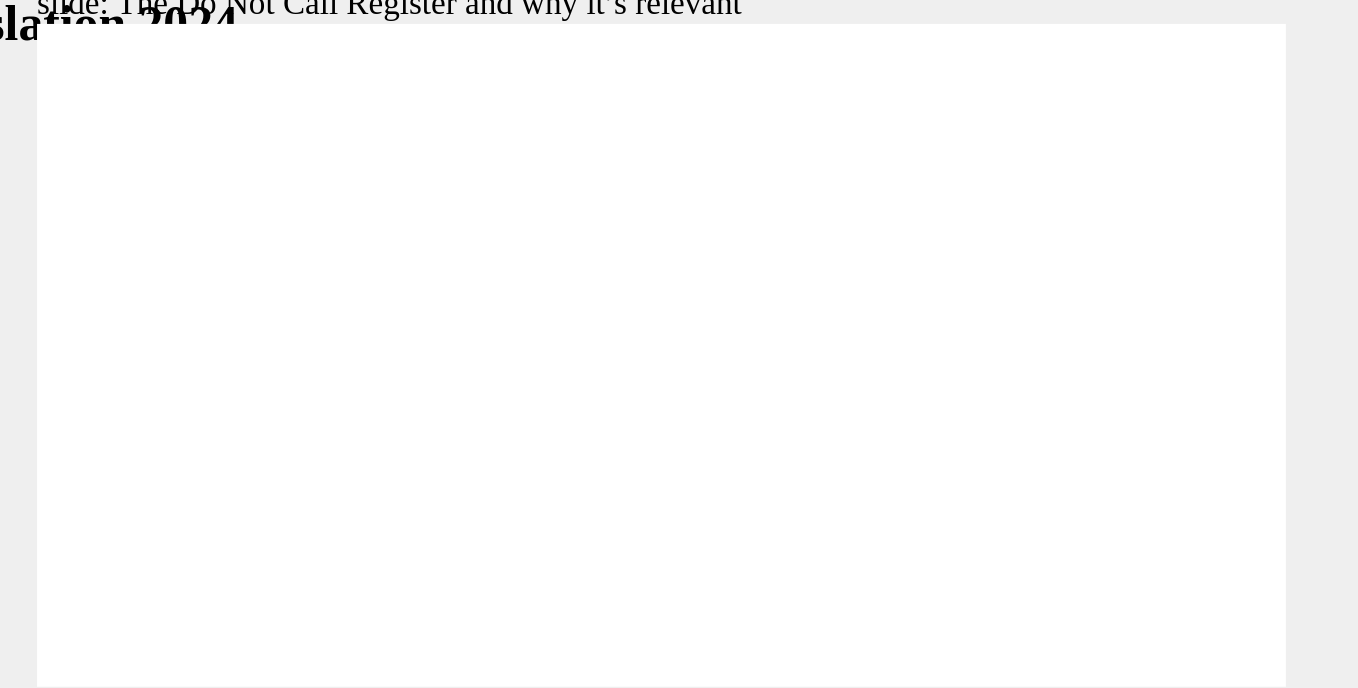 click 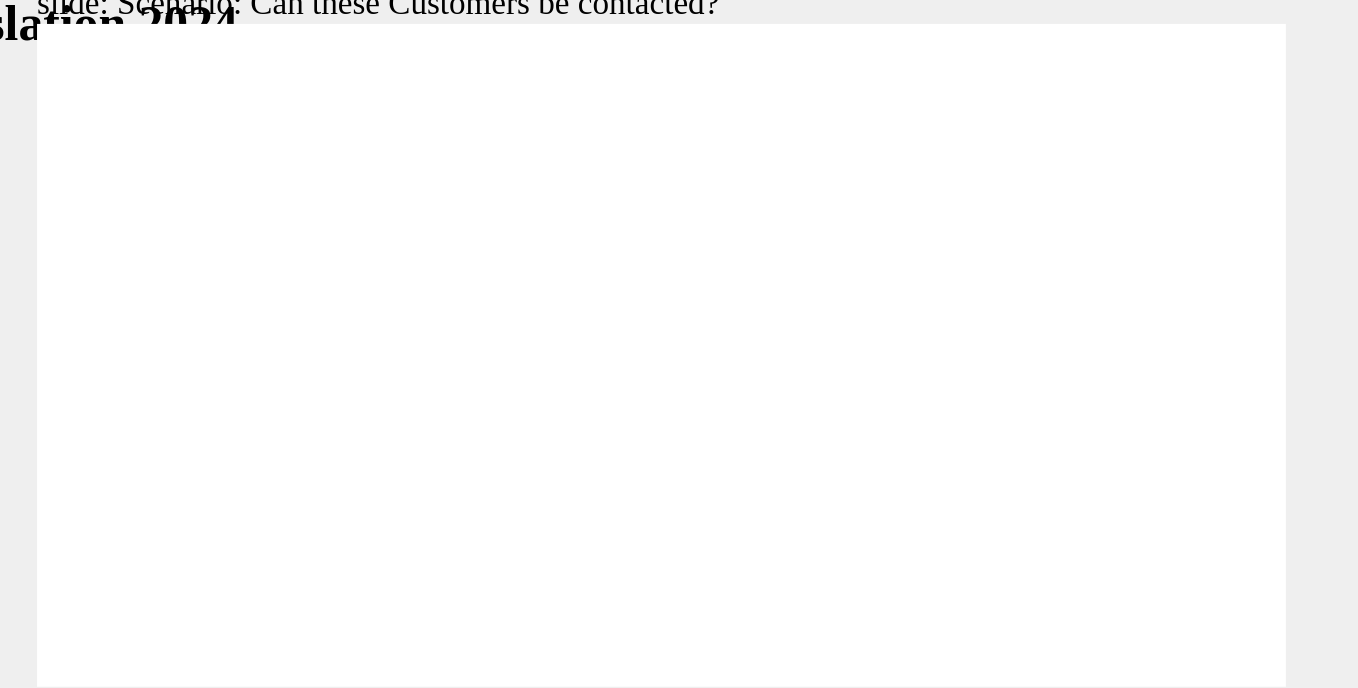 radio on "true" 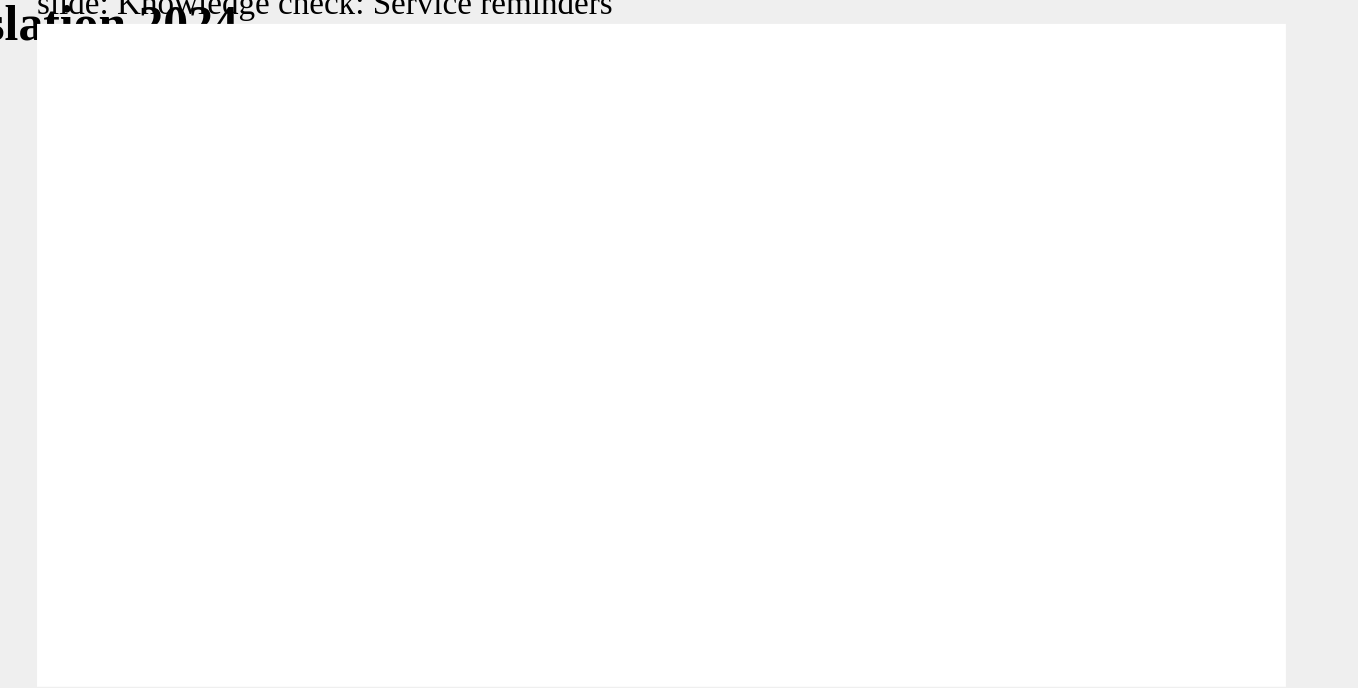 click 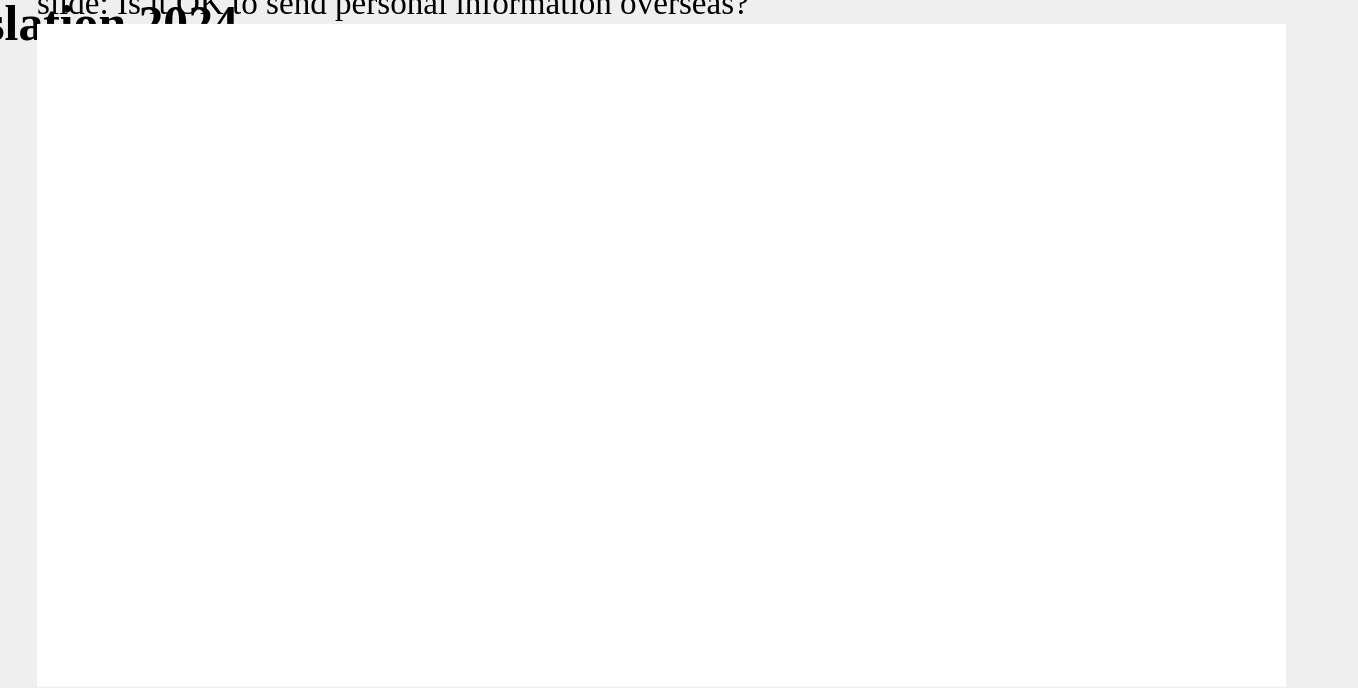click 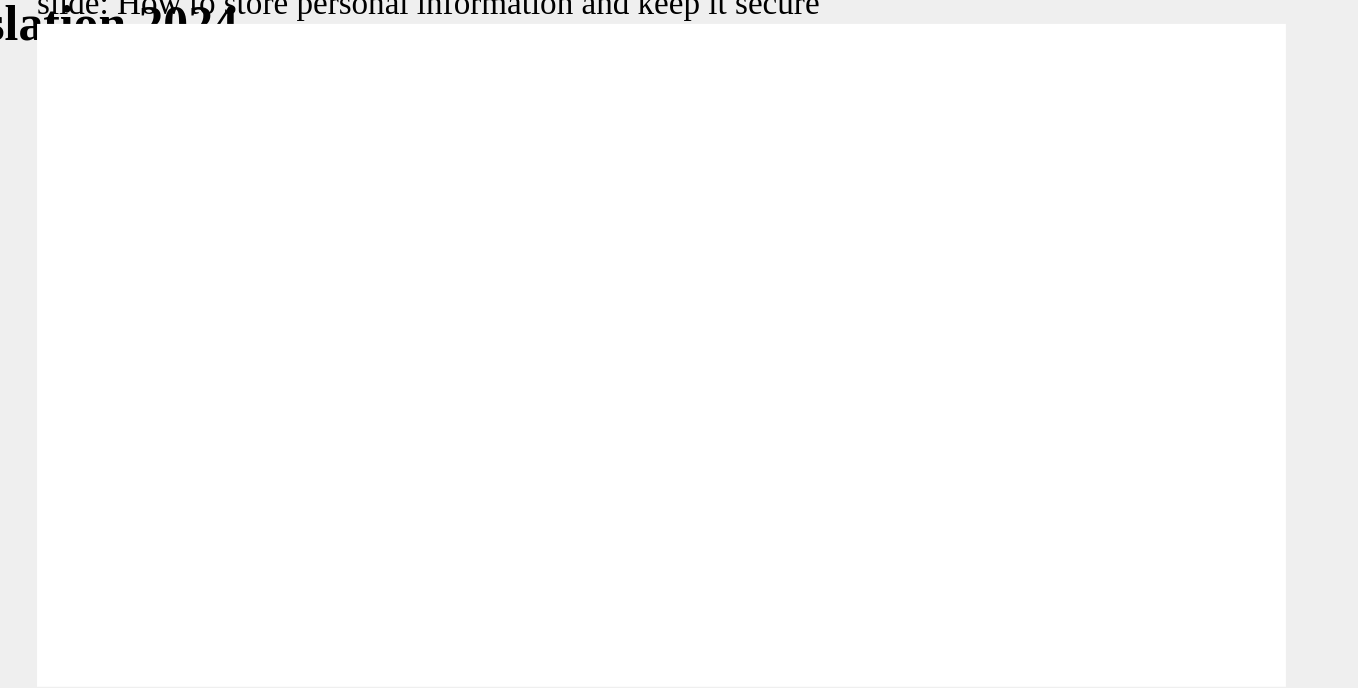 click 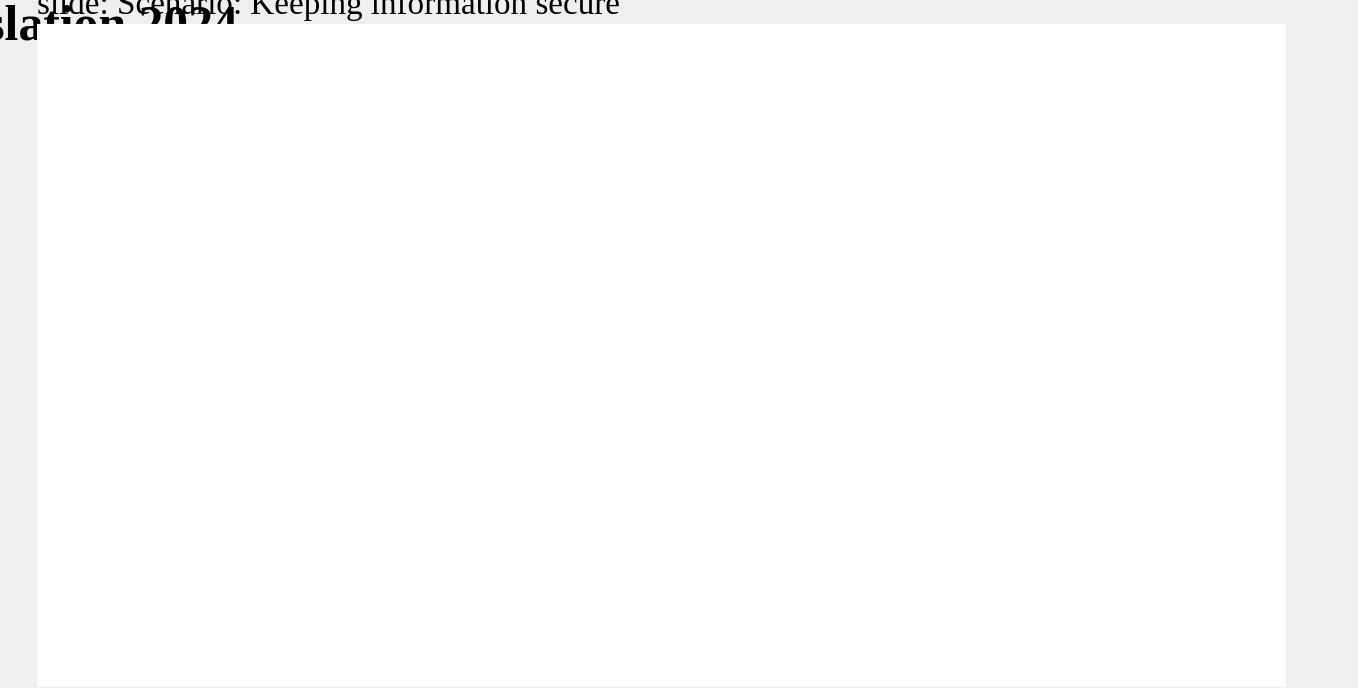 radio on "true" 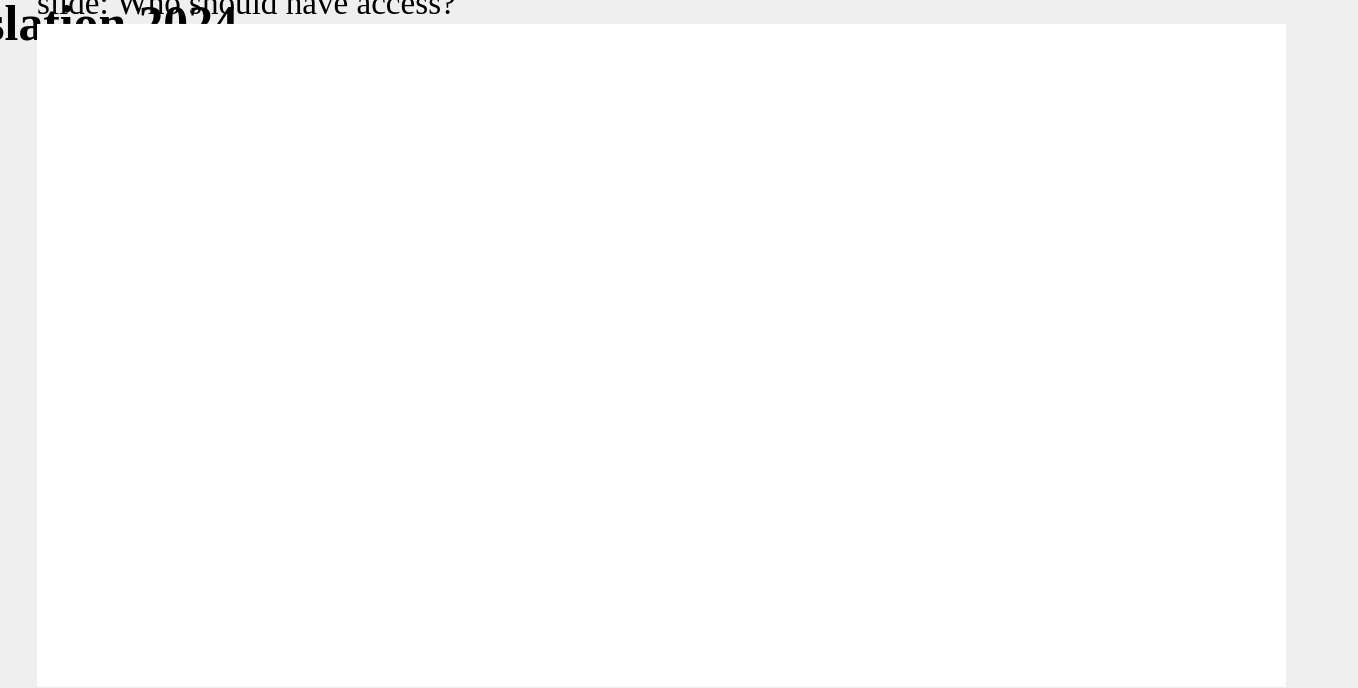 click 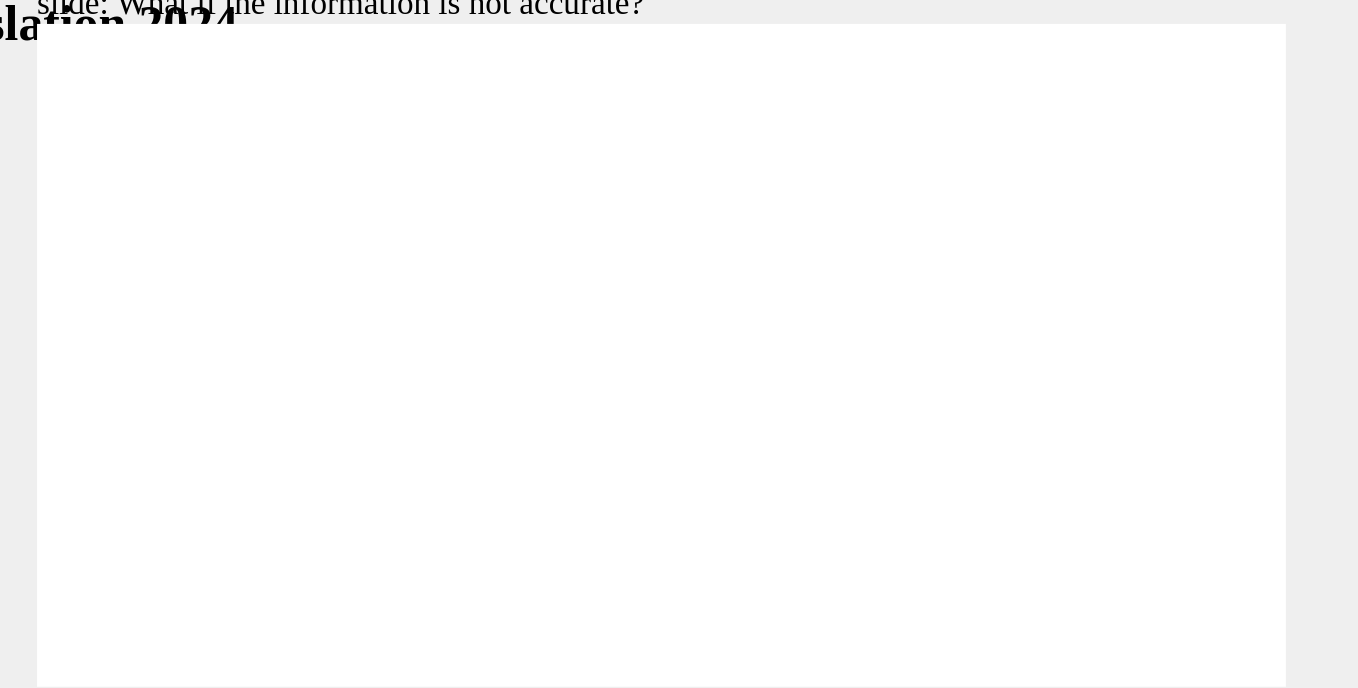 click 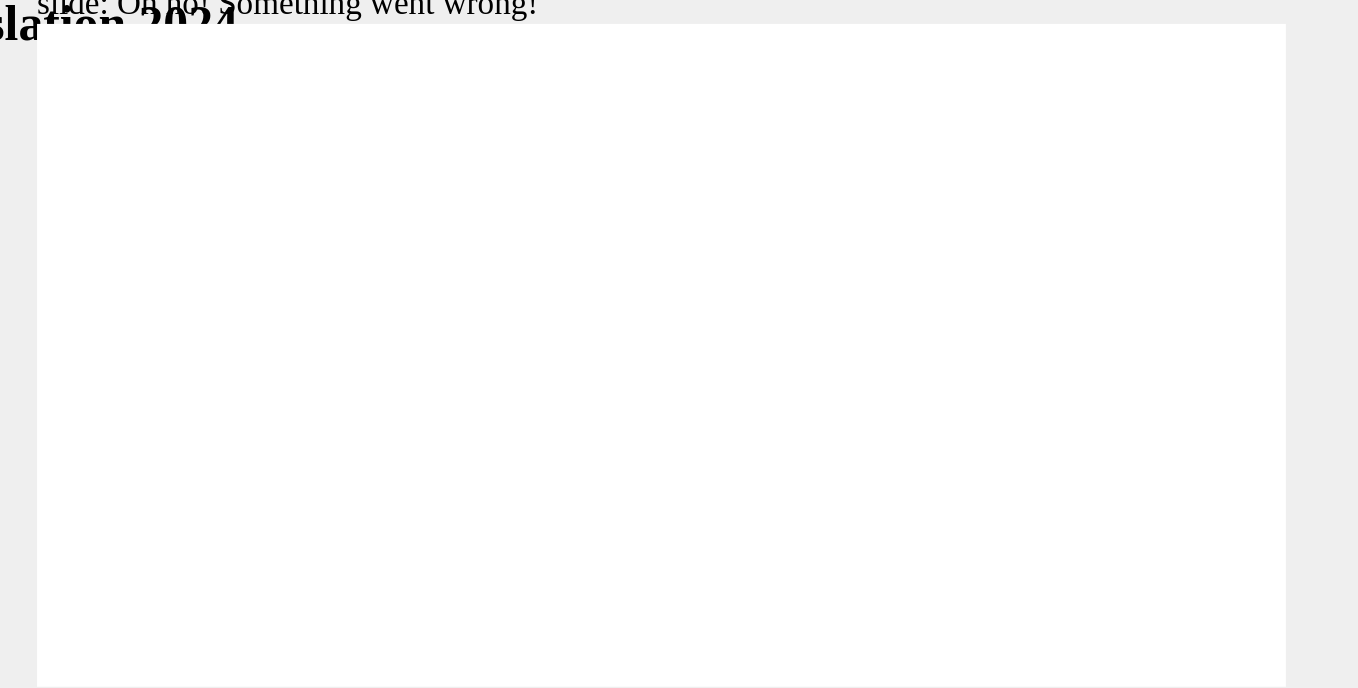 click 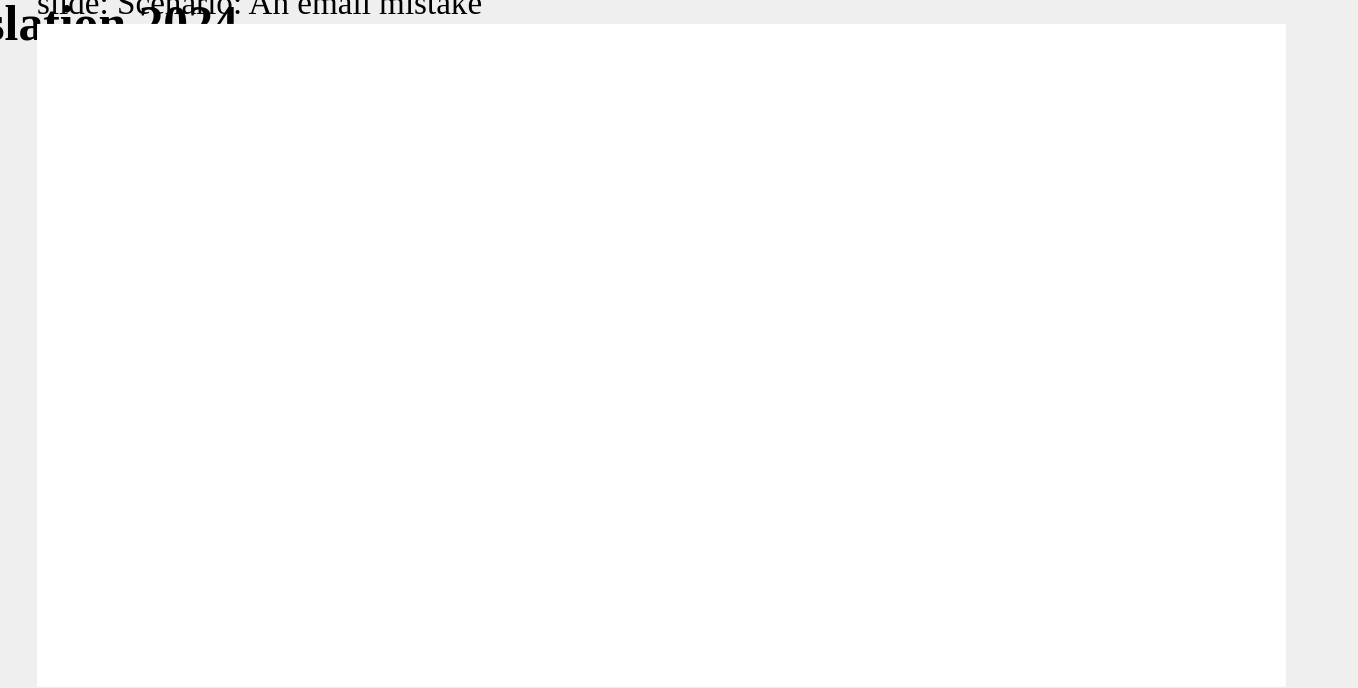 radio on "true" 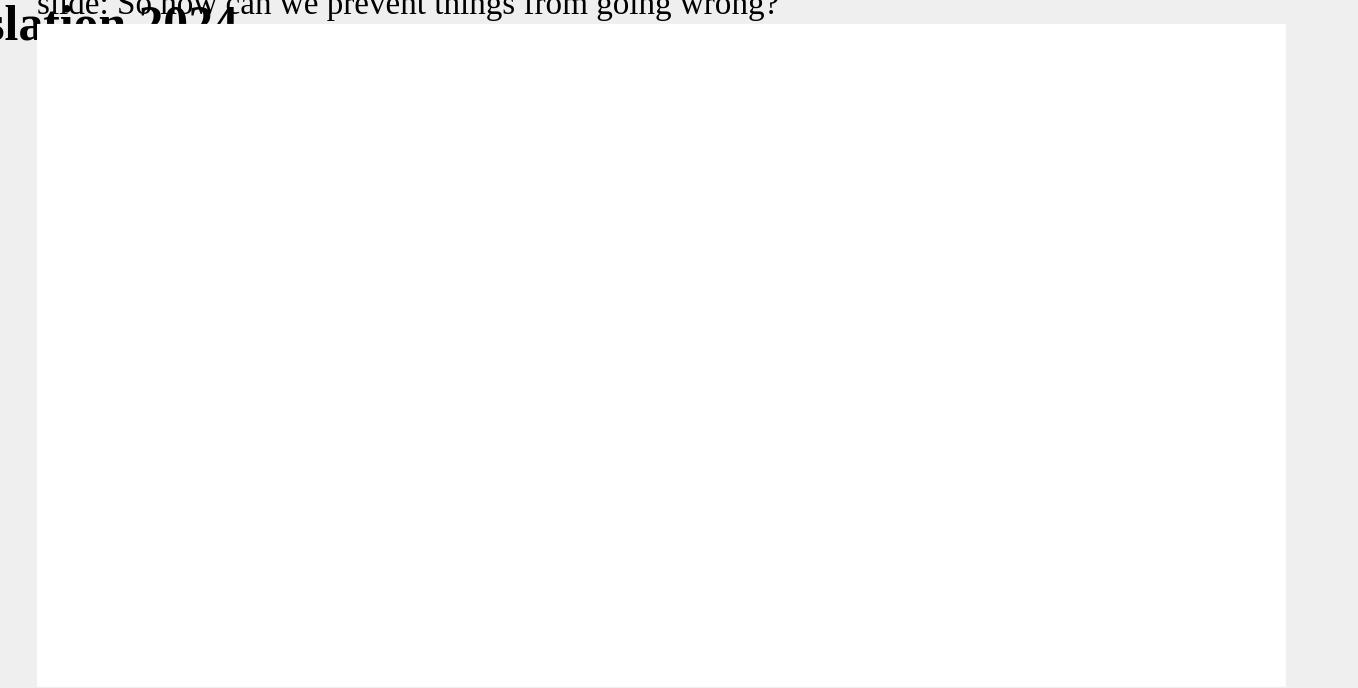 click 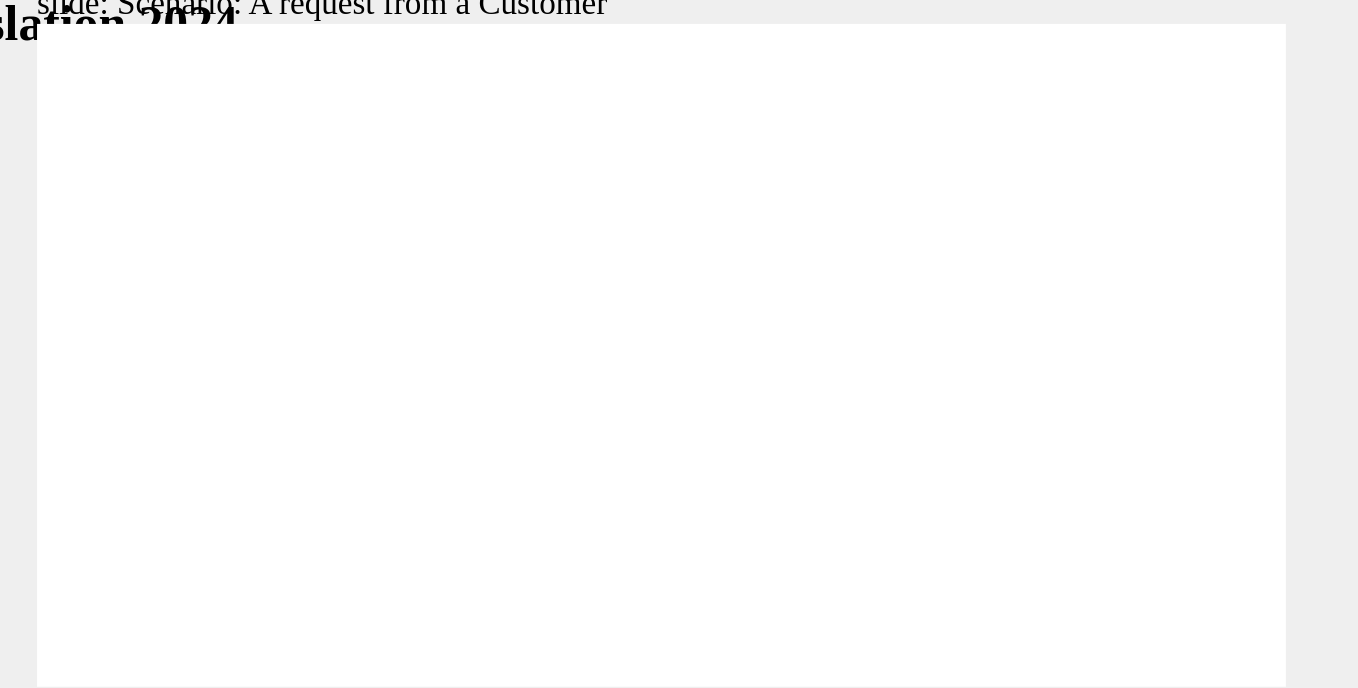 radio on "true" 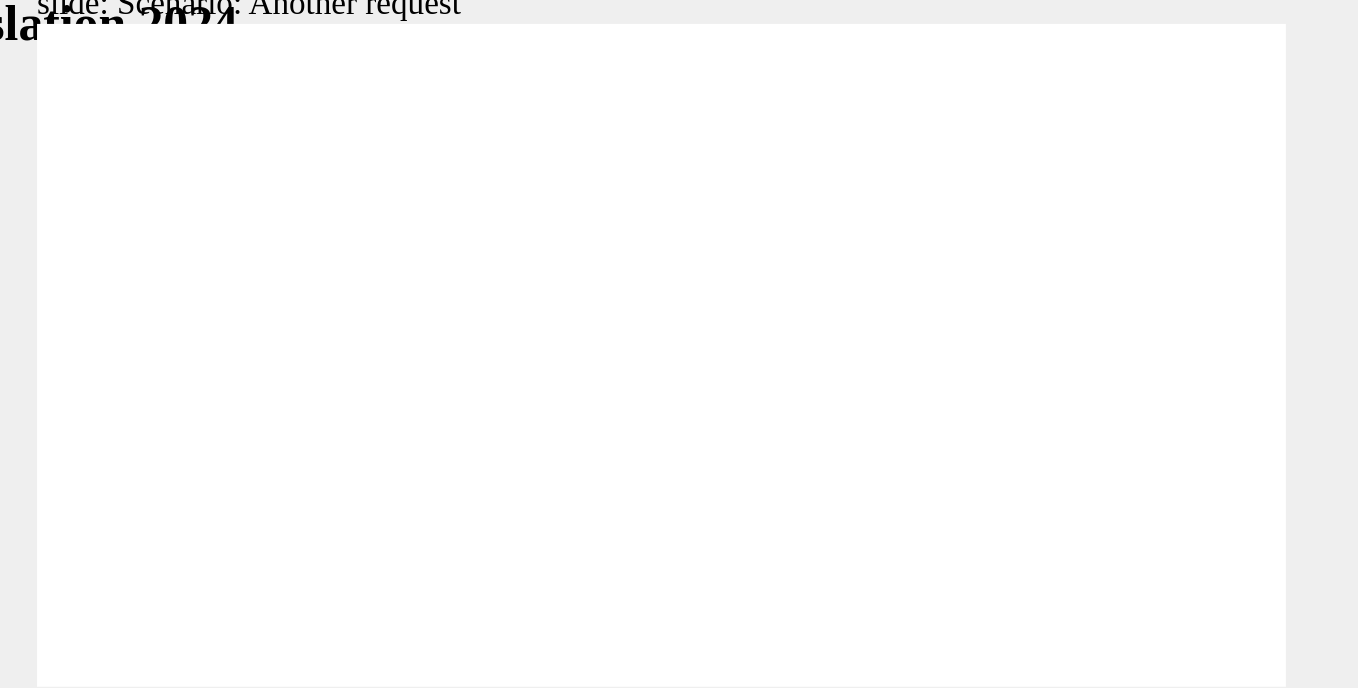 radio on "true" 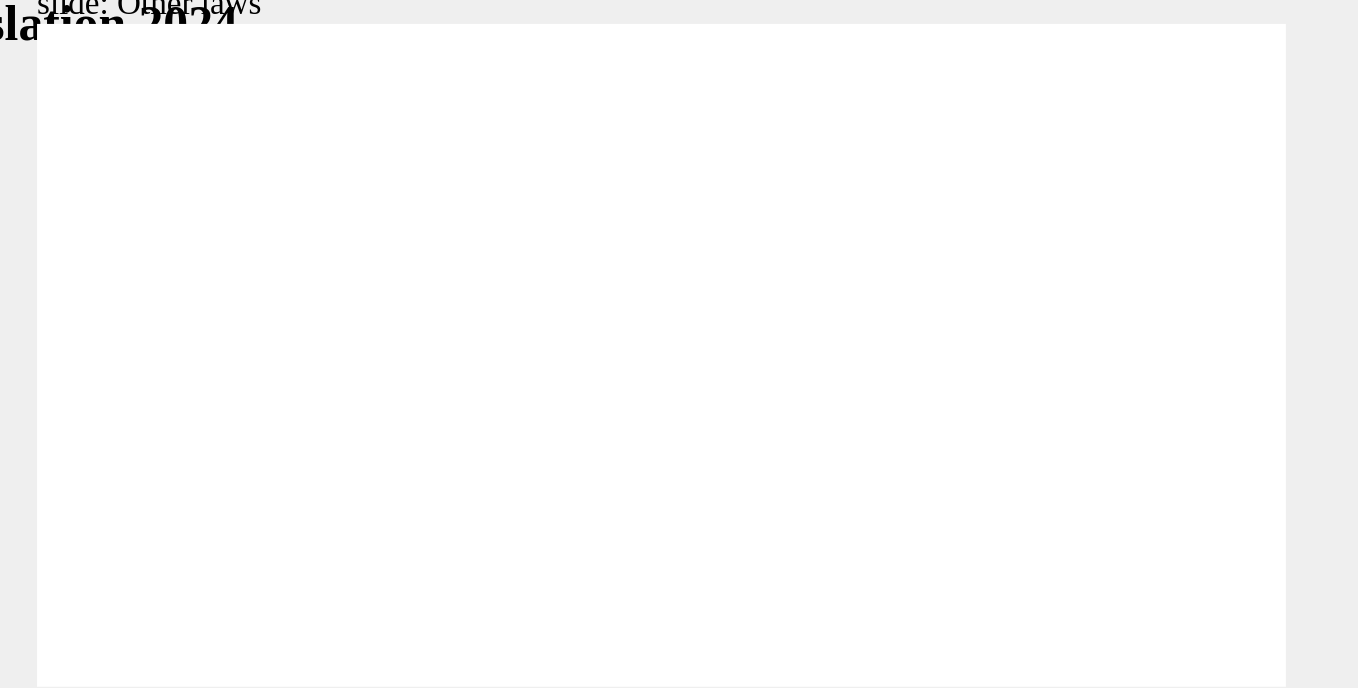 click 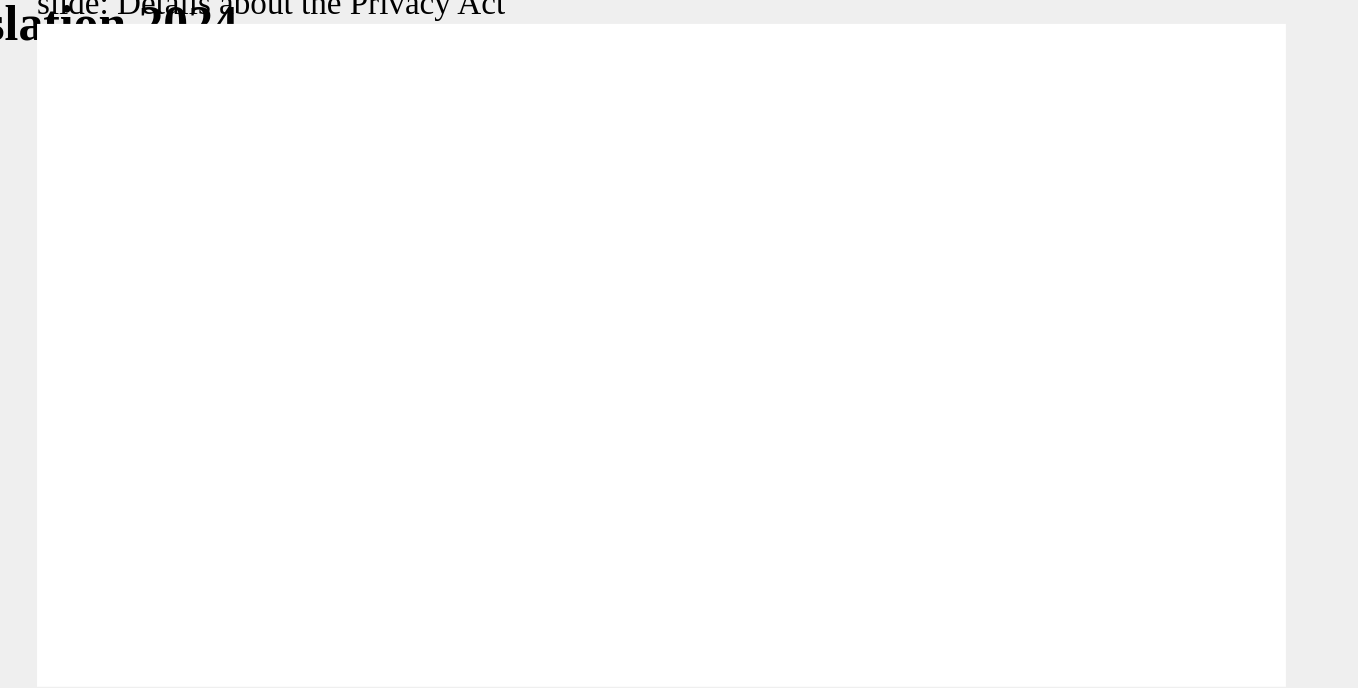 click 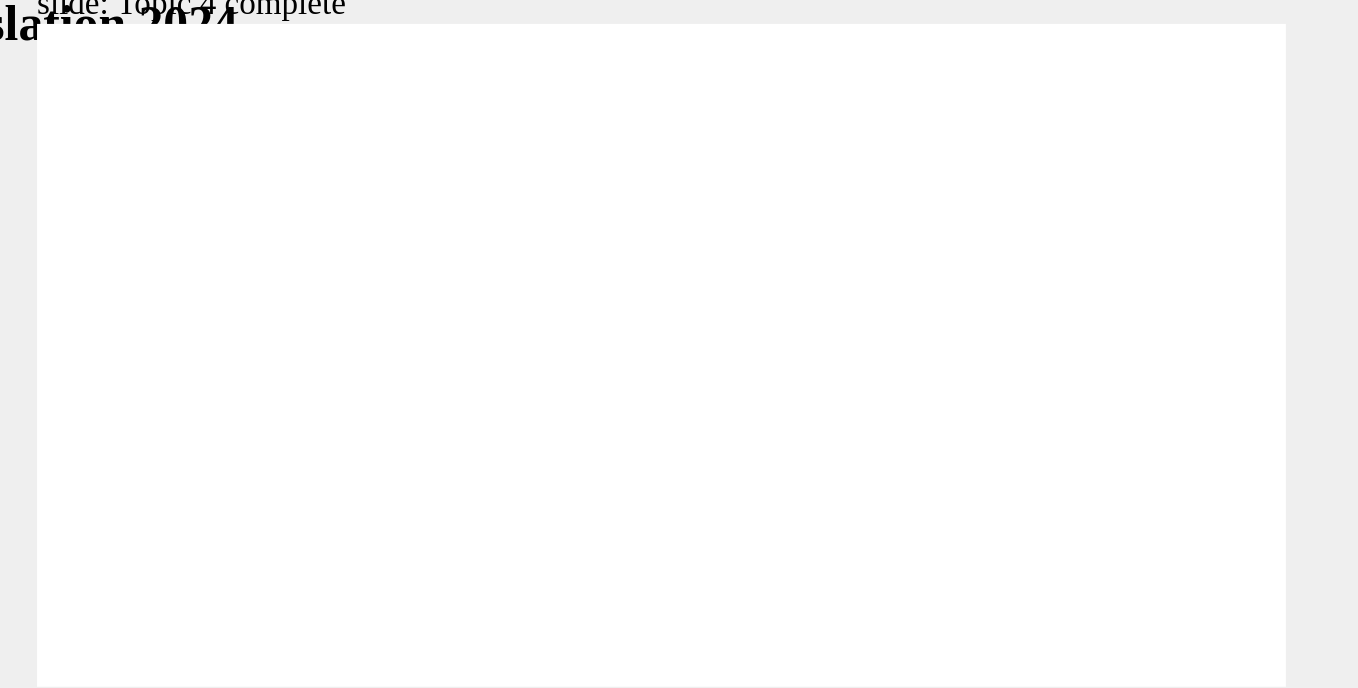 click 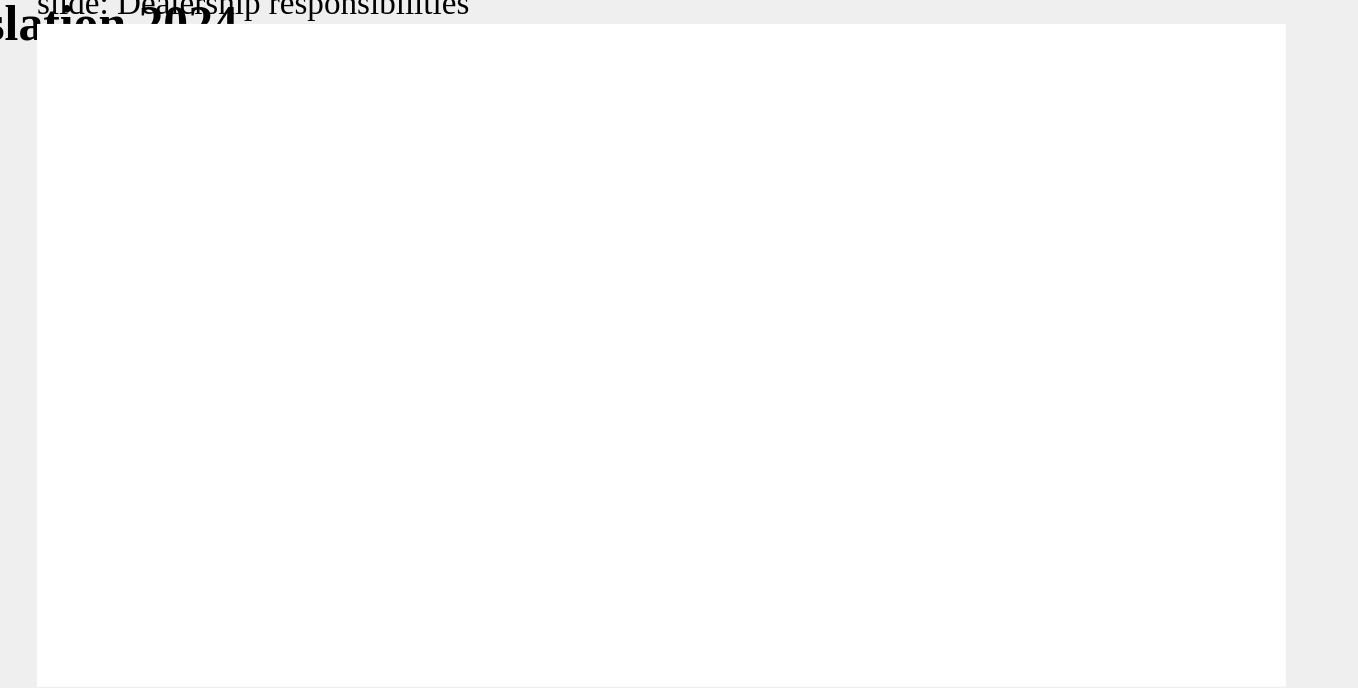click 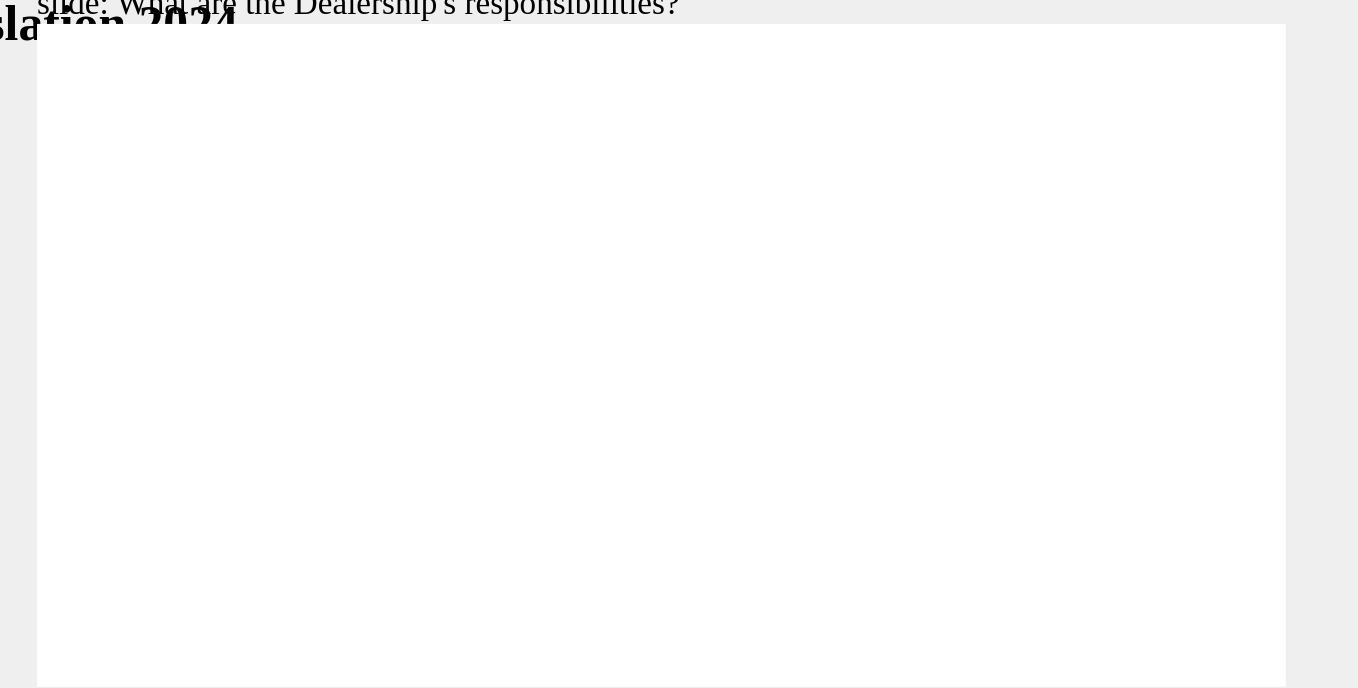 click 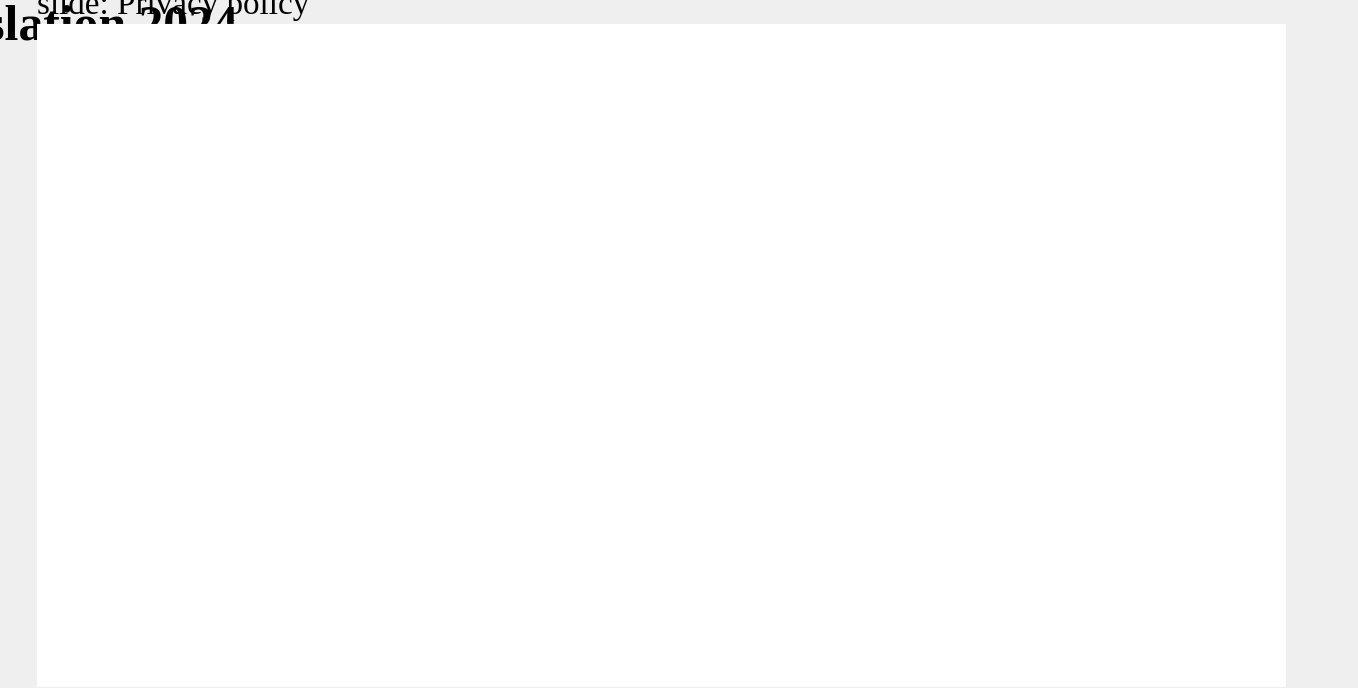 click 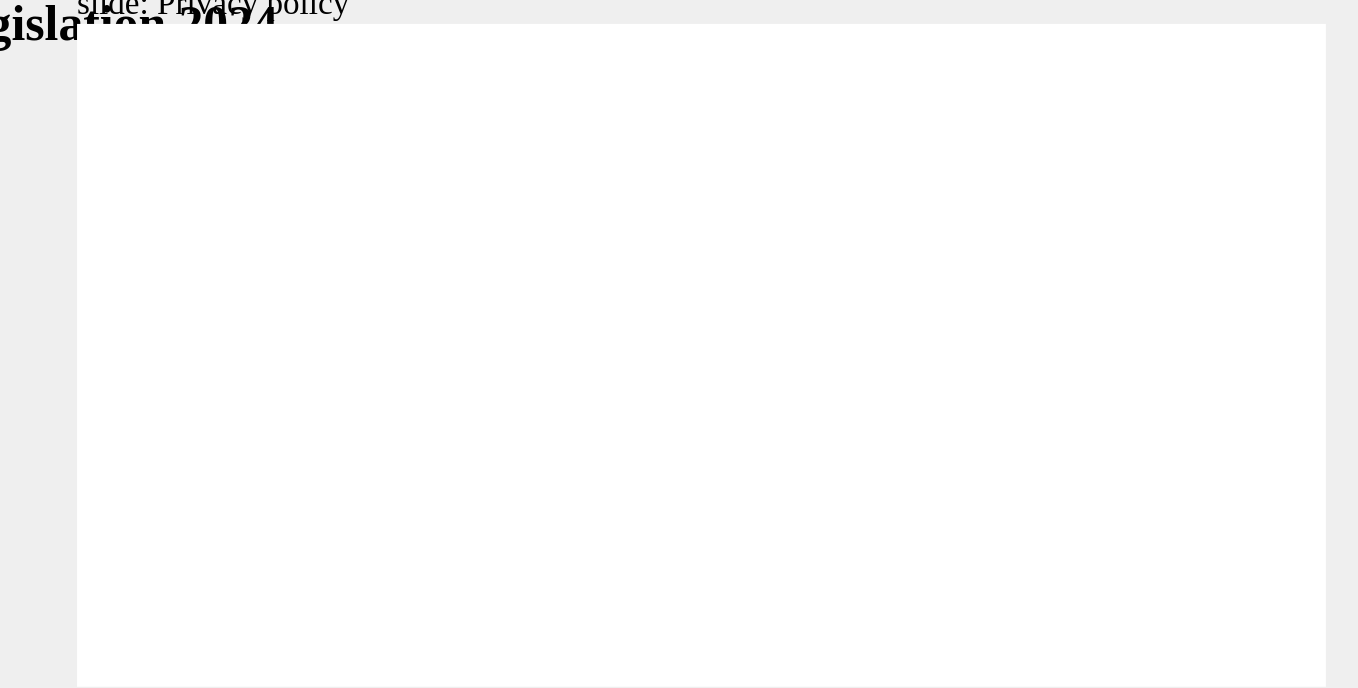 click 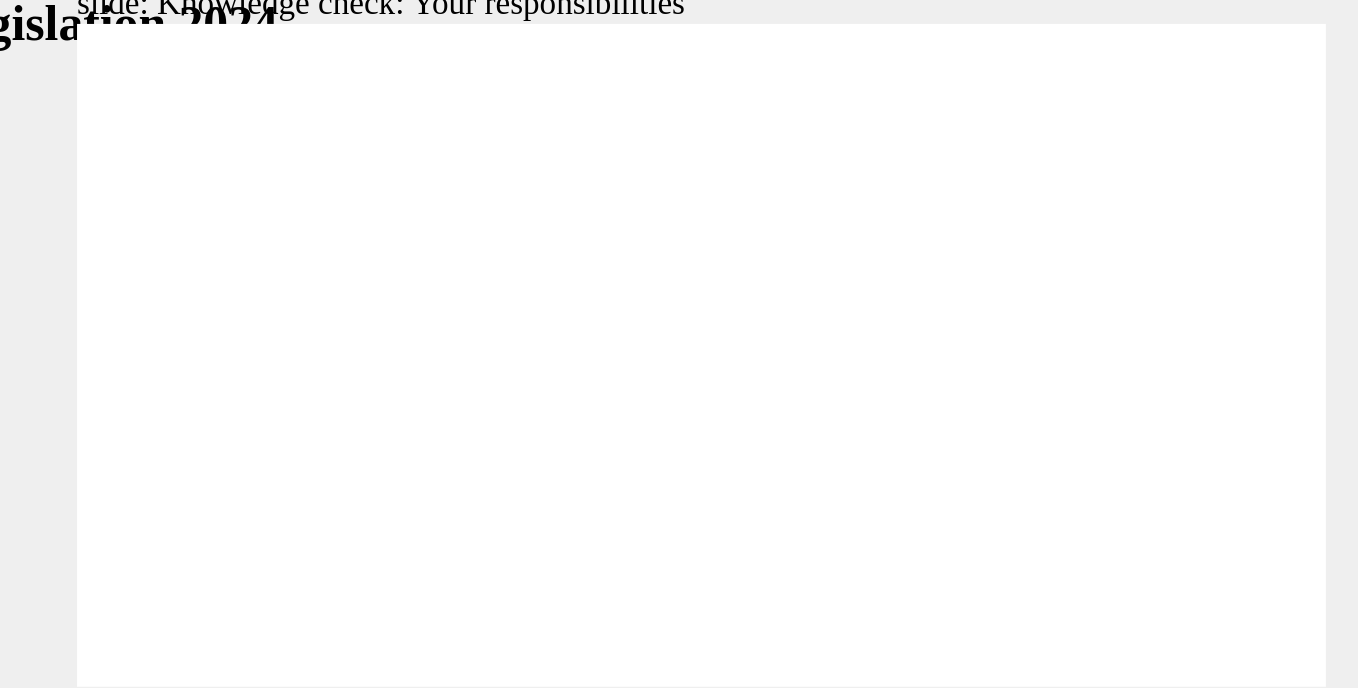 checkbox on "true" 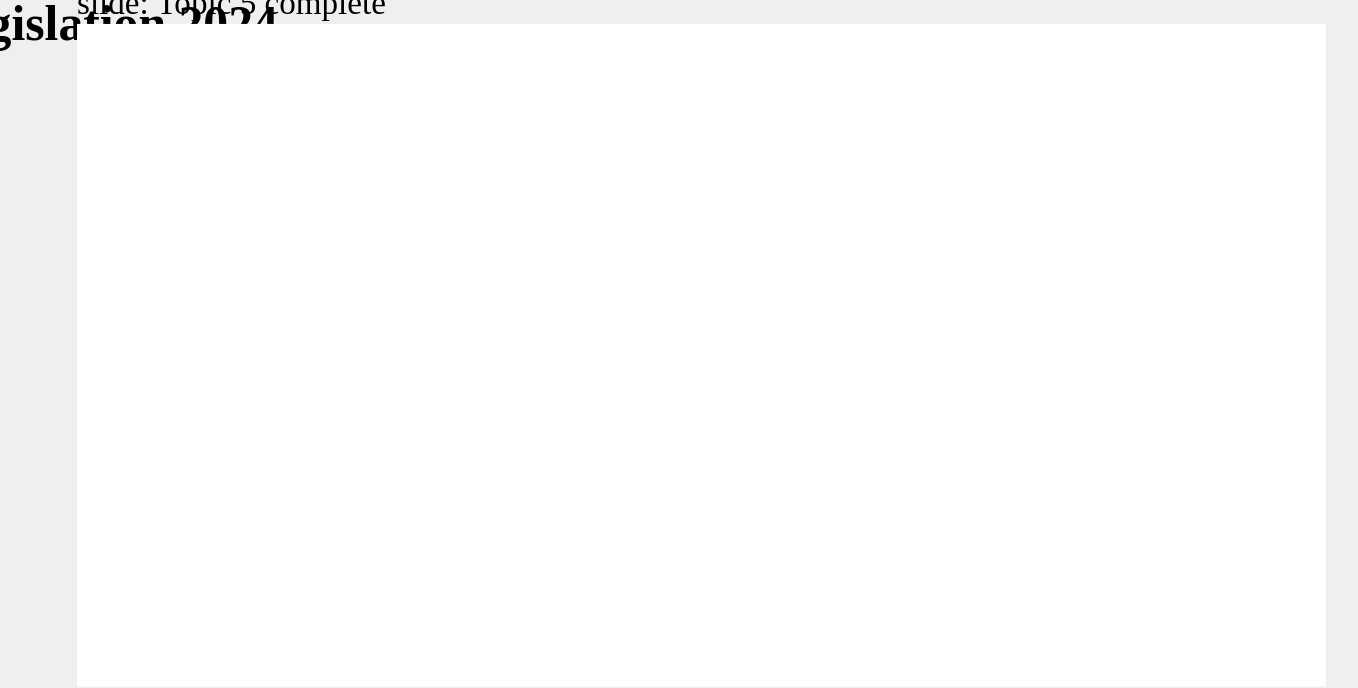 click 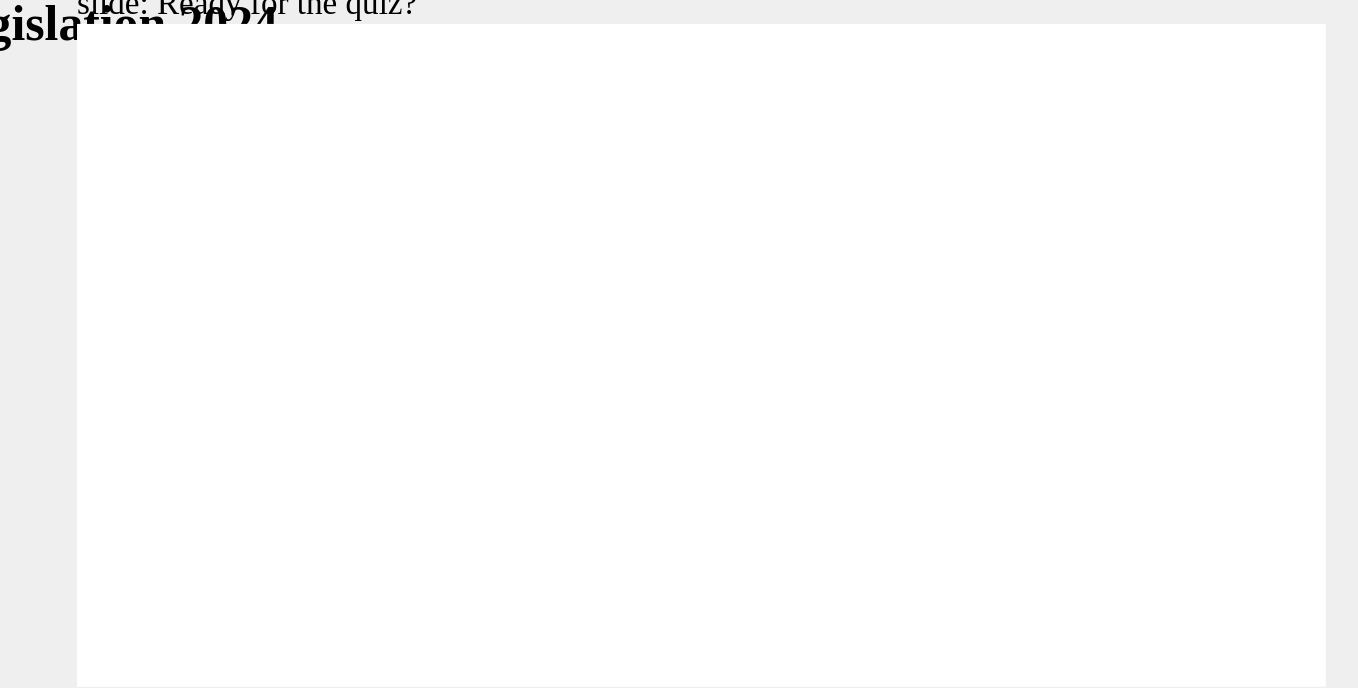 click 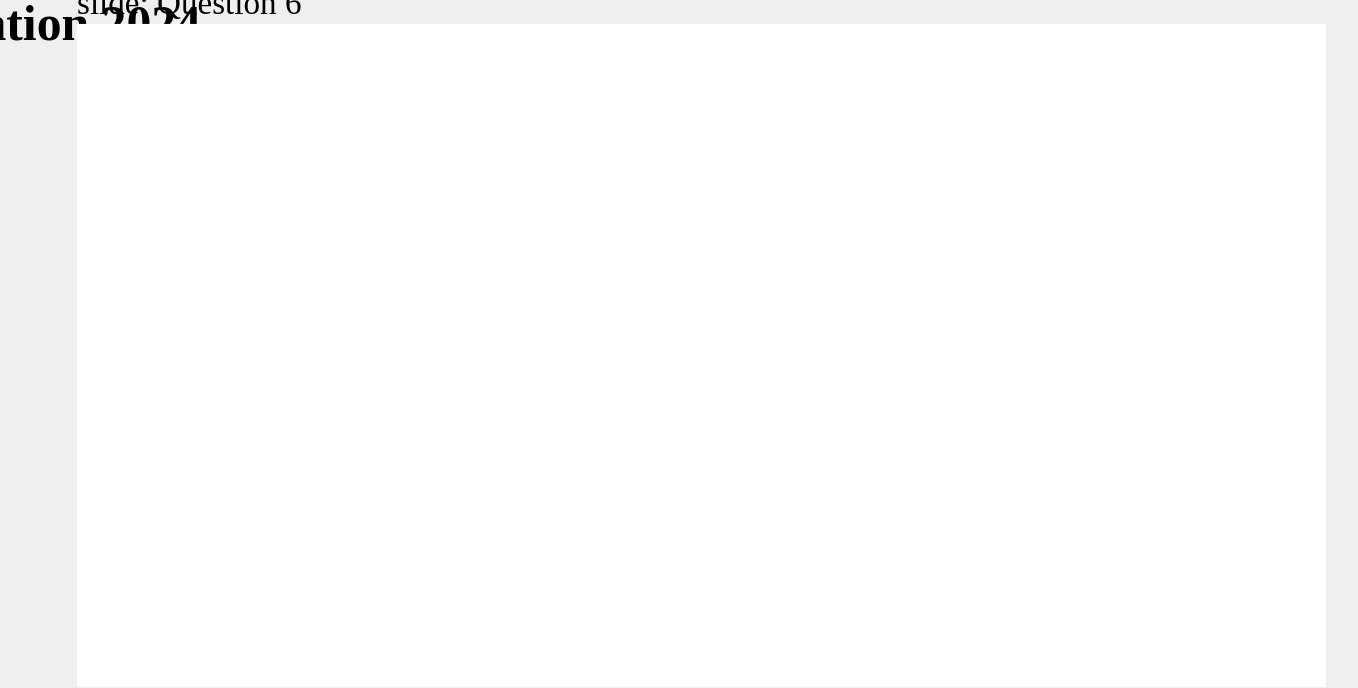 radio on "true" 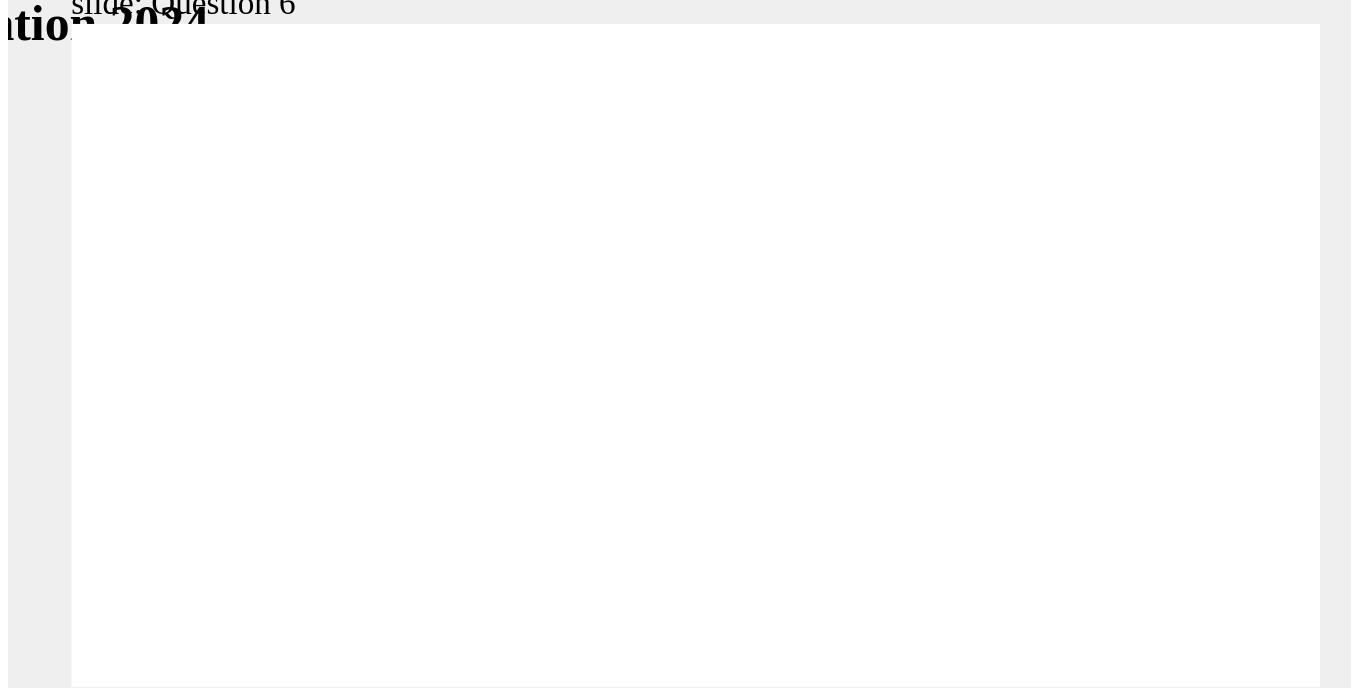 scroll, scrollTop: 0, scrollLeft: 0, axis: both 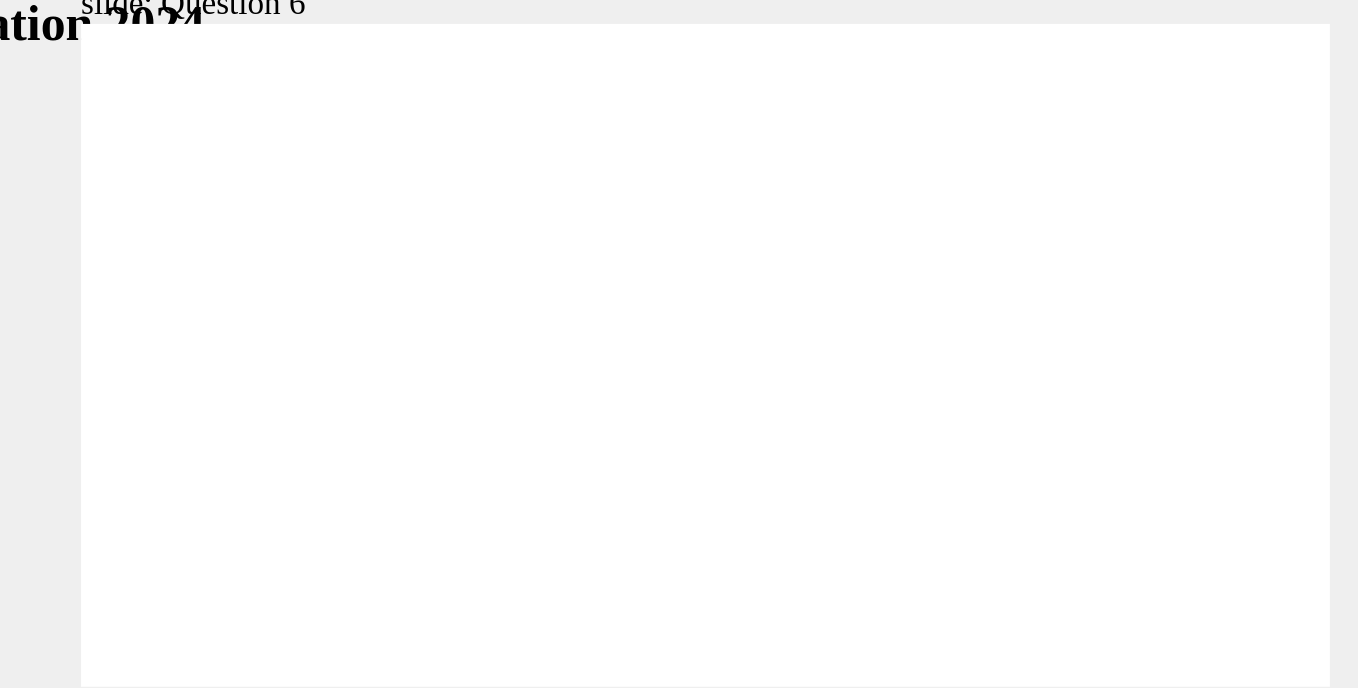 click 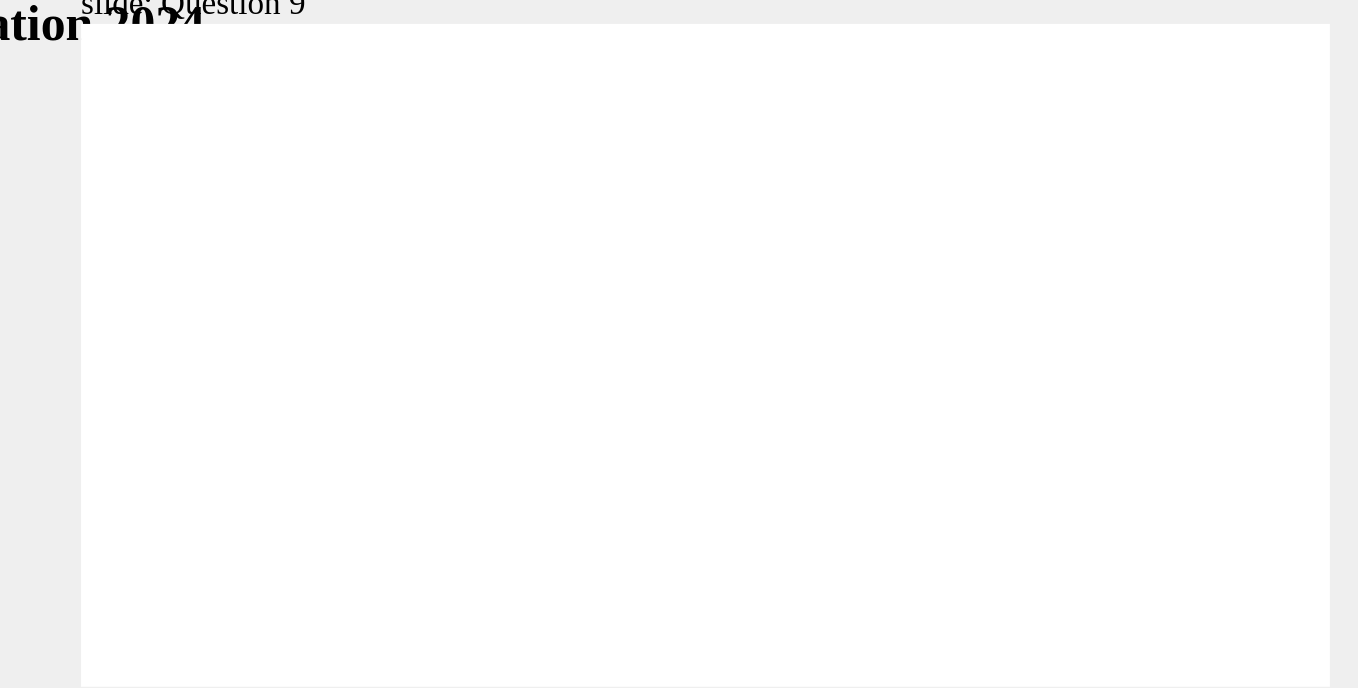 radio on "false" 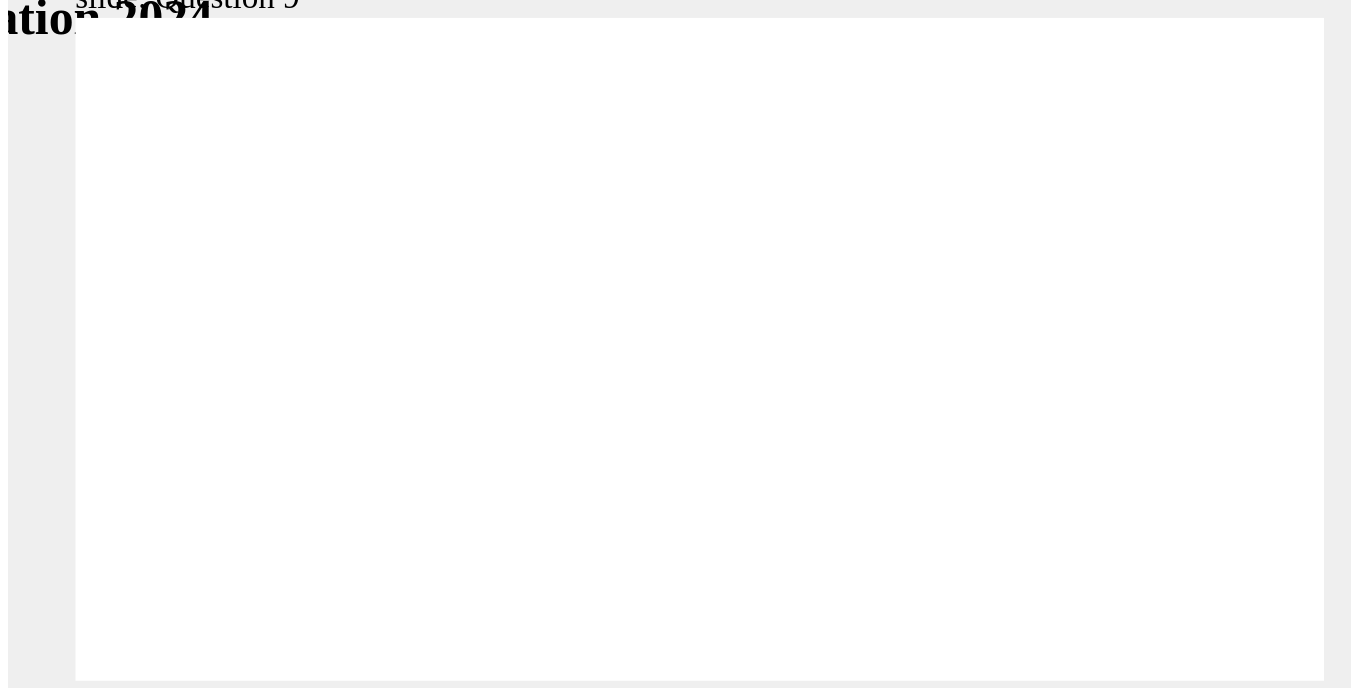 scroll, scrollTop: 0, scrollLeft: 0, axis: both 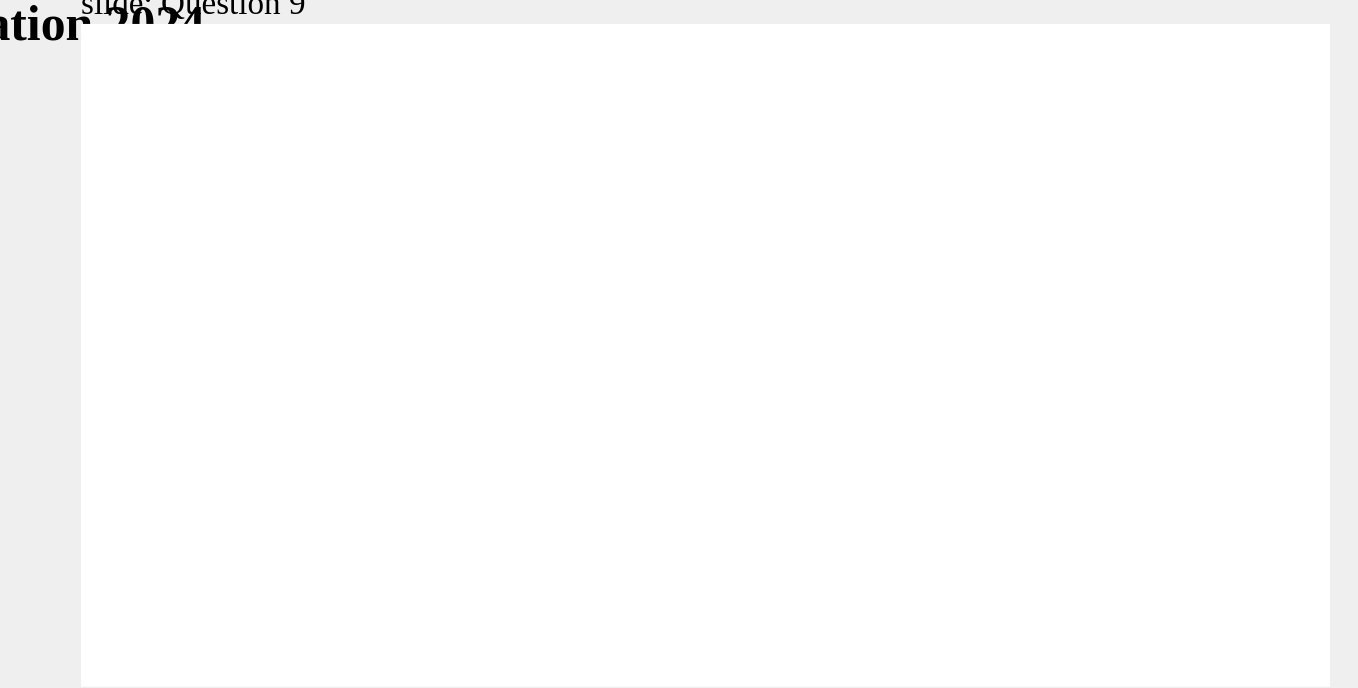 click 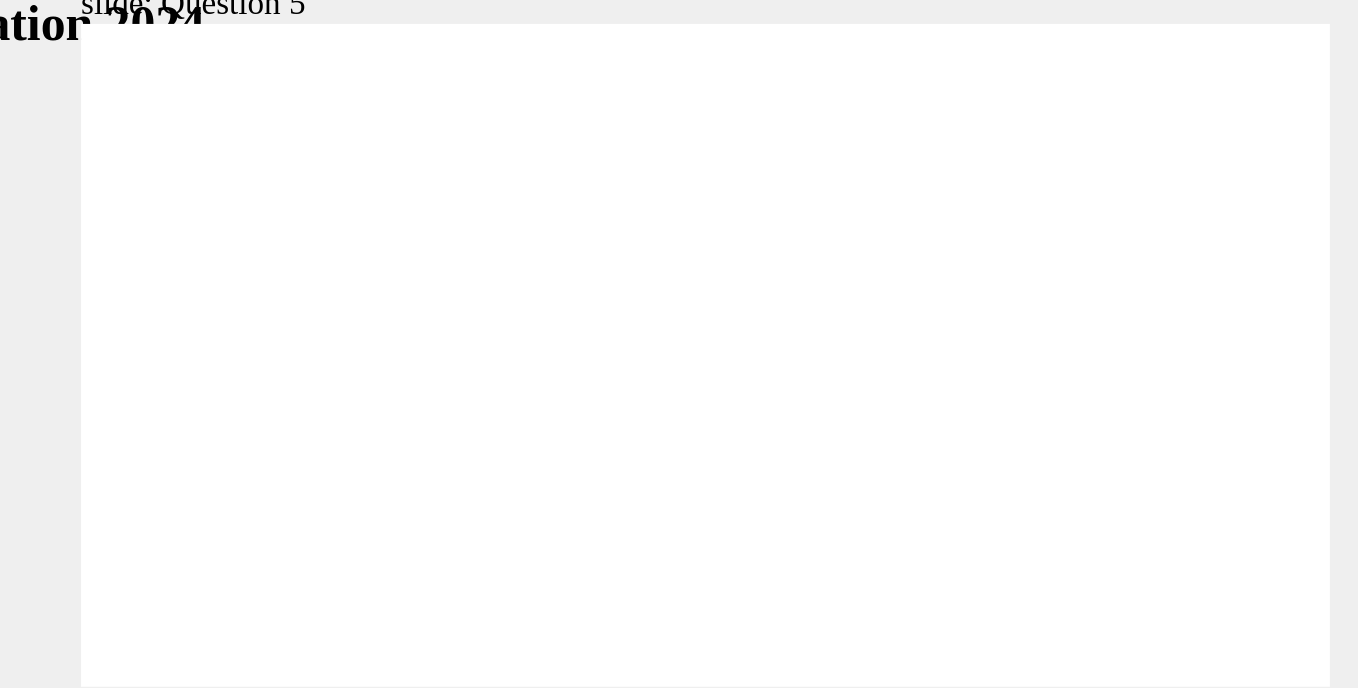 radio on "true" 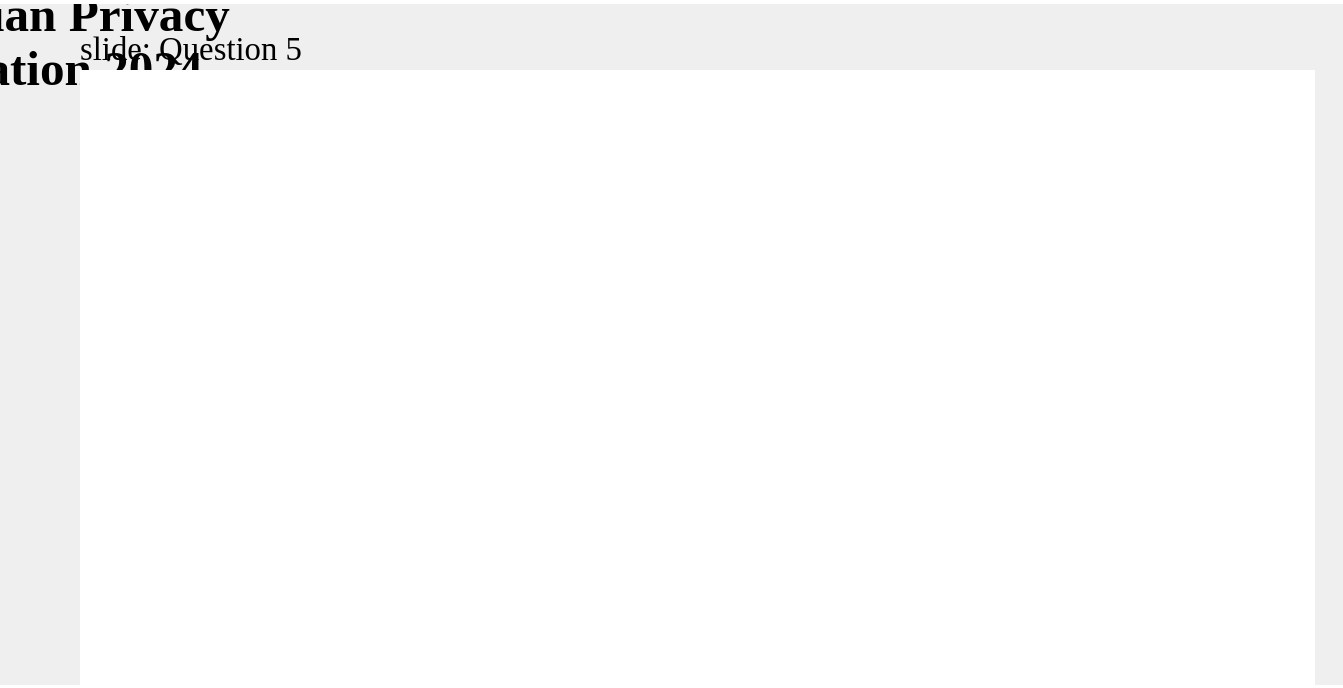 scroll, scrollTop: 19, scrollLeft: 0, axis: vertical 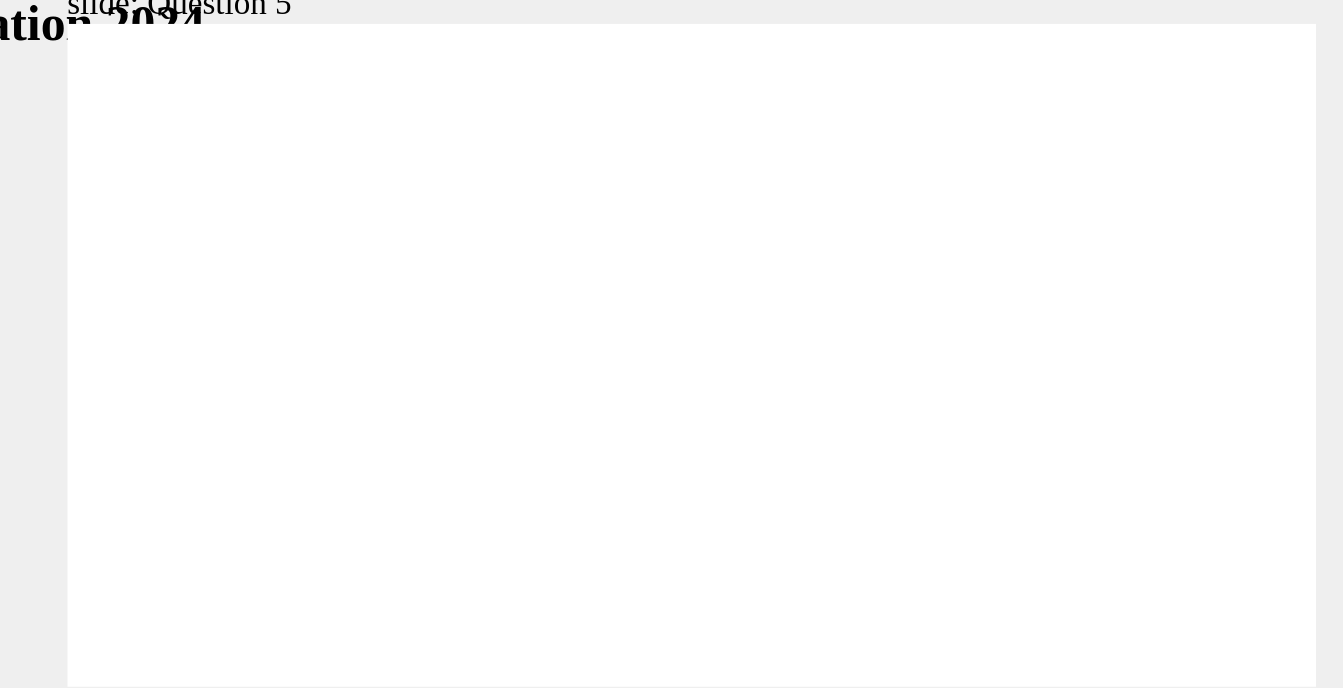 click 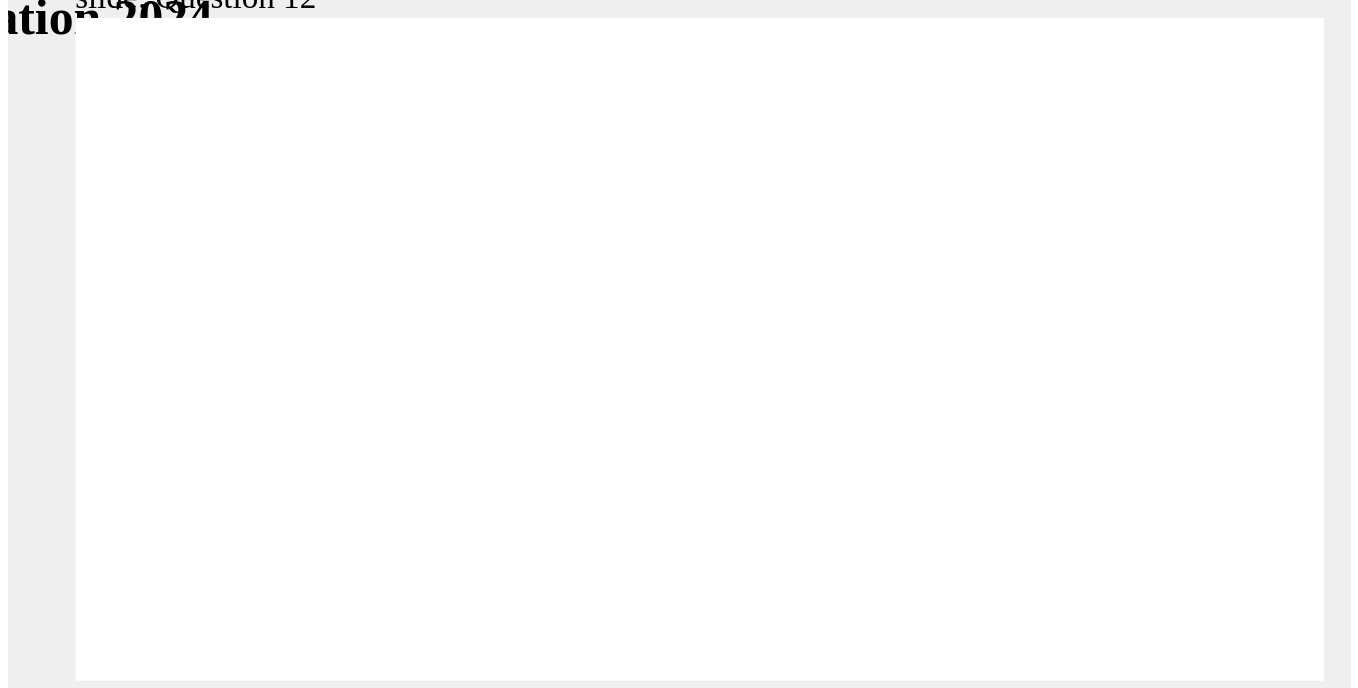 scroll, scrollTop: 0, scrollLeft: 0, axis: both 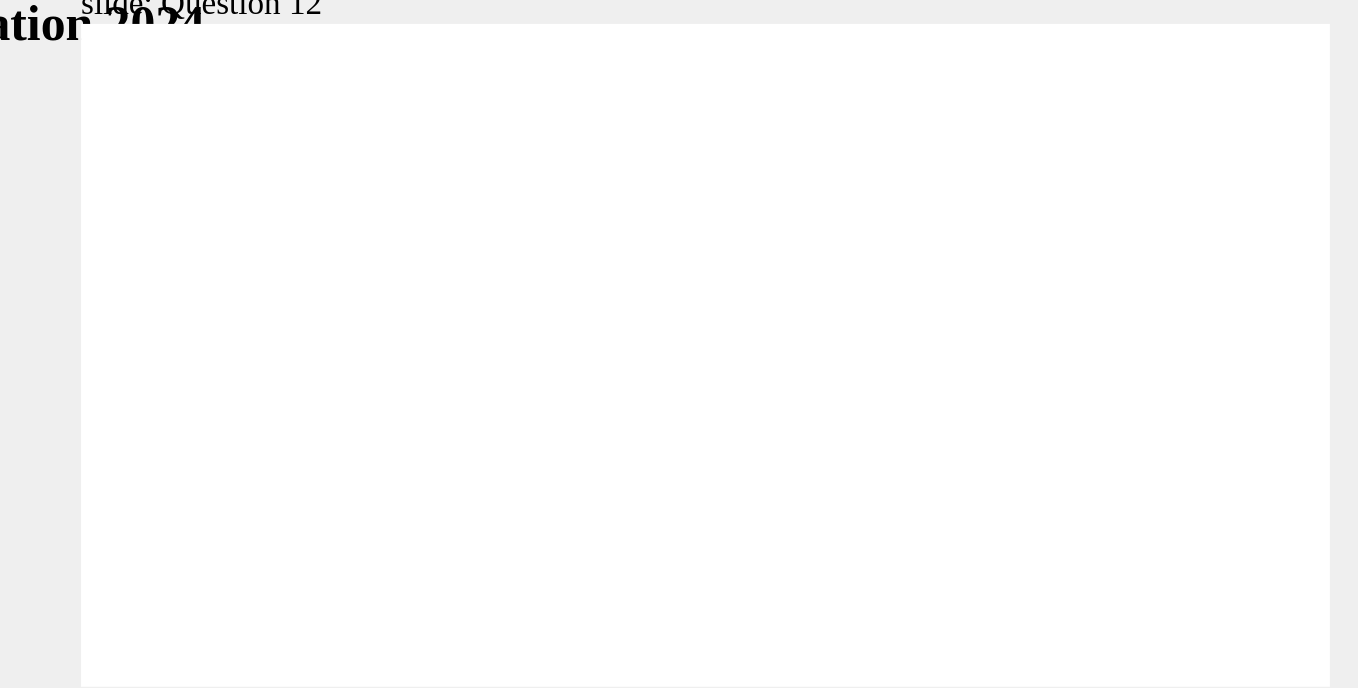 checkbox on "true" 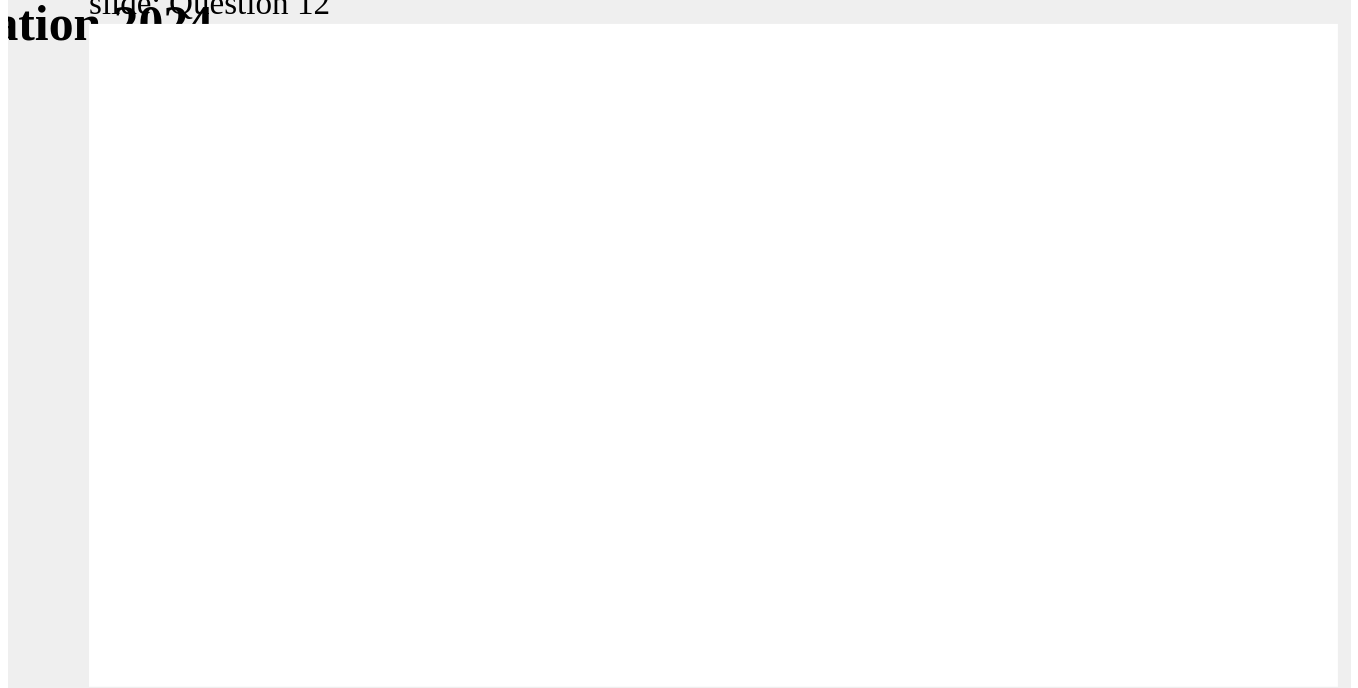 scroll, scrollTop: 0, scrollLeft: 0, axis: both 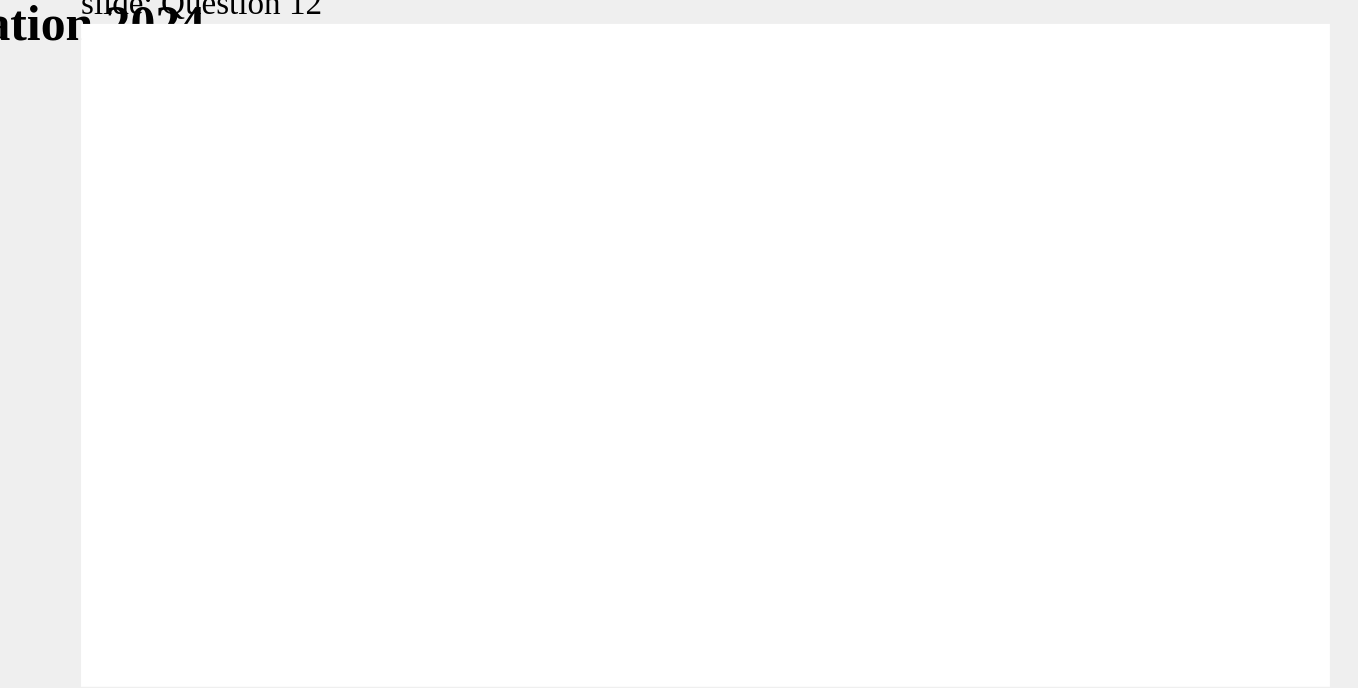 click 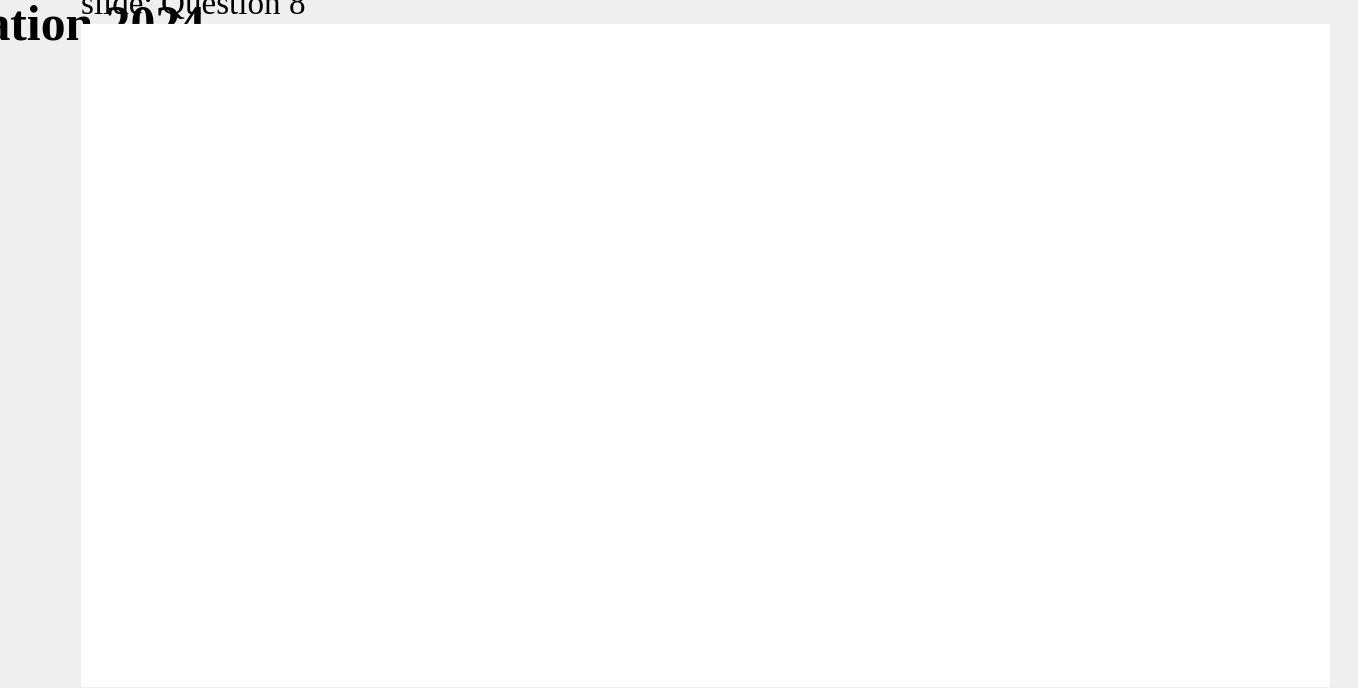 radio on "false" 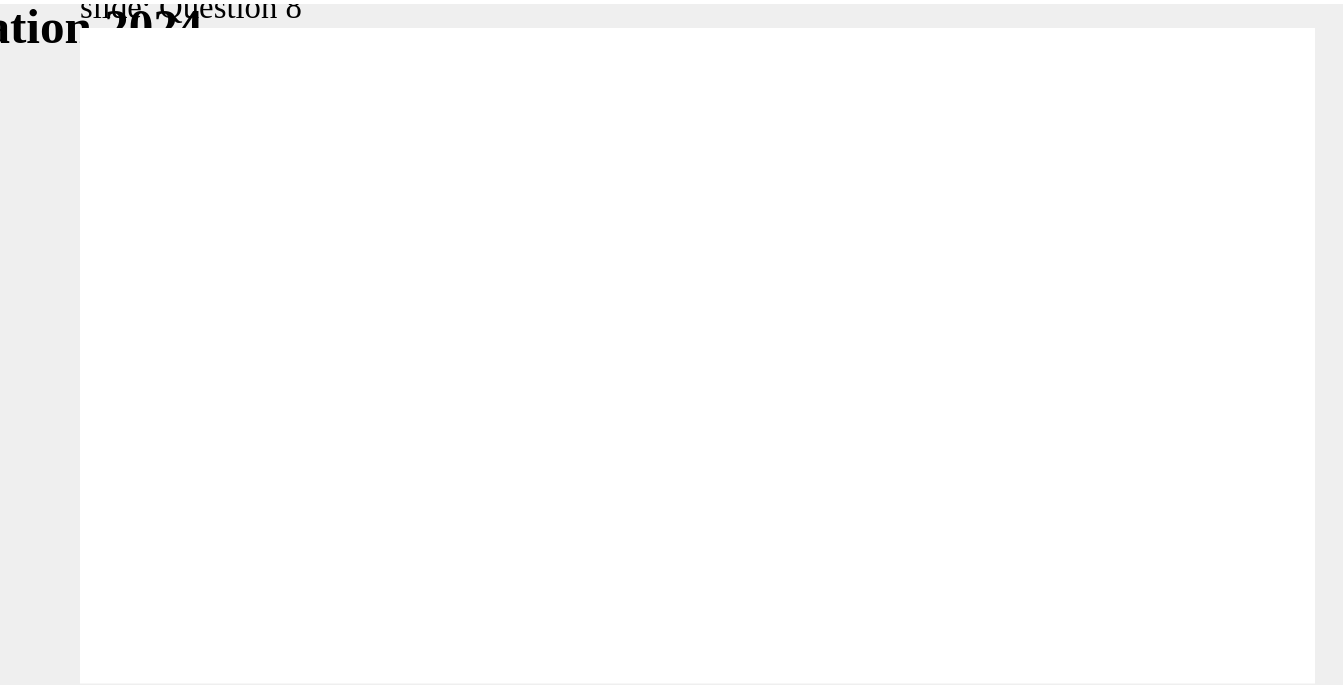 scroll, scrollTop: 19, scrollLeft: 0, axis: vertical 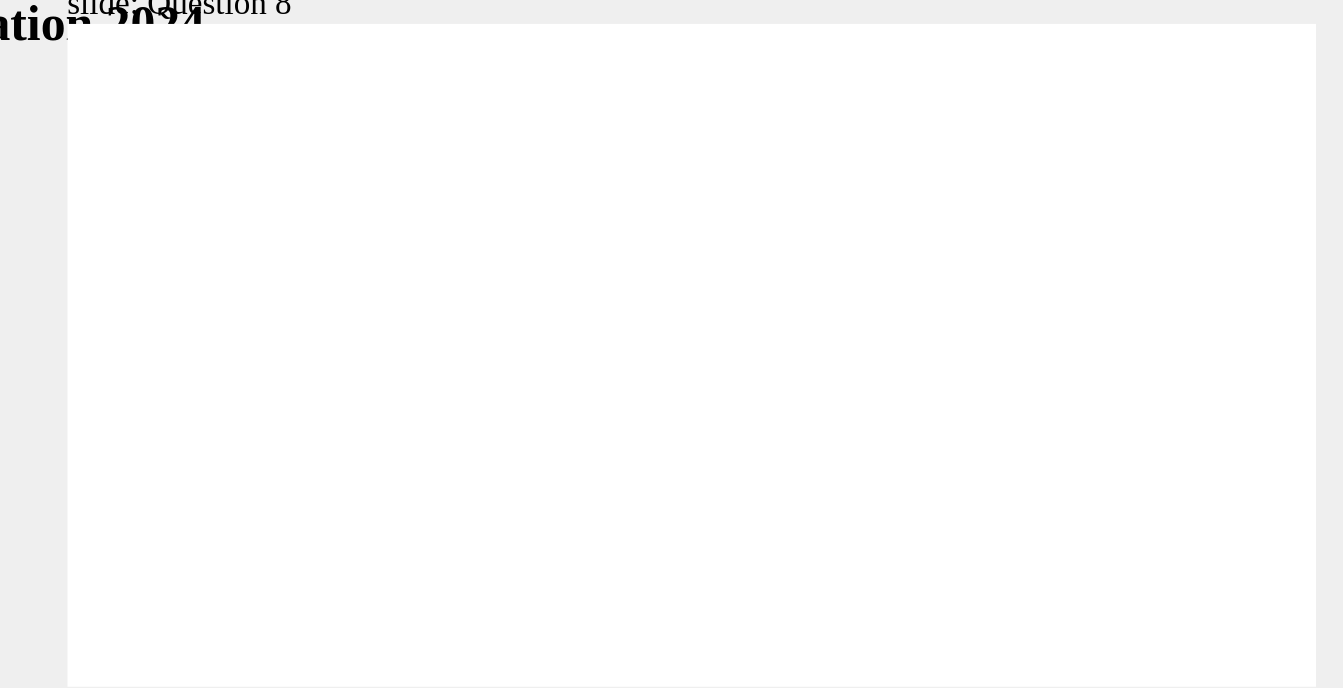 click 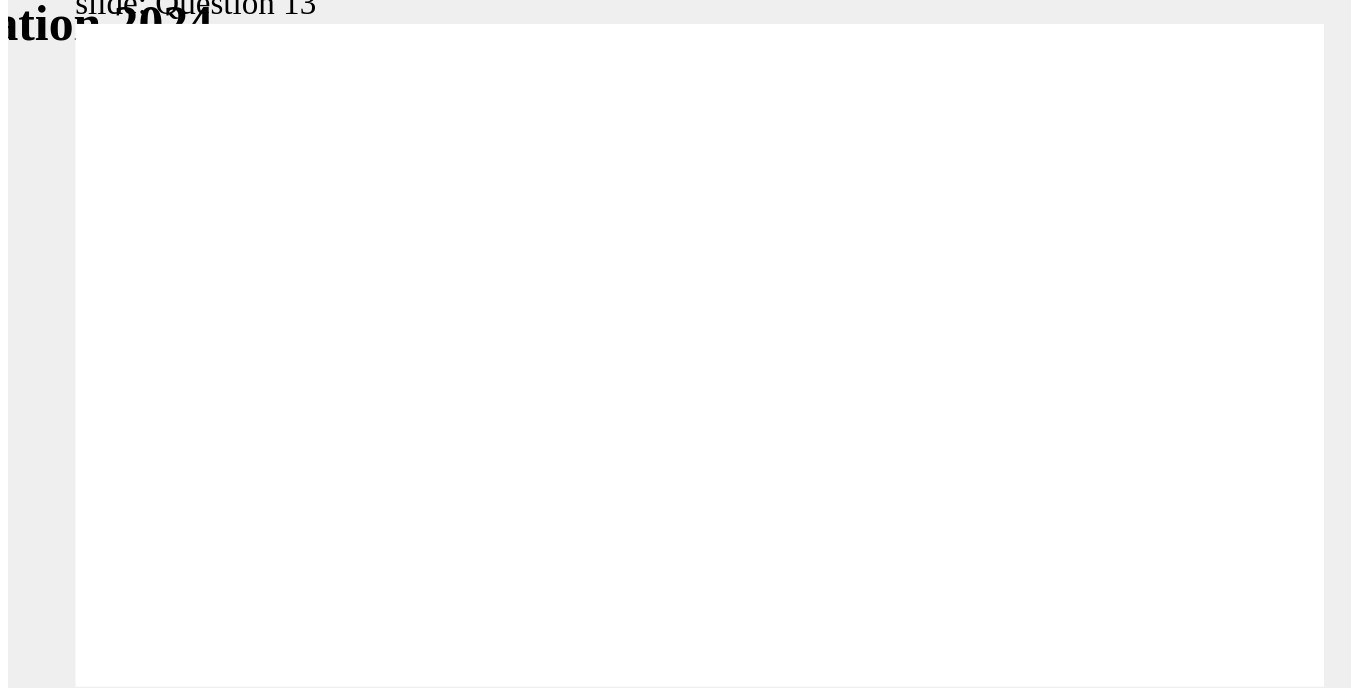 scroll, scrollTop: 0, scrollLeft: 0, axis: both 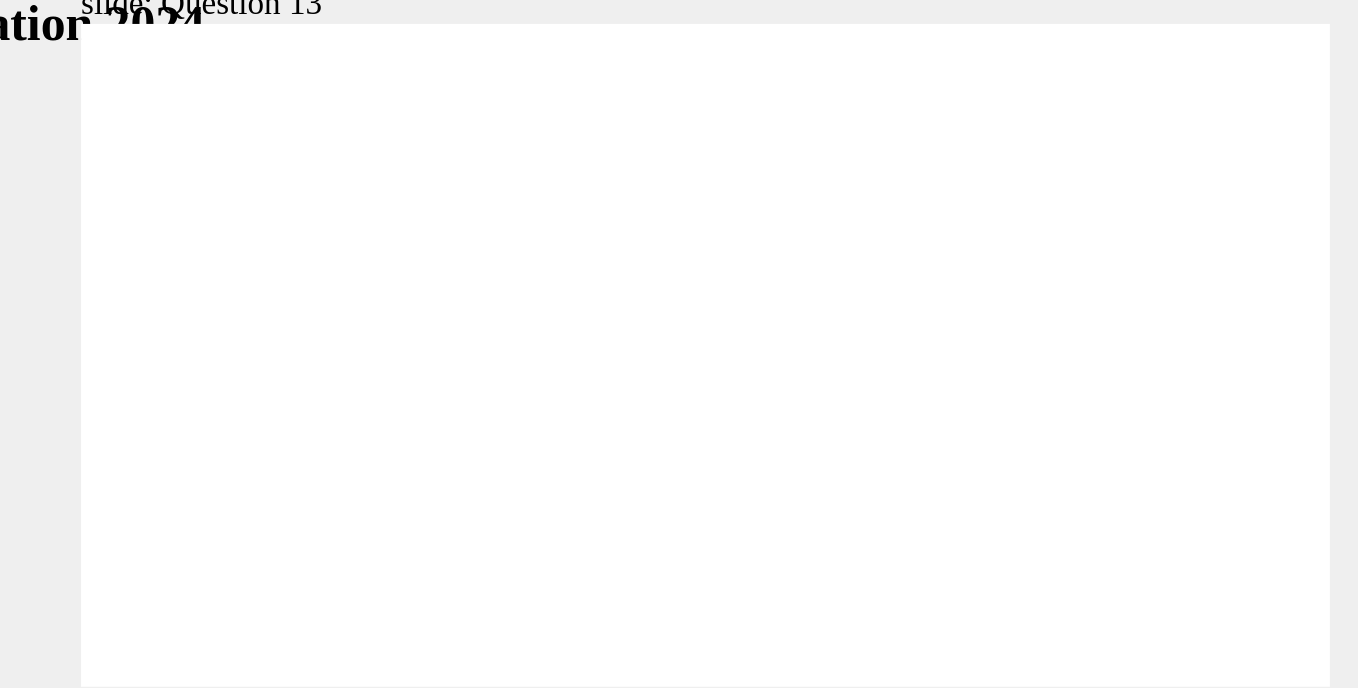 radio on "true" 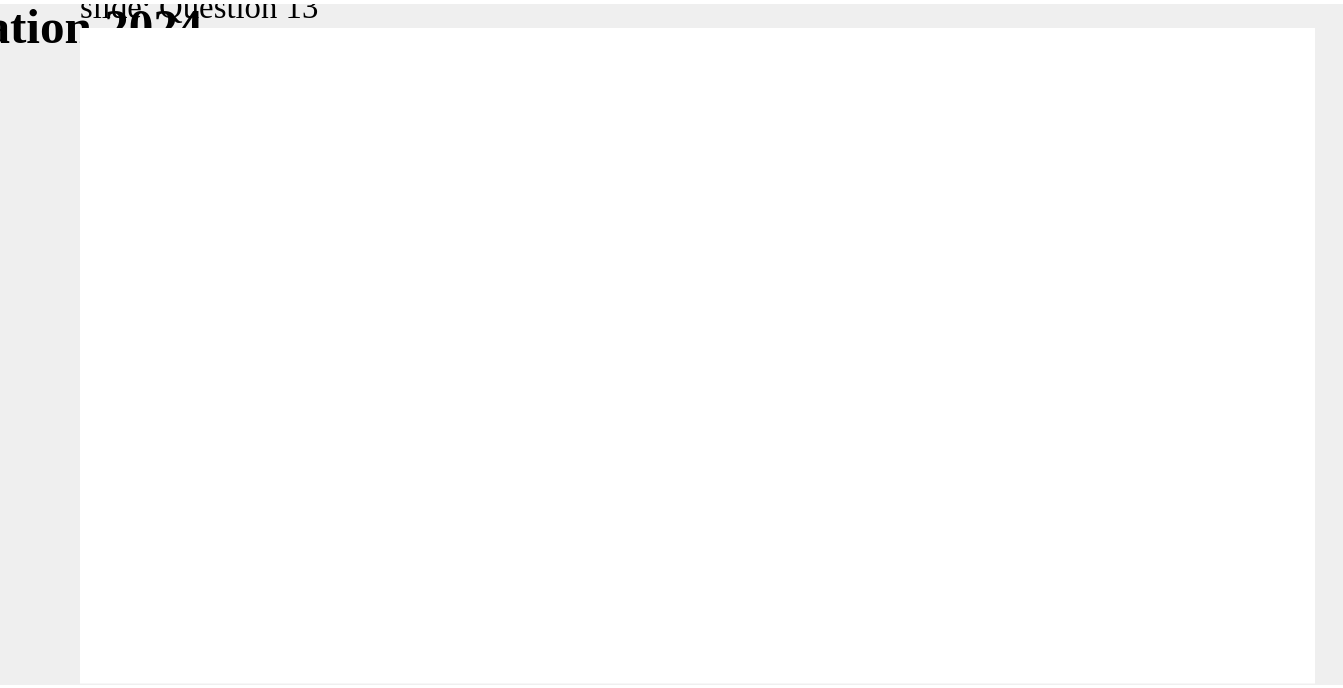 scroll, scrollTop: 19, scrollLeft: 0, axis: vertical 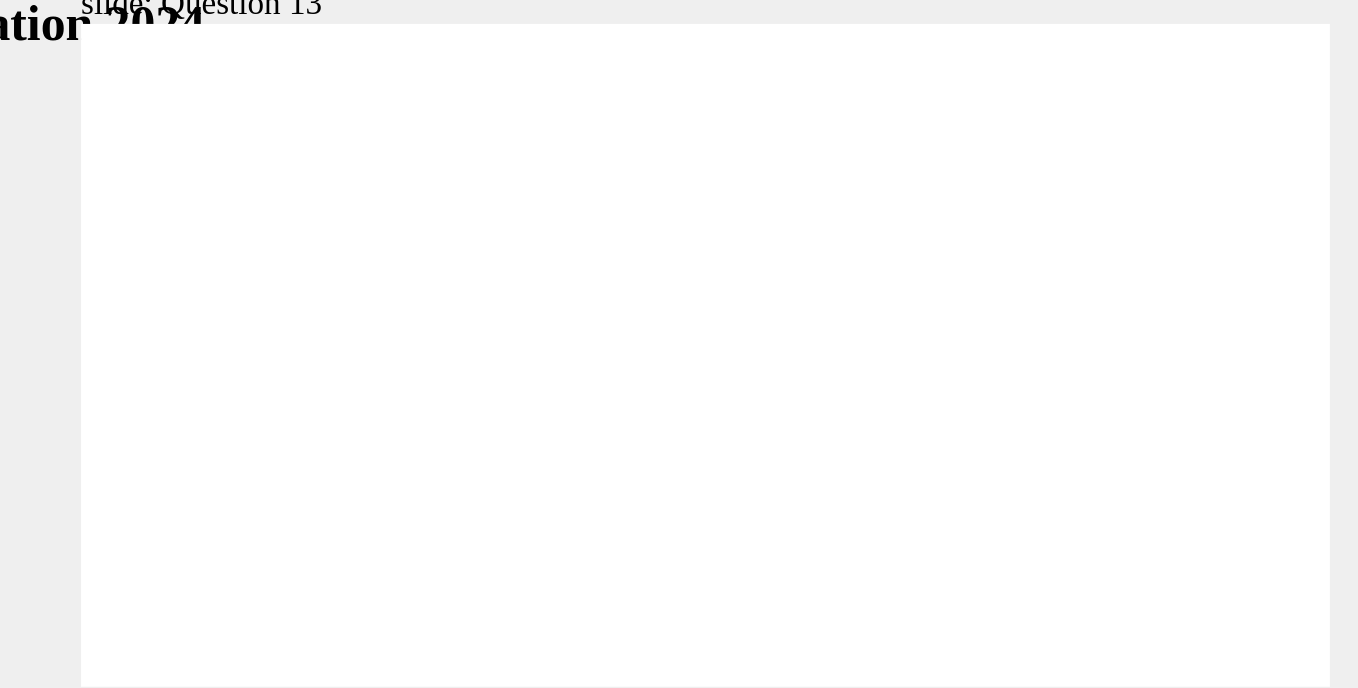 click 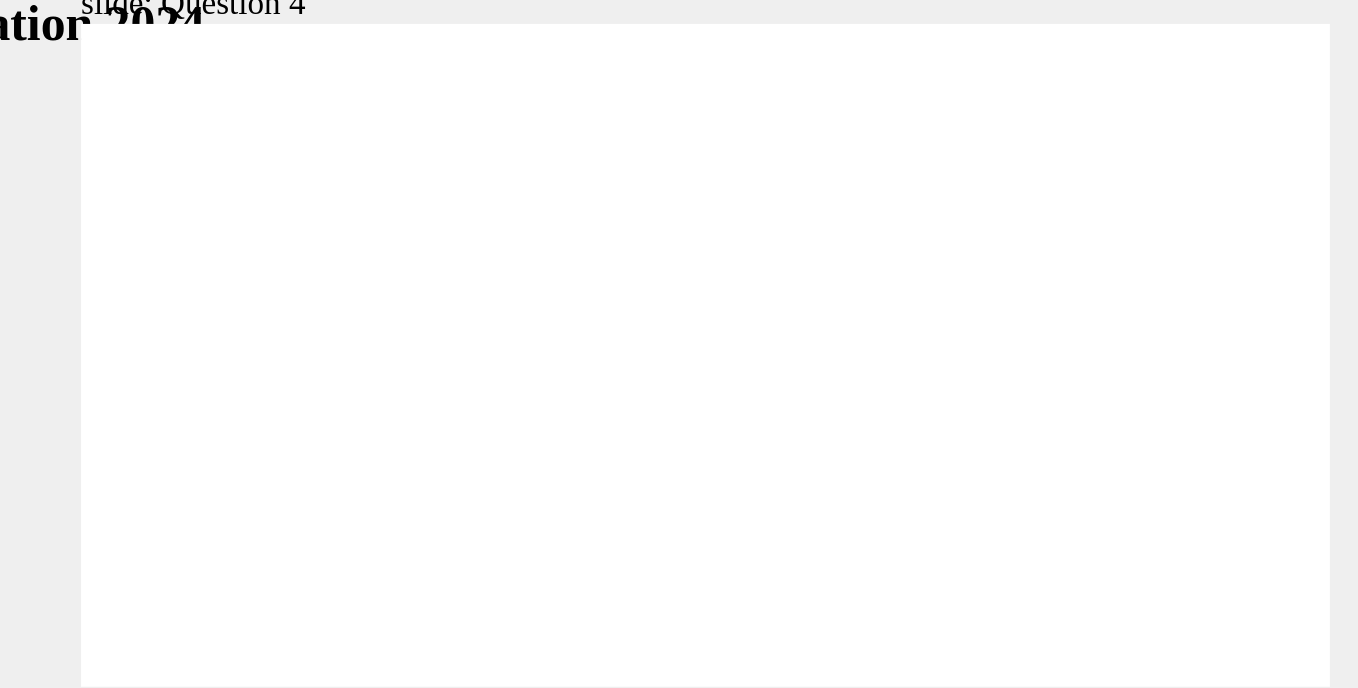 radio on "true" 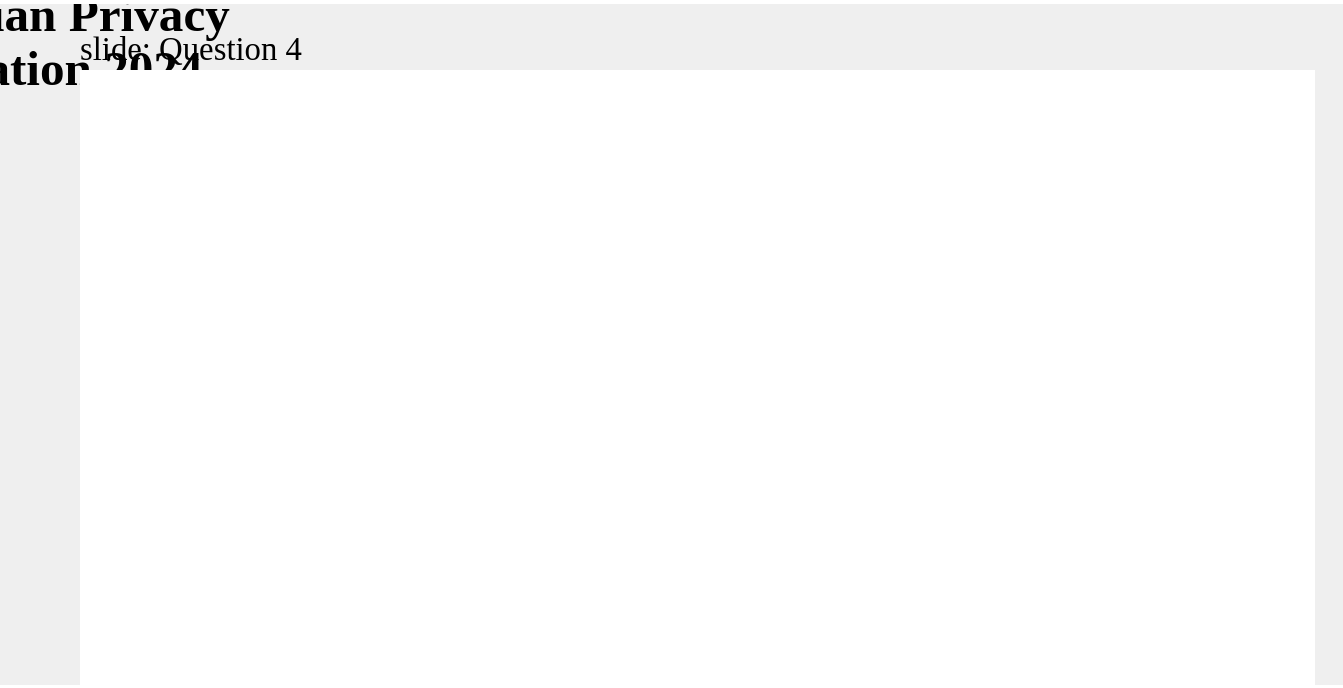 scroll, scrollTop: 19, scrollLeft: 0, axis: vertical 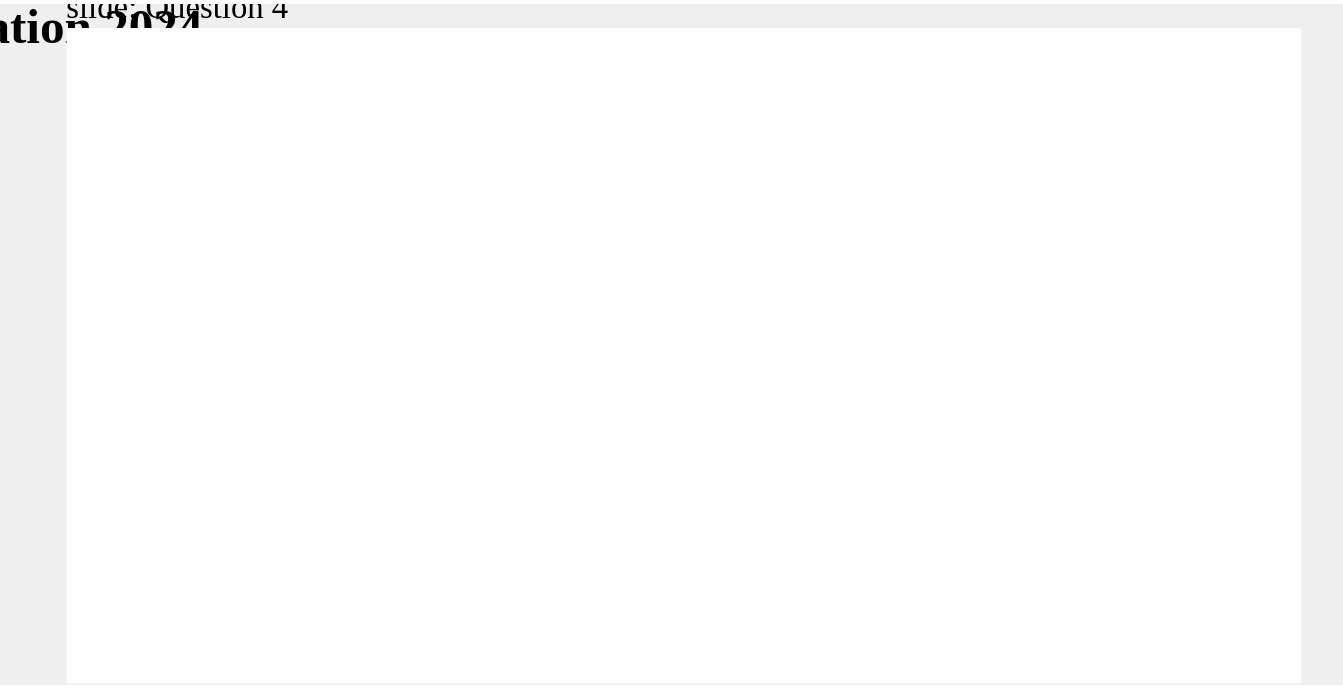 click 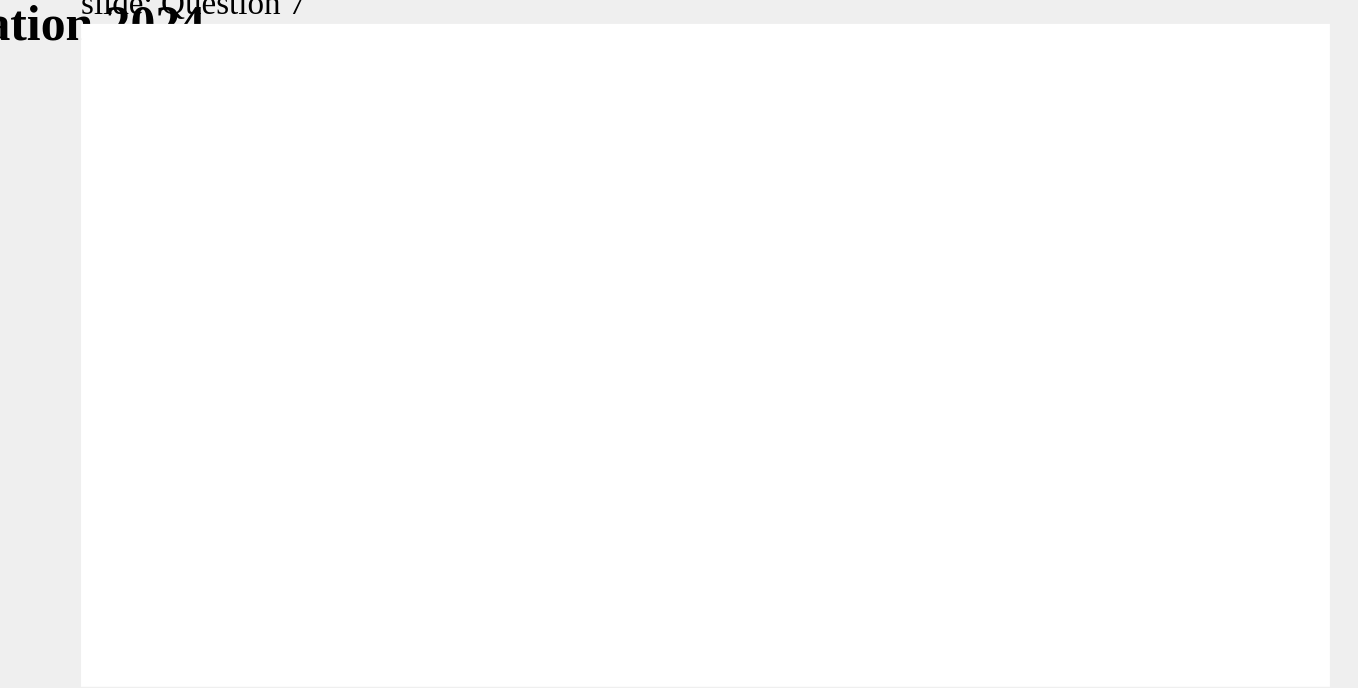 radio on "true" 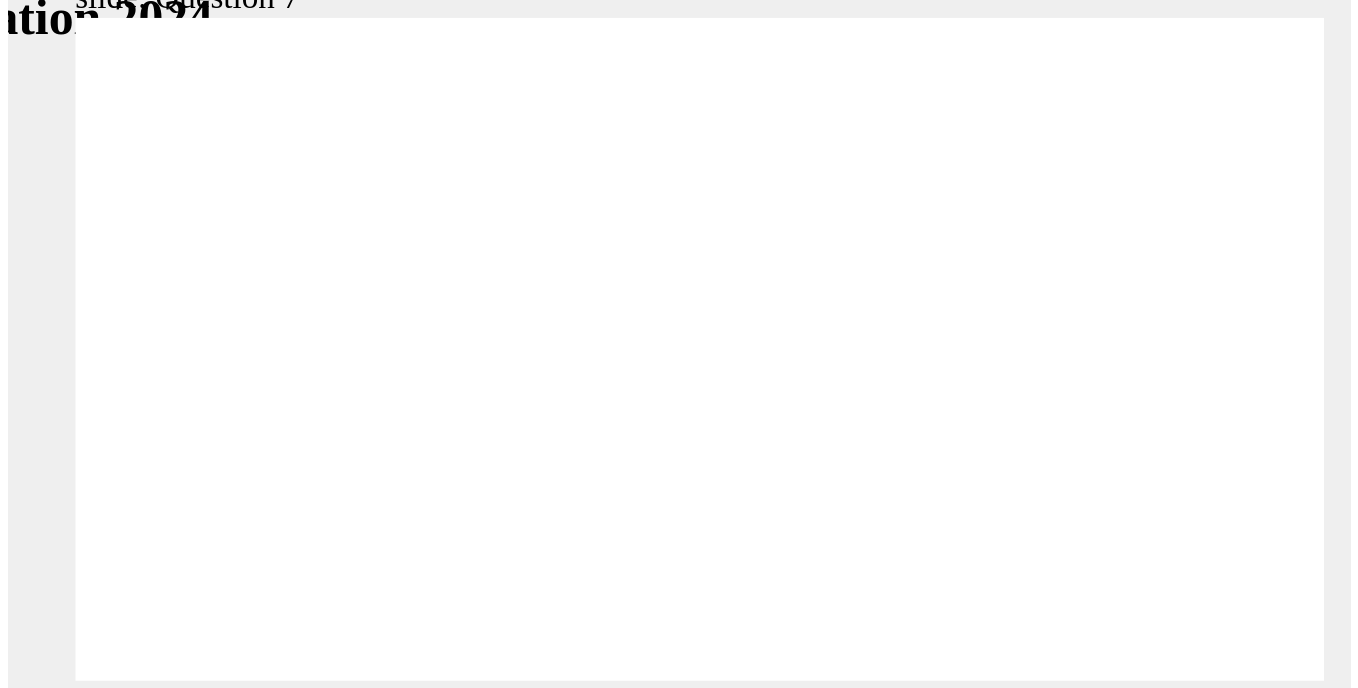 scroll, scrollTop: 0, scrollLeft: 0, axis: both 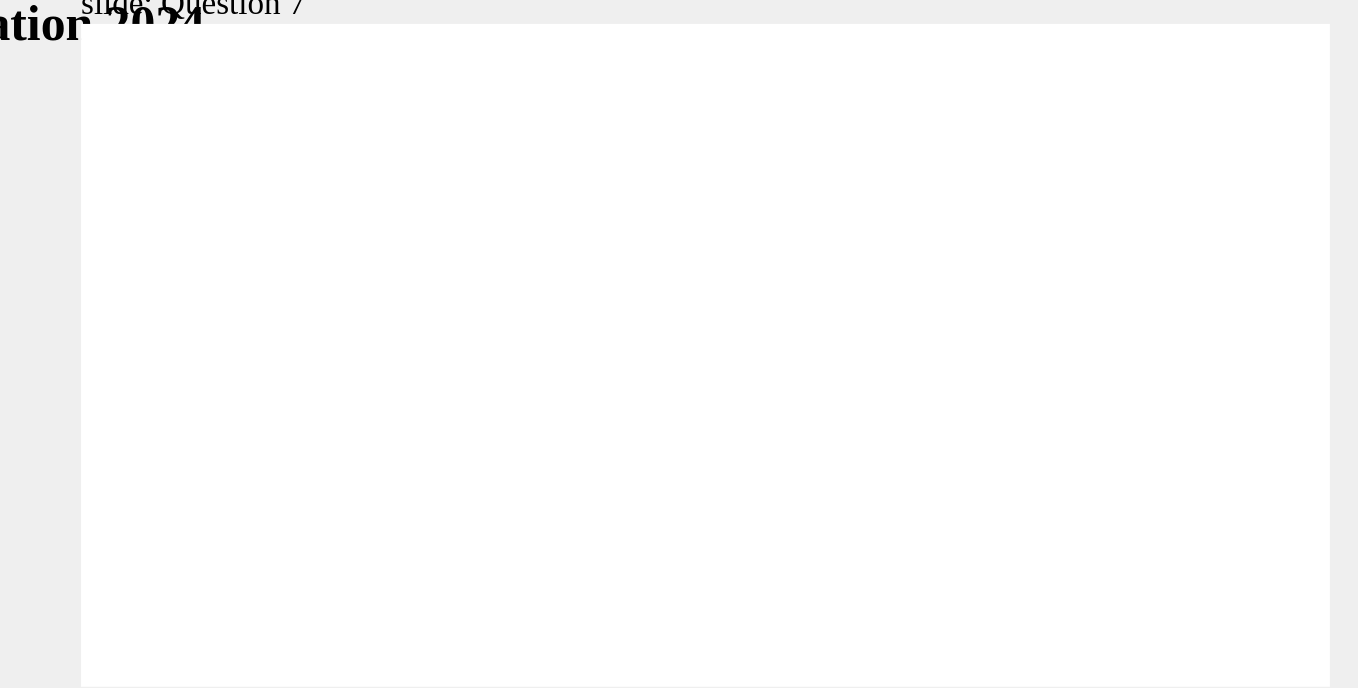 click 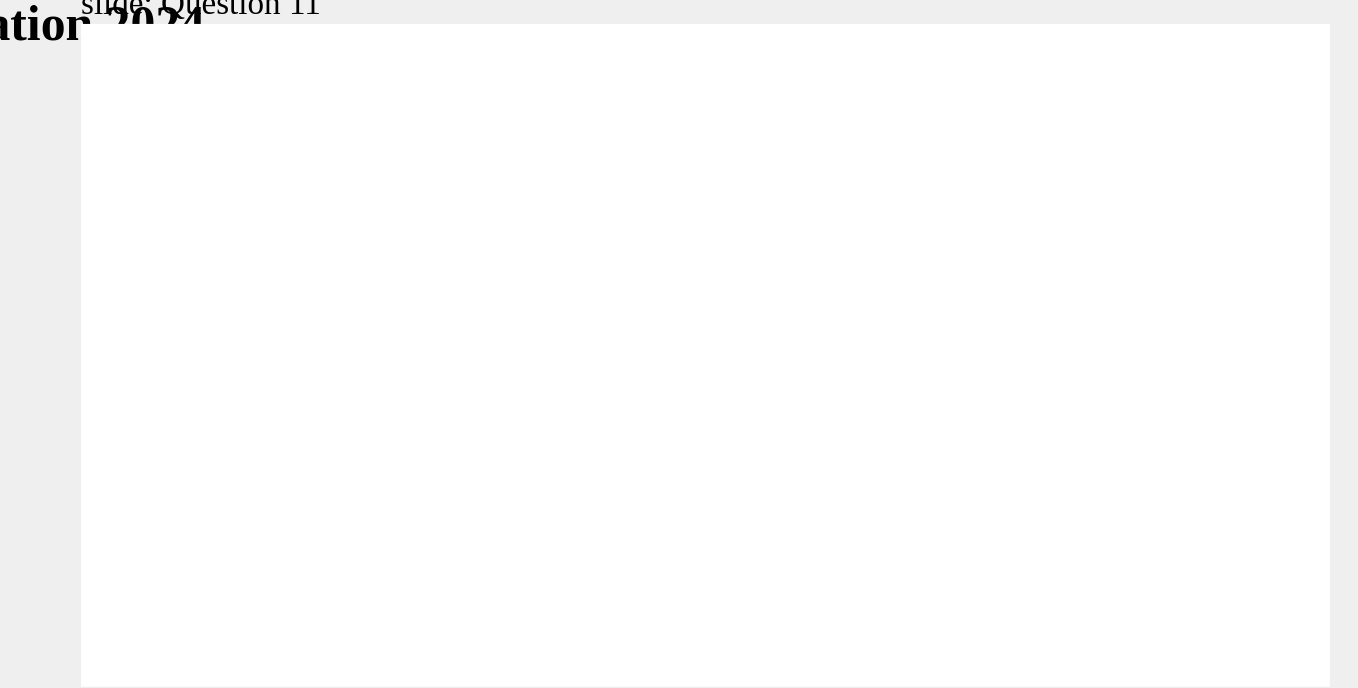 radio on "true" 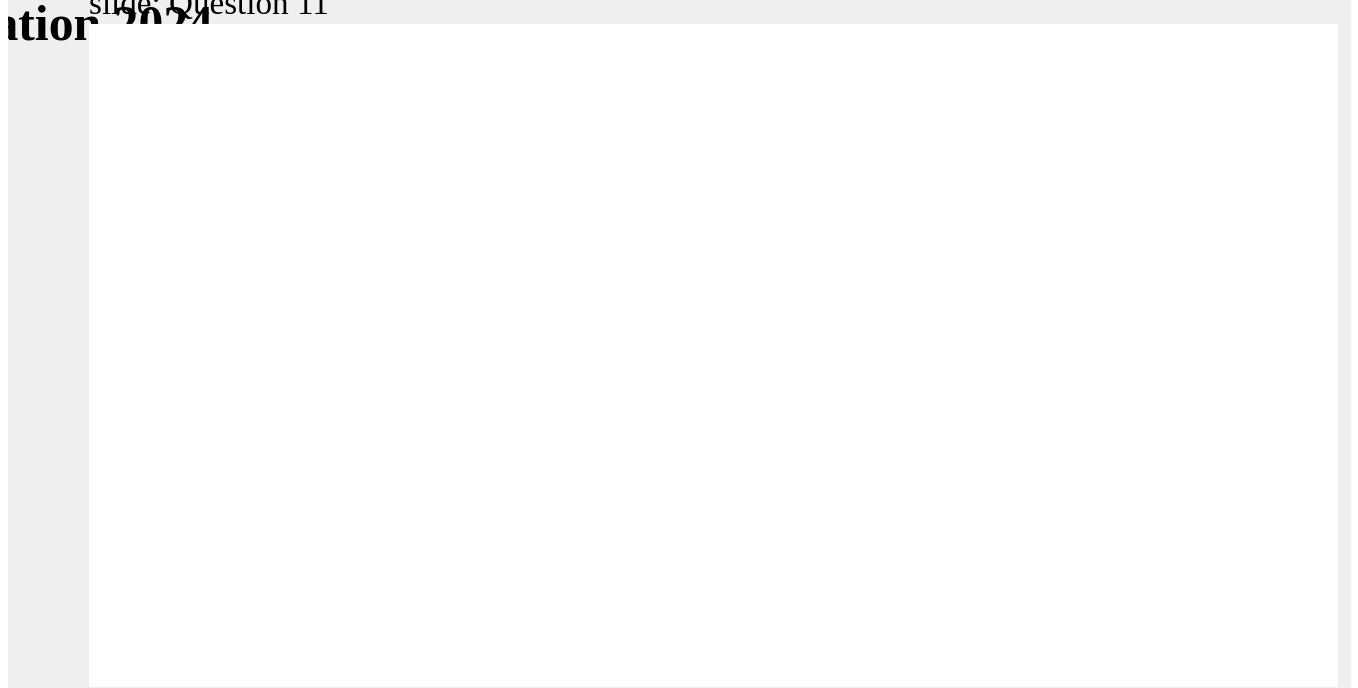 scroll, scrollTop: 0, scrollLeft: 0, axis: both 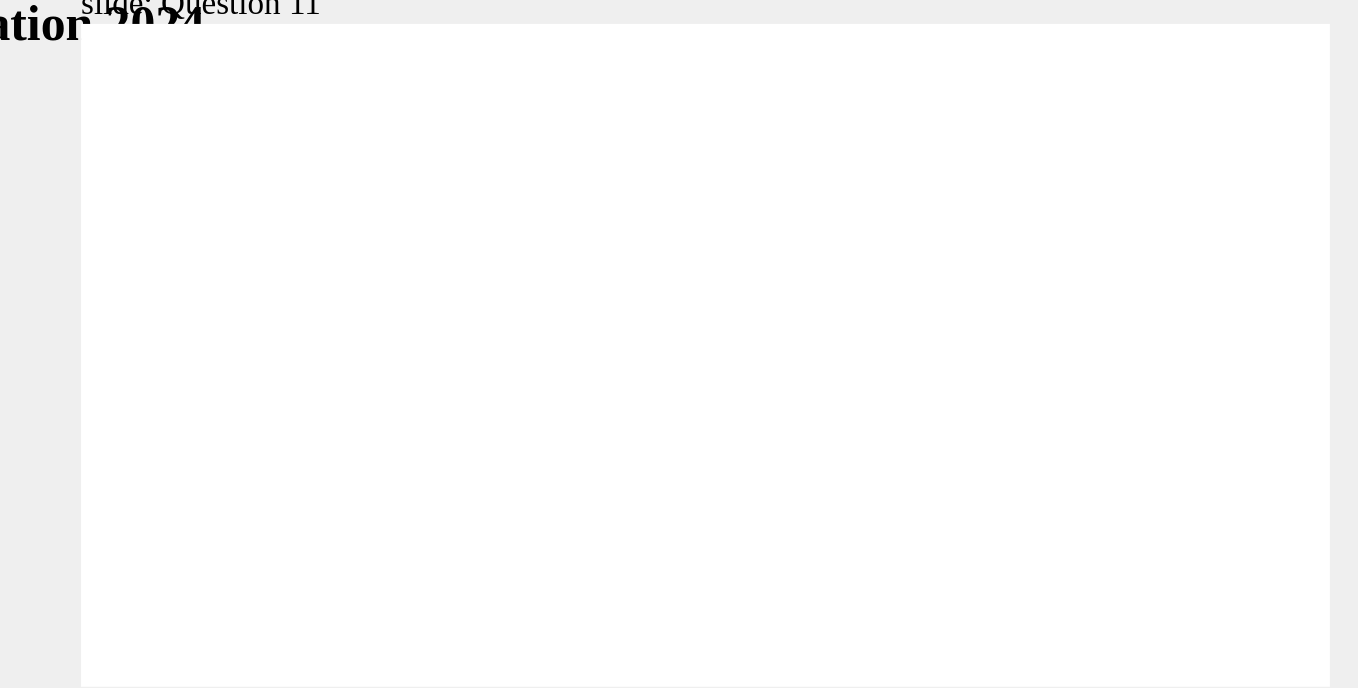 click 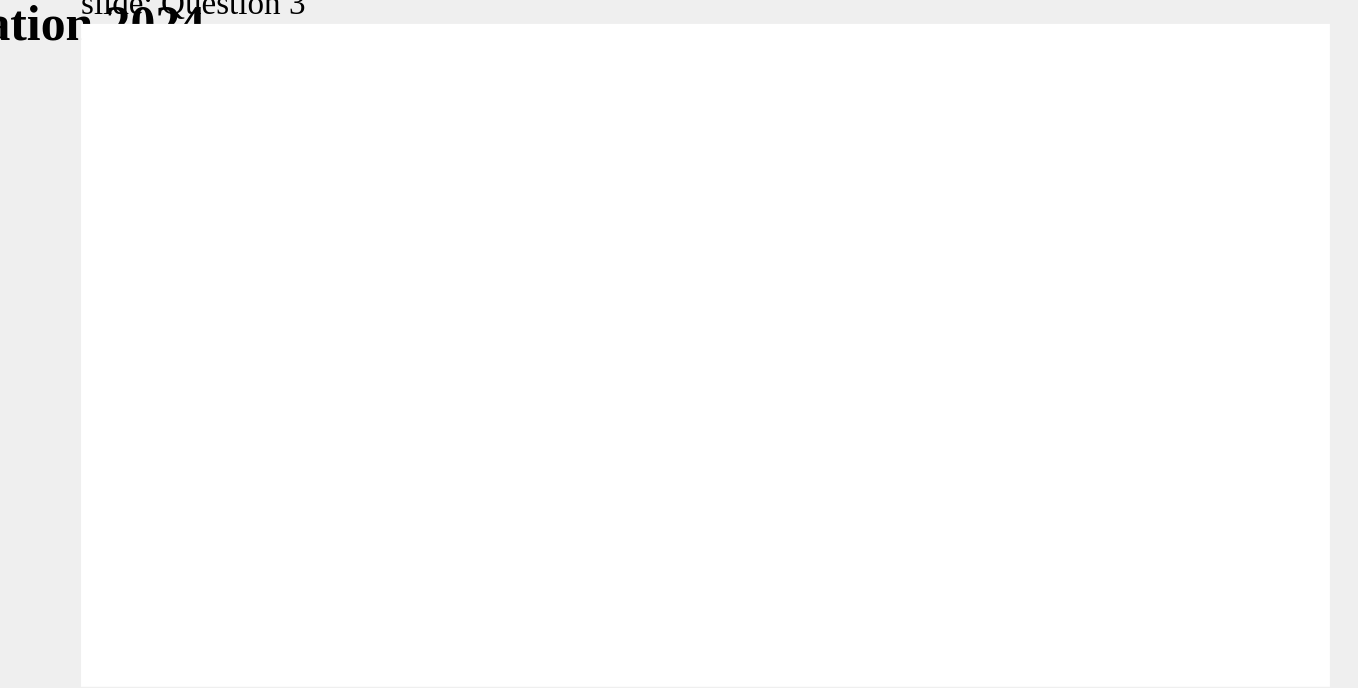 checkbox on "true" 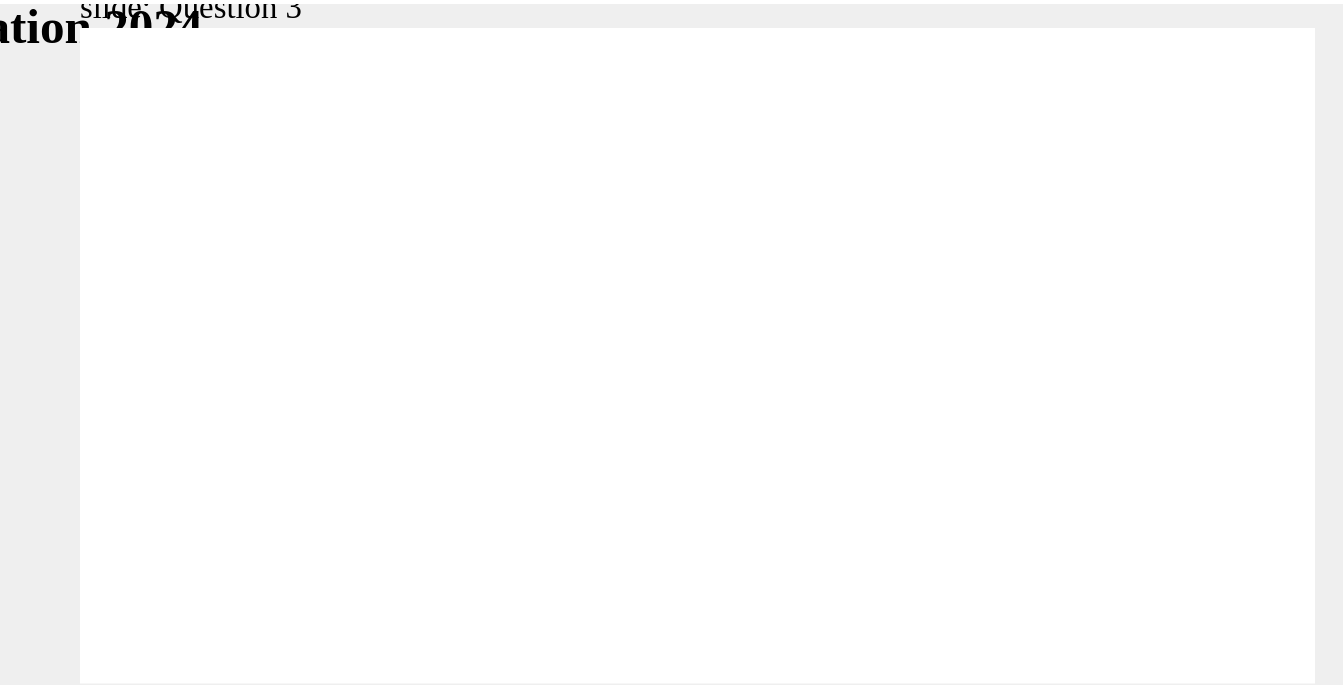 scroll, scrollTop: 19, scrollLeft: 0, axis: vertical 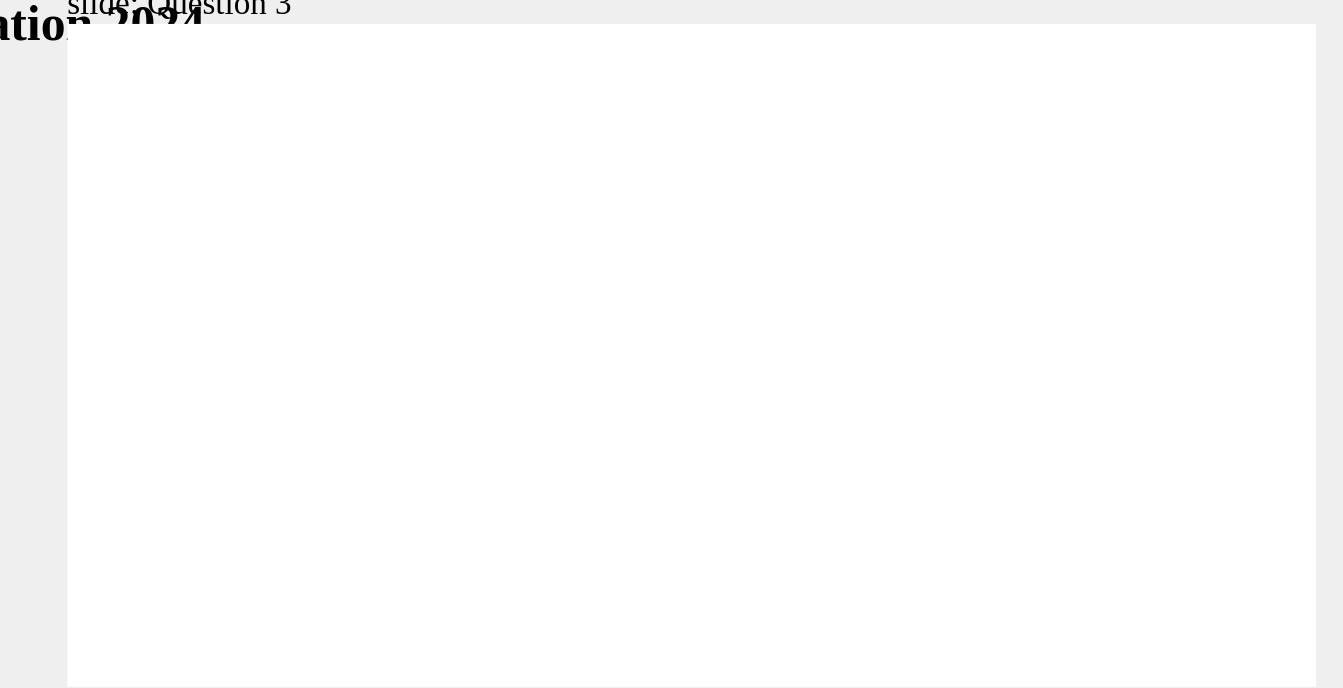 click 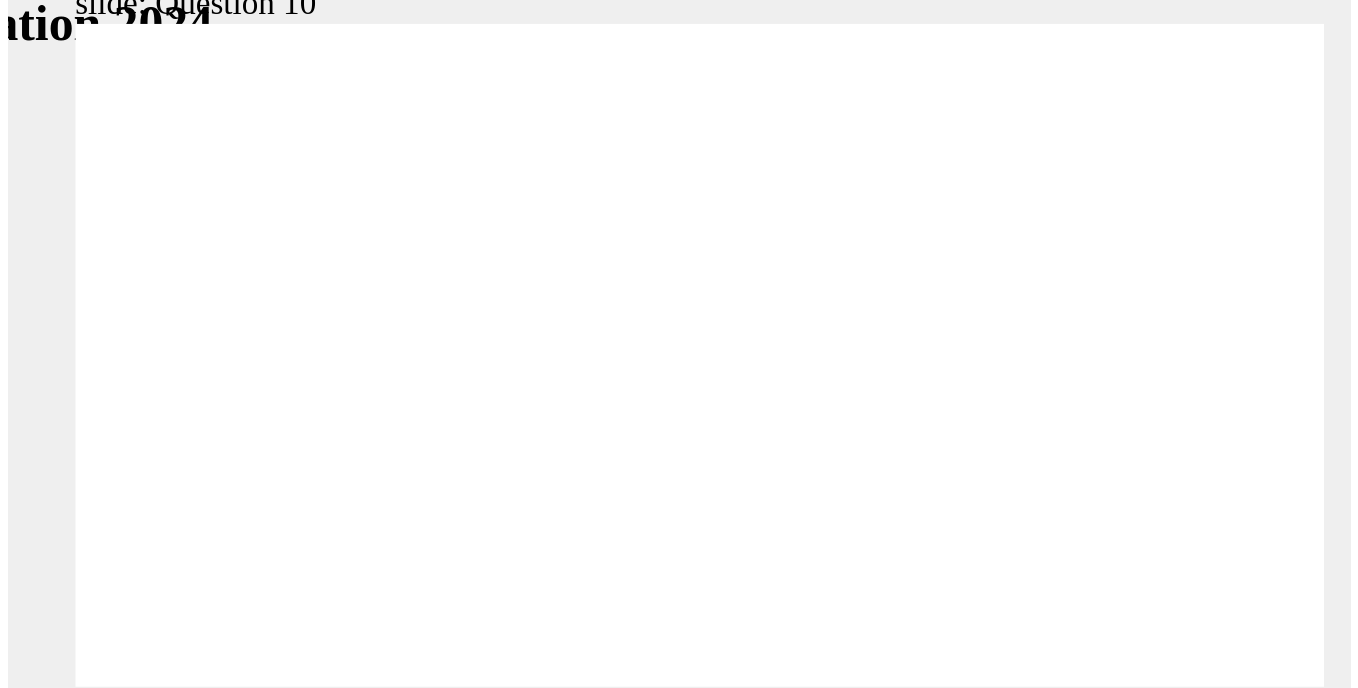 scroll, scrollTop: 0, scrollLeft: 0, axis: both 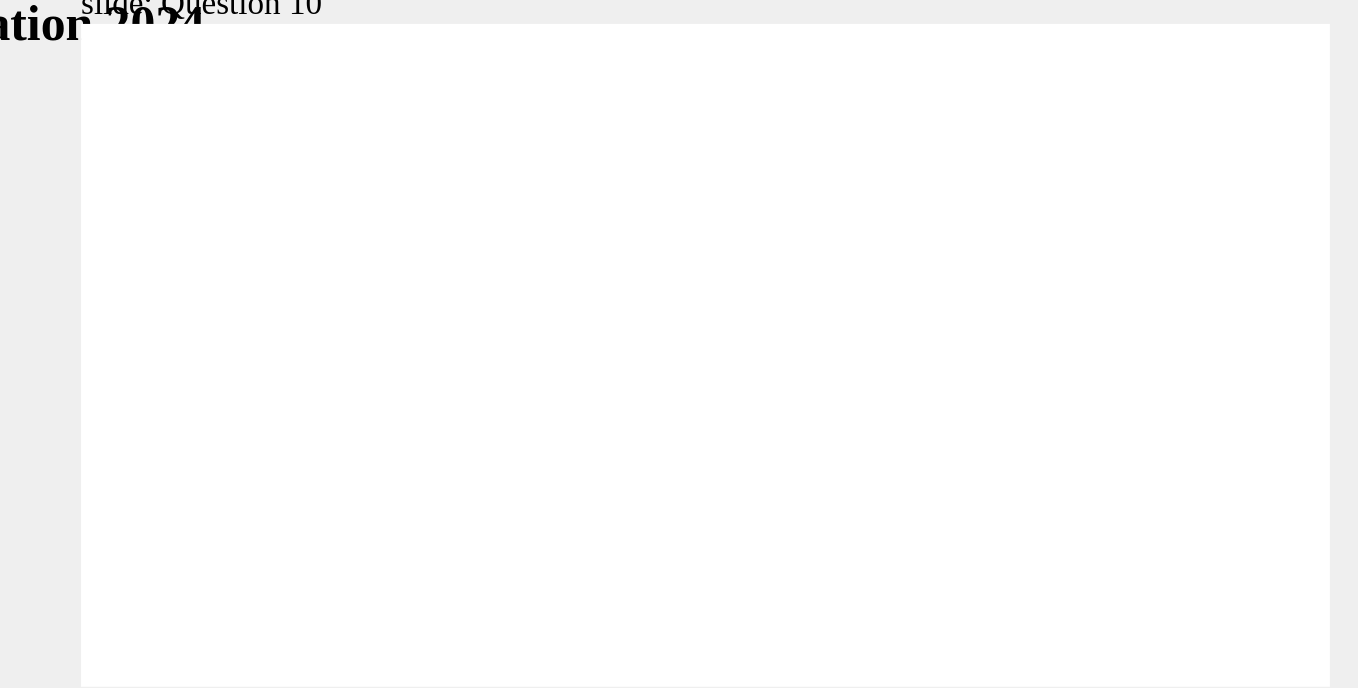 radio on "true" 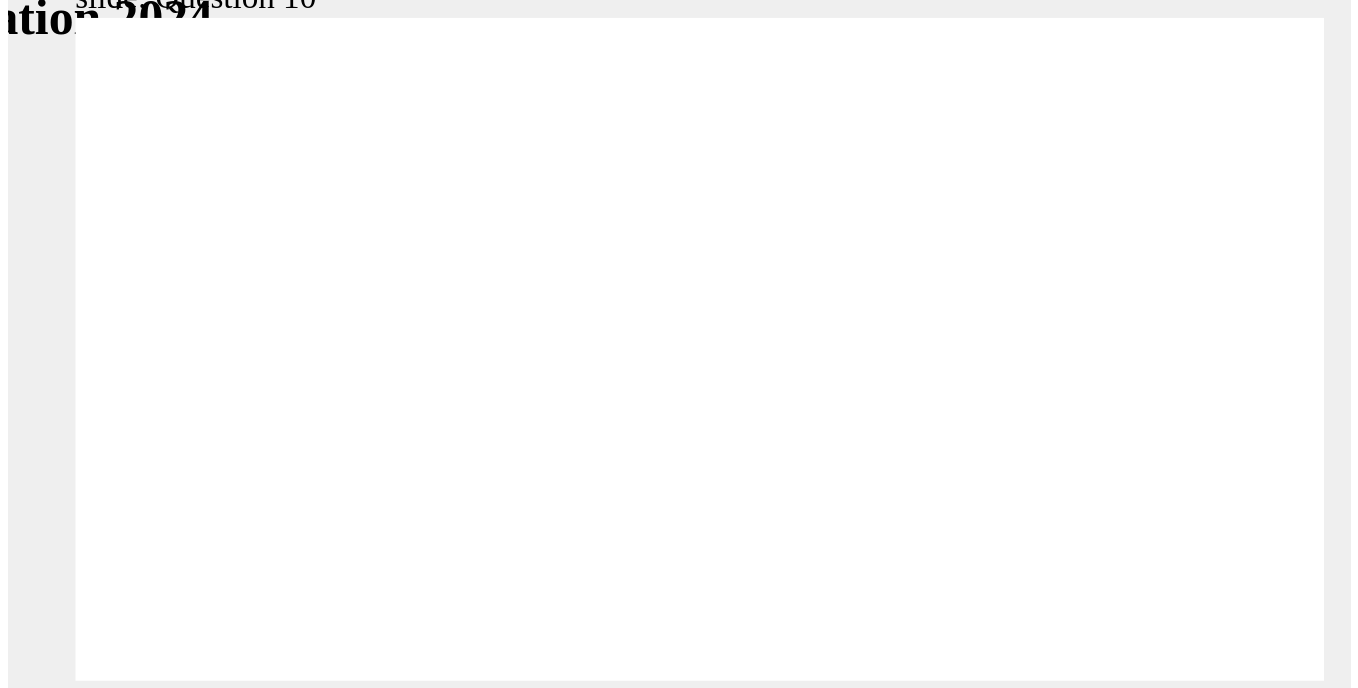 scroll, scrollTop: 0, scrollLeft: 0, axis: both 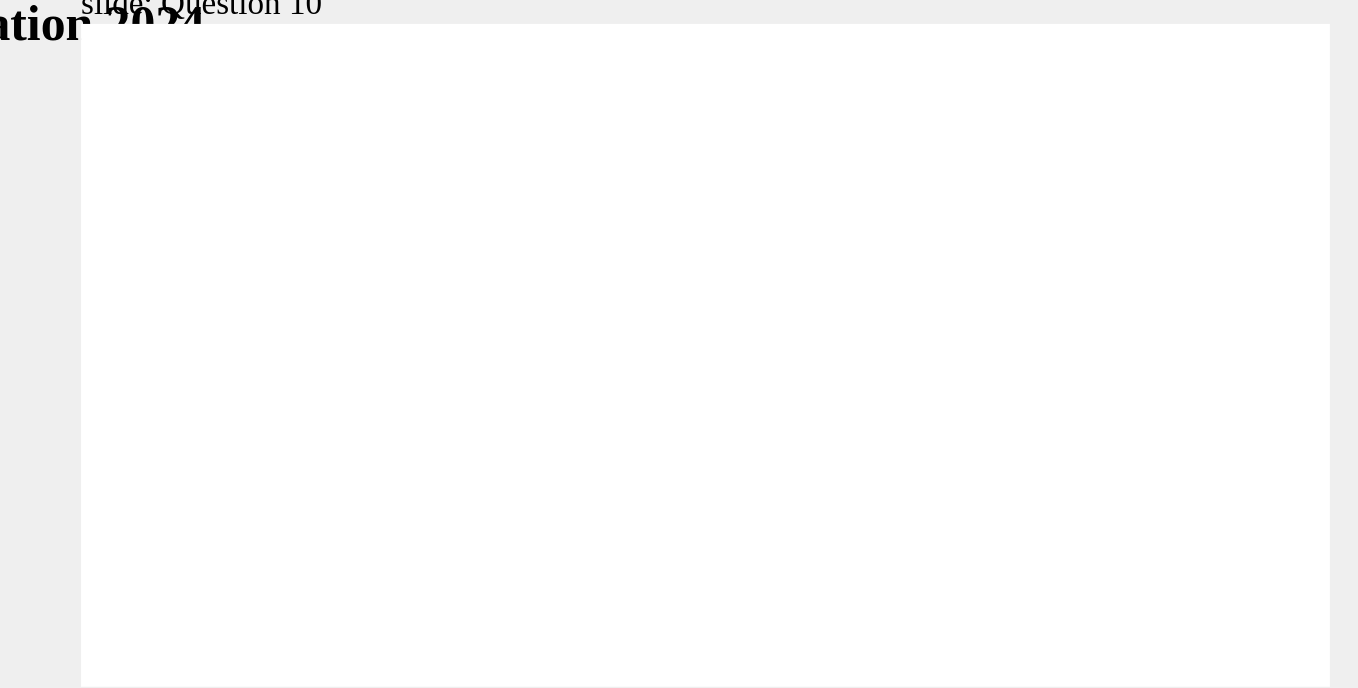 click 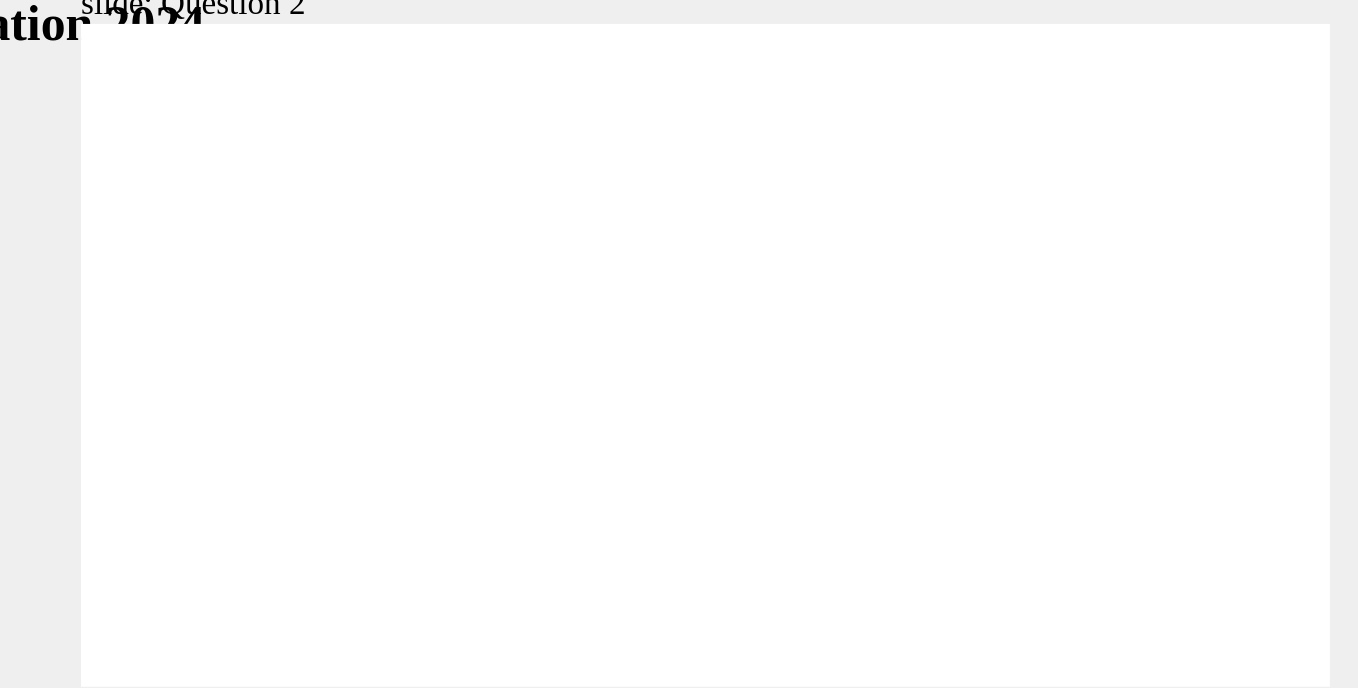 radio on "true" 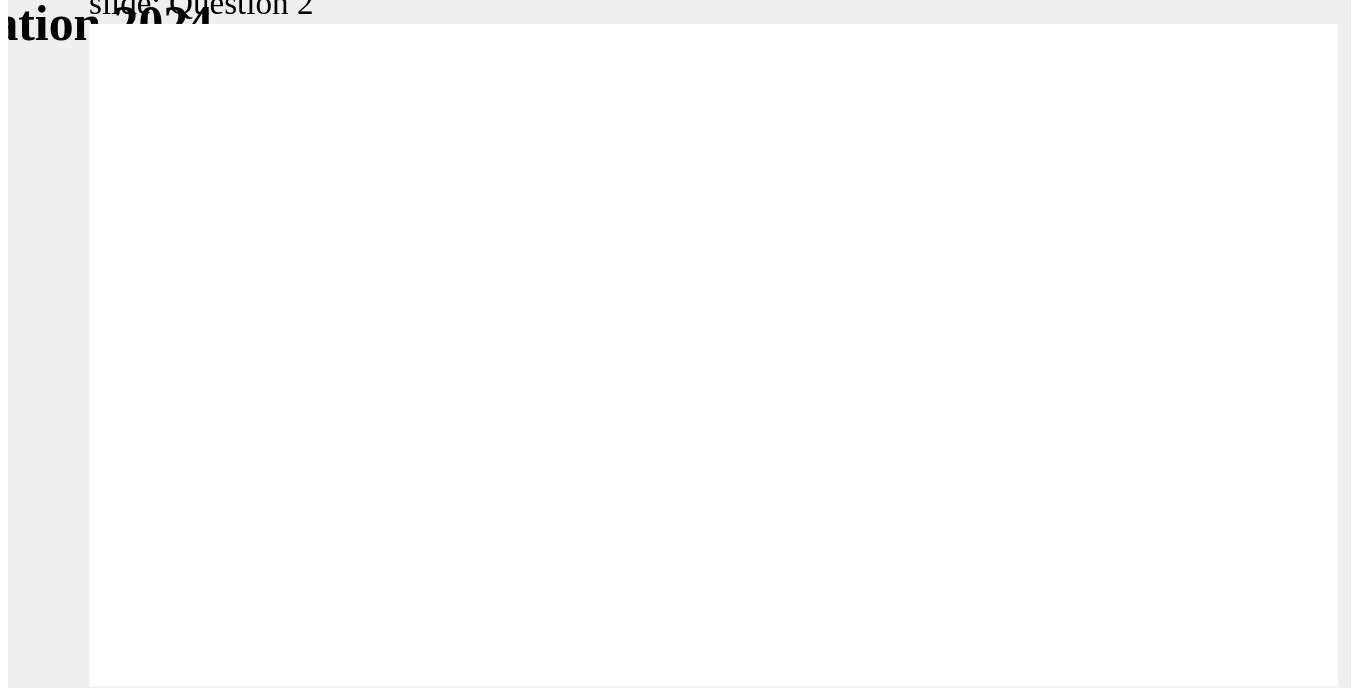 scroll, scrollTop: 0, scrollLeft: 0, axis: both 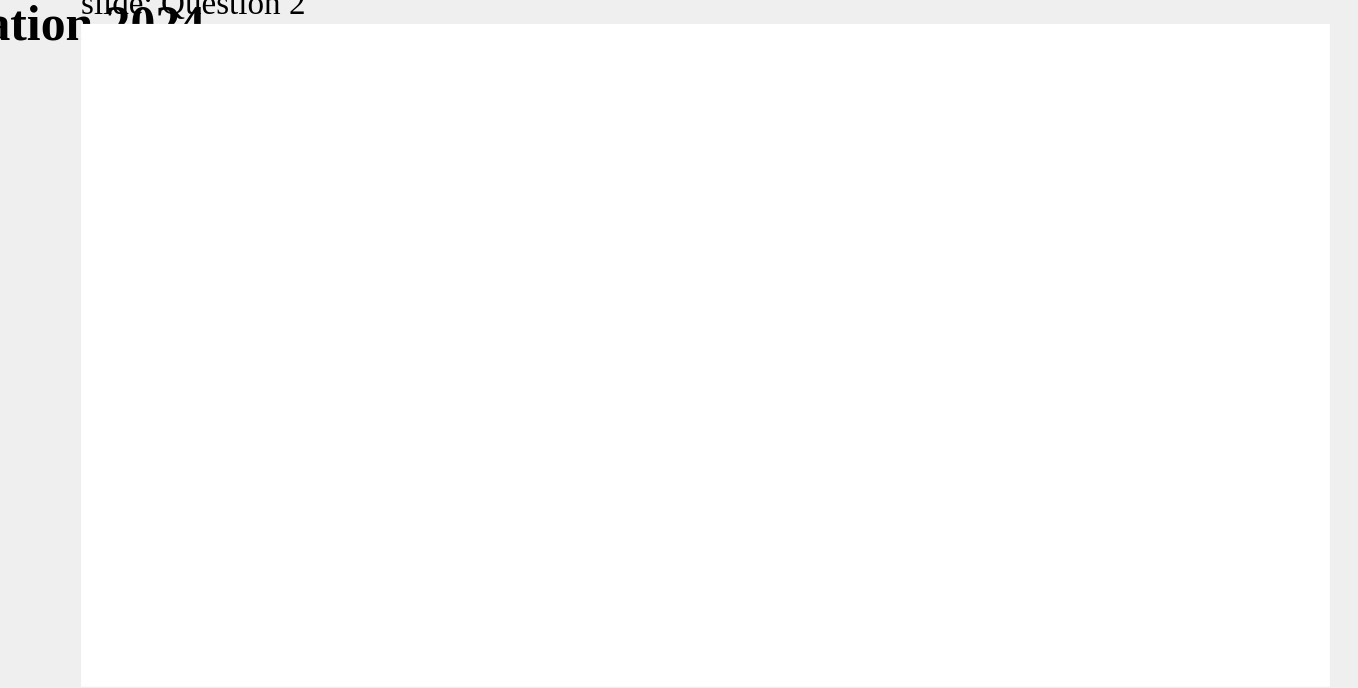 click 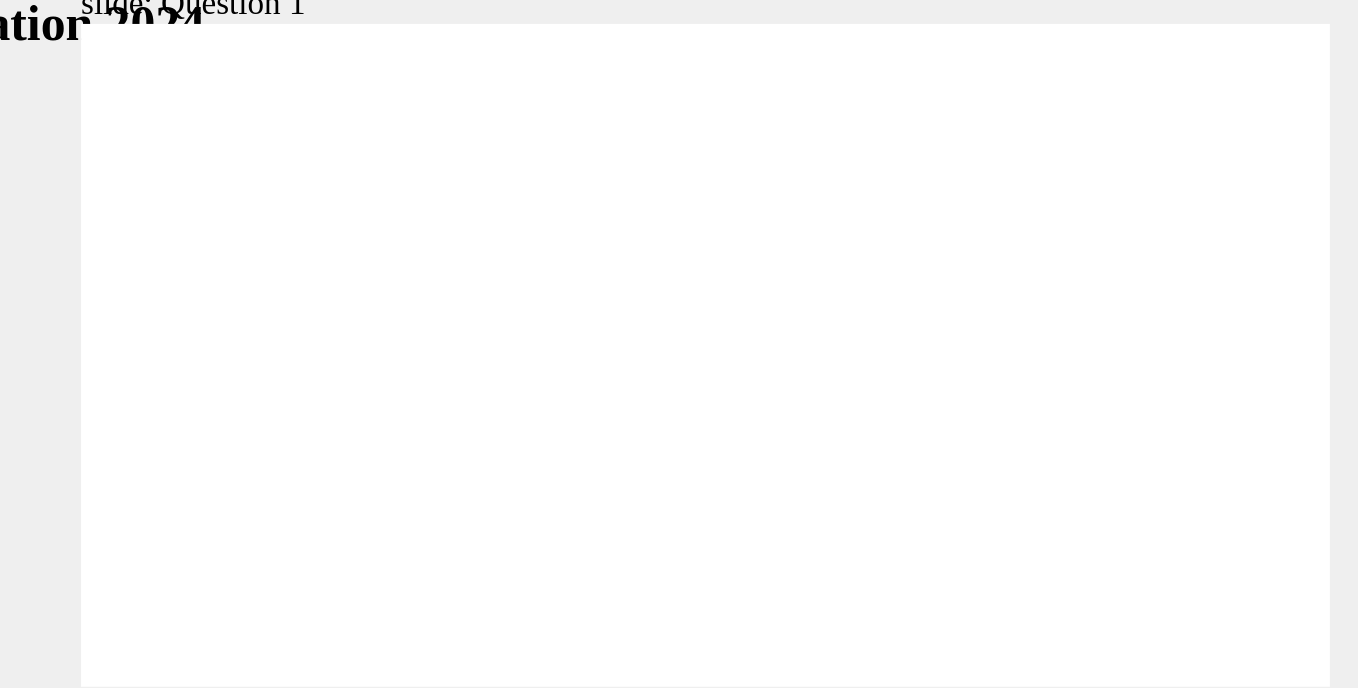 radio on "true" 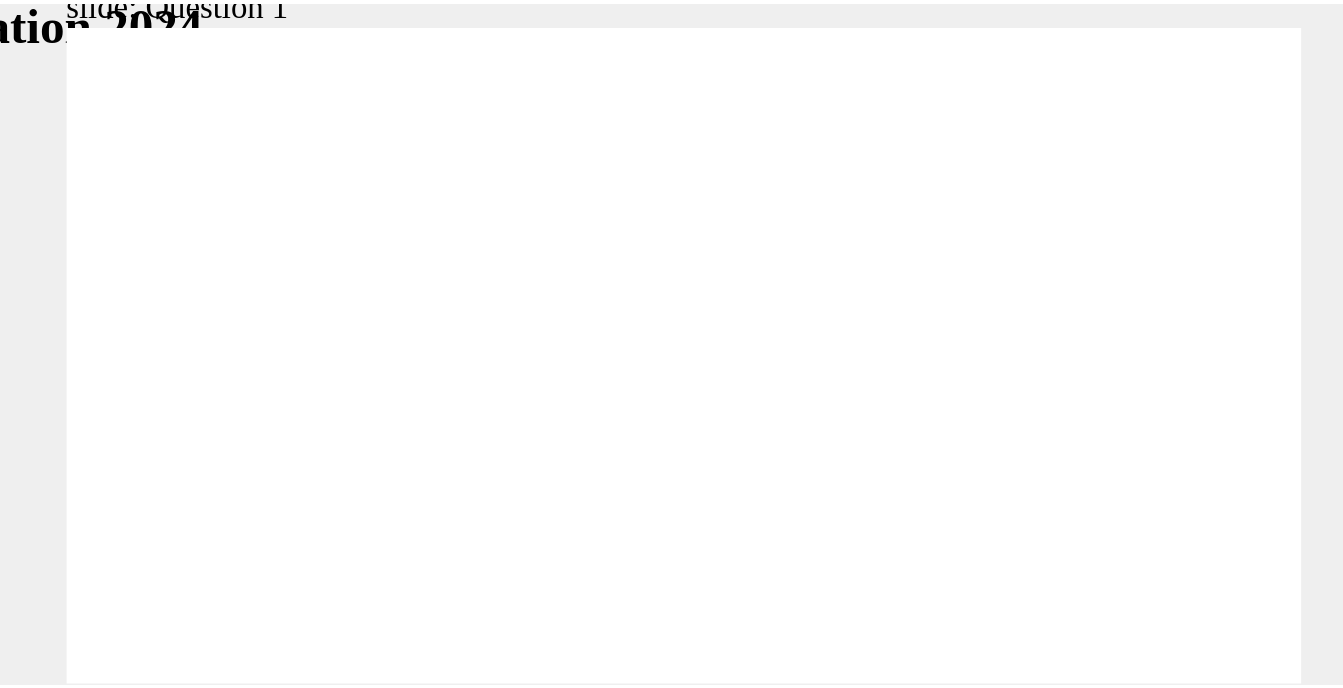 scroll, scrollTop: 19, scrollLeft: 0, axis: vertical 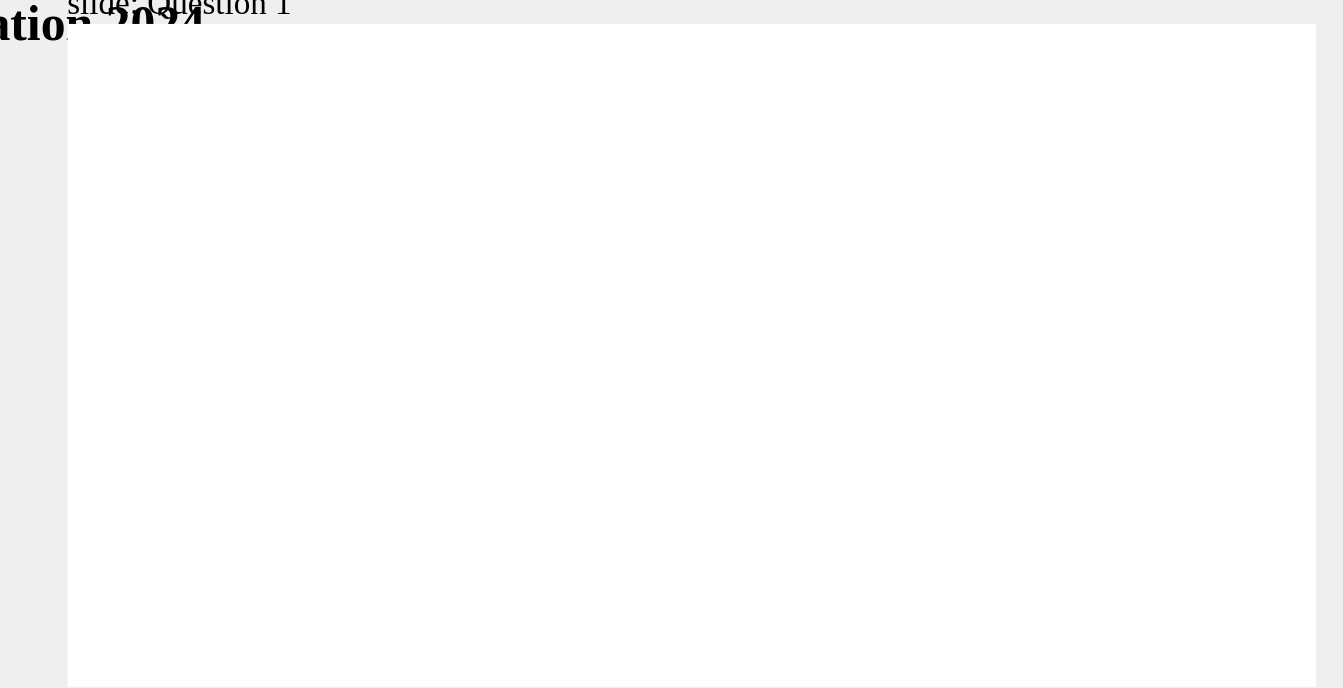click 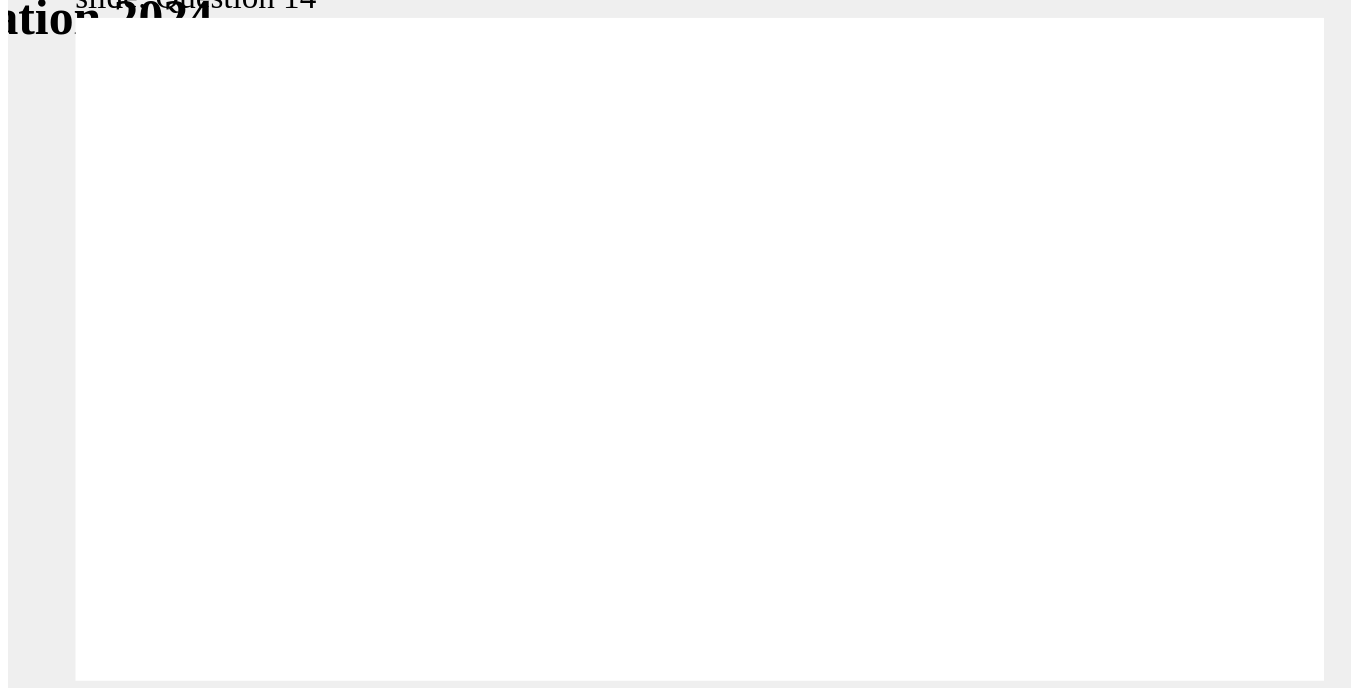scroll, scrollTop: 0, scrollLeft: 0, axis: both 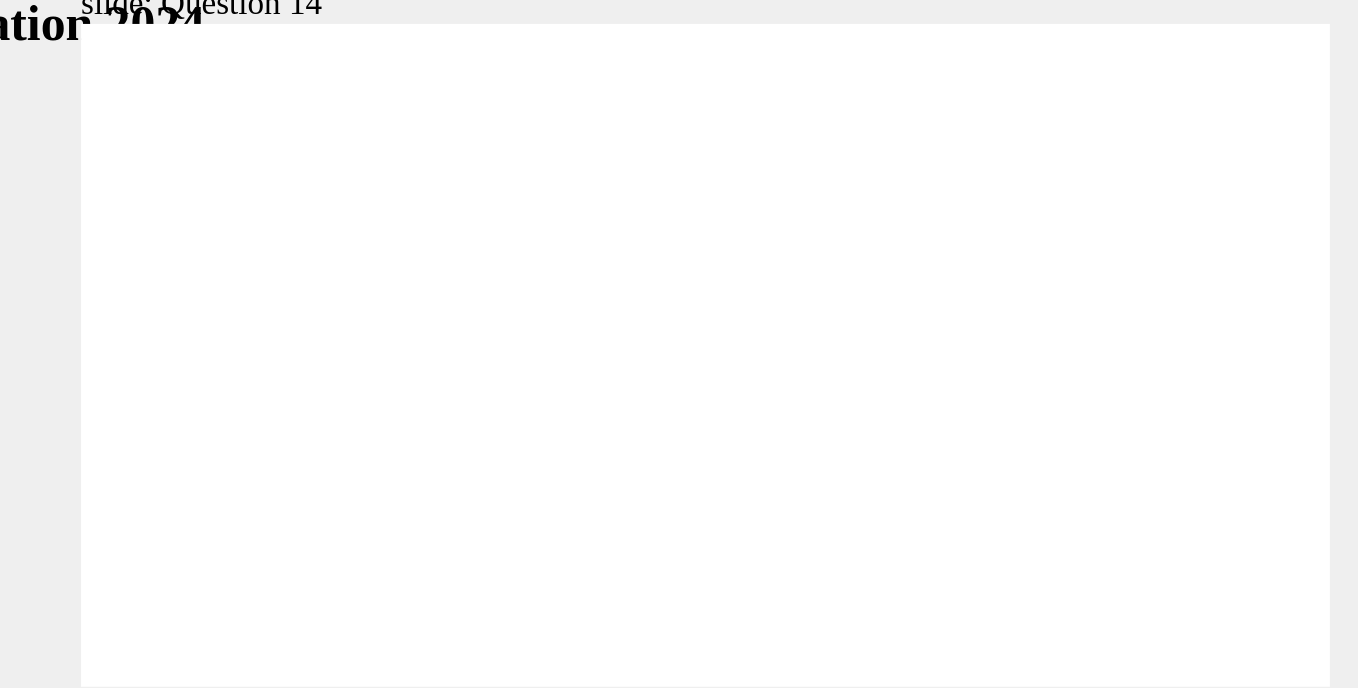 radio on "true" 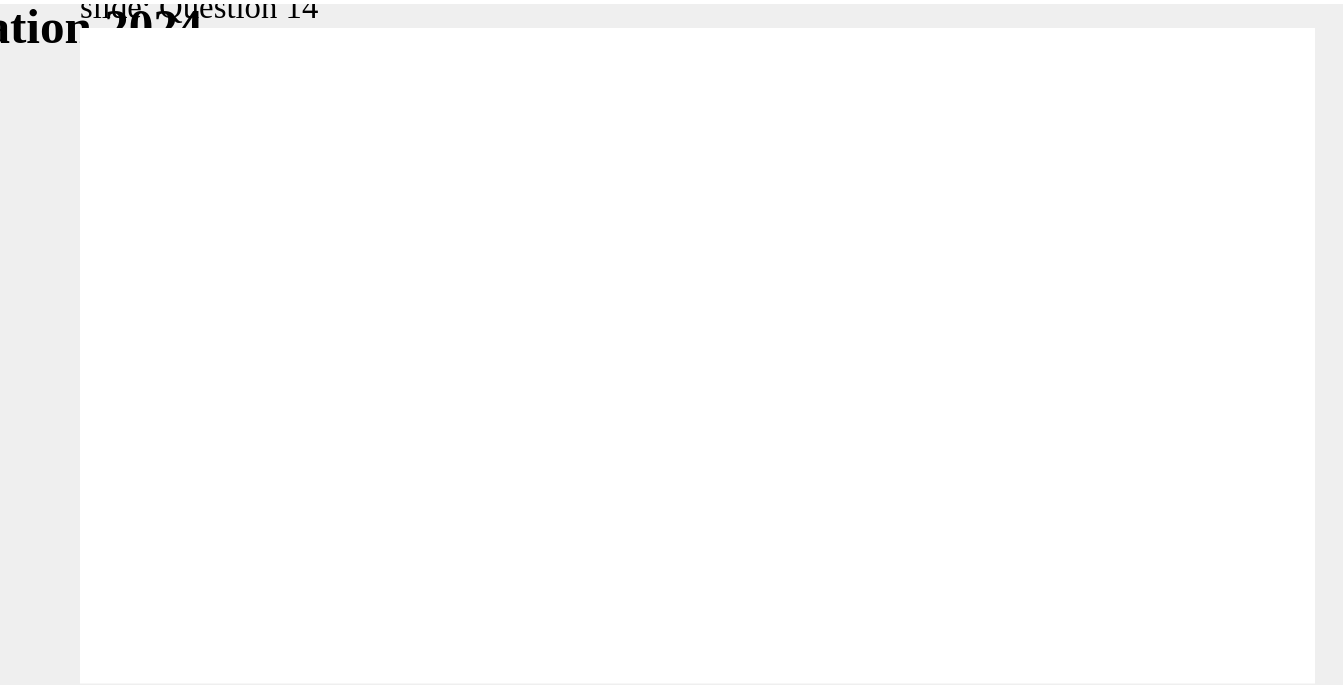 scroll, scrollTop: 19, scrollLeft: 0, axis: vertical 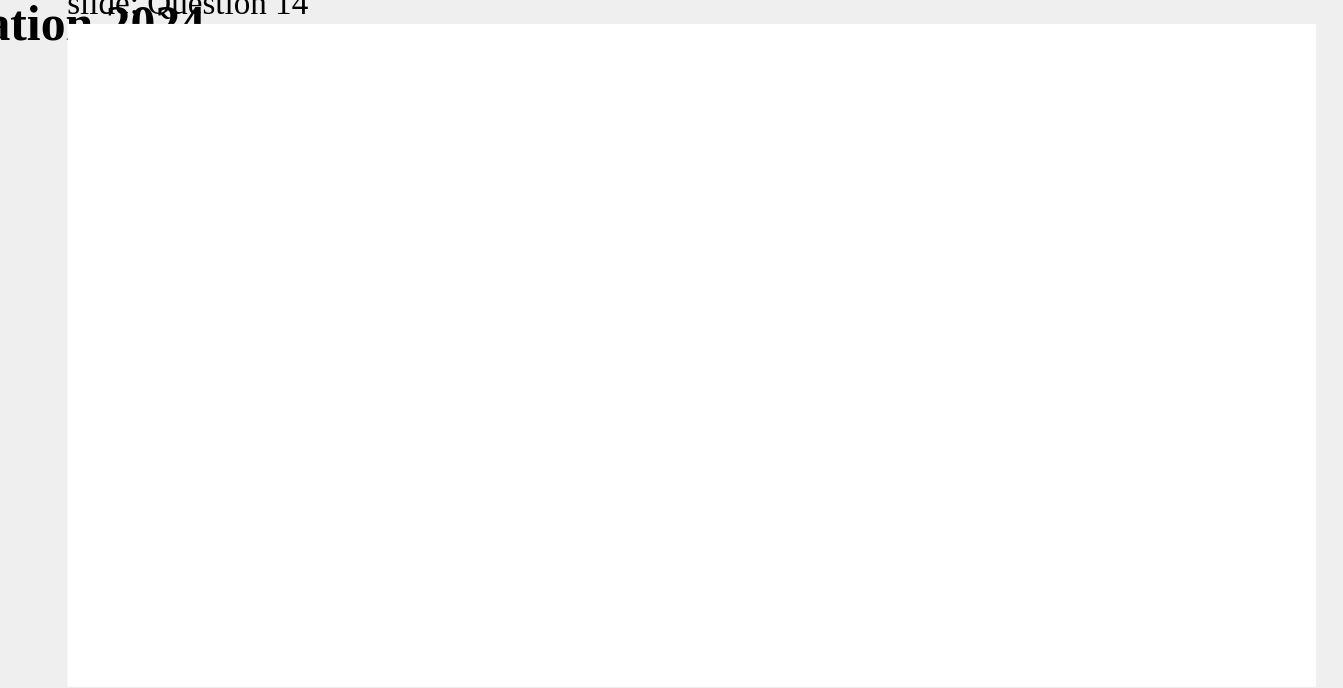 click 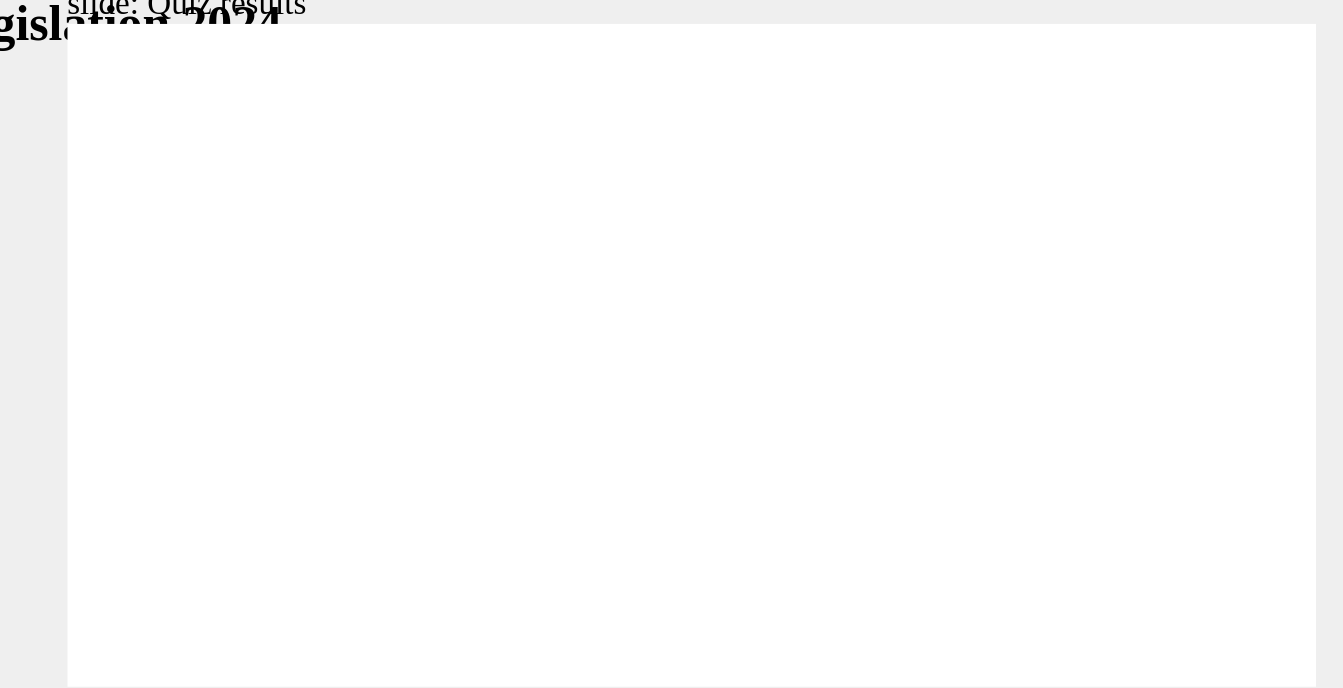 click on "Retry quiz Retry quiz" at bounding box center (303, 1704) 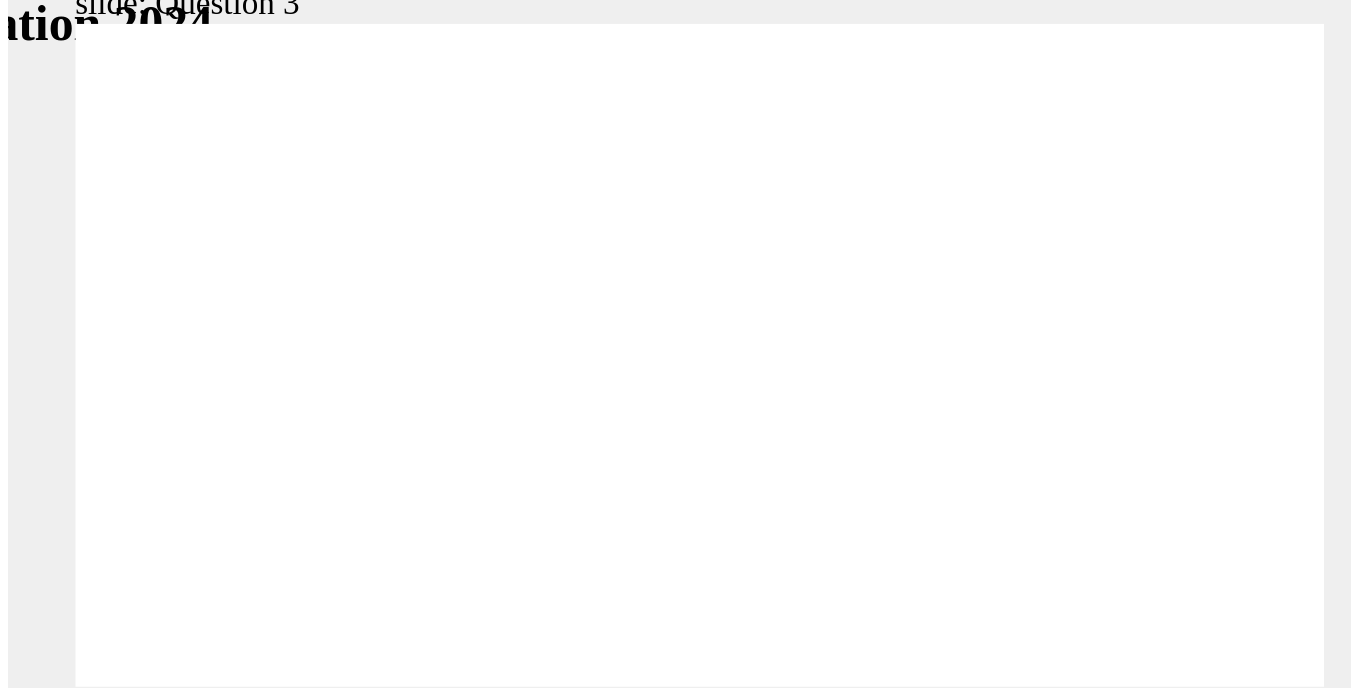 scroll, scrollTop: 0, scrollLeft: 0, axis: both 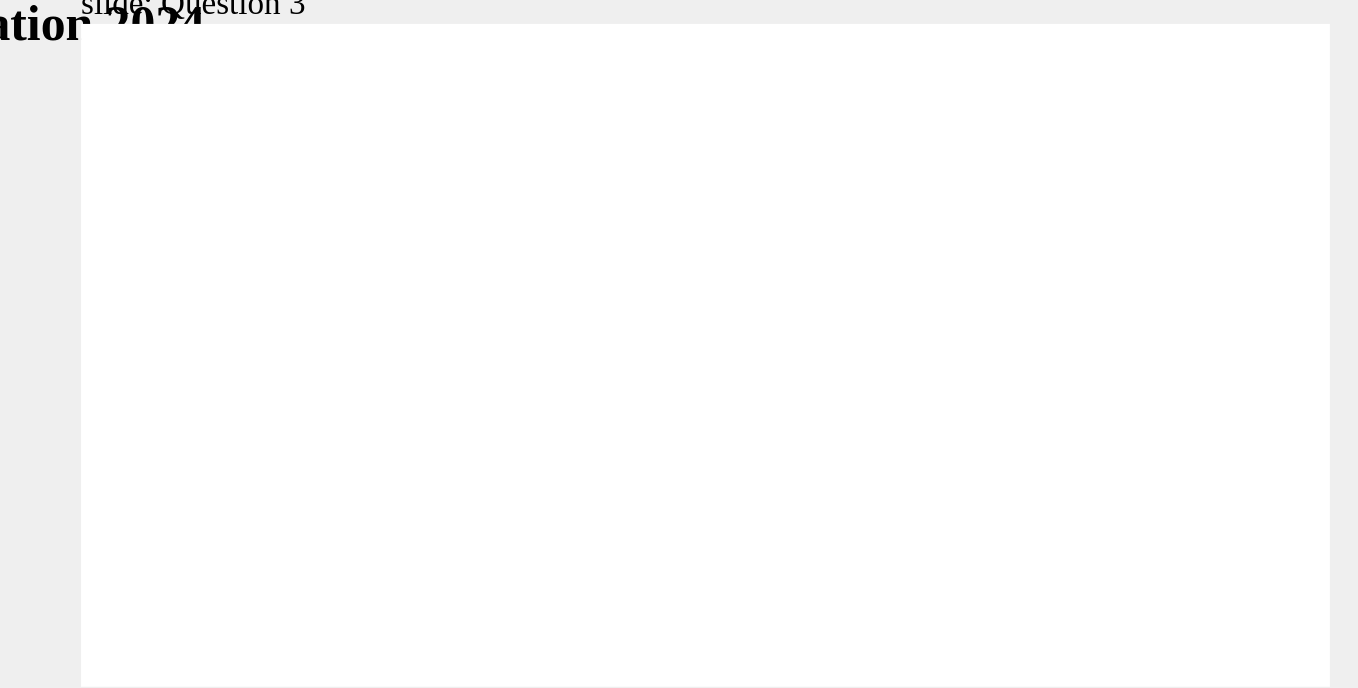checkbox on "true" 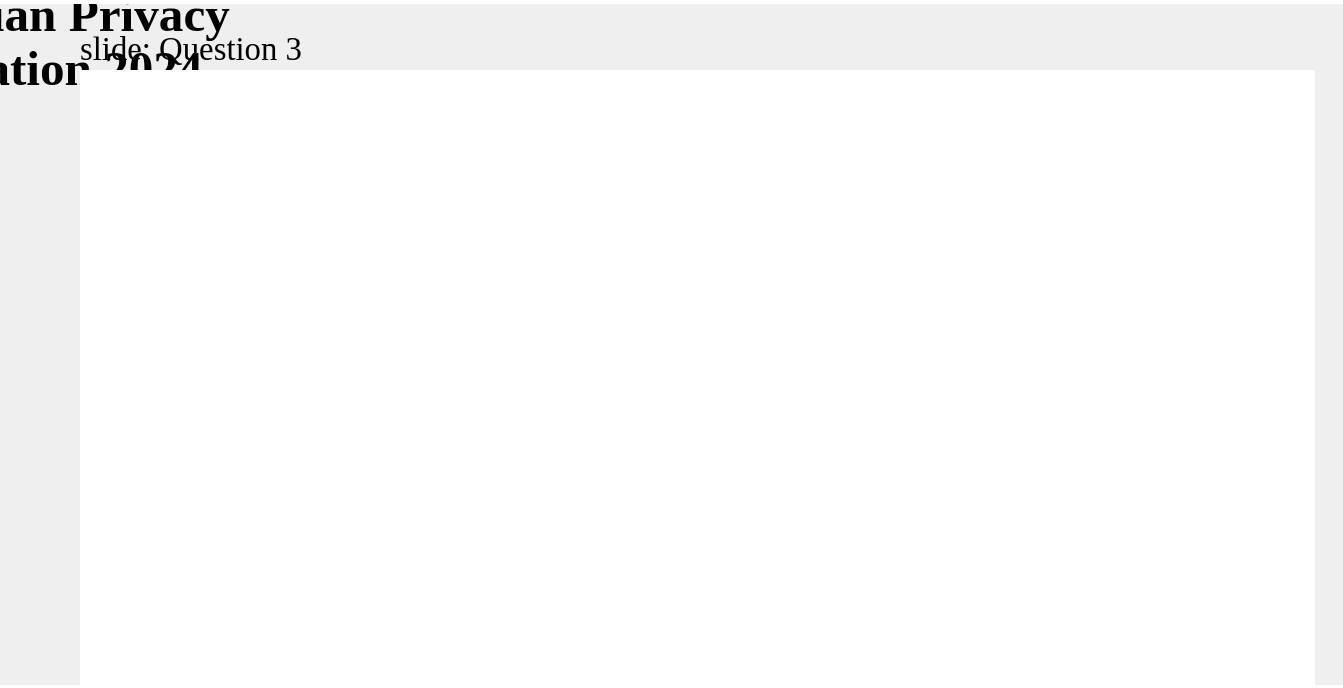 scroll, scrollTop: 19, scrollLeft: 0, axis: vertical 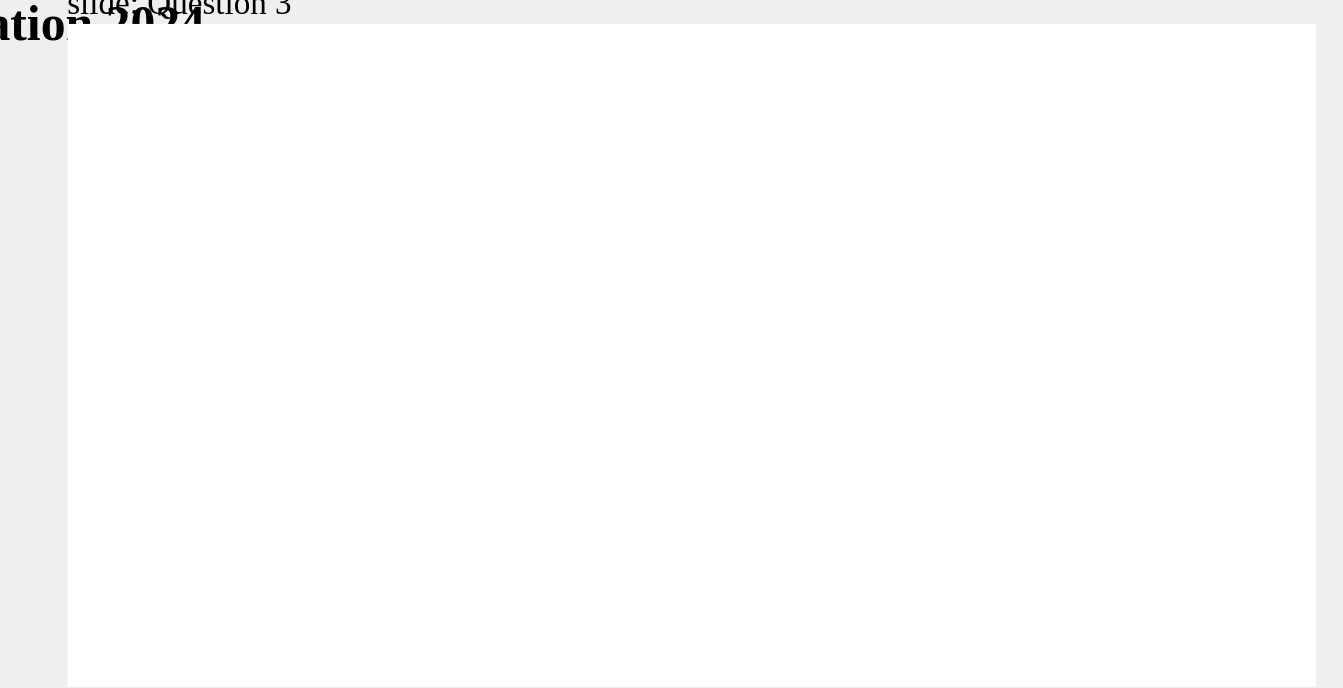 click 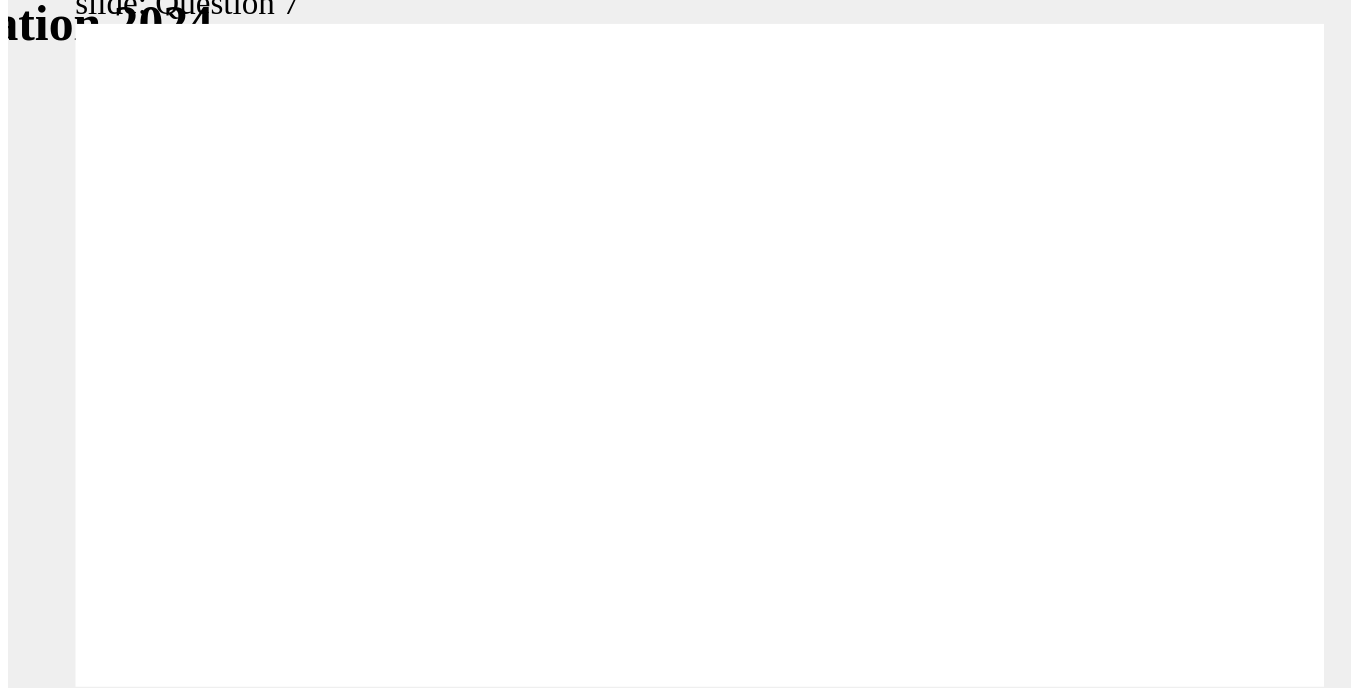 scroll, scrollTop: 0, scrollLeft: 0, axis: both 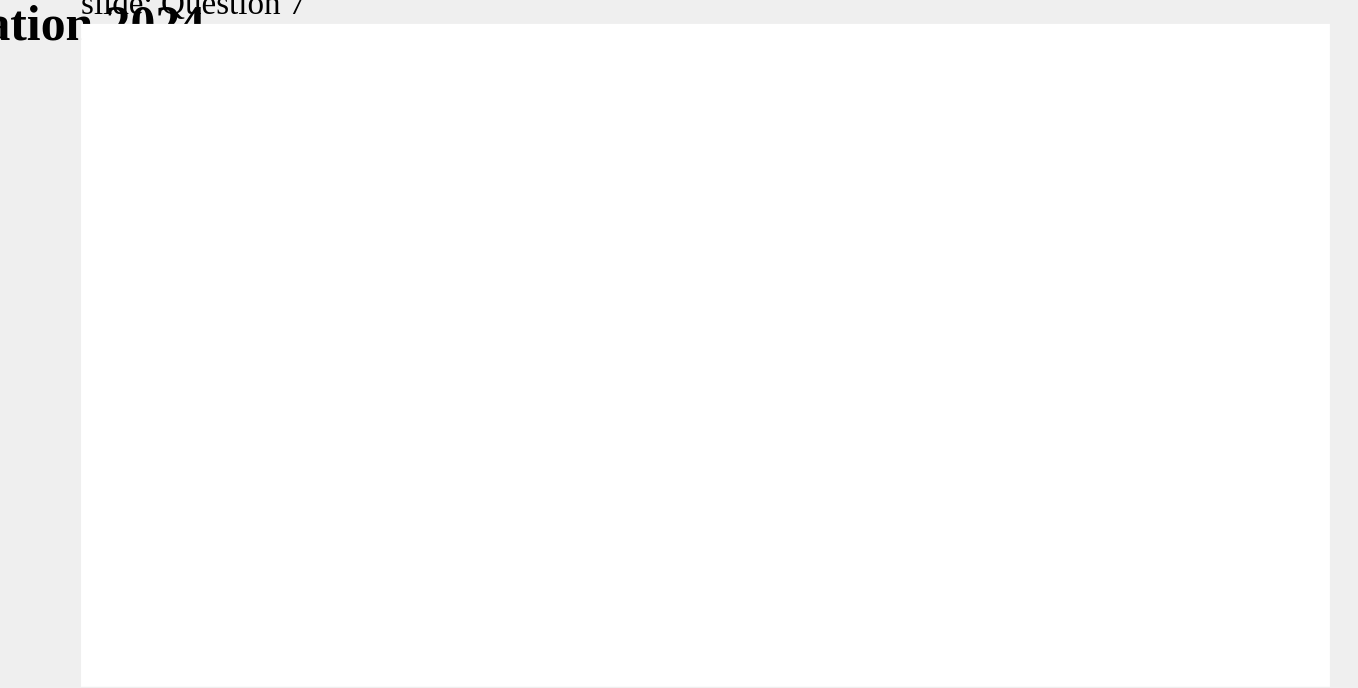 radio on "true" 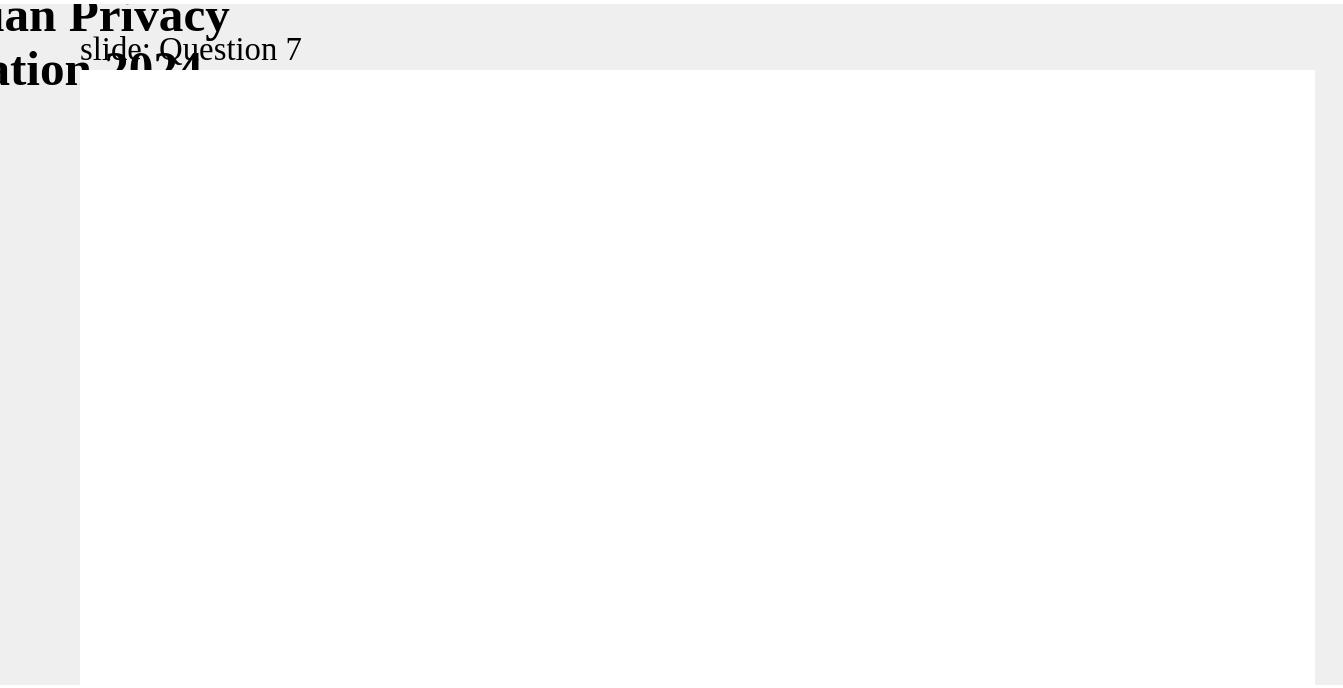 scroll, scrollTop: 19, scrollLeft: 0, axis: vertical 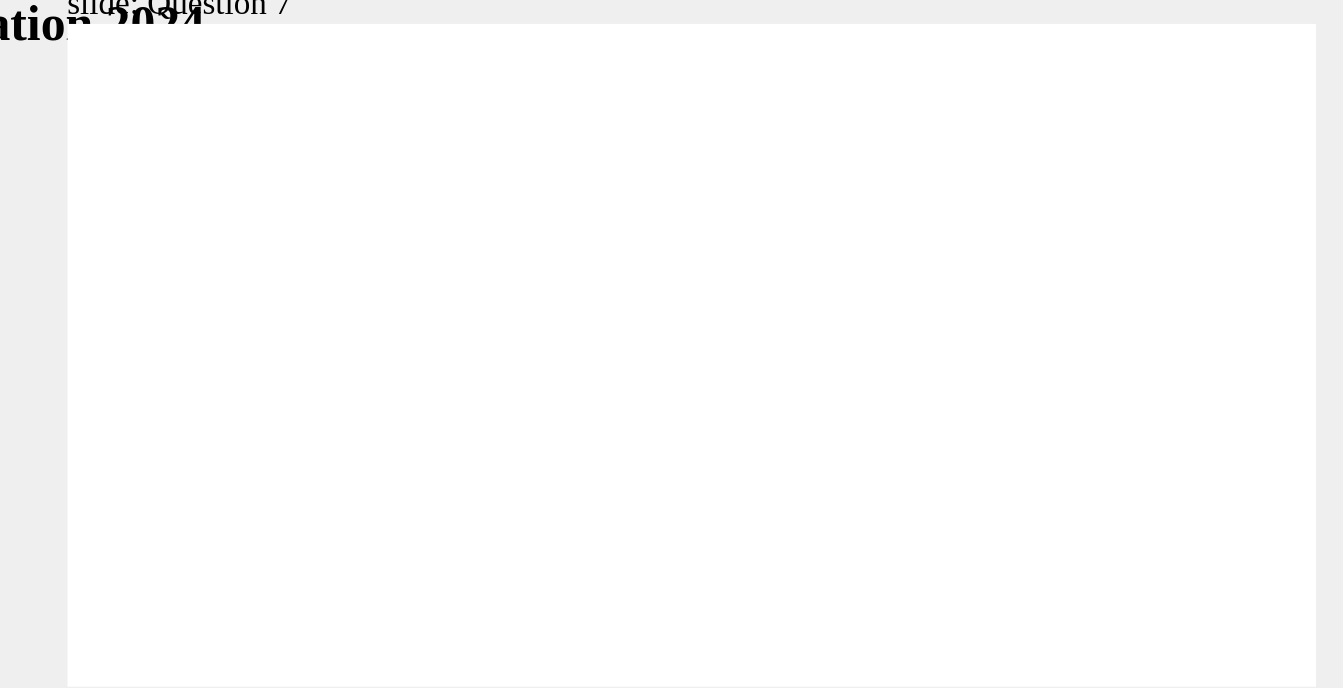 click 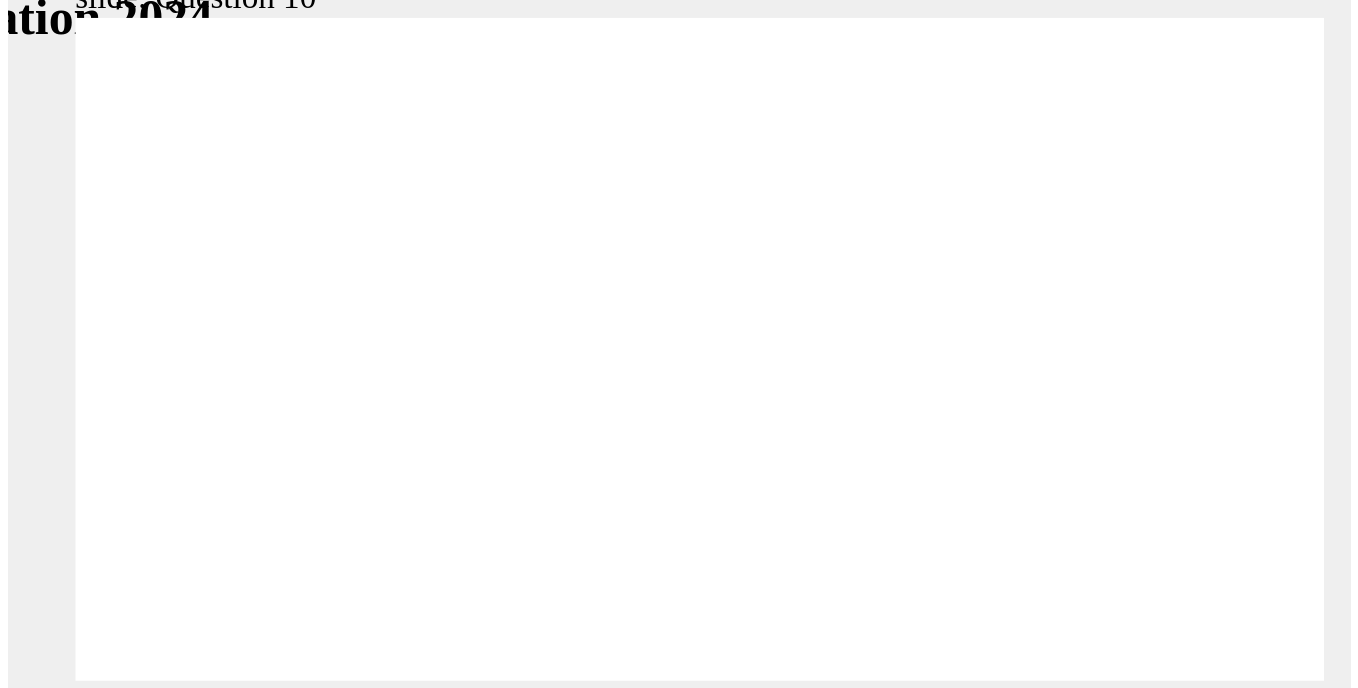 scroll, scrollTop: 0, scrollLeft: 0, axis: both 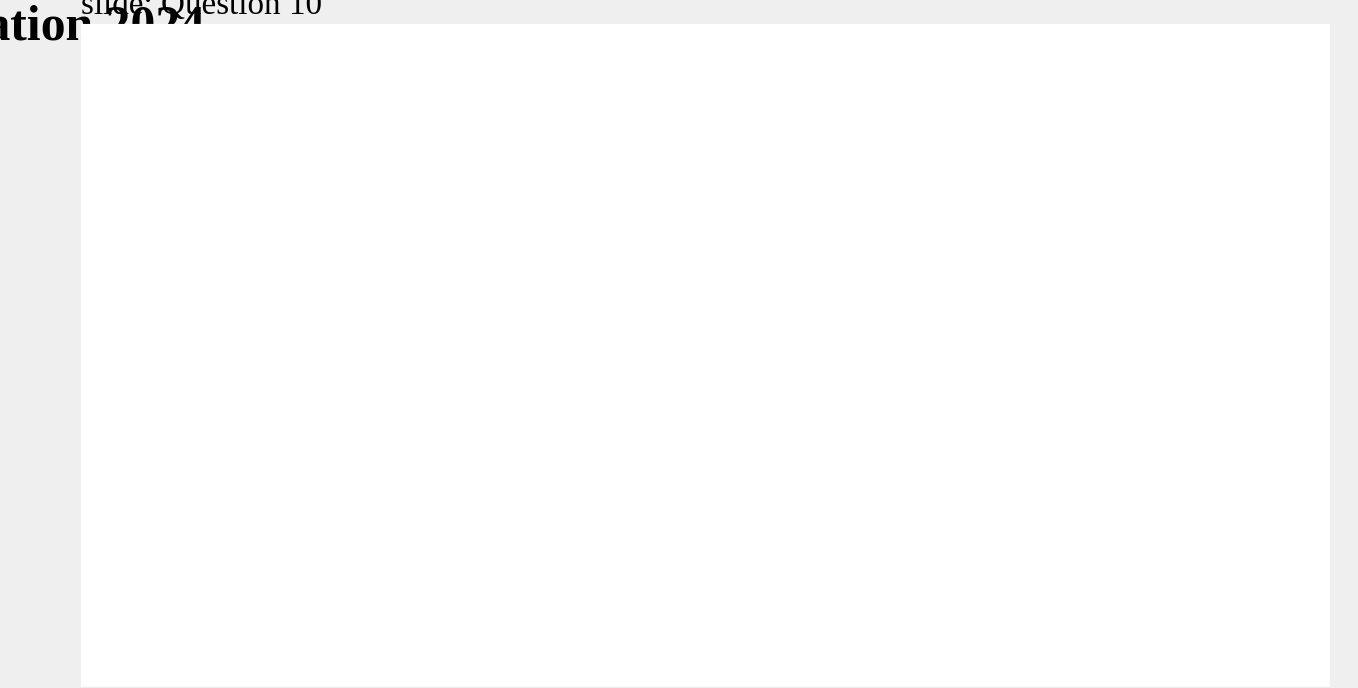 radio on "true" 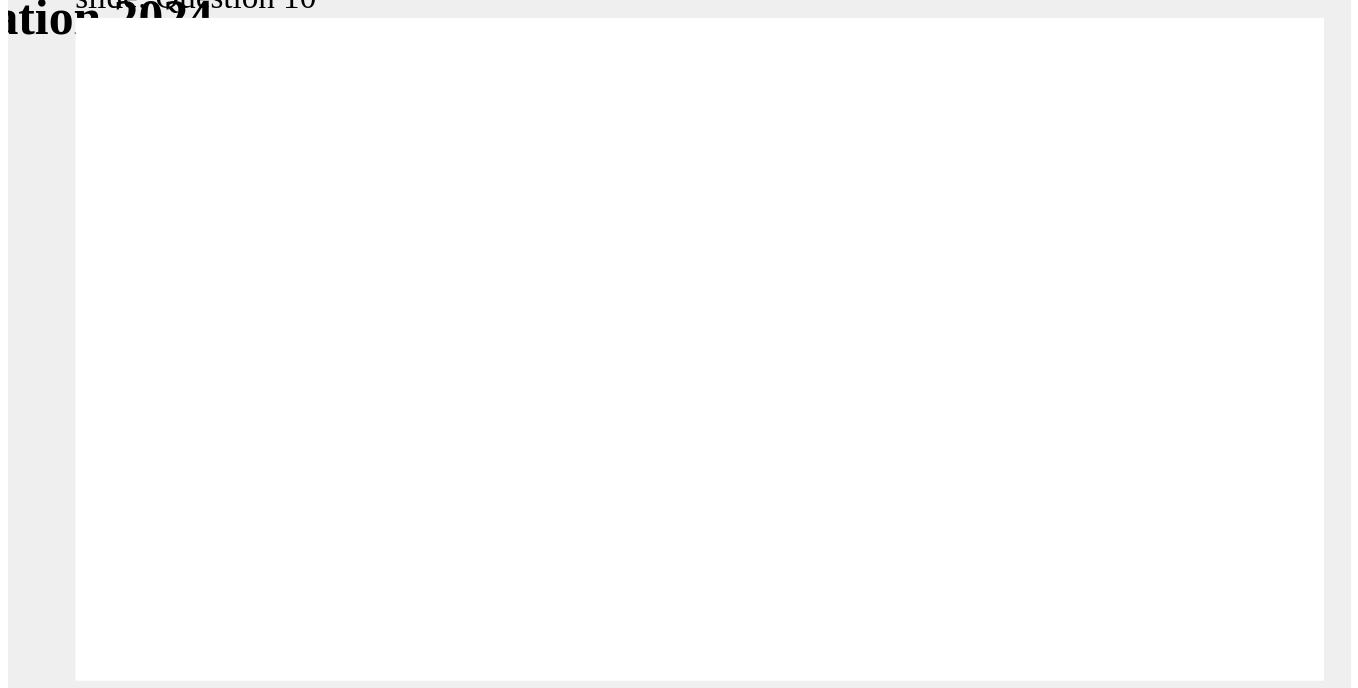 scroll, scrollTop: 0, scrollLeft: 0, axis: both 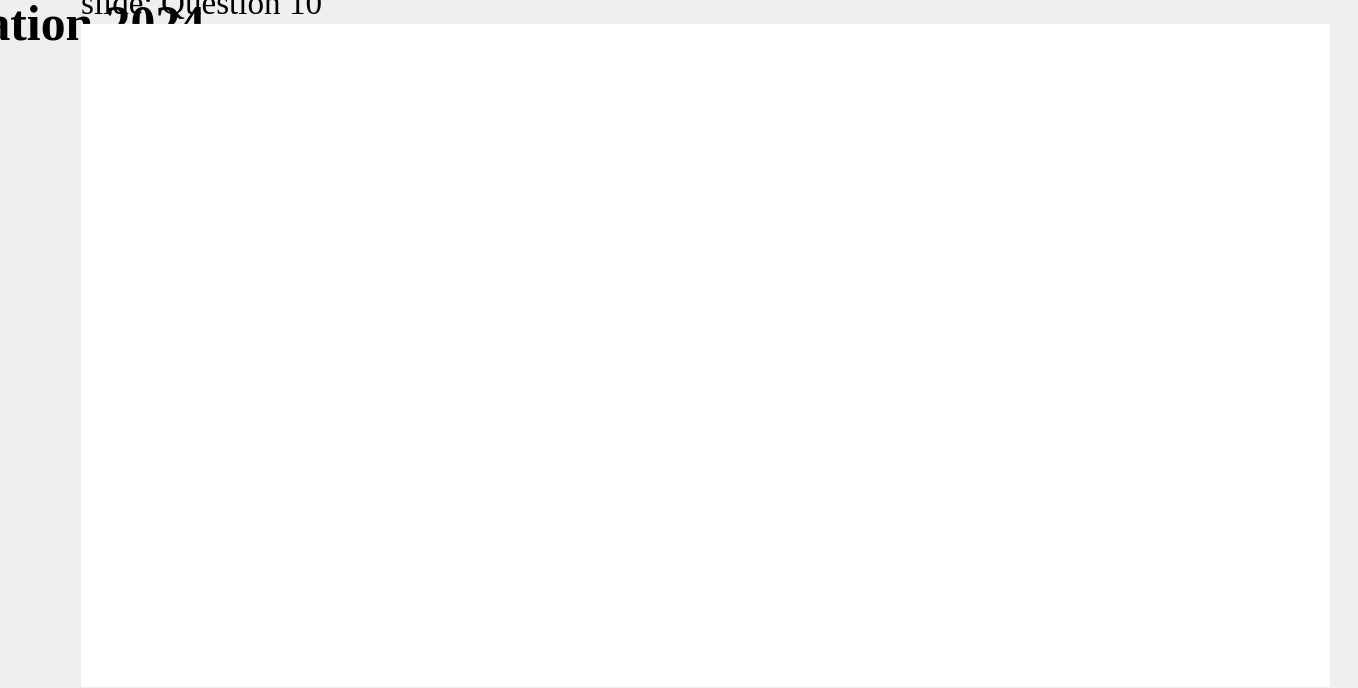 click 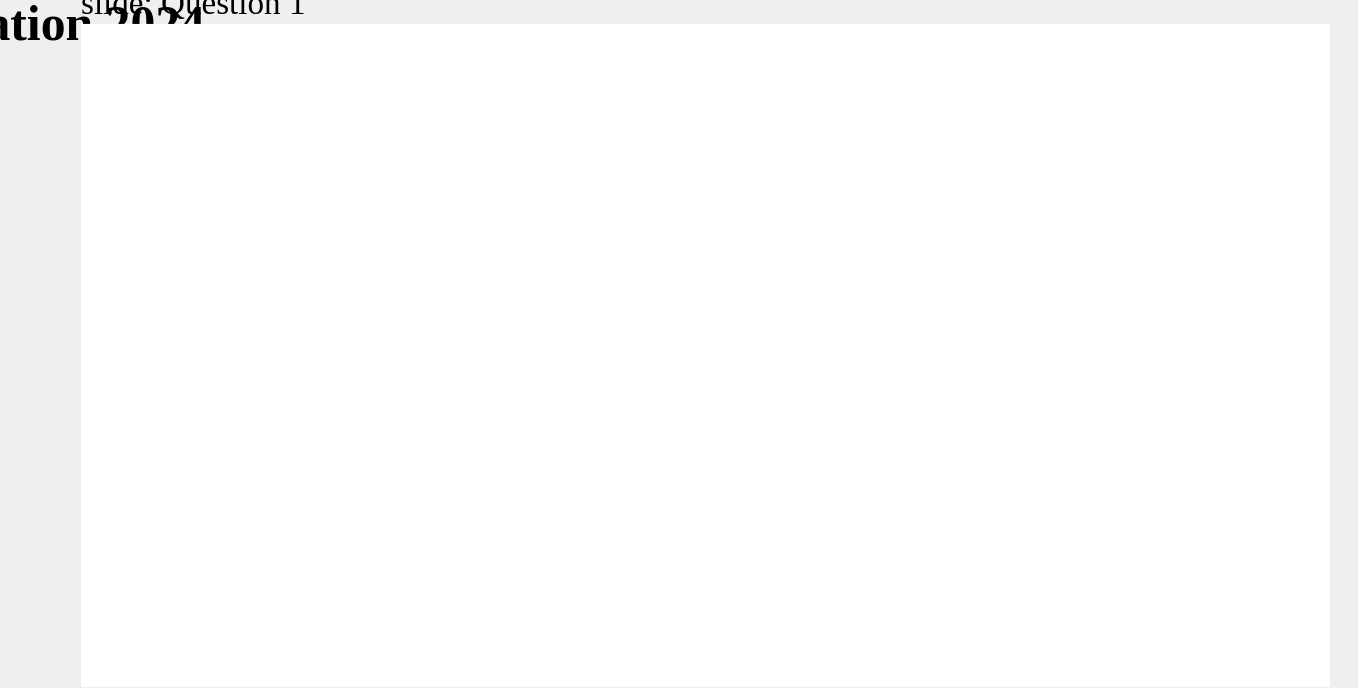 radio on "true" 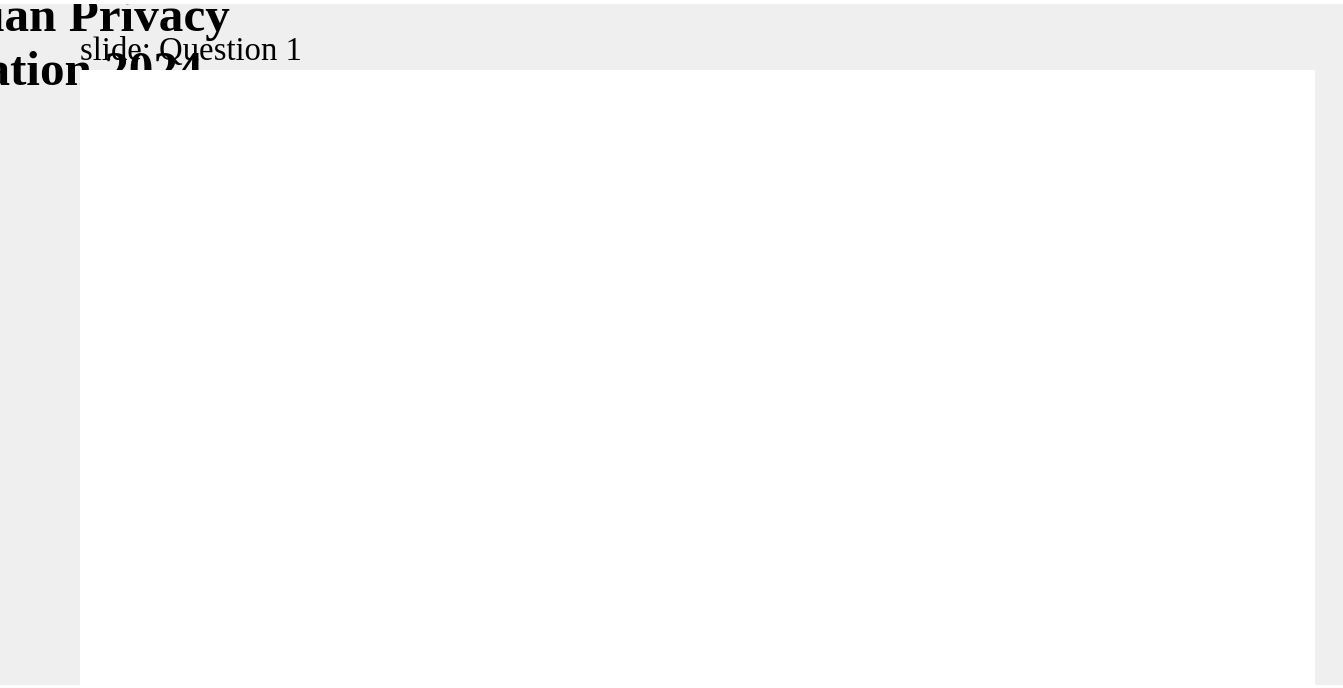 scroll, scrollTop: 19, scrollLeft: 0, axis: vertical 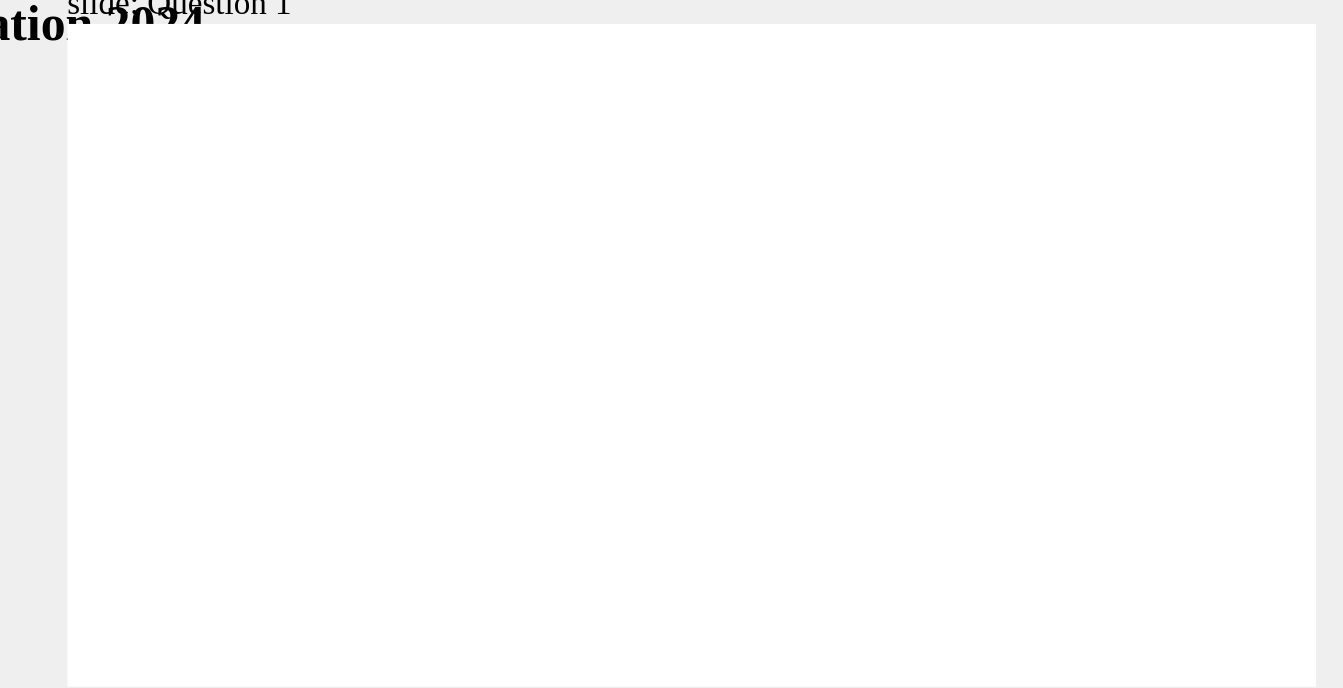 click 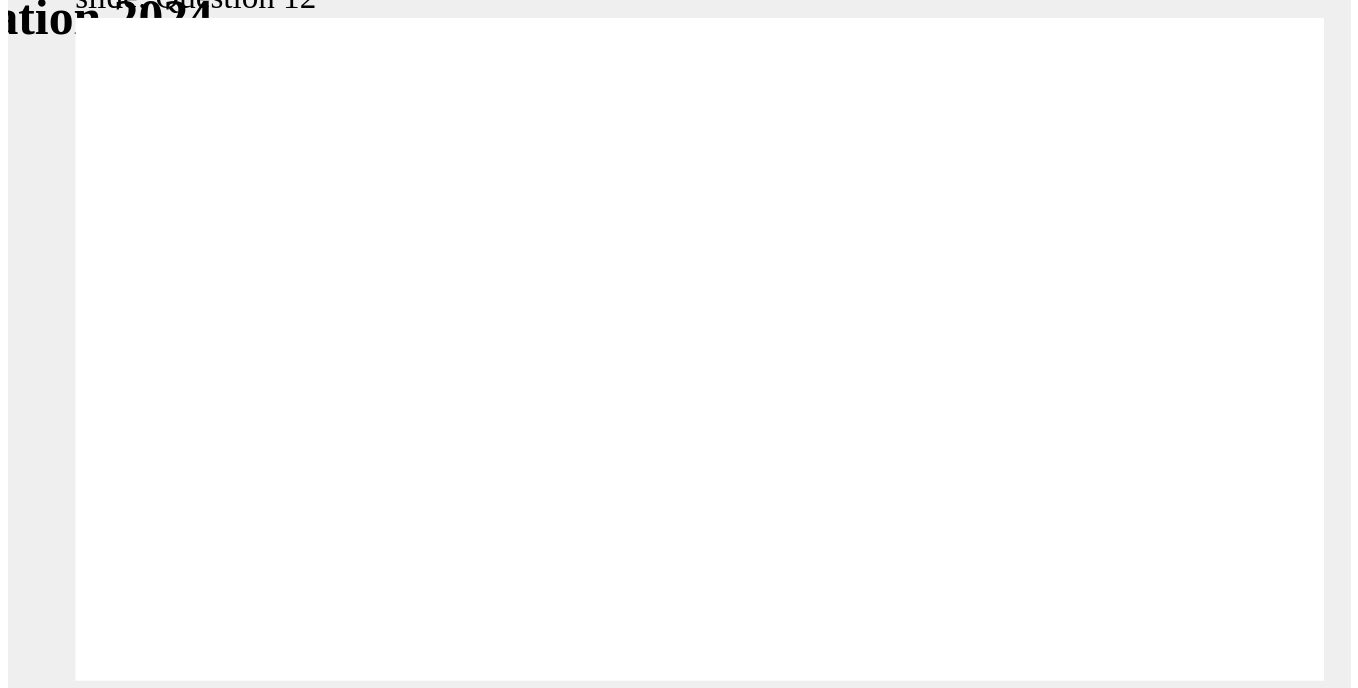 scroll, scrollTop: 0, scrollLeft: 0, axis: both 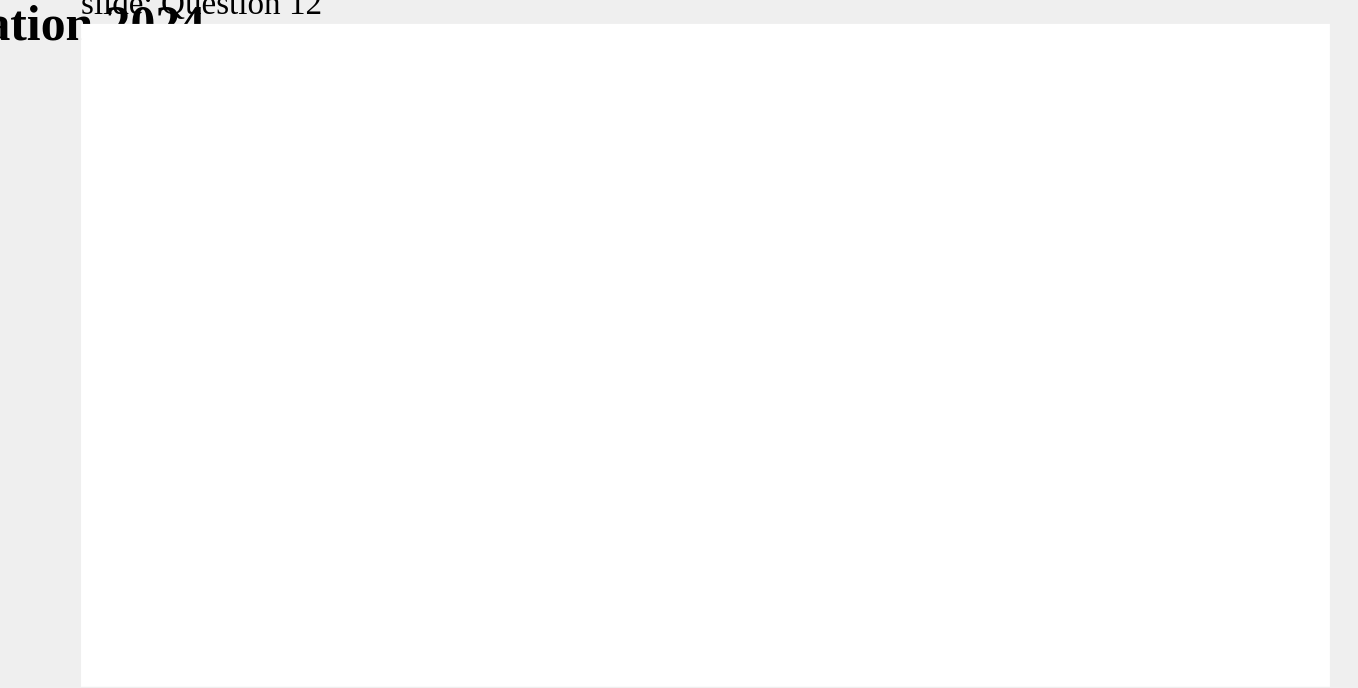 checkbox on "true" 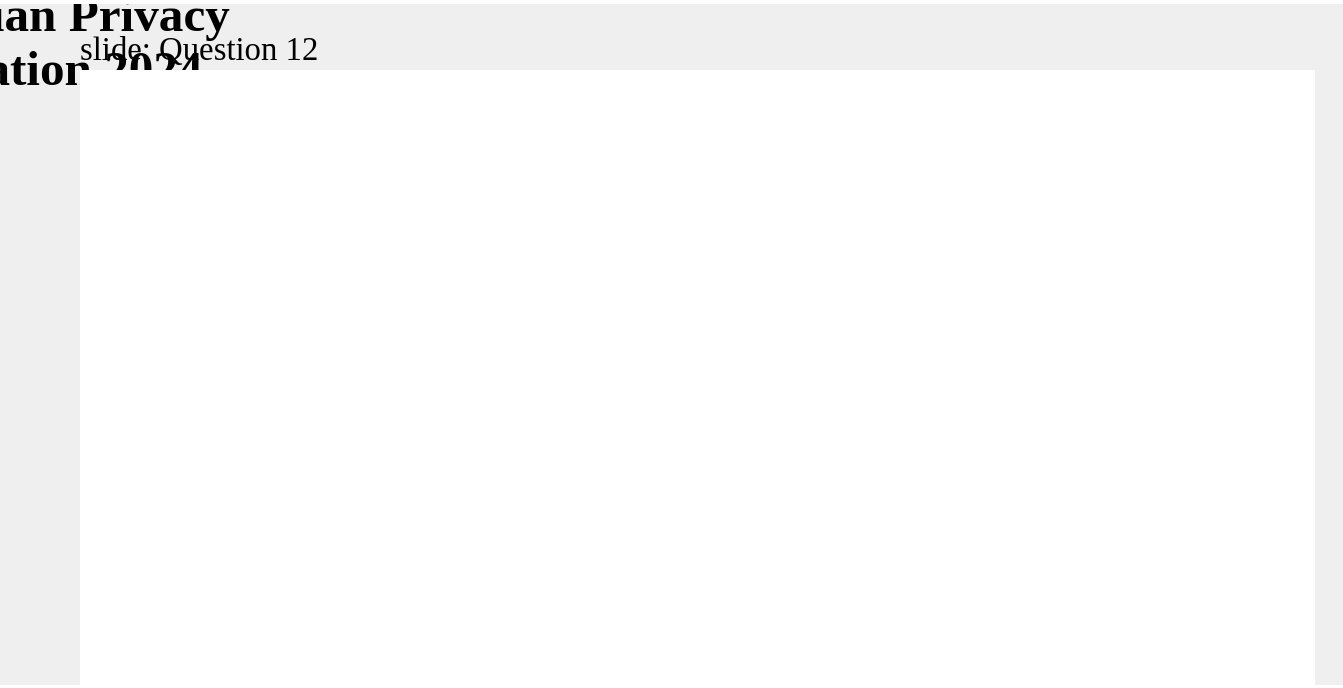 scroll, scrollTop: 19, scrollLeft: 0, axis: vertical 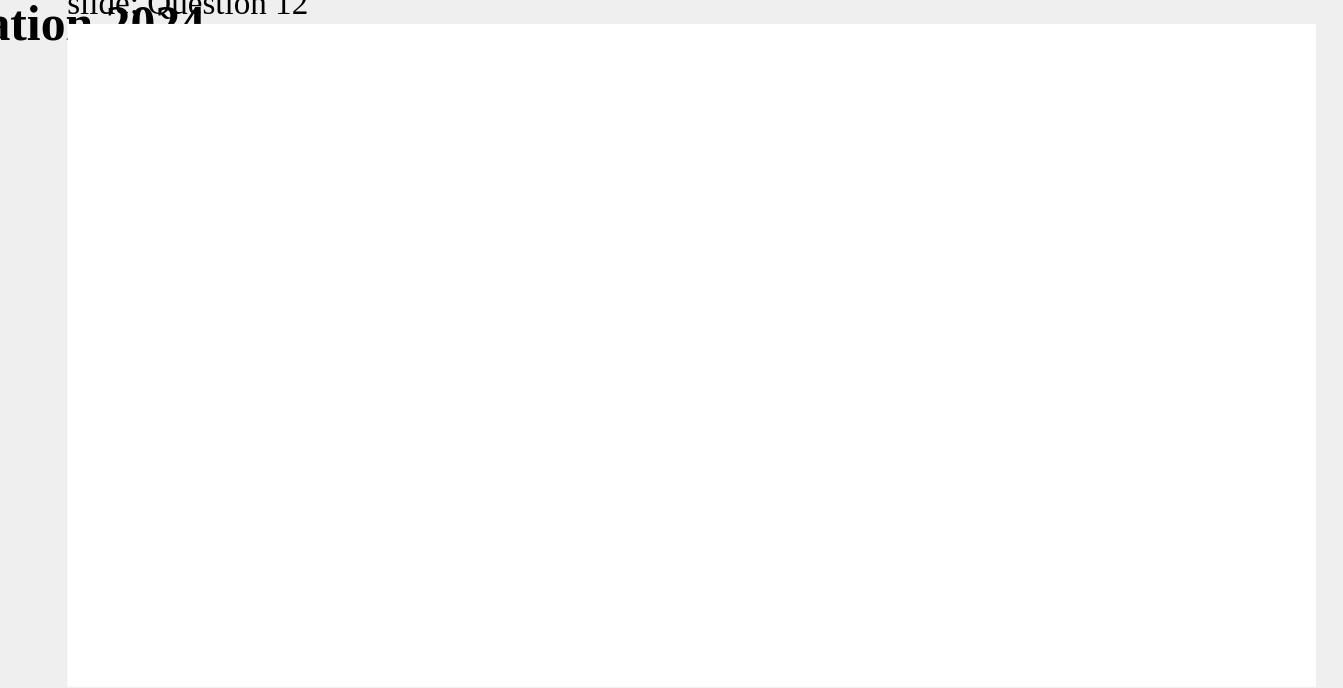 click 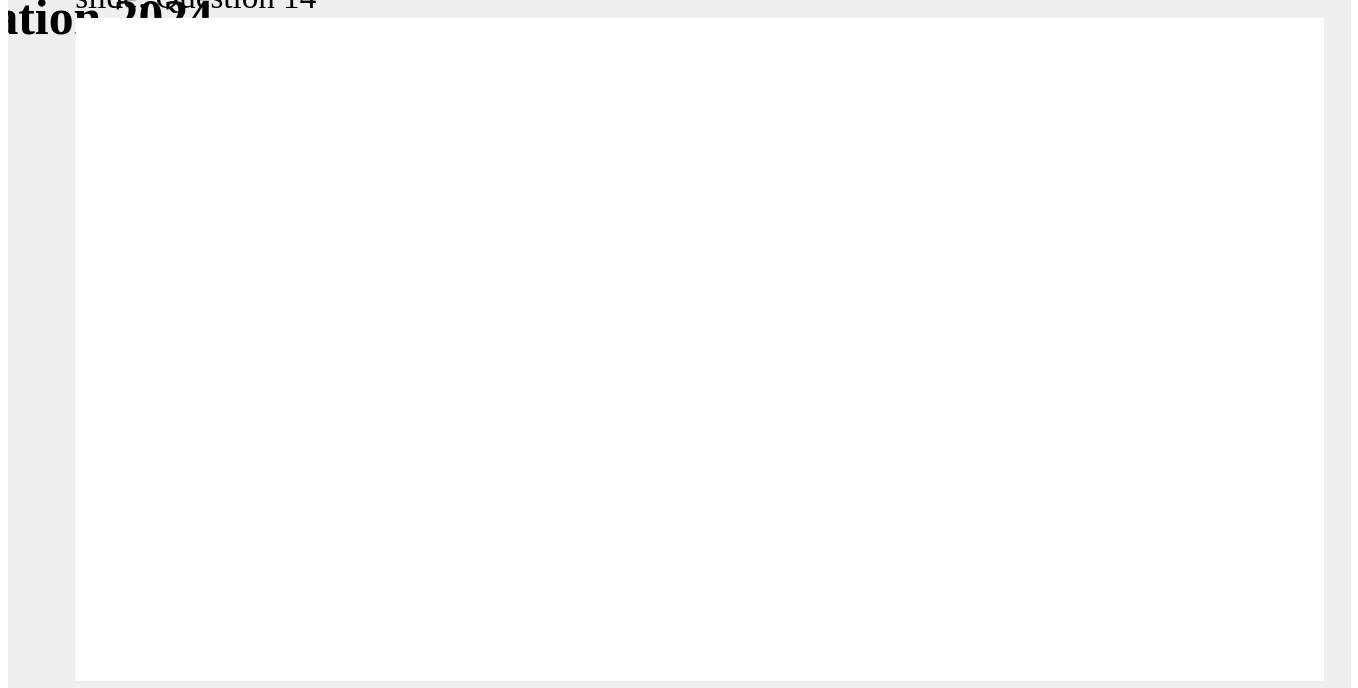 scroll, scrollTop: 0, scrollLeft: 0, axis: both 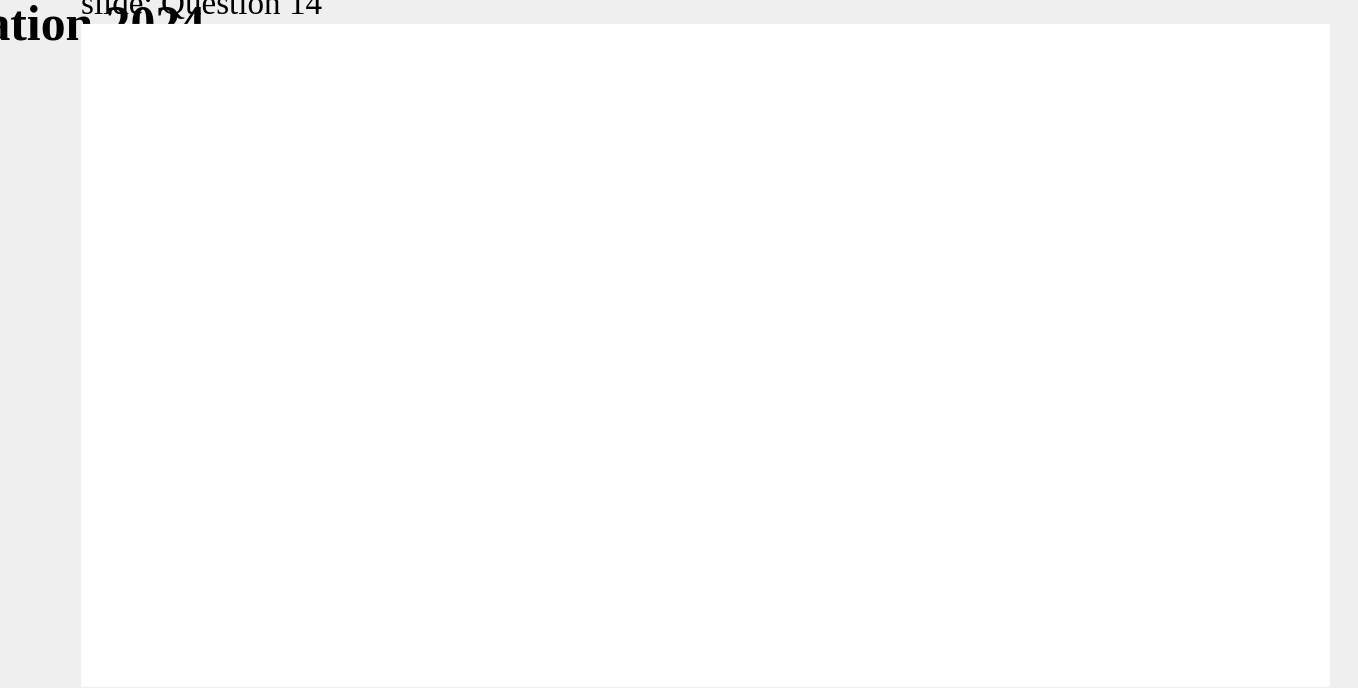 radio on "true" 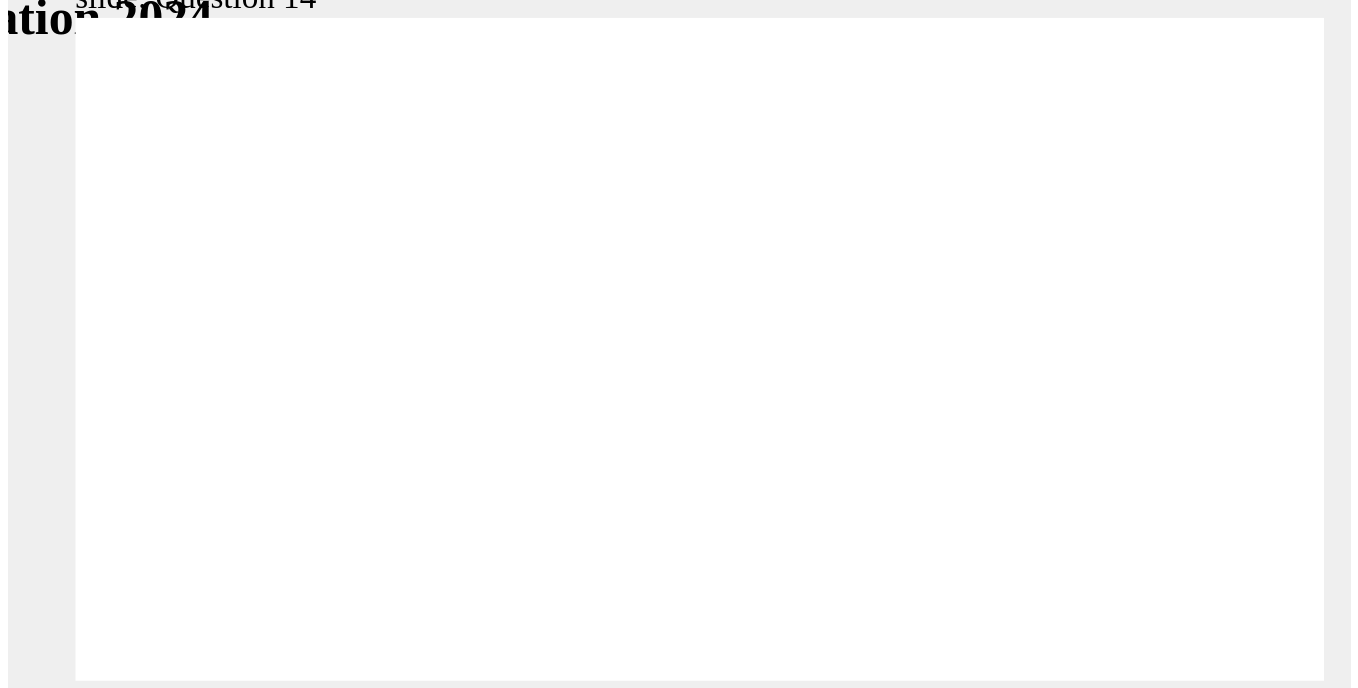 scroll, scrollTop: 0, scrollLeft: 0, axis: both 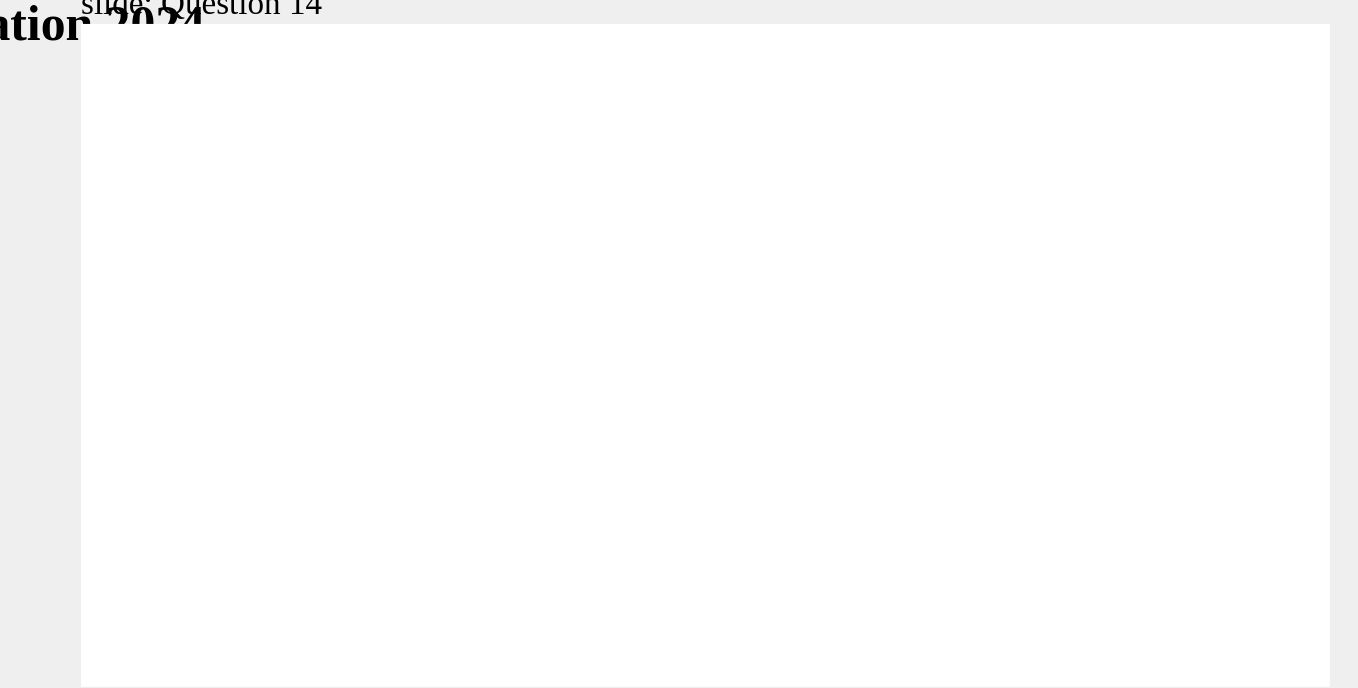 click 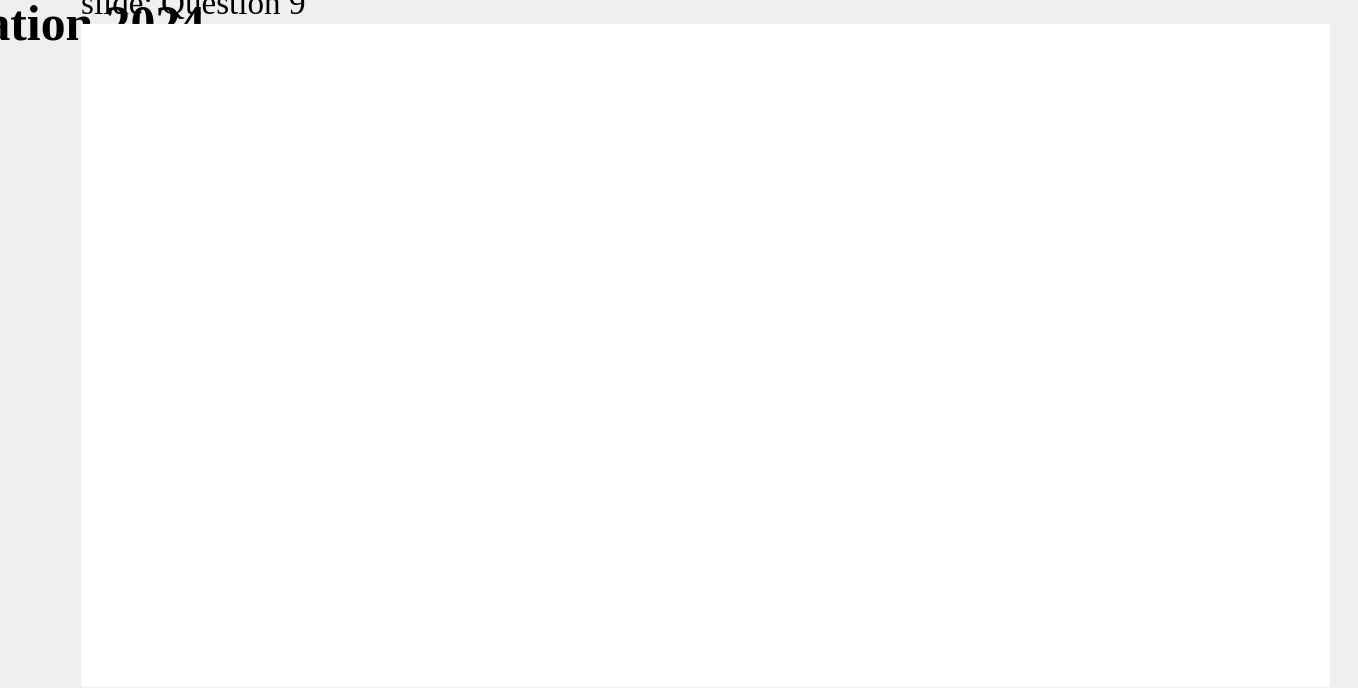 radio on "true" 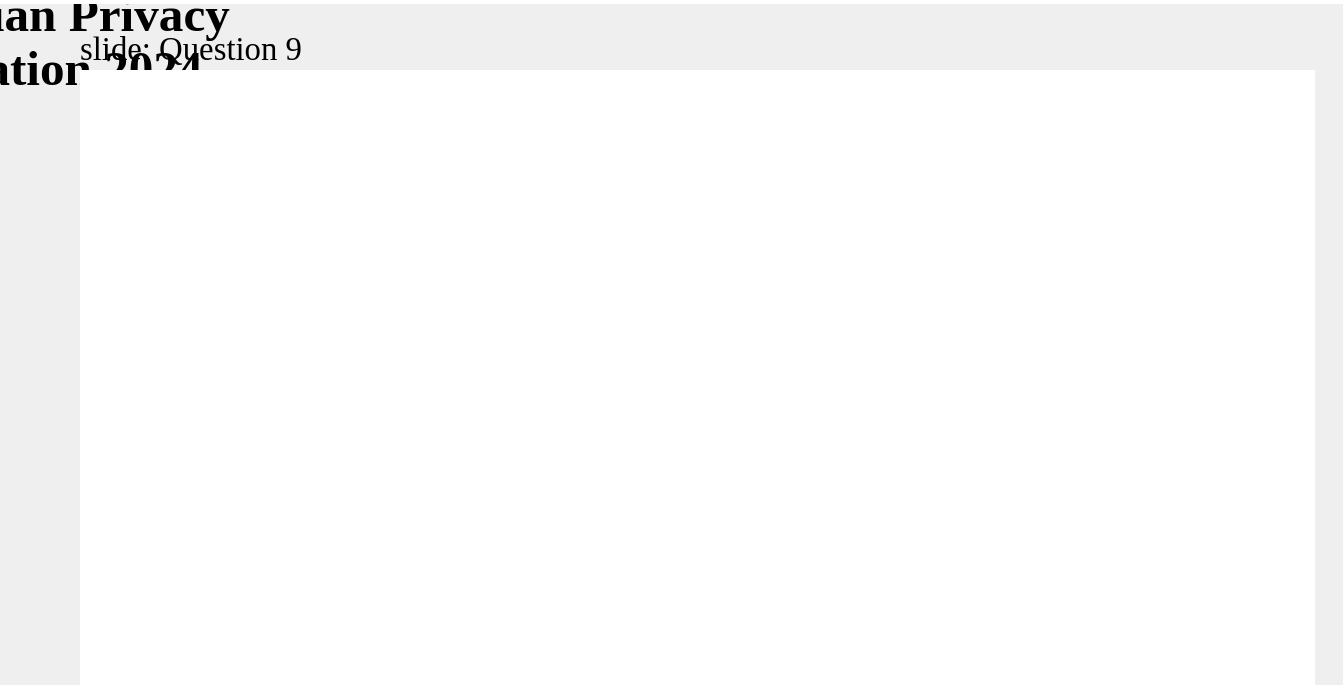 scroll, scrollTop: 19, scrollLeft: 0, axis: vertical 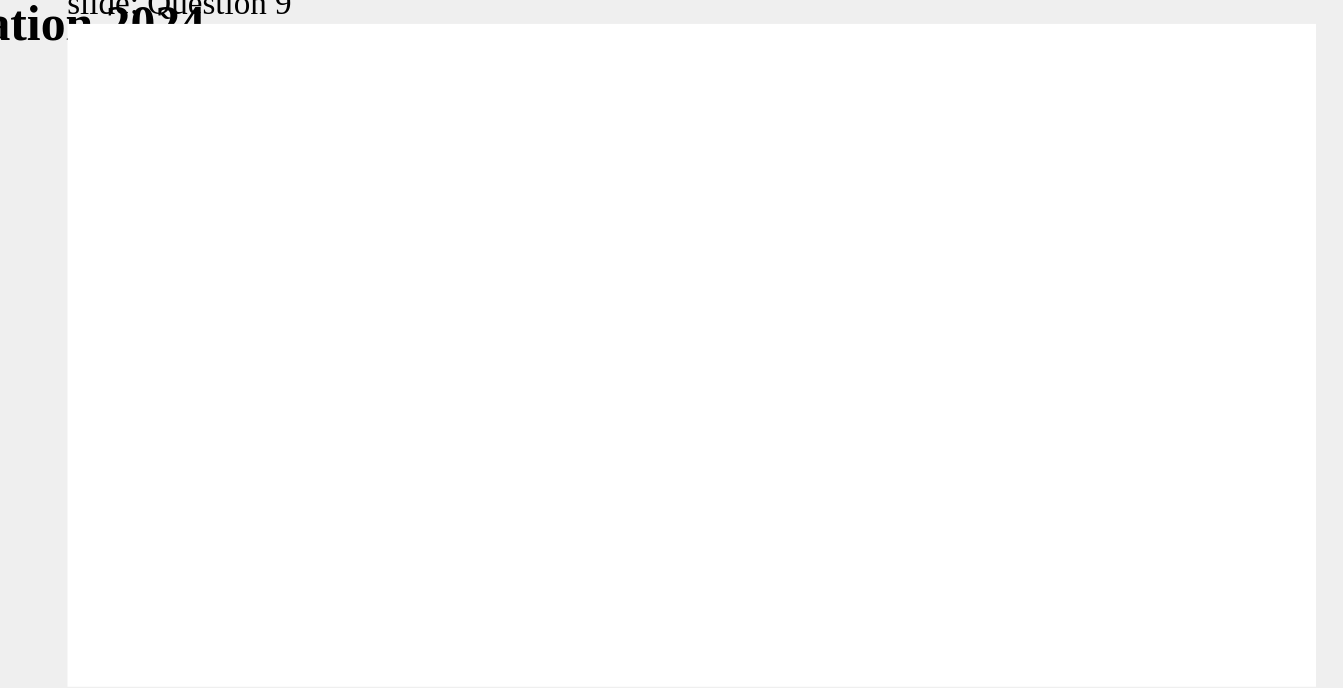 click 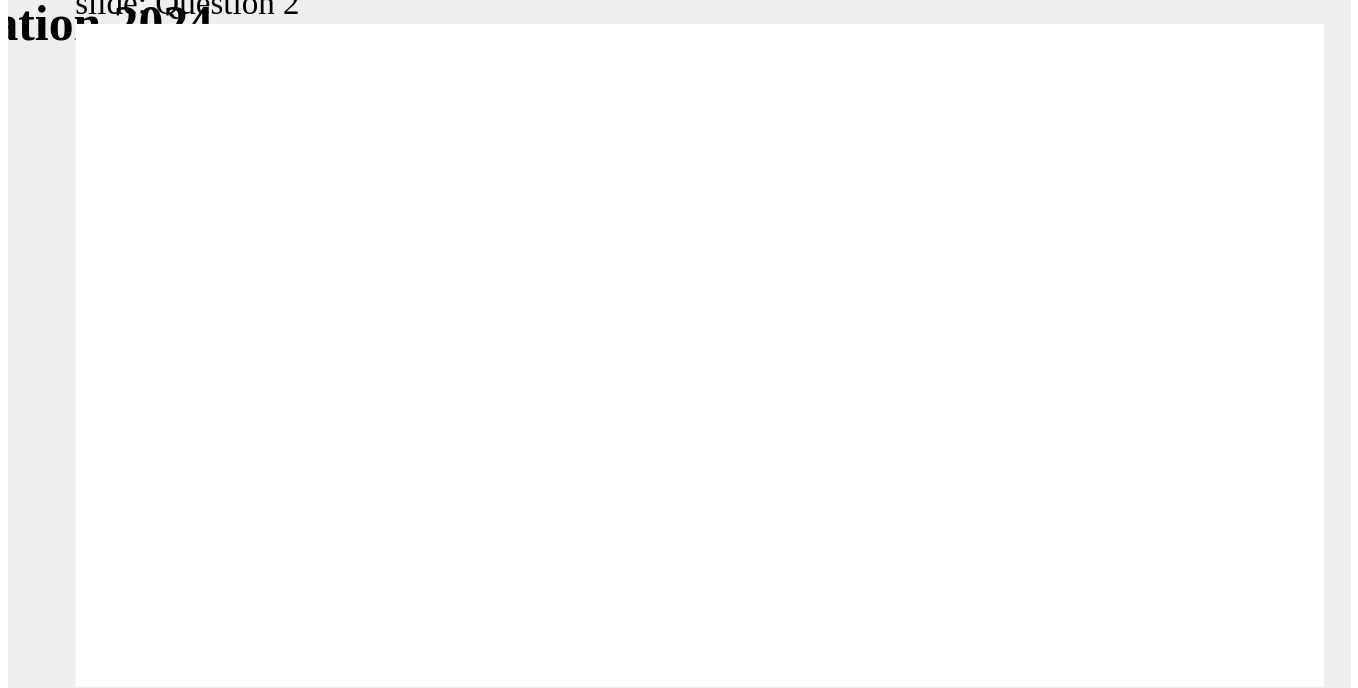 scroll, scrollTop: 0, scrollLeft: 0, axis: both 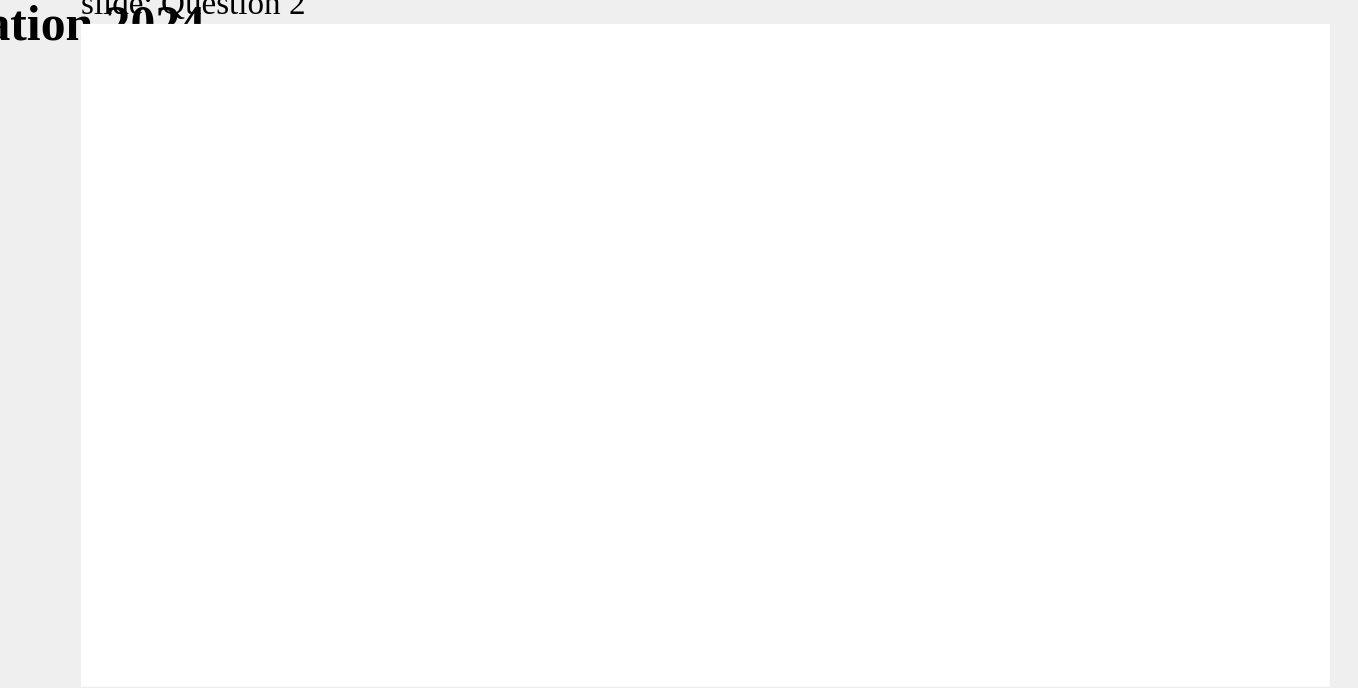 radio on "true" 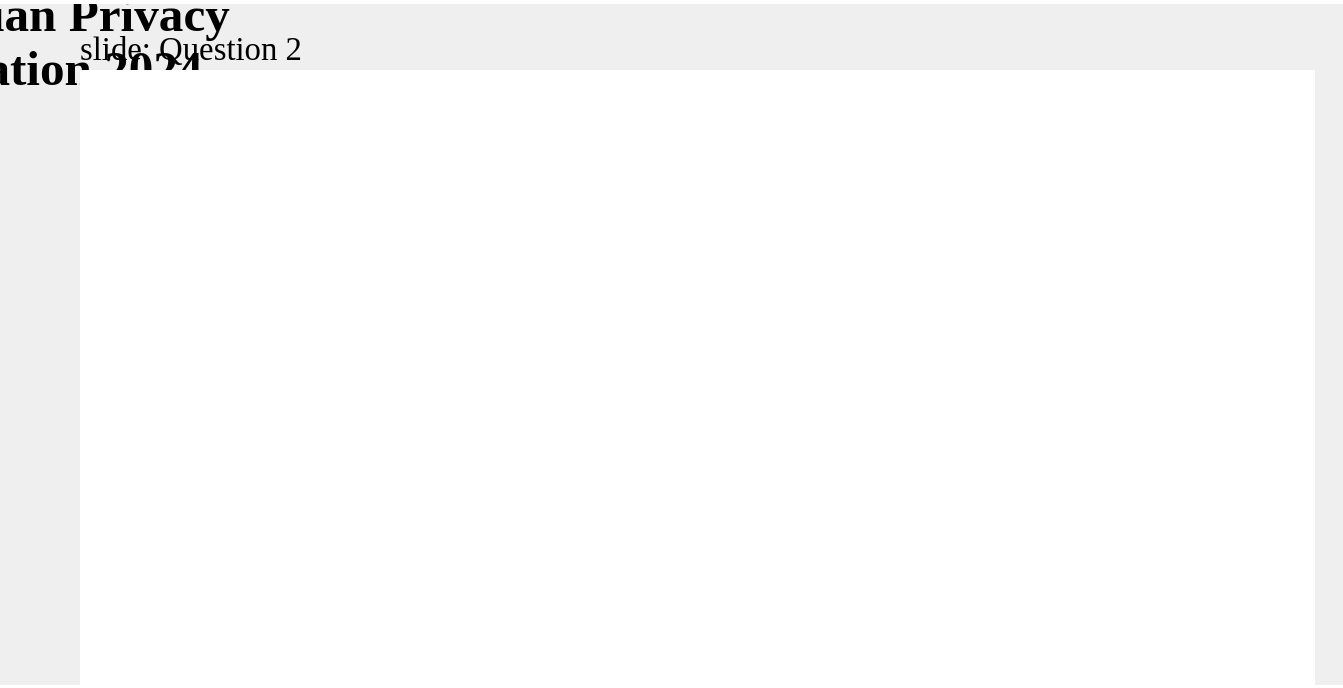 scroll, scrollTop: 19, scrollLeft: 0, axis: vertical 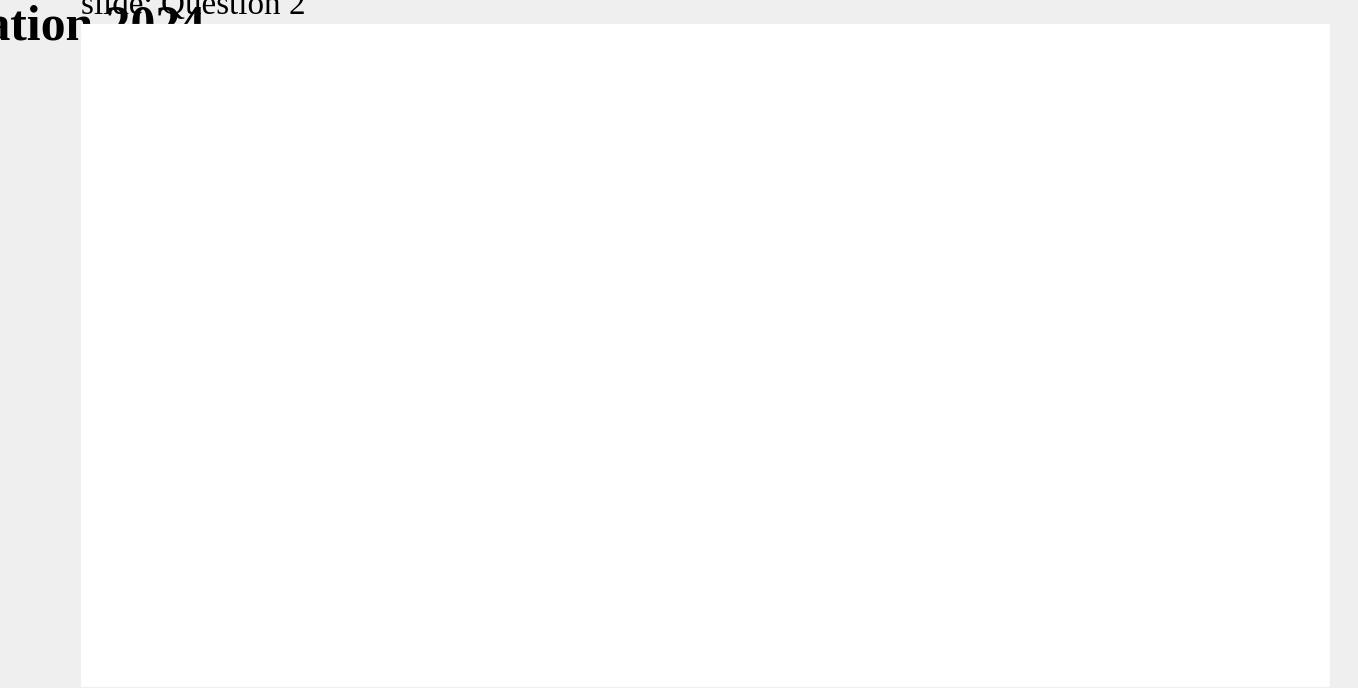 click 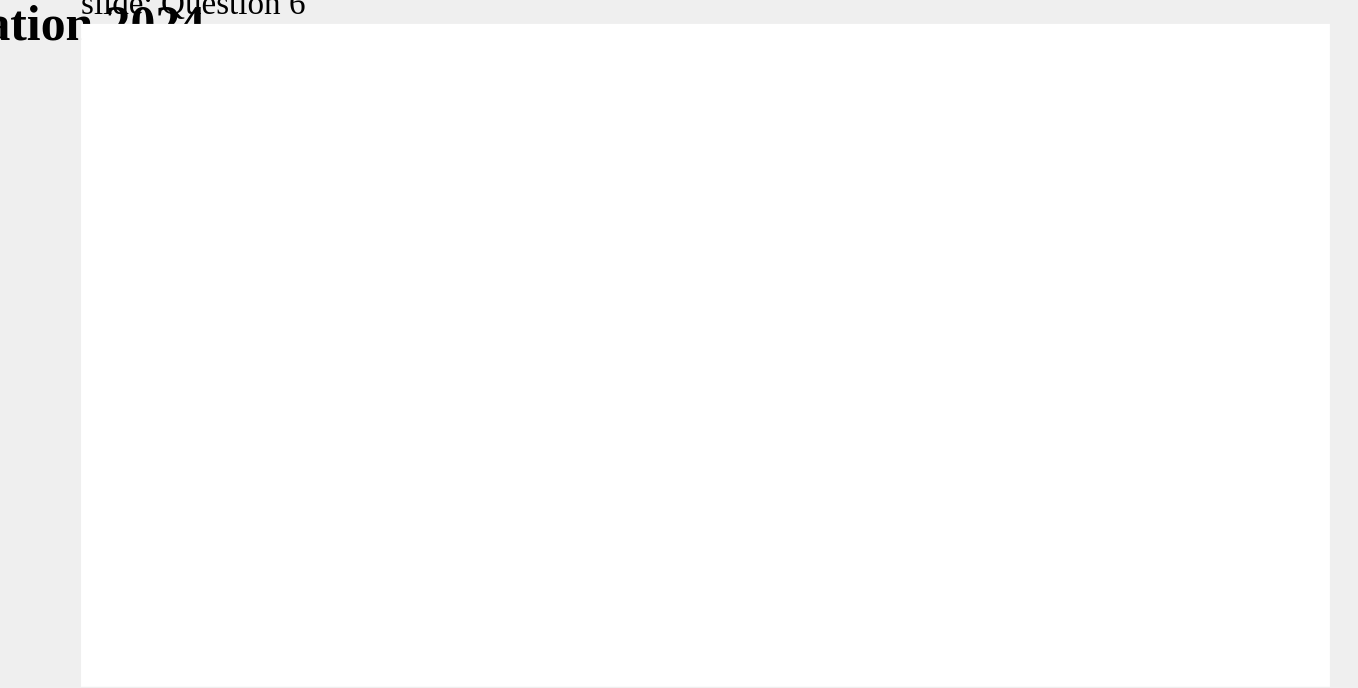 radio on "true" 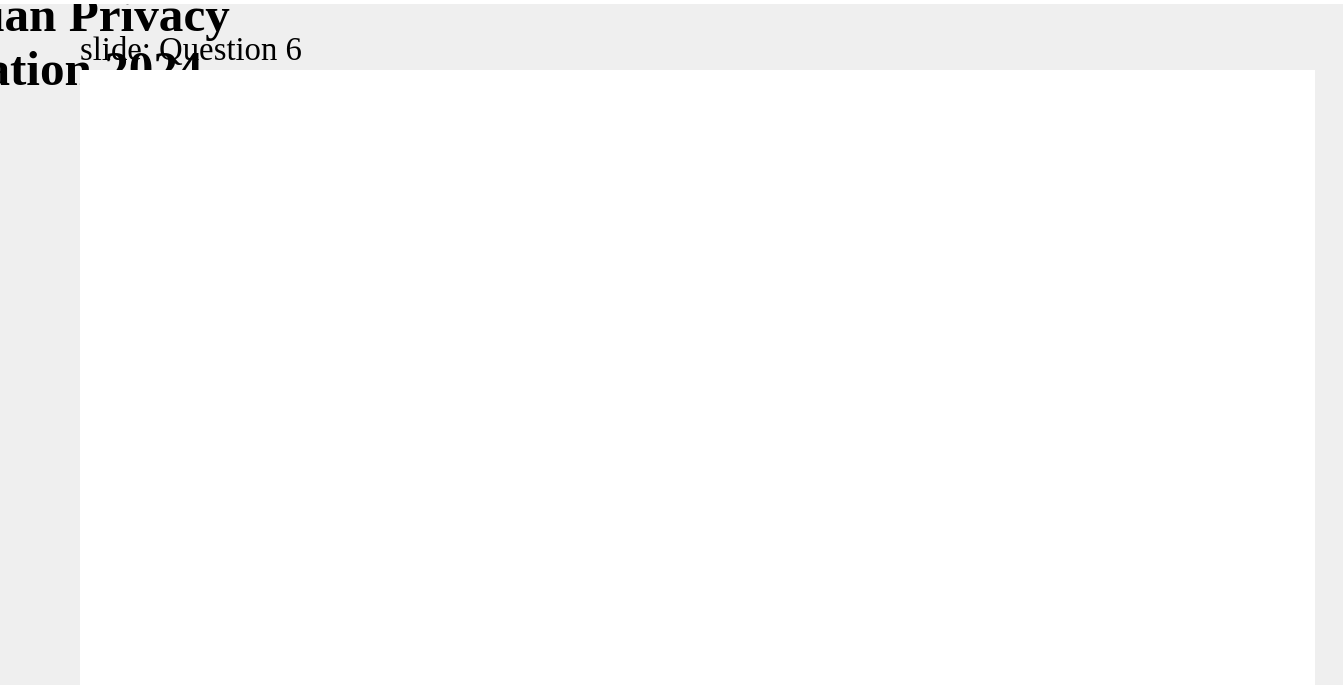 scroll, scrollTop: 19, scrollLeft: 0, axis: vertical 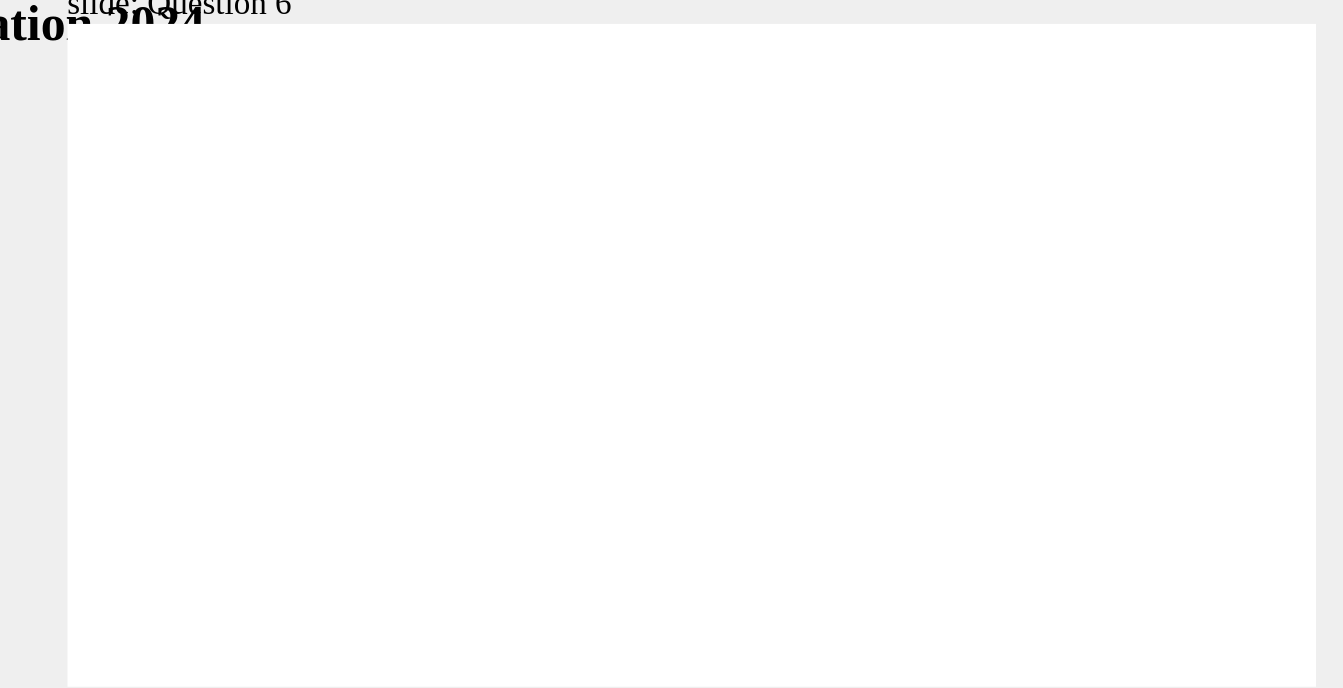 click 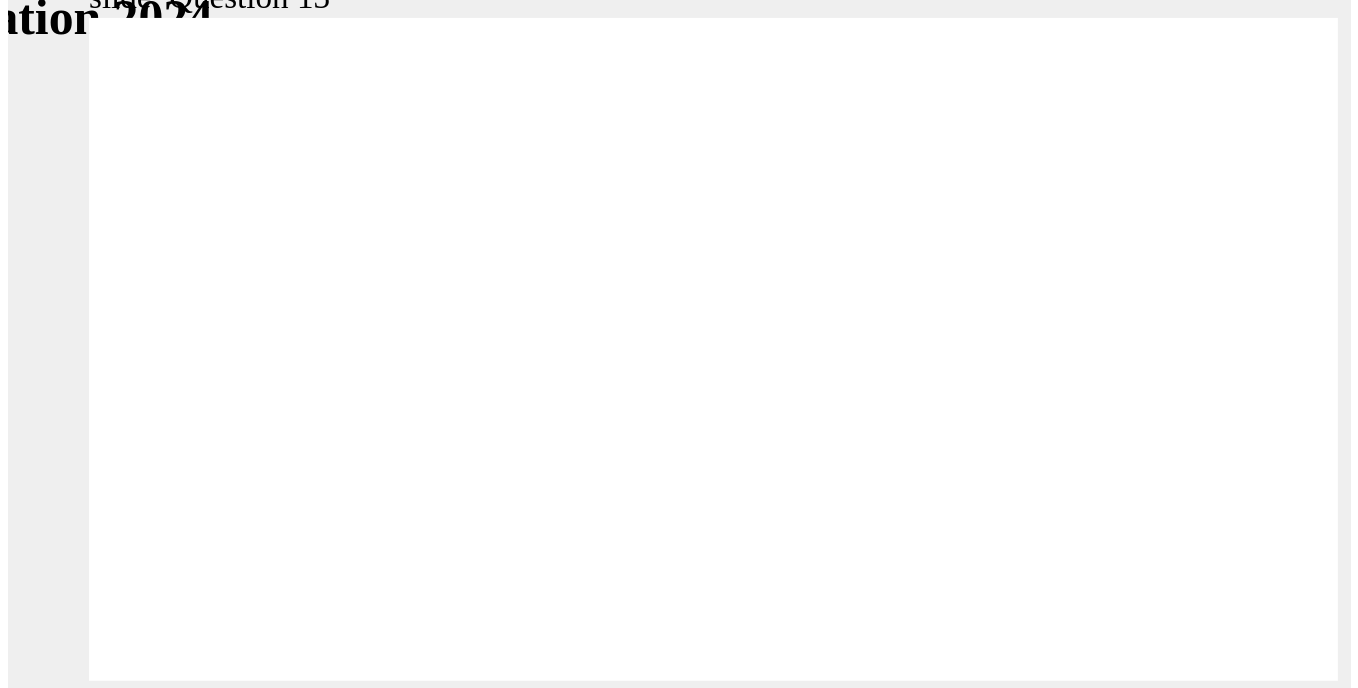 scroll, scrollTop: 0, scrollLeft: 0, axis: both 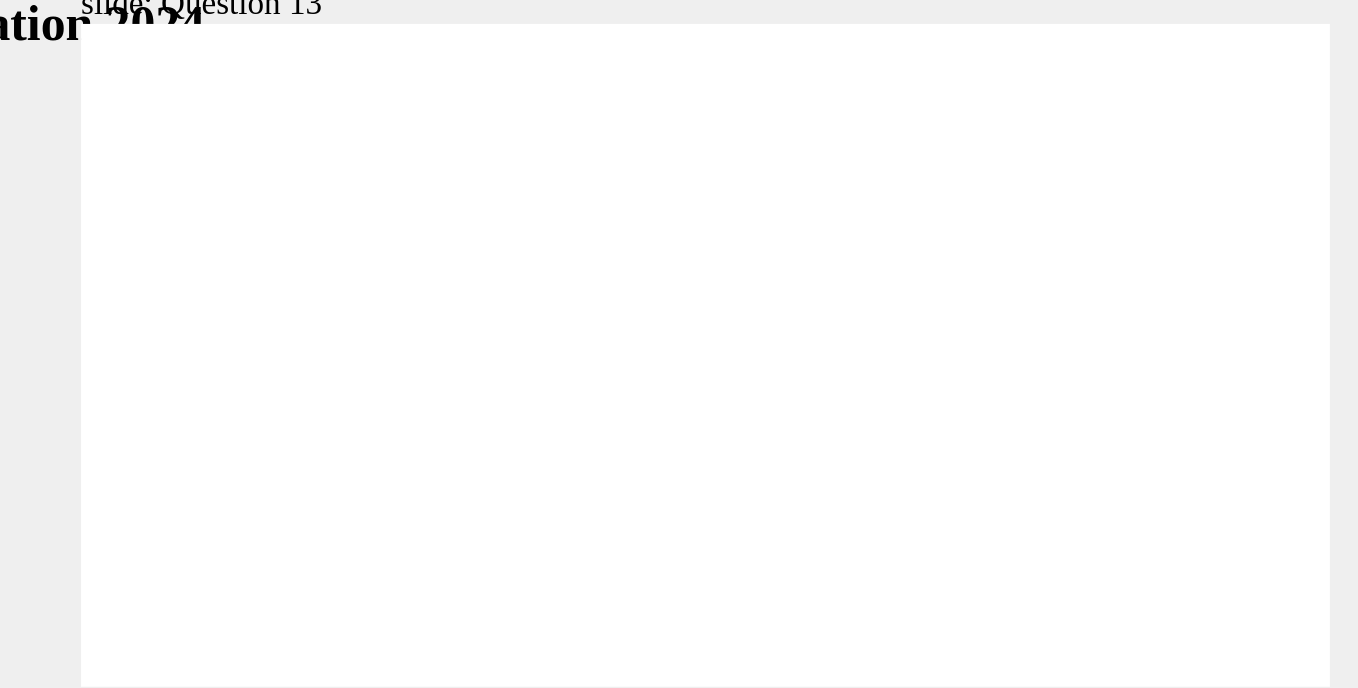 radio on "true" 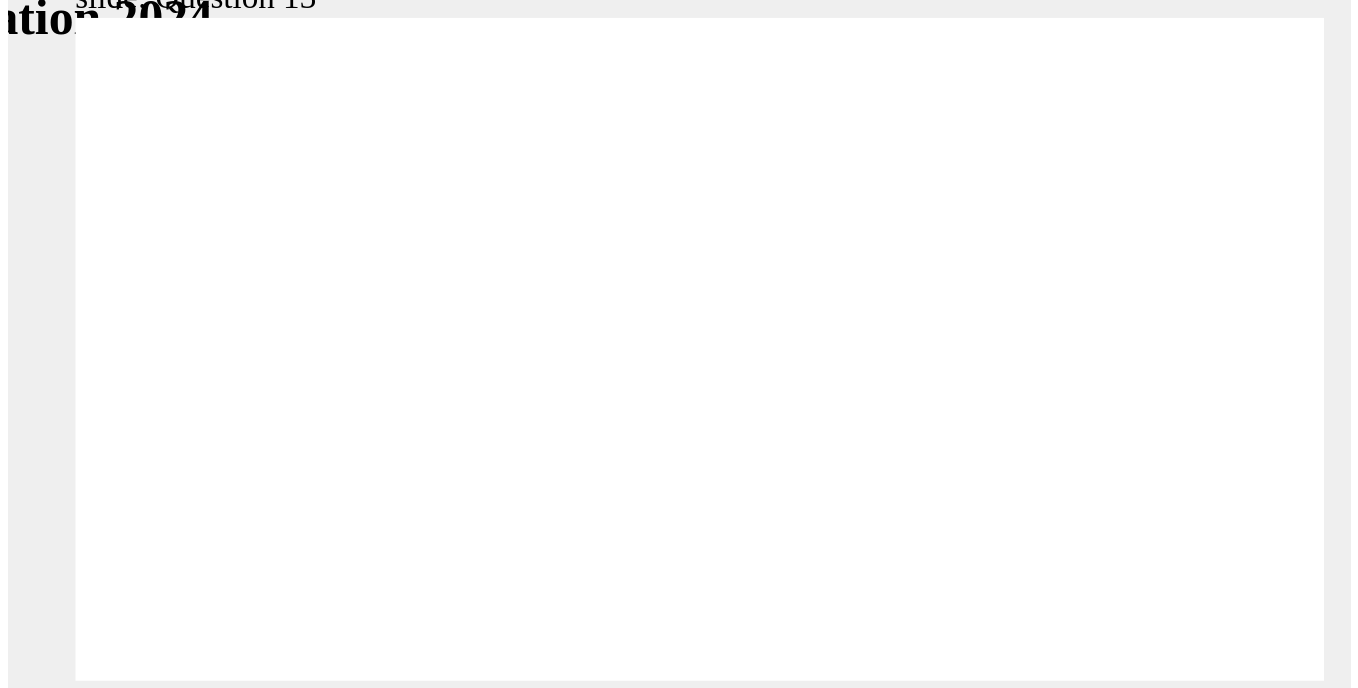 scroll, scrollTop: 0, scrollLeft: 0, axis: both 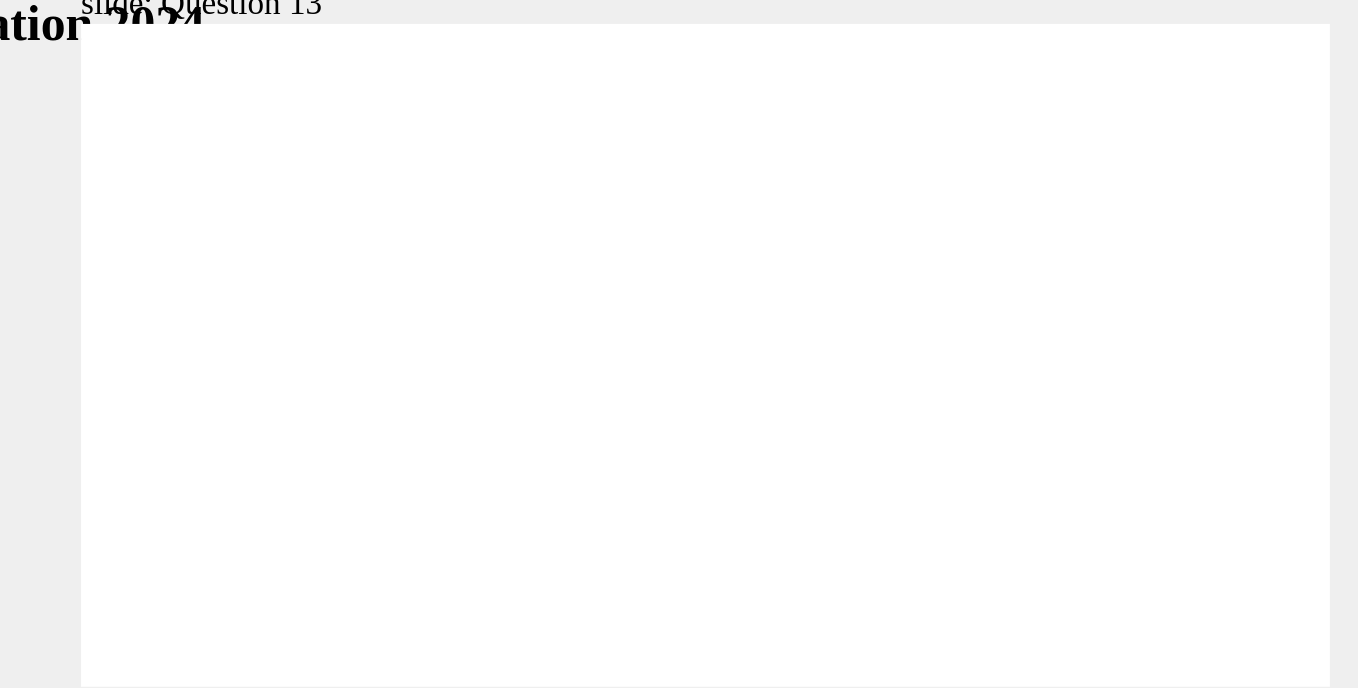 click 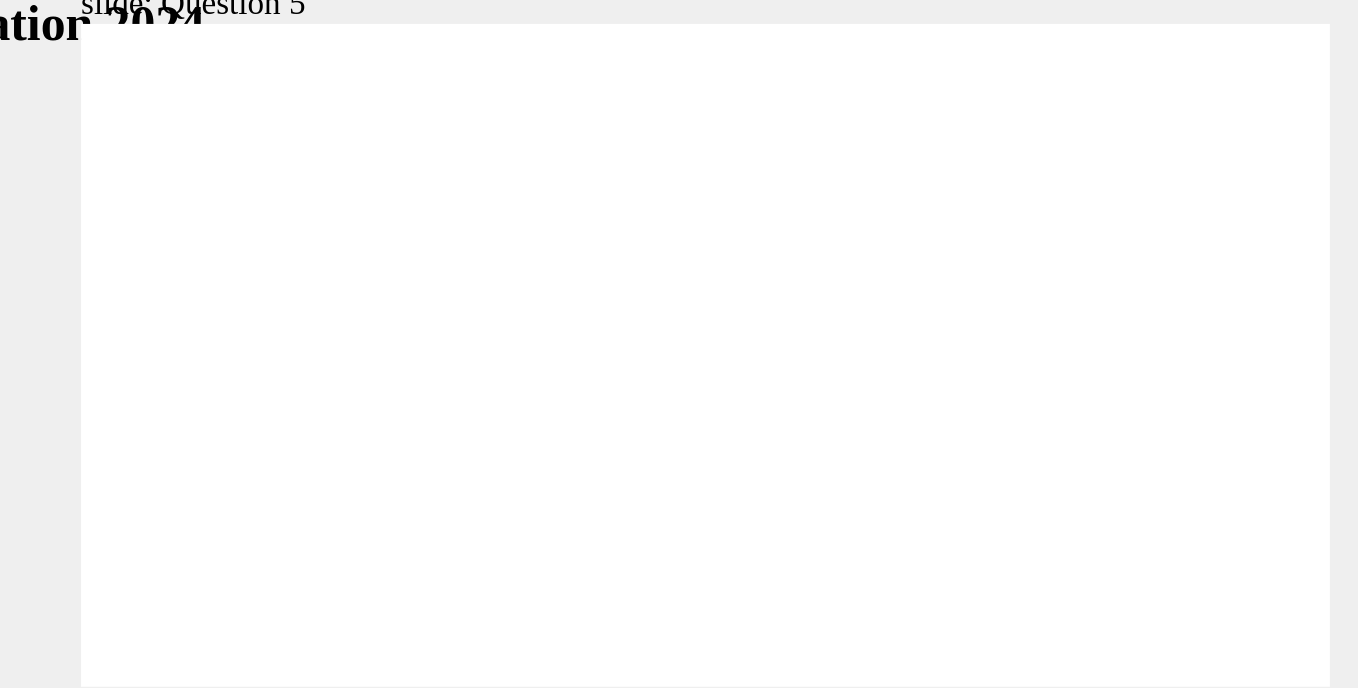 radio on "true" 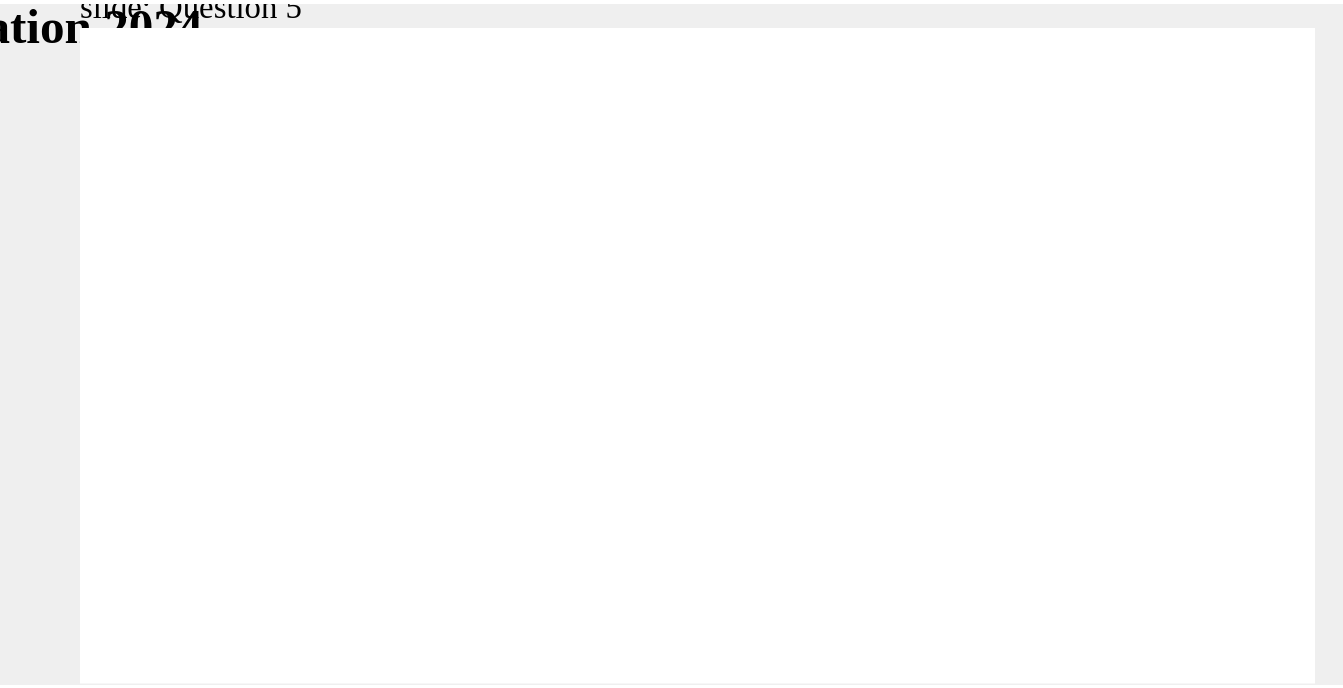 scroll, scrollTop: 19, scrollLeft: 0, axis: vertical 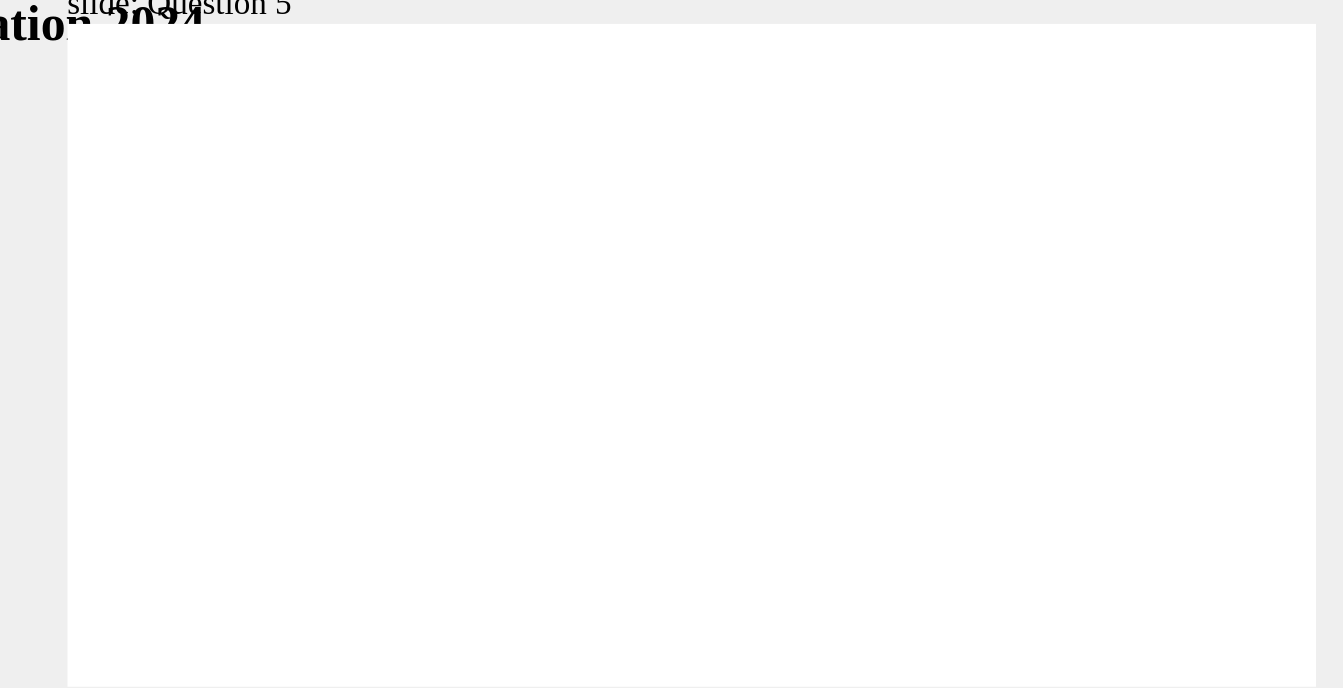 click 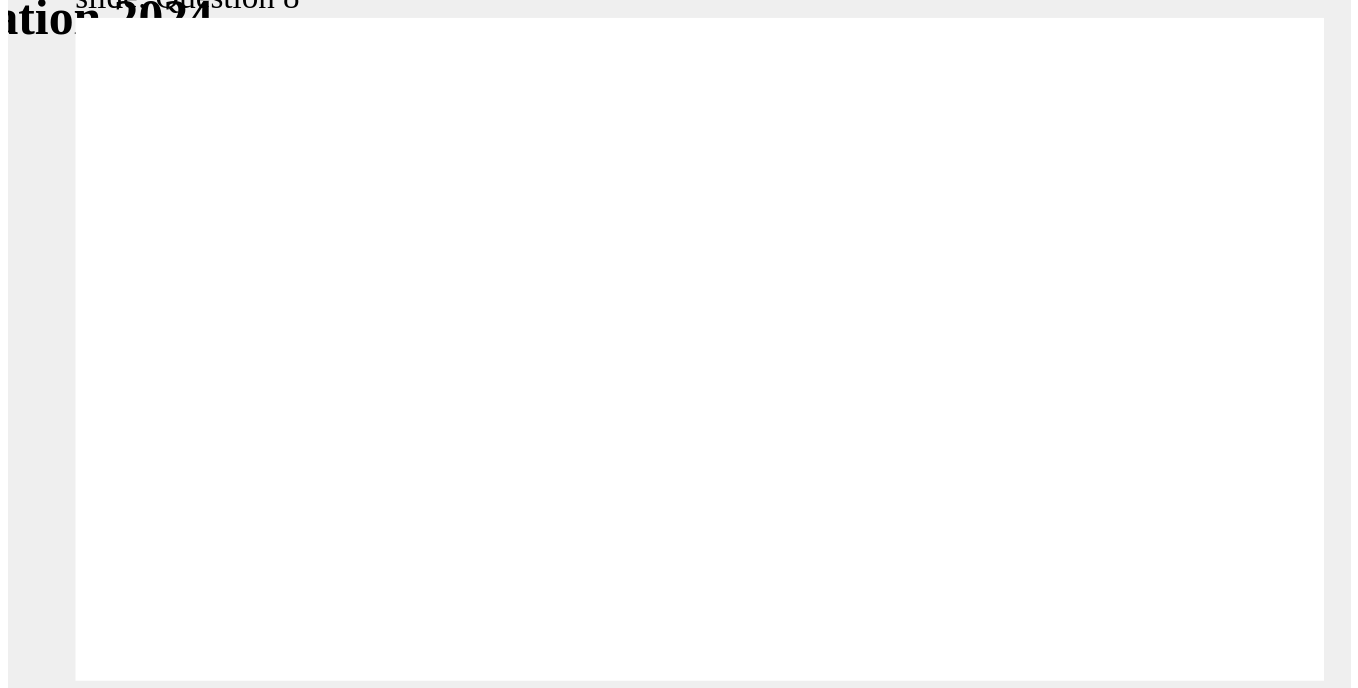 scroll, scrollTop: 0, scrollLeft: 0, axis: both 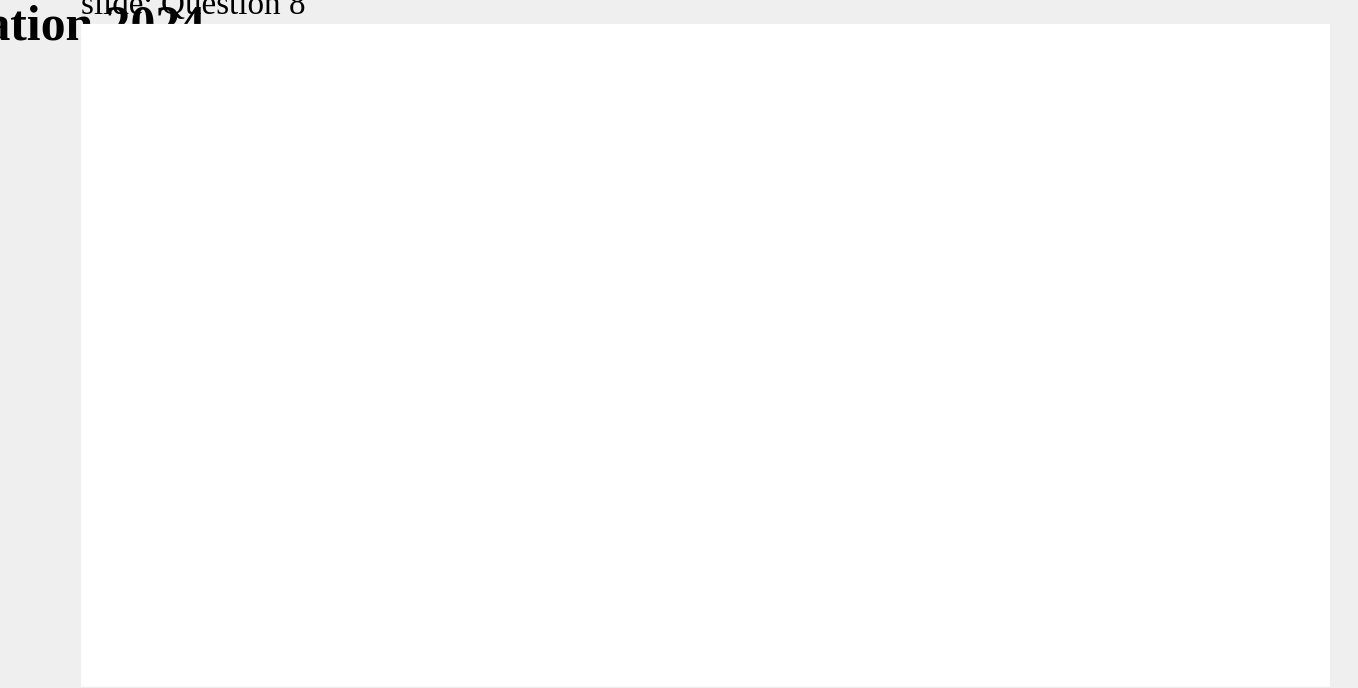 radio on "true" 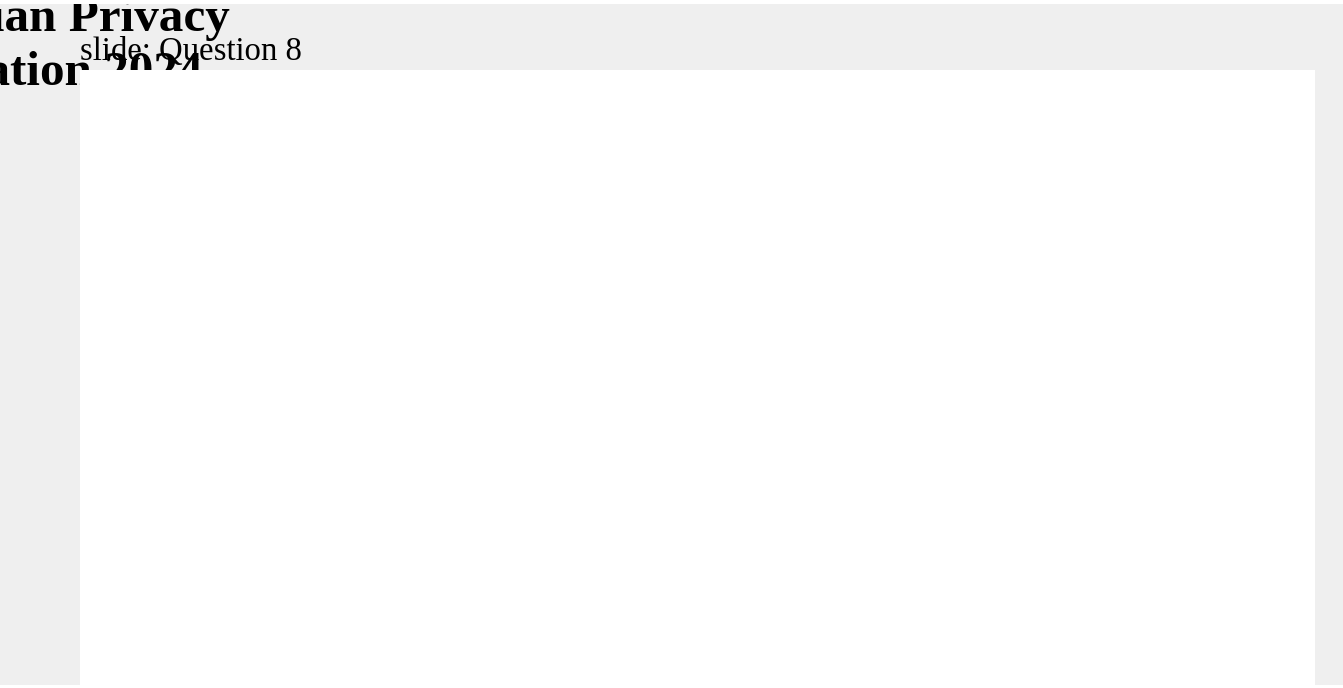 scroll, scrollTop: 19, scrollLeft: 0, axis: vertical 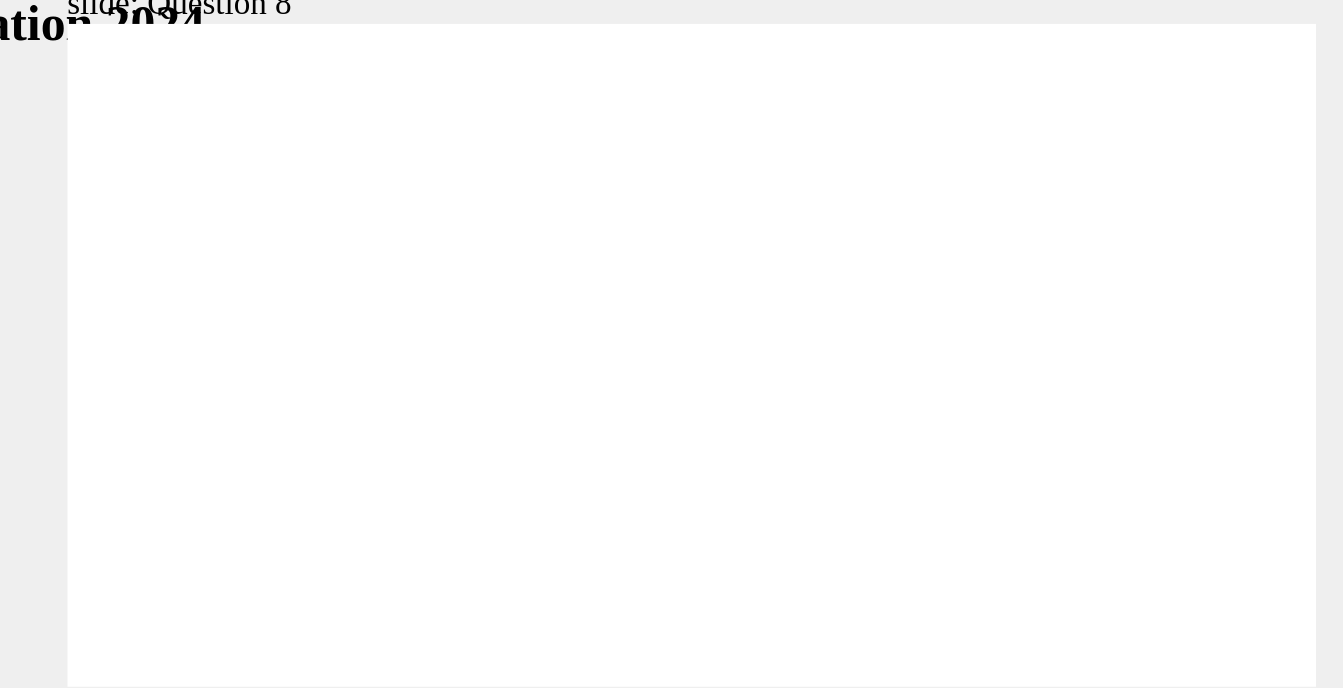 click 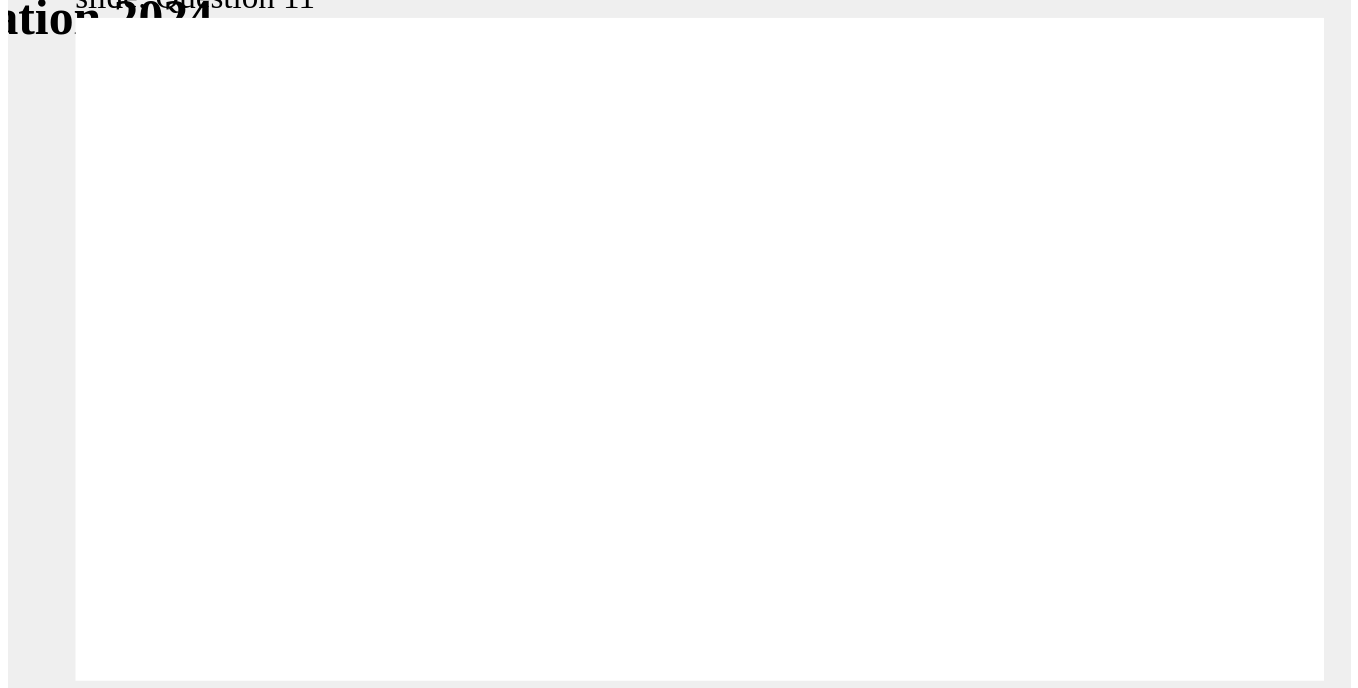 scroll, scrollTop: 0, scrollLeft: 0, axis: both 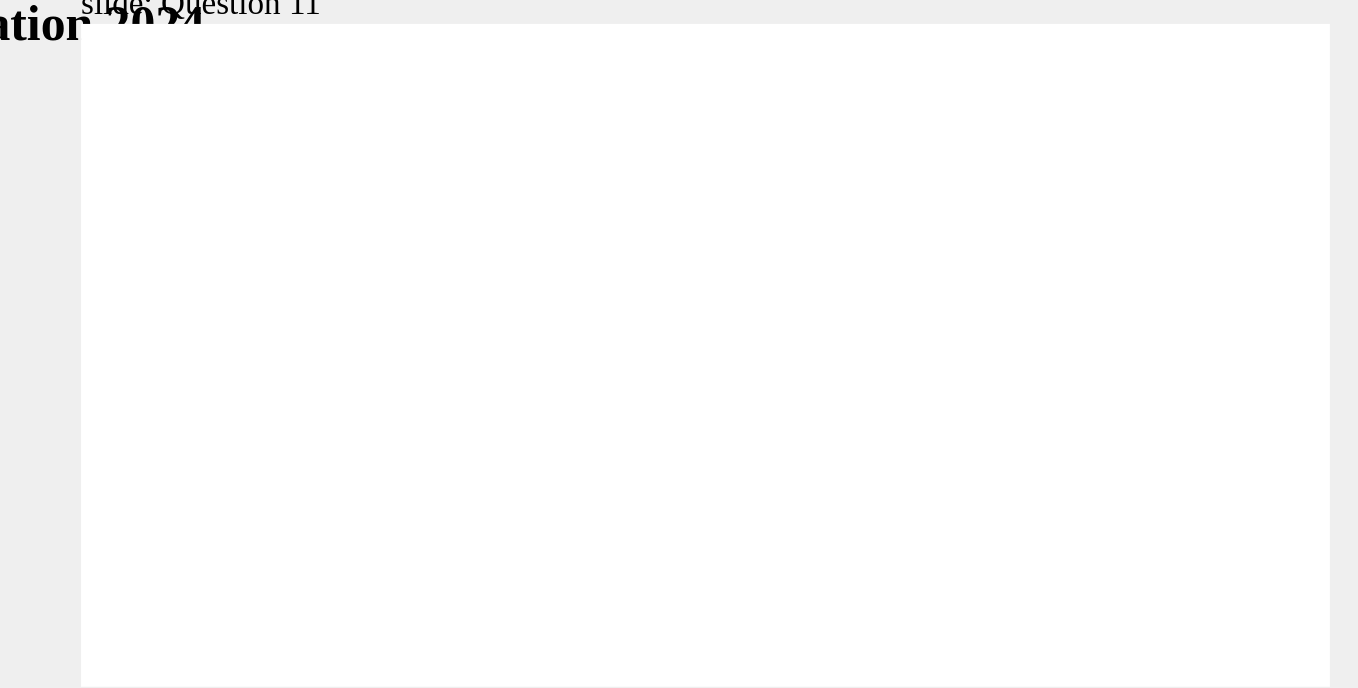 radio on "true" 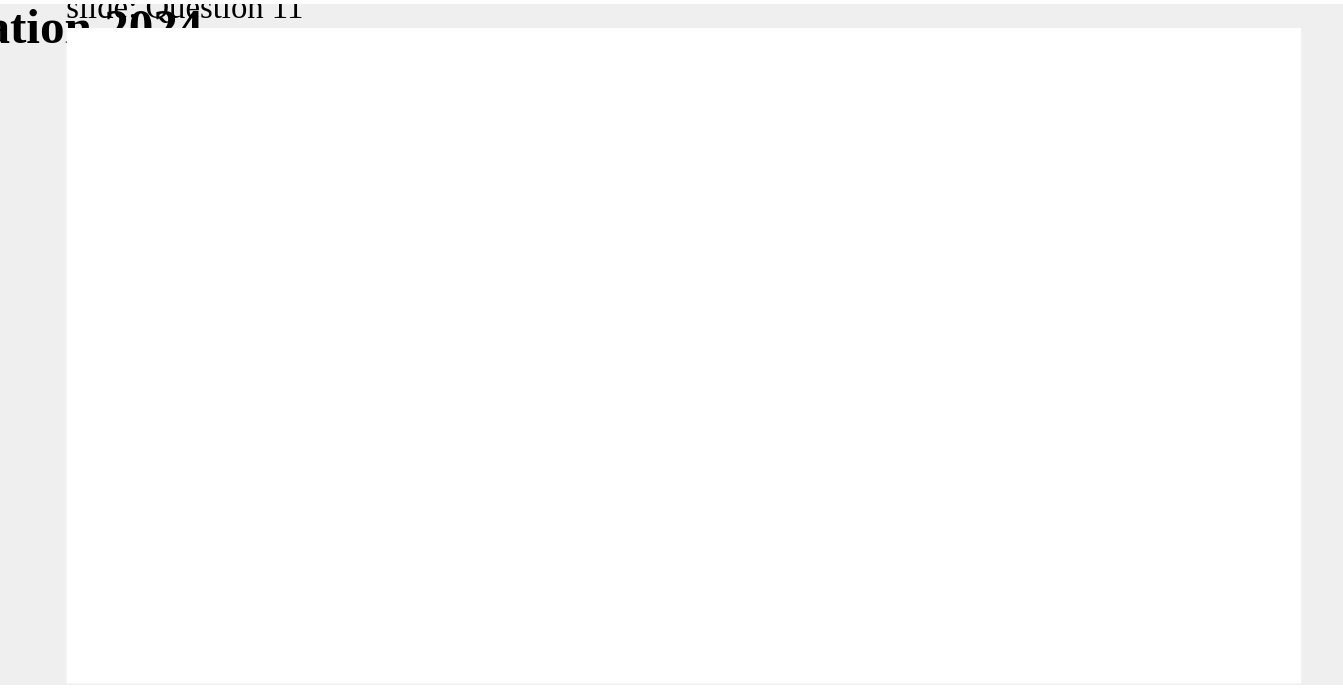 scroll, scrollTop: 19, scrollLeft: 0, axis: vertical 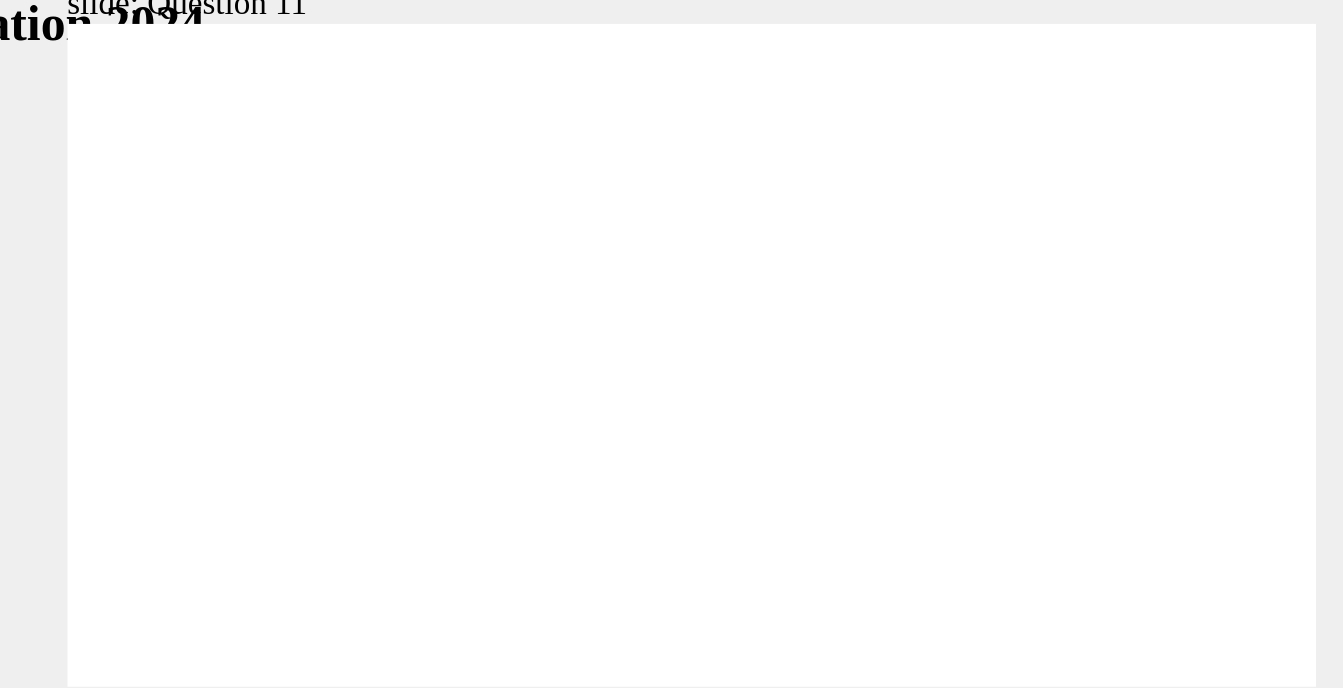 click 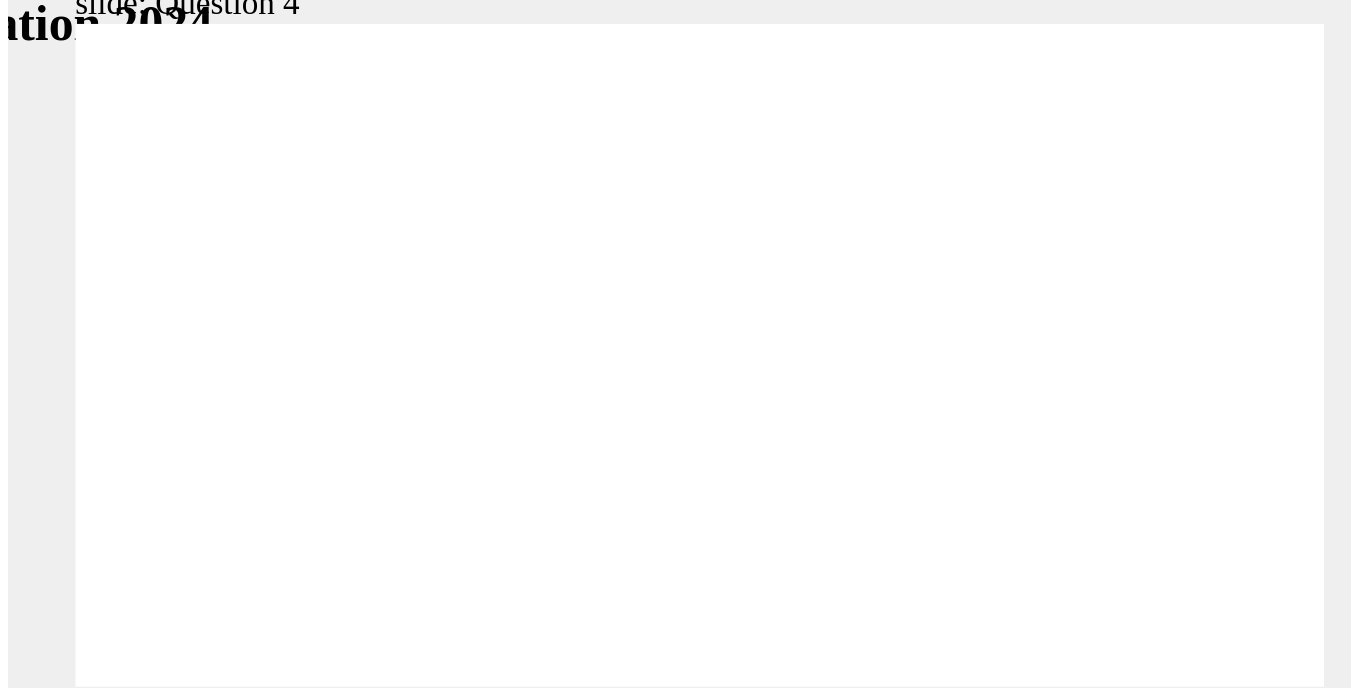 scroll, scrollTop: 0, scrollLeft: 0, axis: both 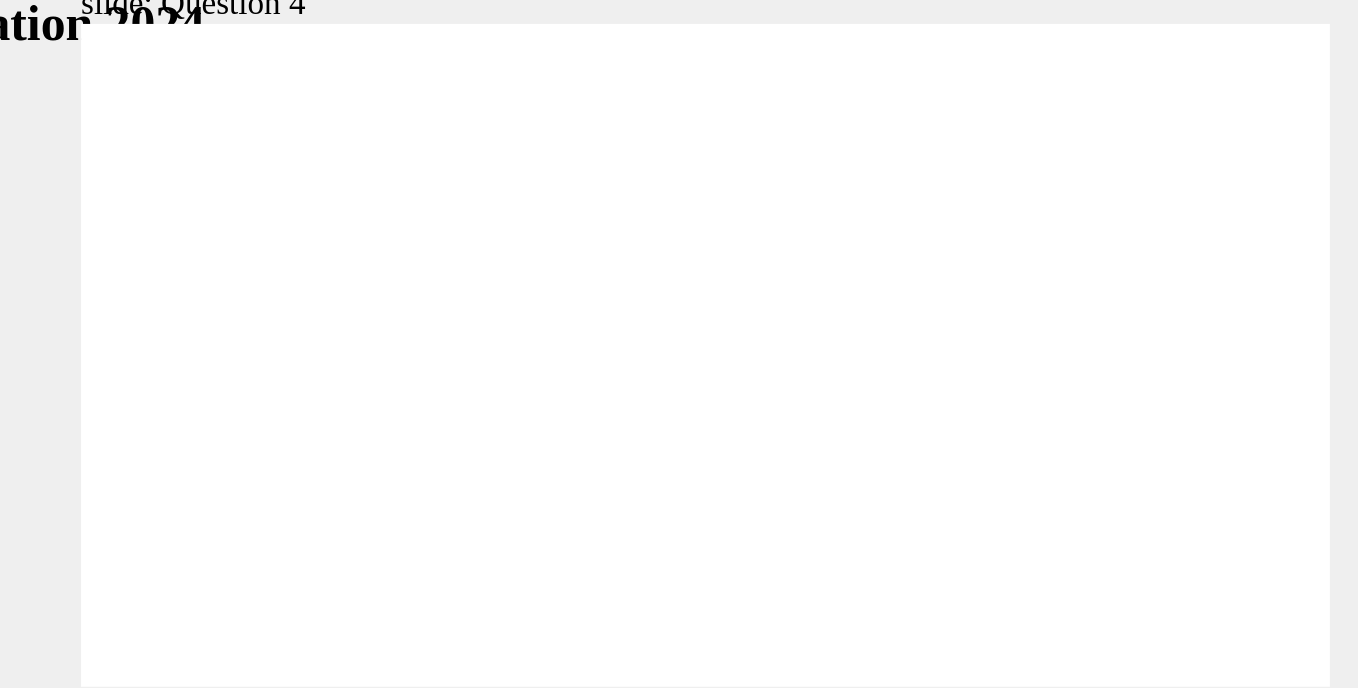 radio on "true" 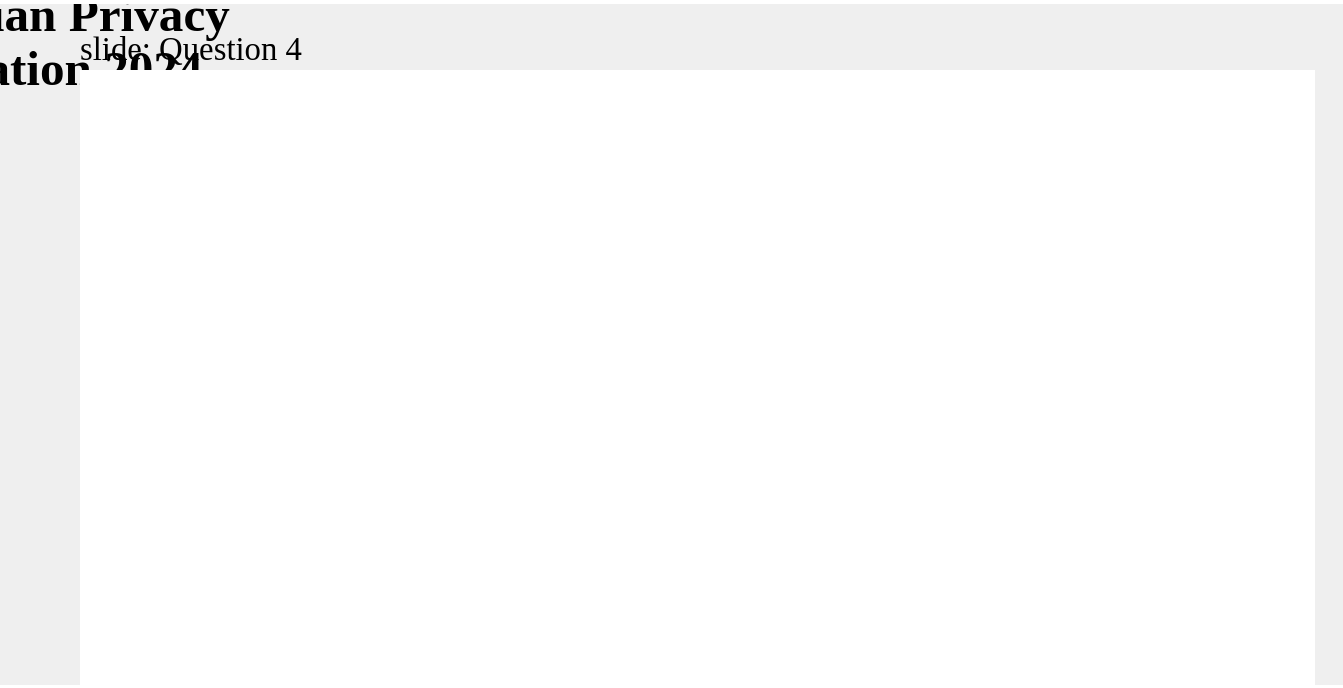 scroll, scrollTop: 19, scrollLeft: 0, axis: vertical 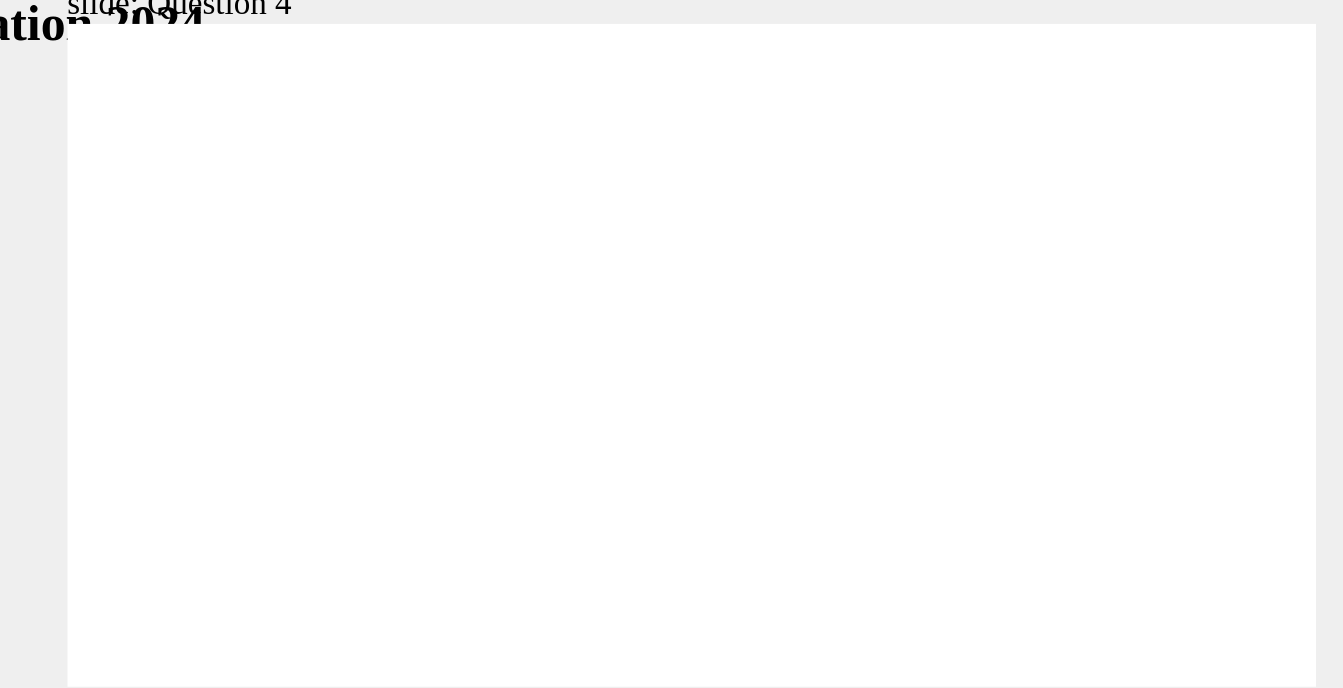 click 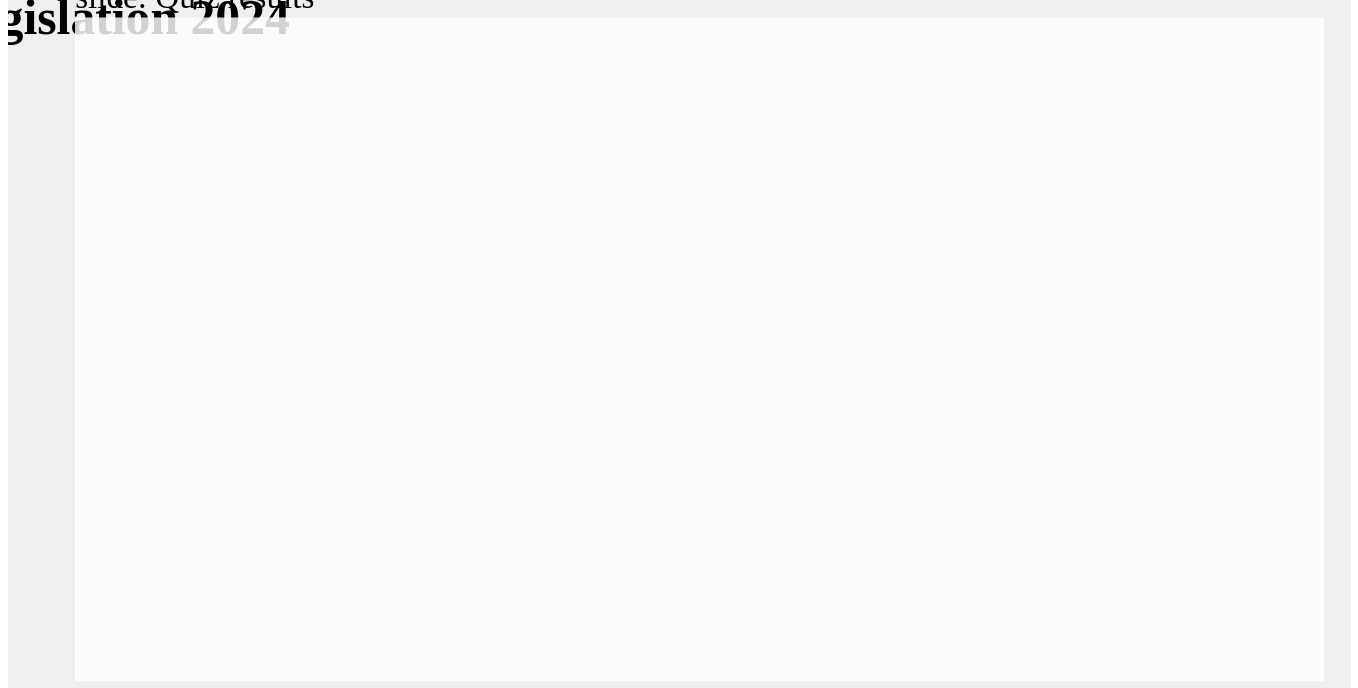 scroll, scrollTop: 0, scrollLeft: 0, axis: both 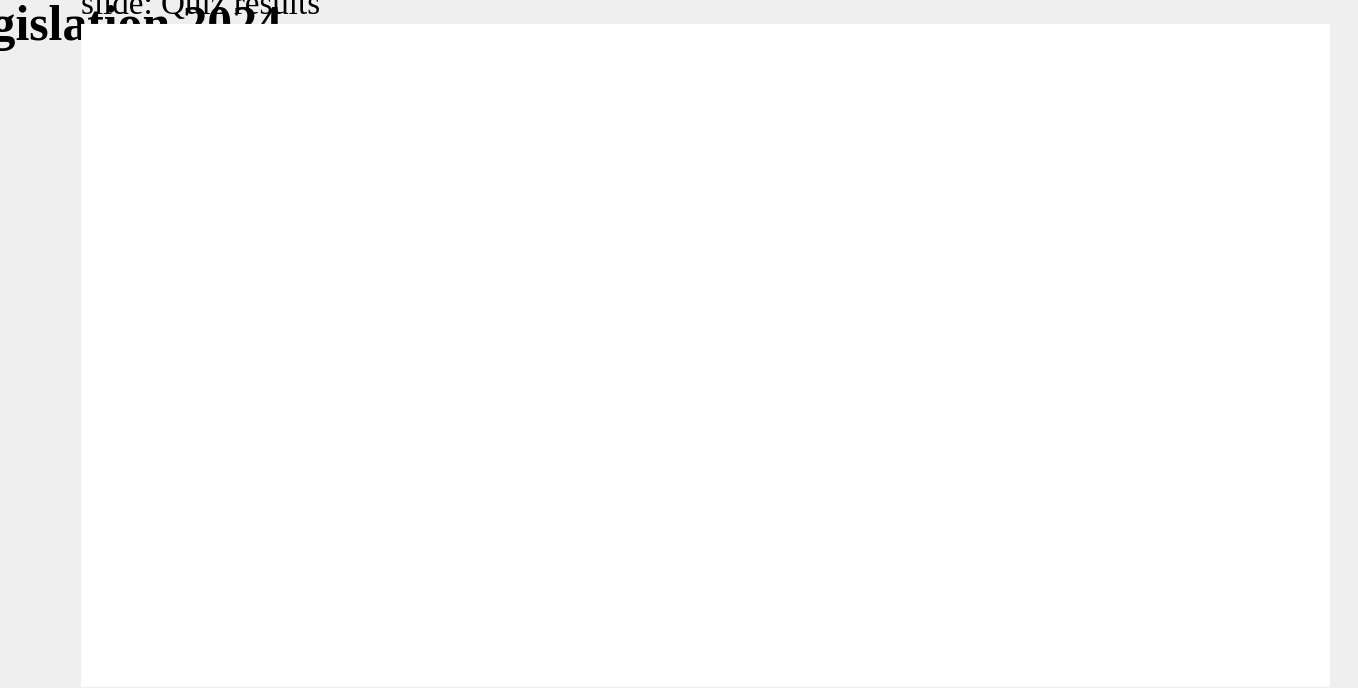 click 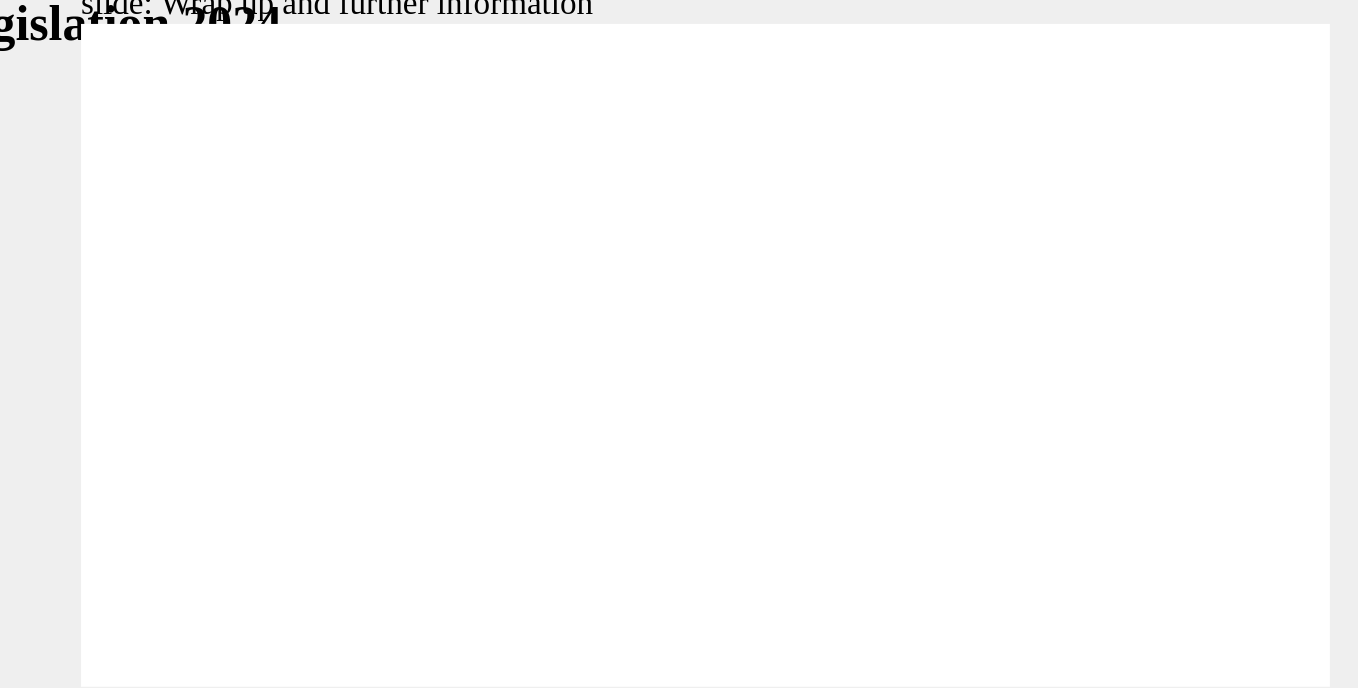 click 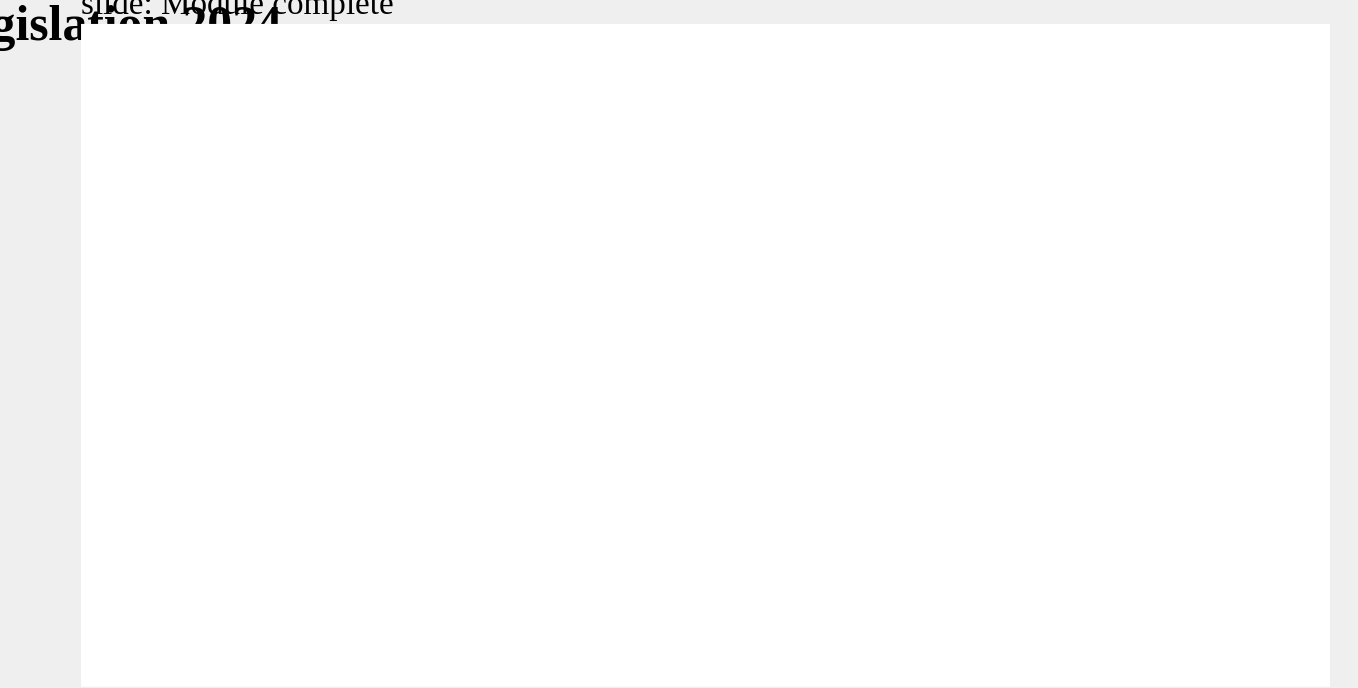 click on "Exit Exit Exit" at bounding box center [288, 1737] 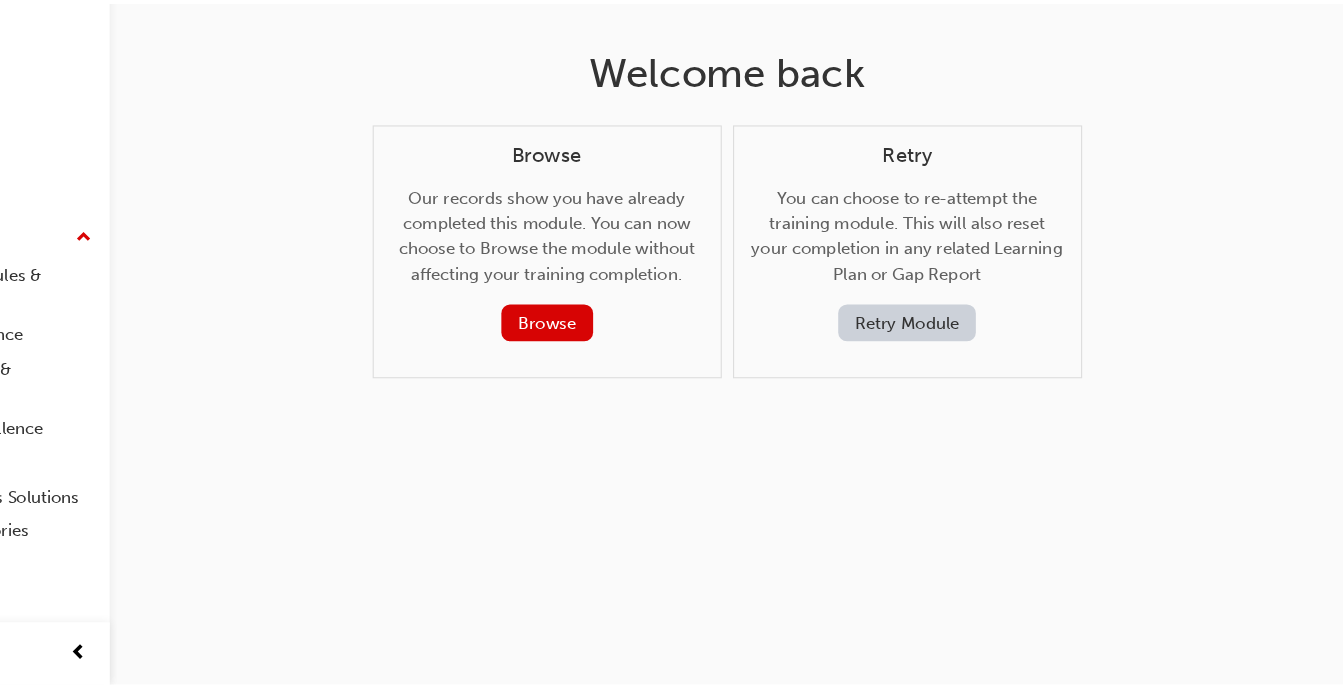 scroll, scrollTop: 0, scrollLeft: 0, axis: both 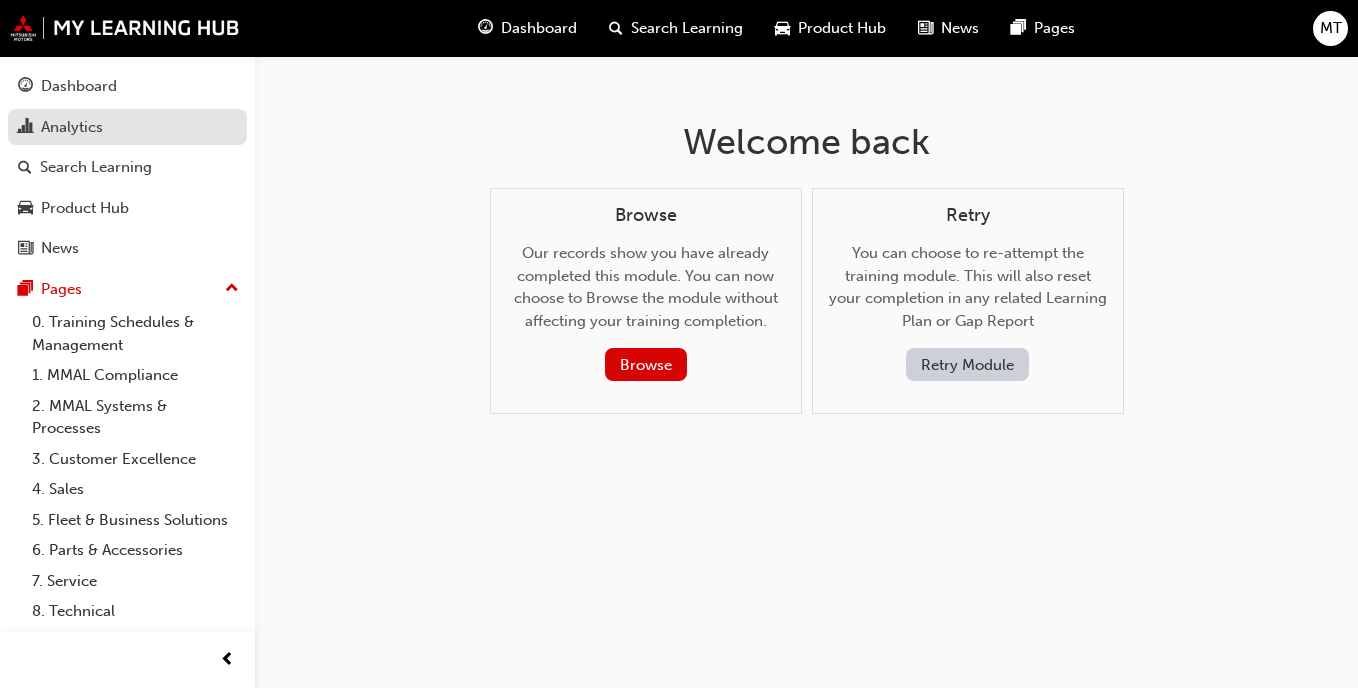 click at bounding box center (25, 128) 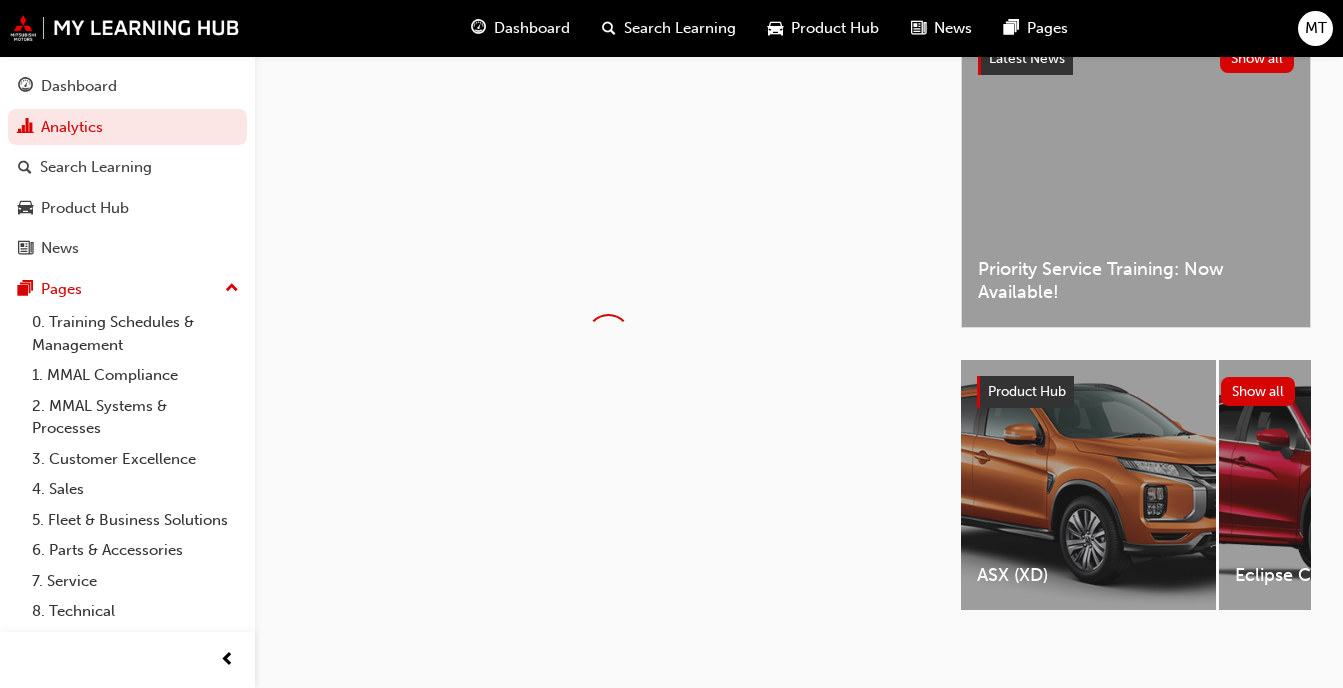 scroll, scrollTop: 51, scrollLeft: 0, axis: vertical 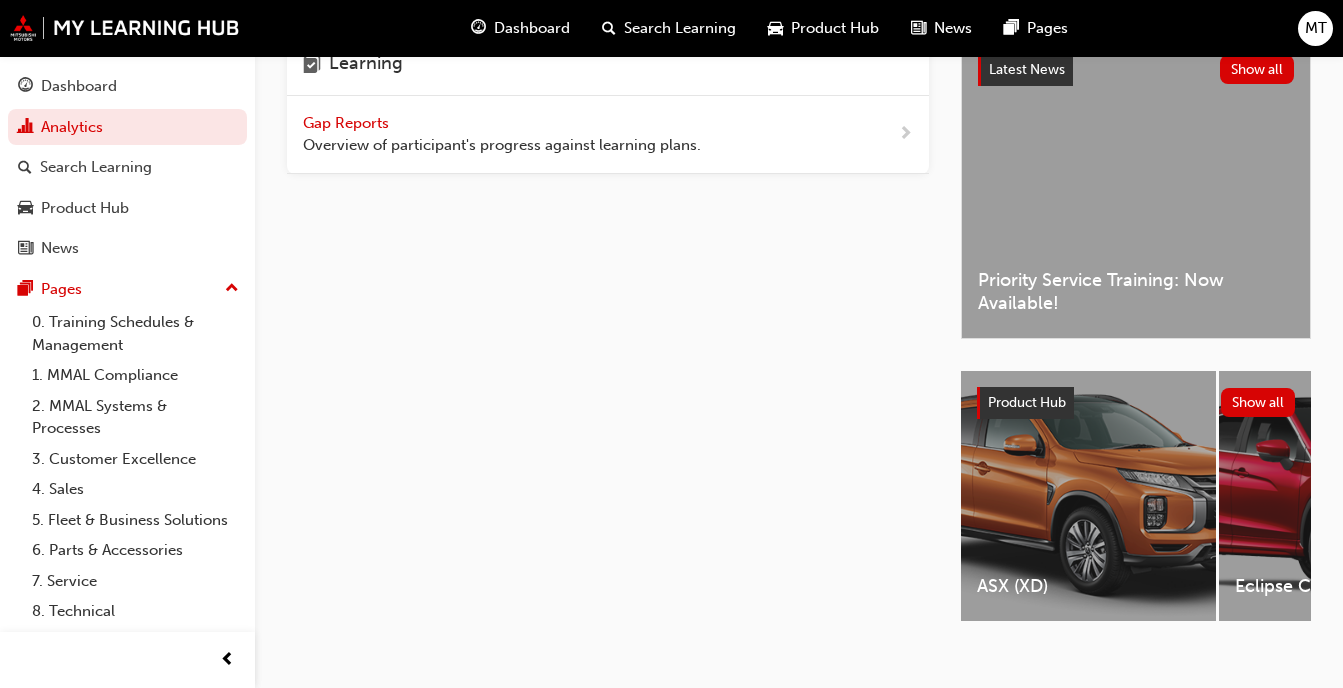click on "Overview of participant's progress against learning plans." at bounding box center (502, 145) 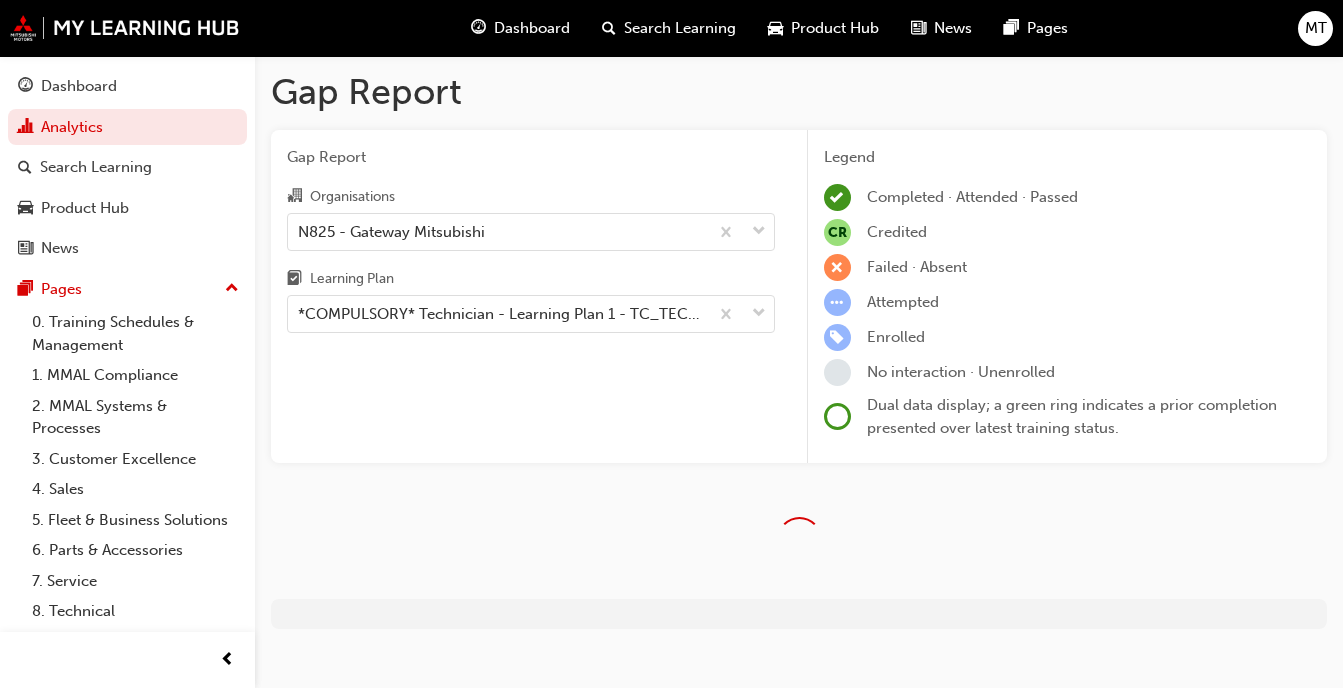 scroll, scrollTop: 25, scrollLeft: 0, axis: vertical 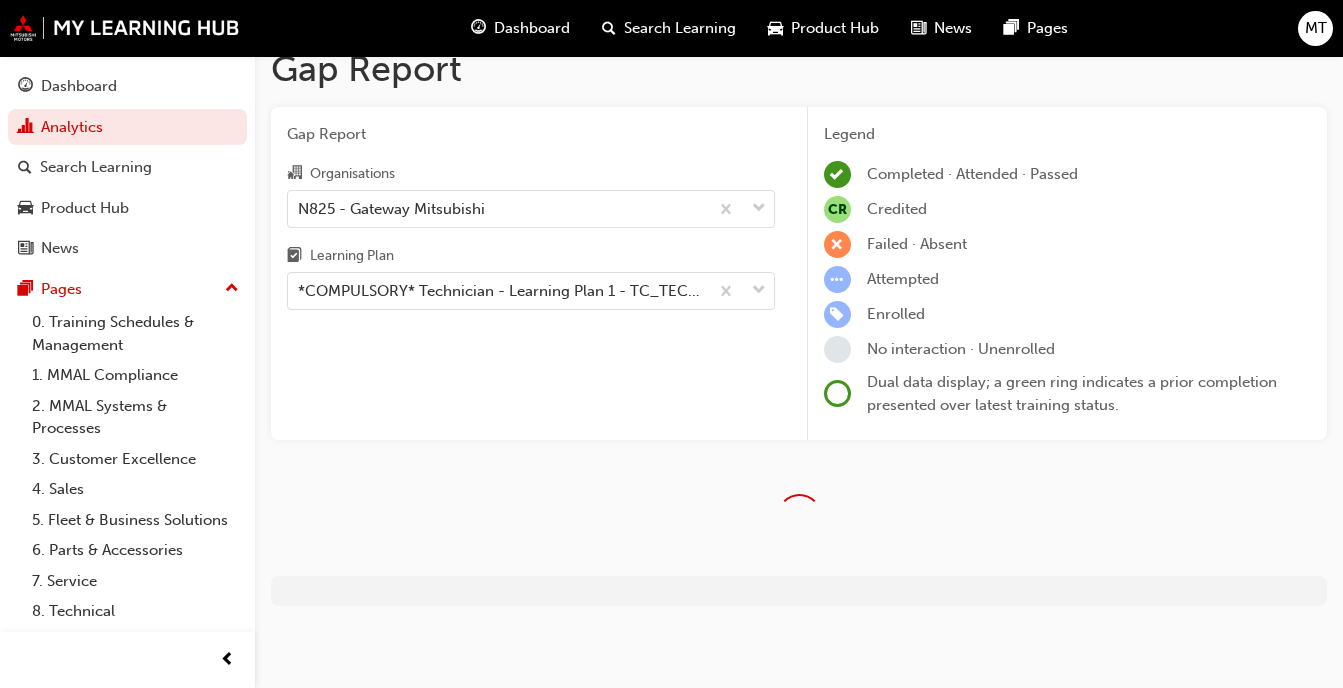 click at bounding box center (799, 516) 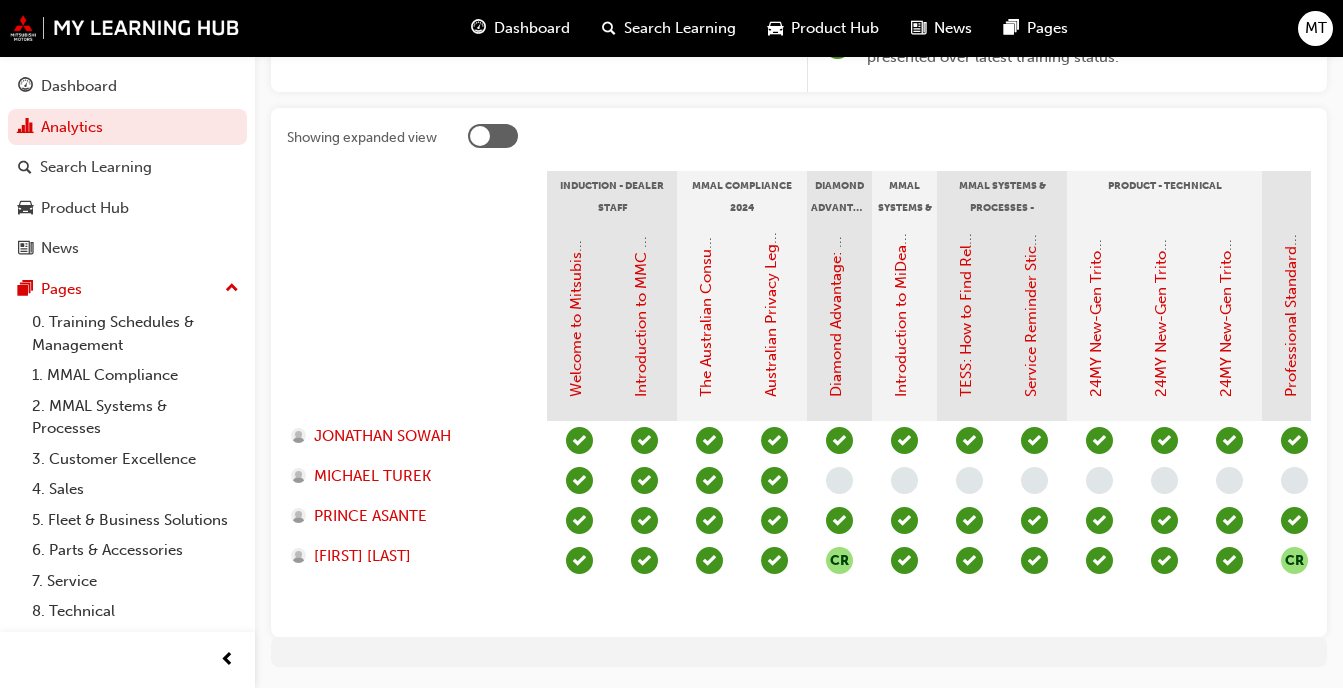 scroll, scrollTop: 372, scrollLeft: 0, axis: vertical 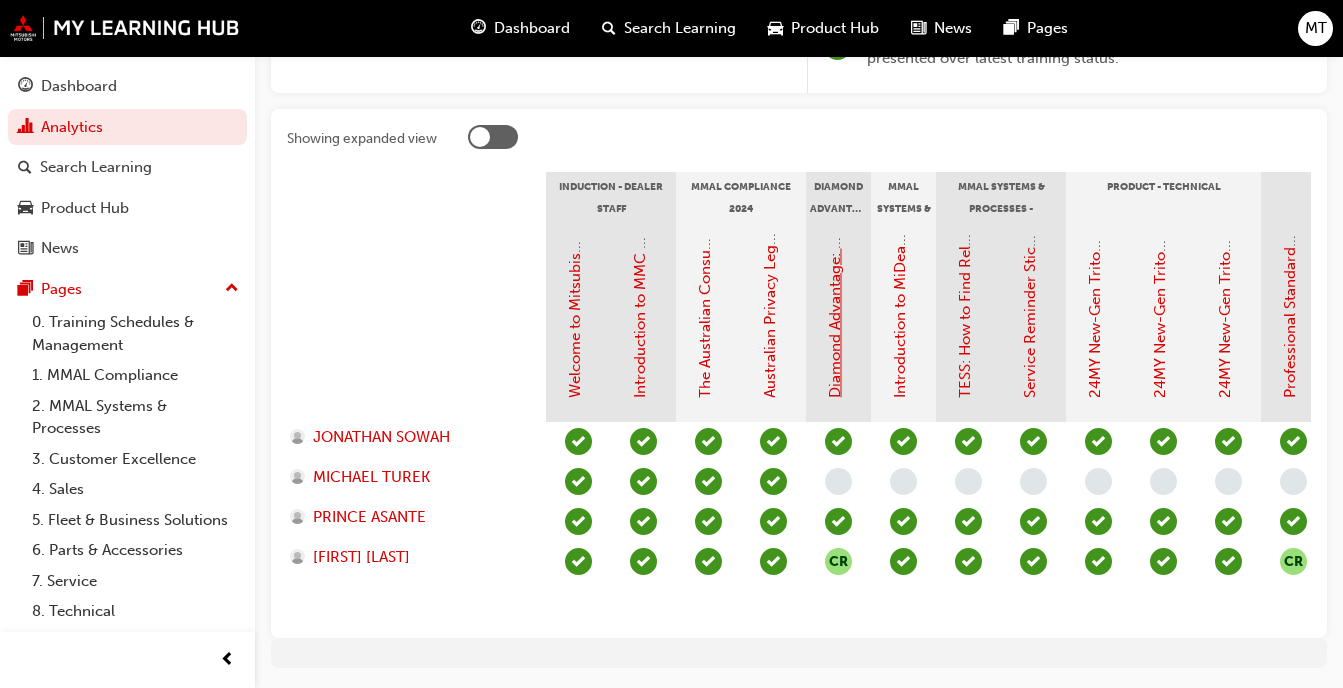 click on "Diamond Advantage: Fundamentals" at bounding box center (835, 274) 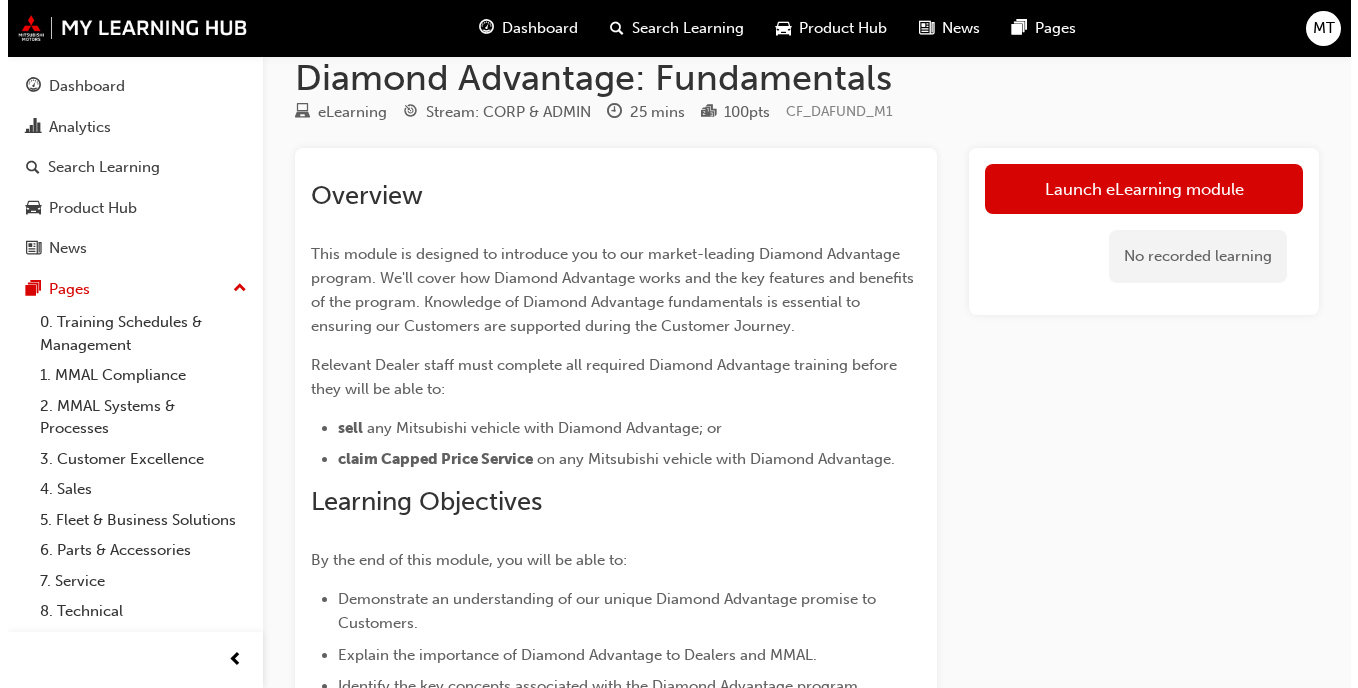 scroll, scrollTop: 0, scrollLeft: 0, axis: both 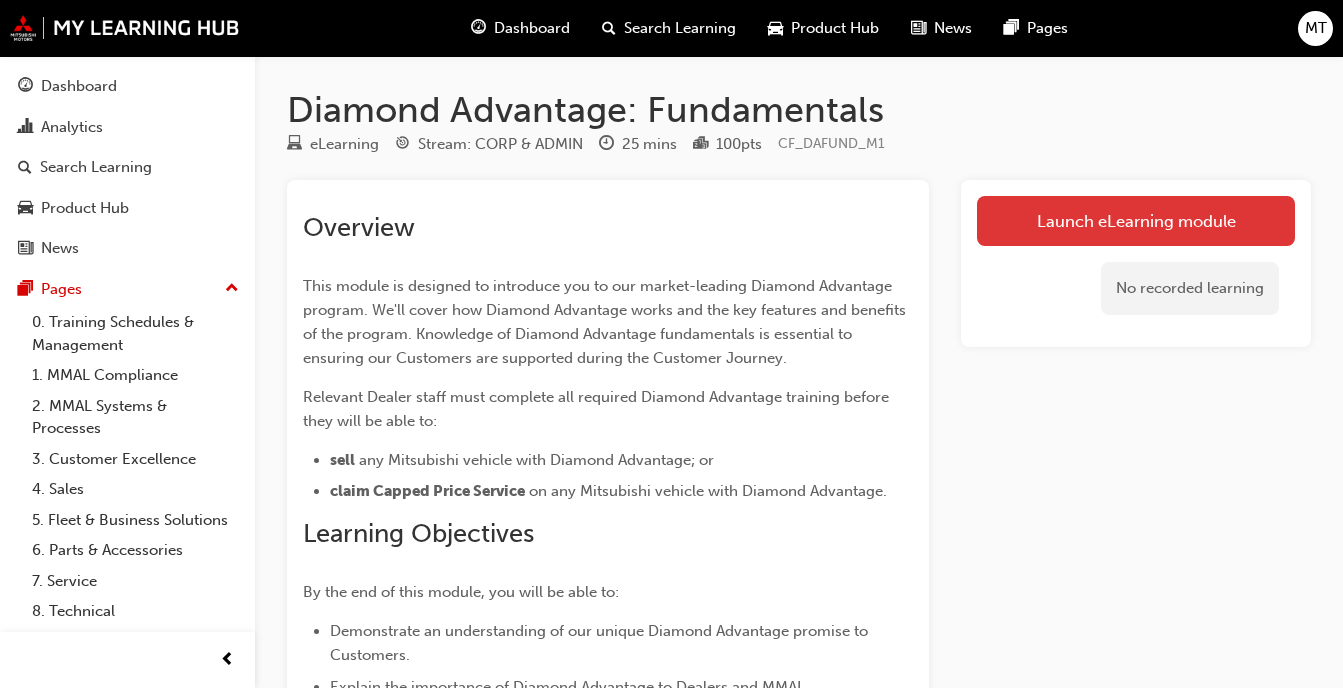 click on "Launch eLearning module" at bounding box center [1136, 221] 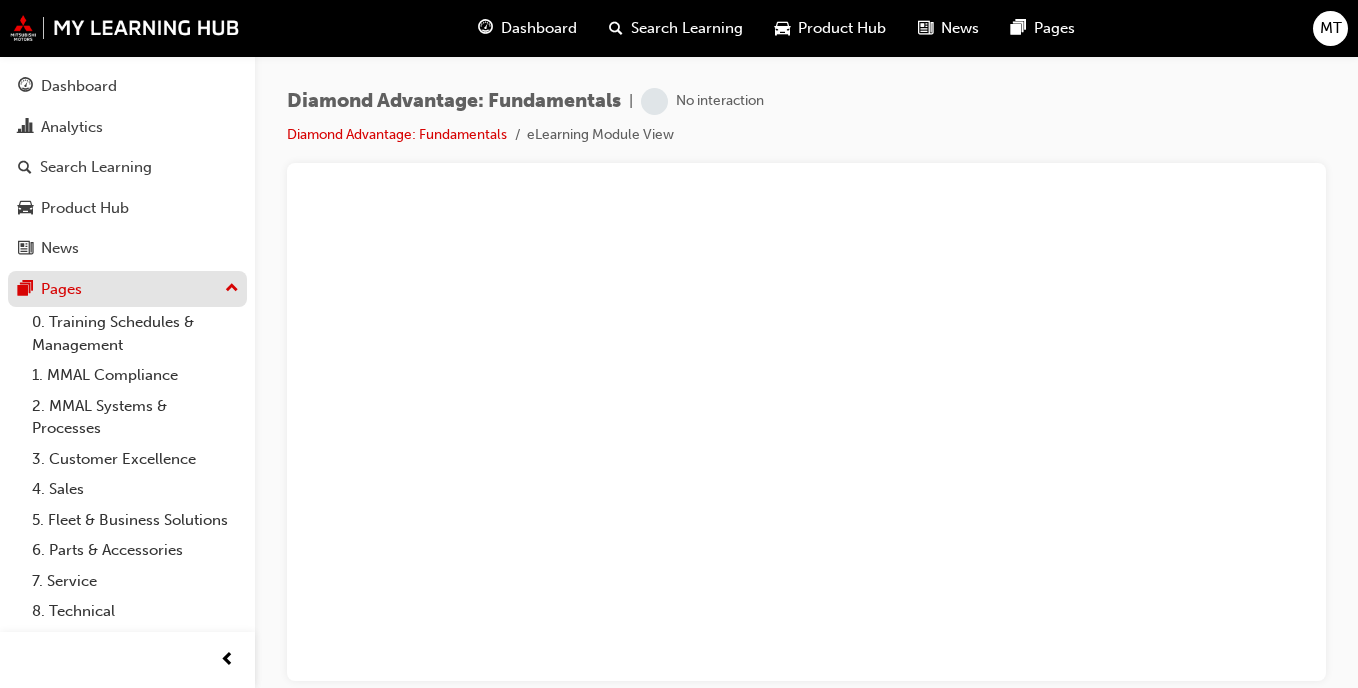 click on "Pages" at bounding box center (61, 289) 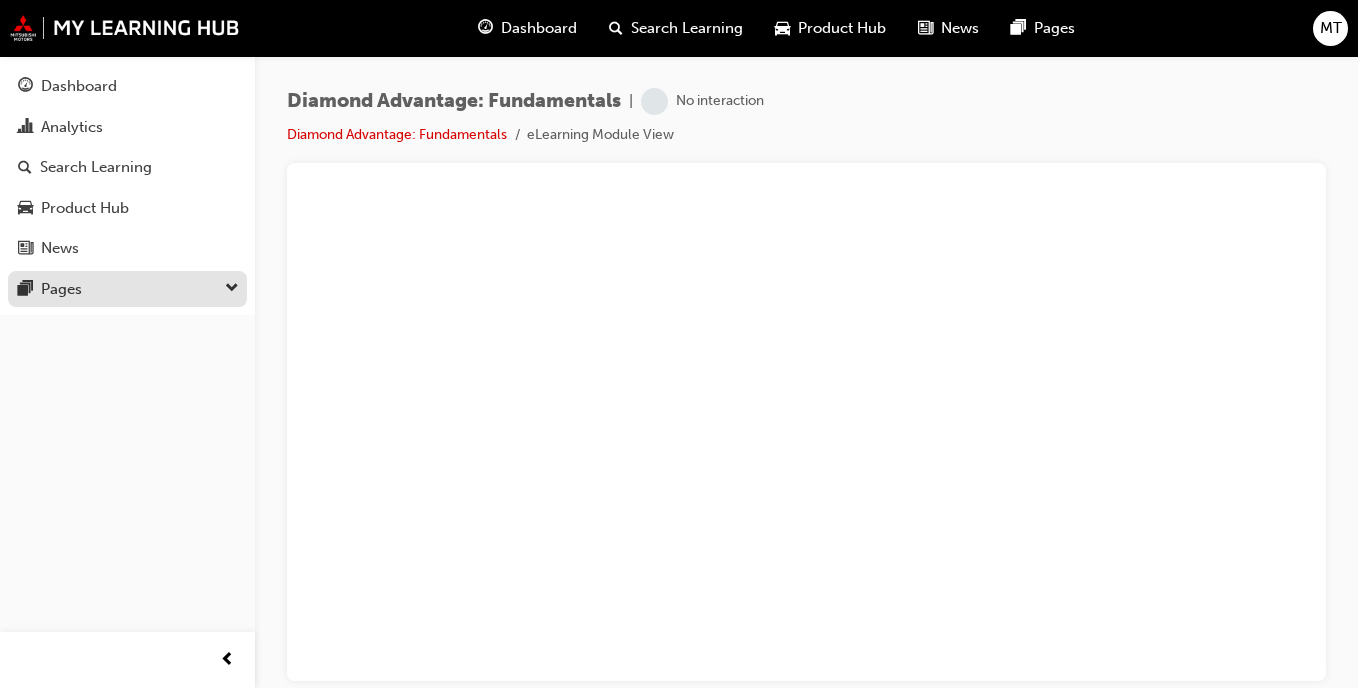 click on "Pages" at bounding box center (61, 289) 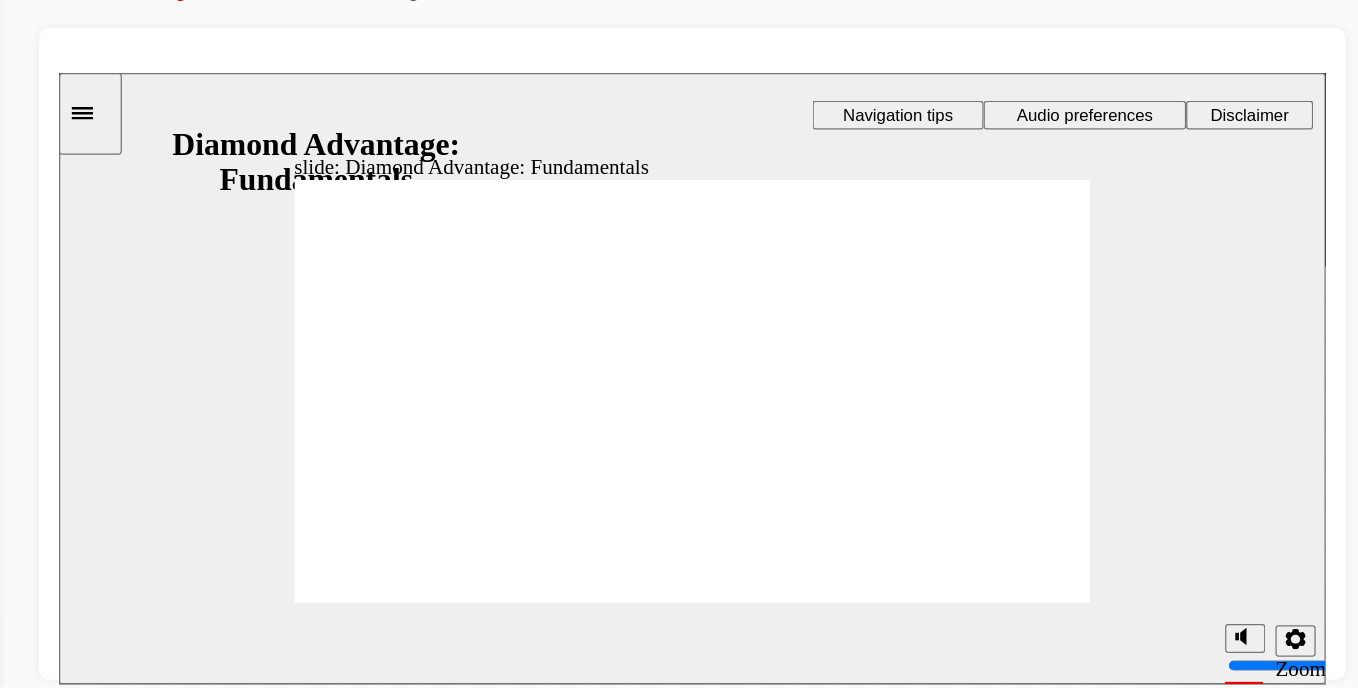 scroll, scrollTop: 0, scrollLeft: 0, axis: both 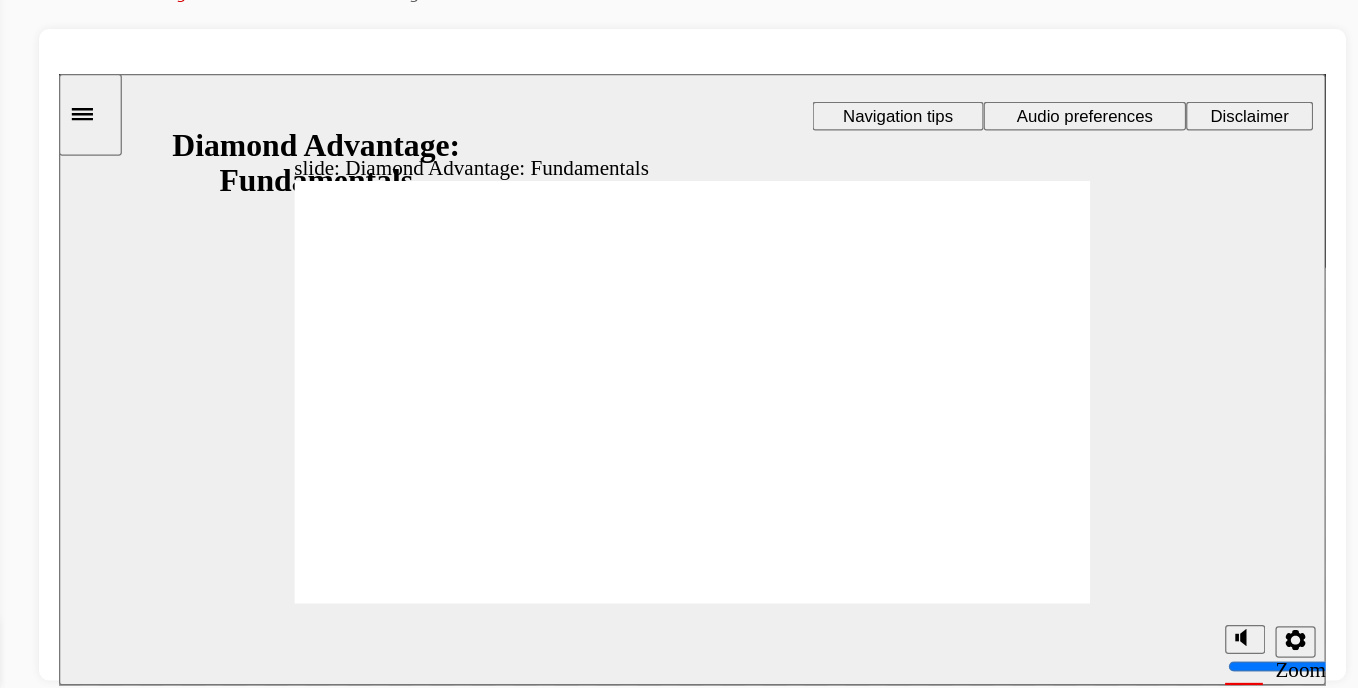 click 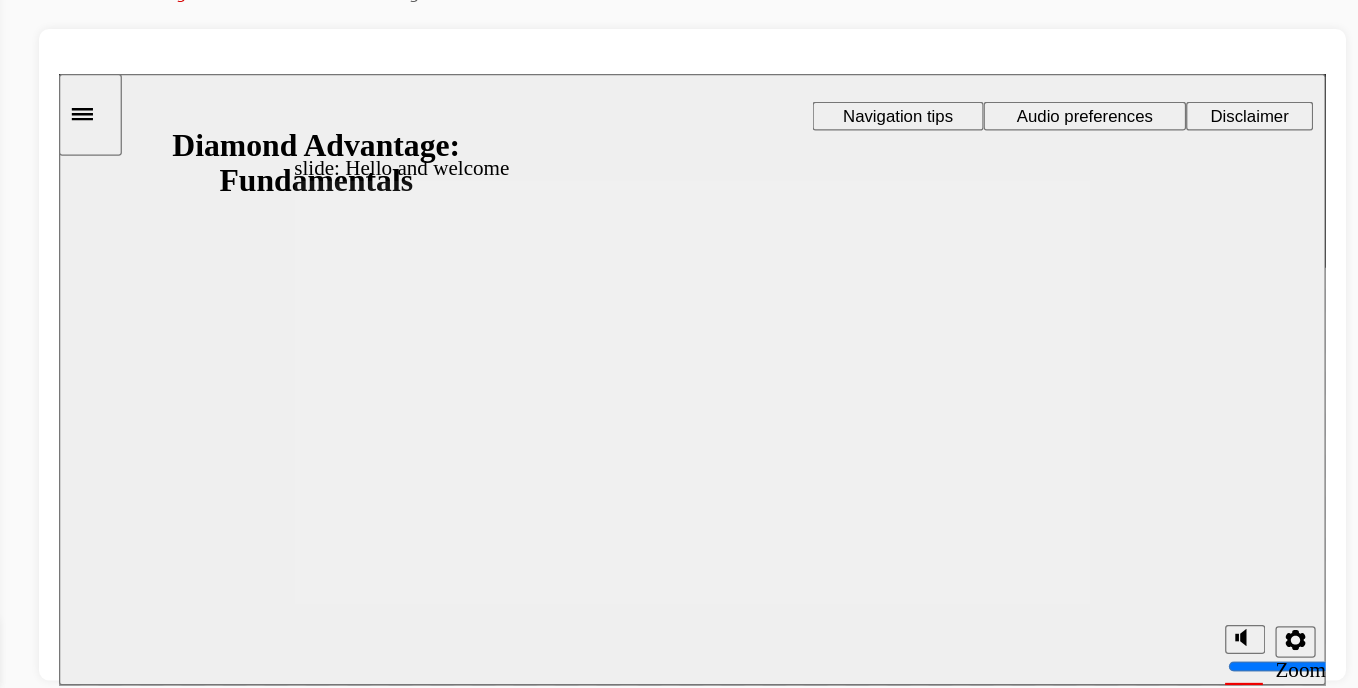 click on "Audio preferences" at bounding box center [874, 106] 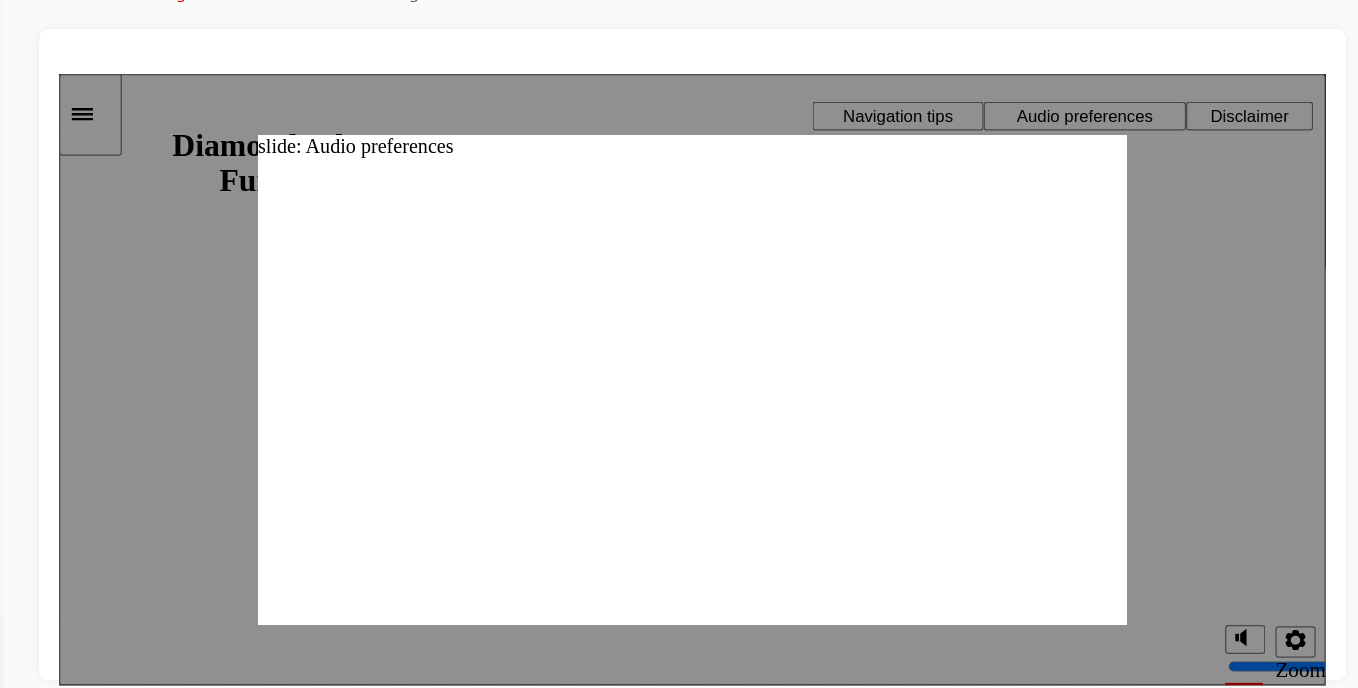 click 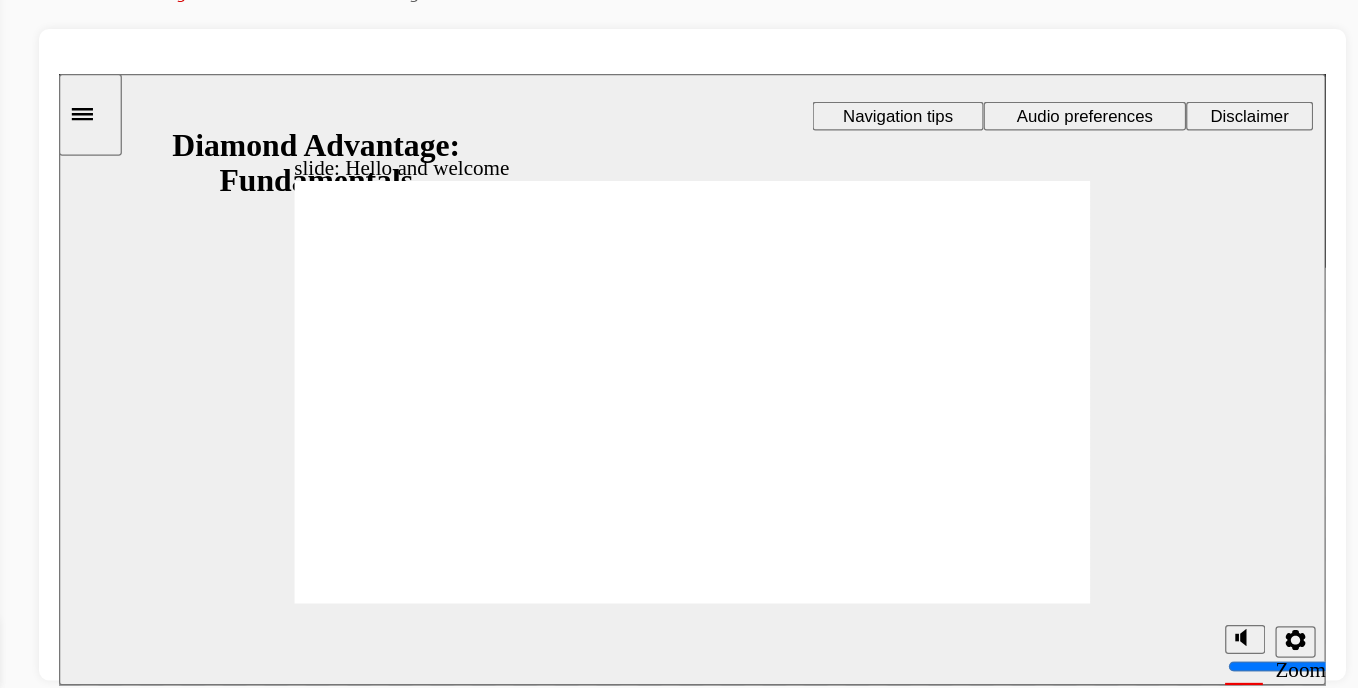 click at bounding box center (562, 1112) 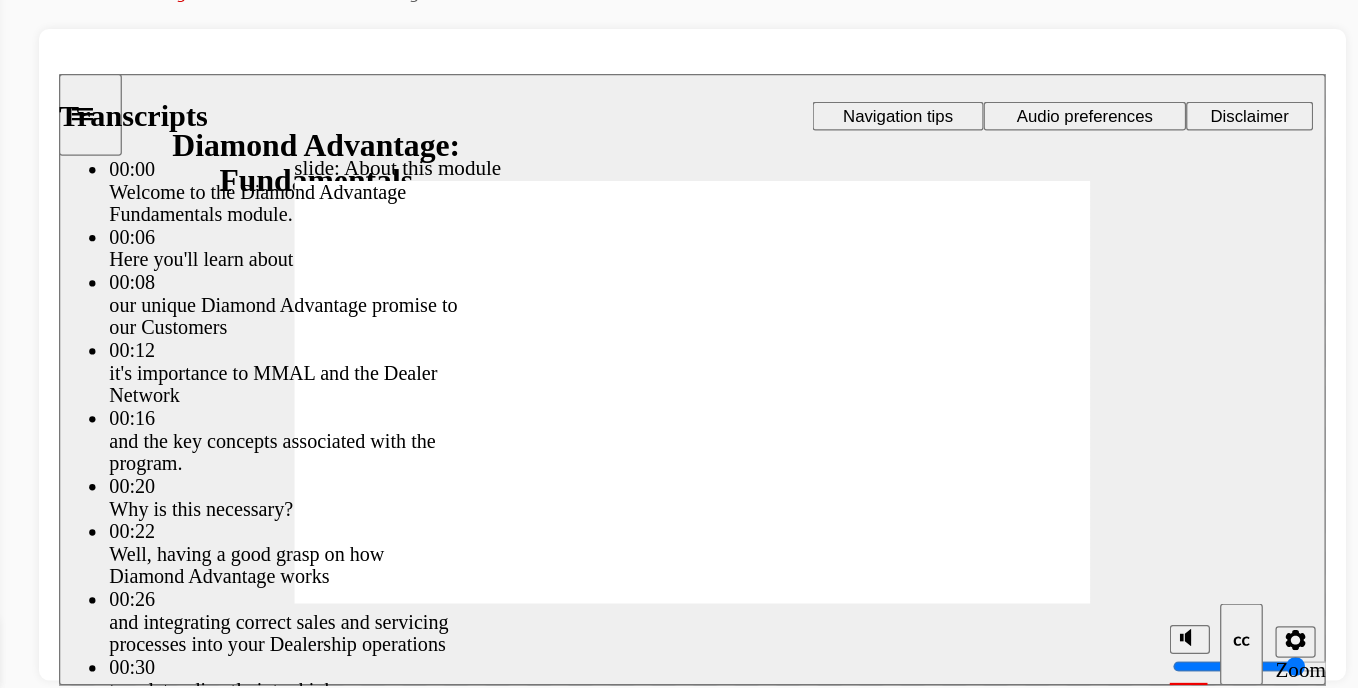 click at bounding box center (482, 2735) 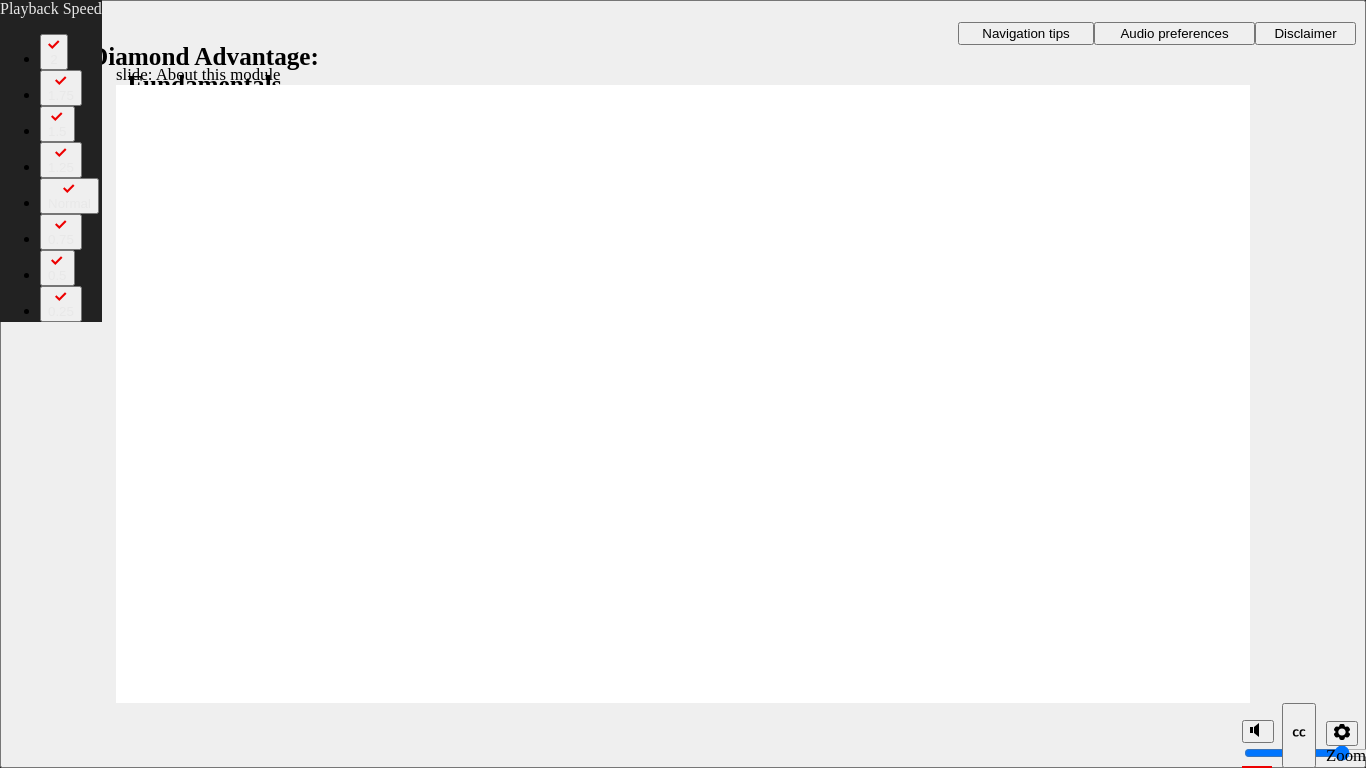 type on "10" 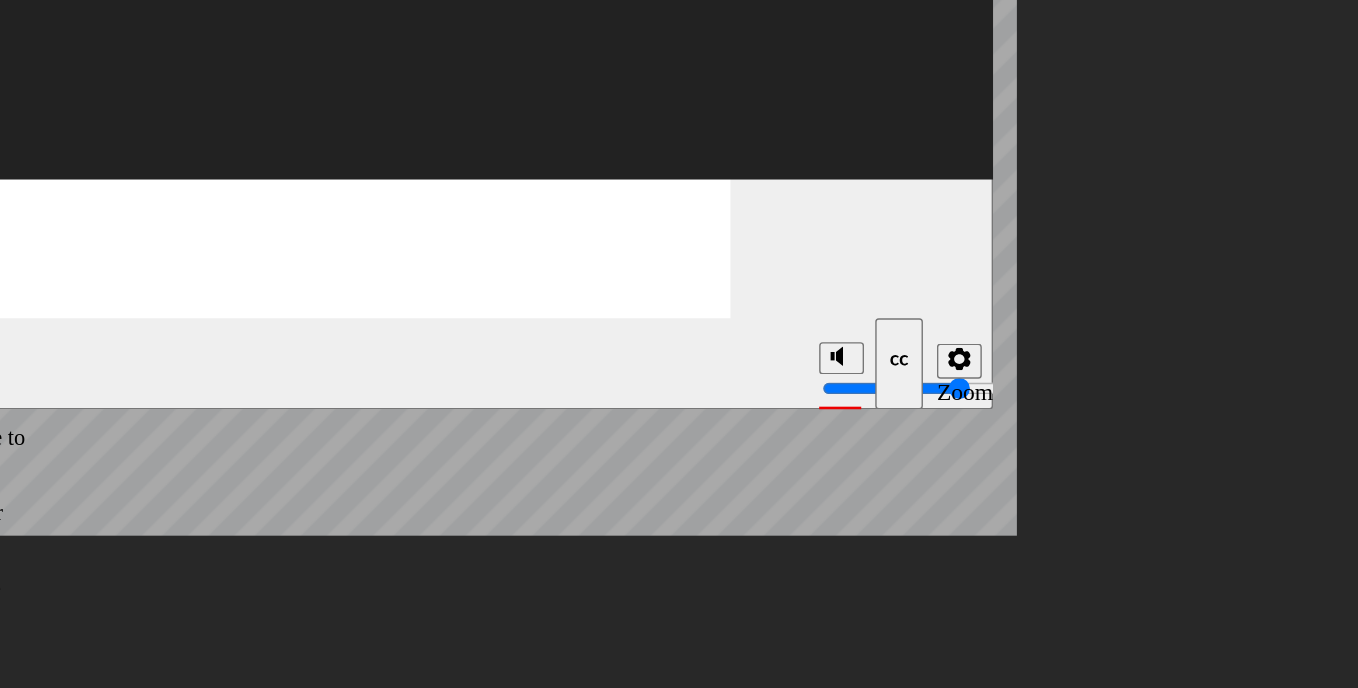 type on "45" 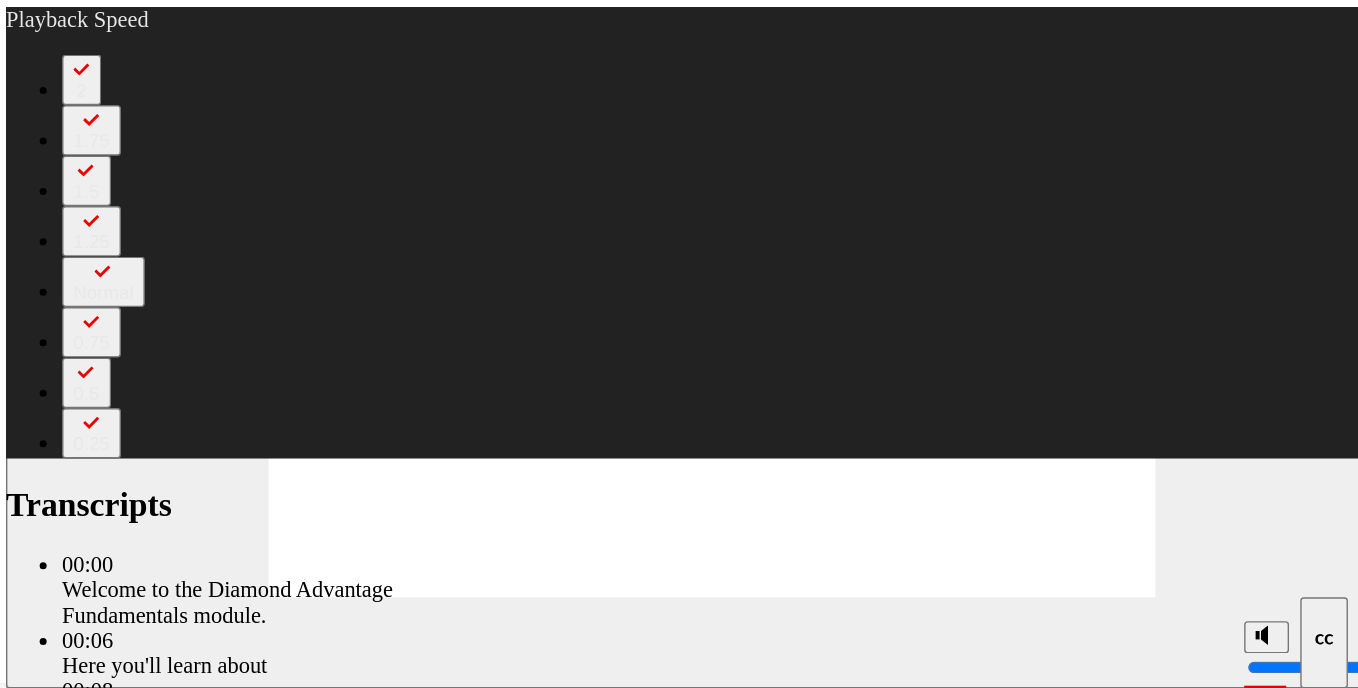 click 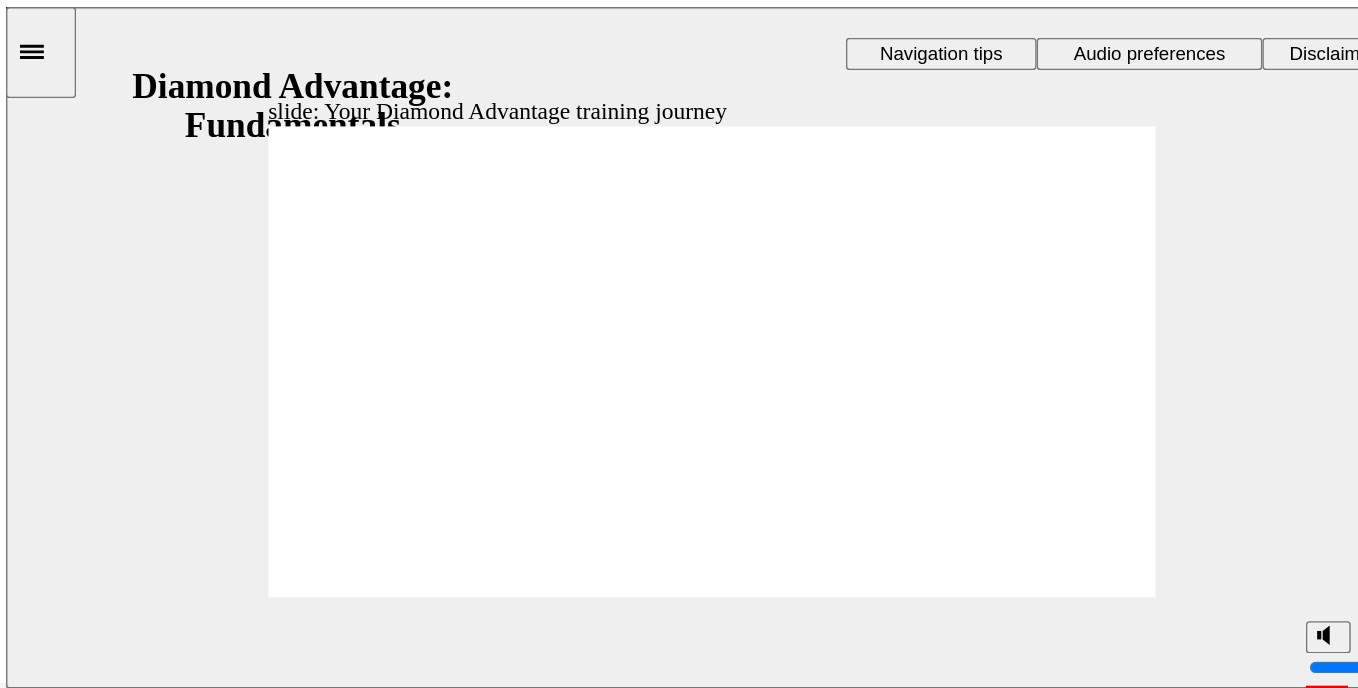 click 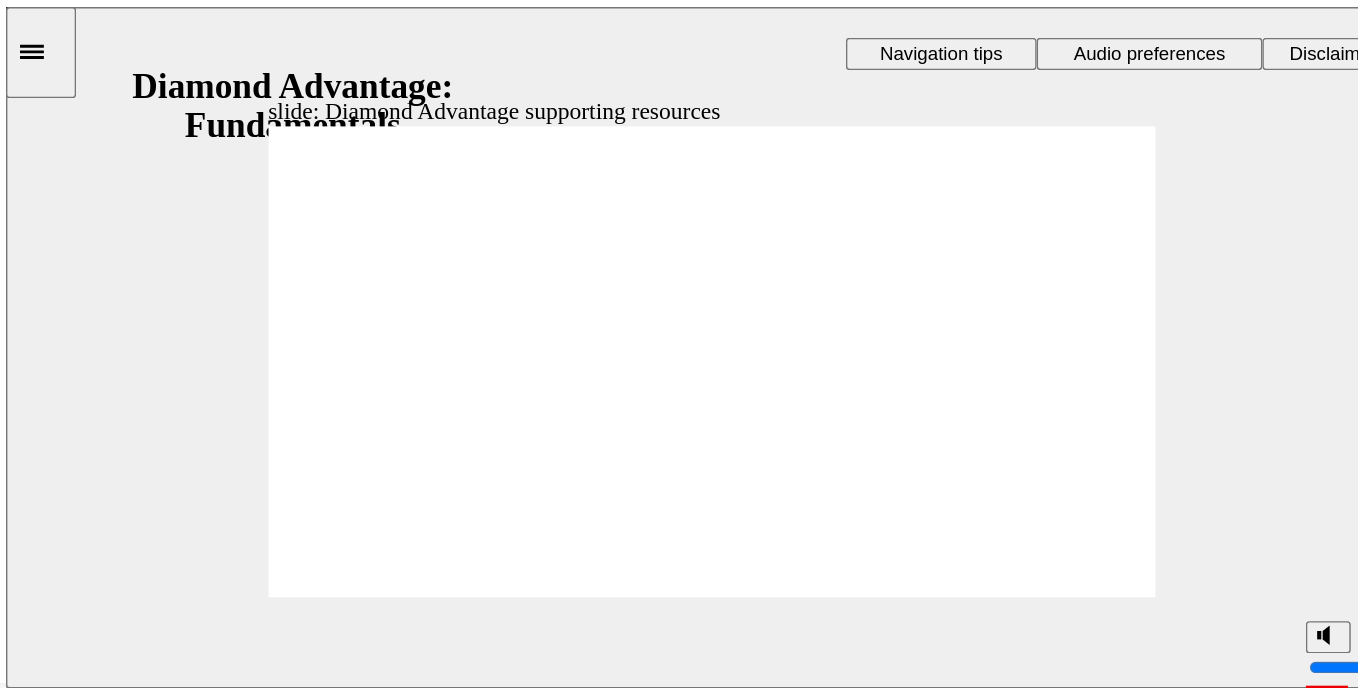 click 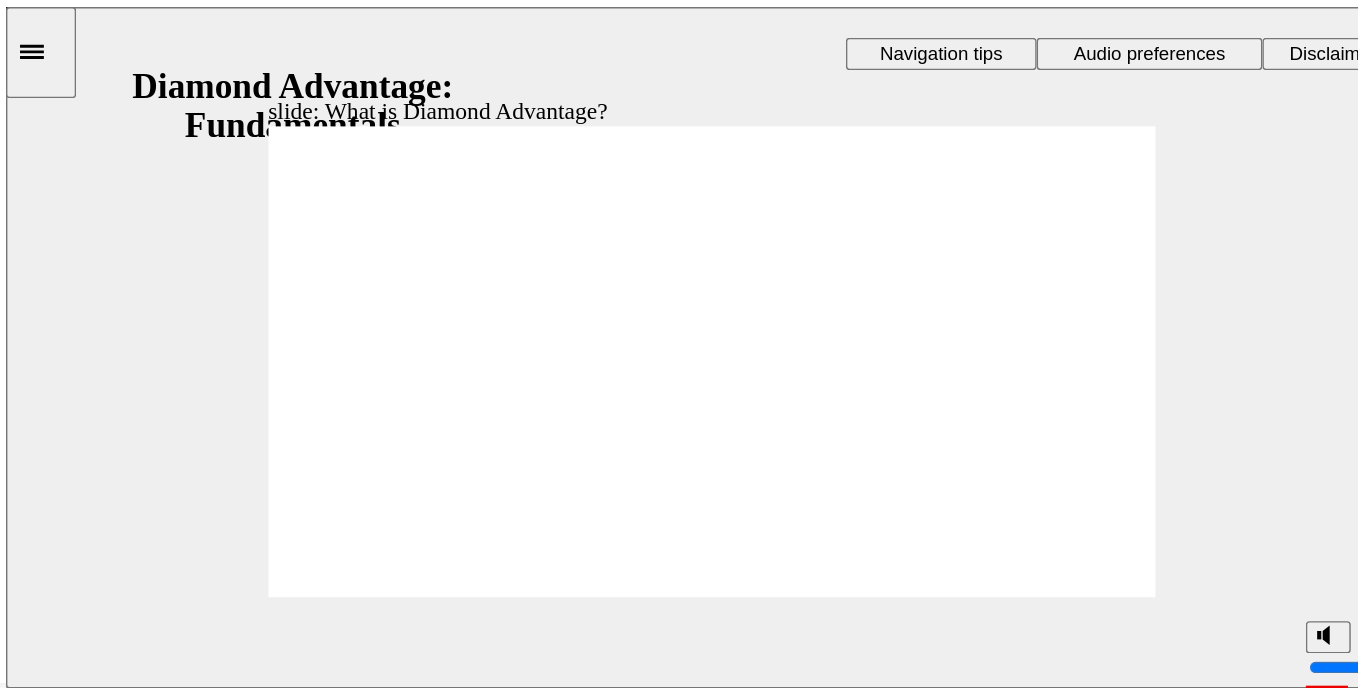 click 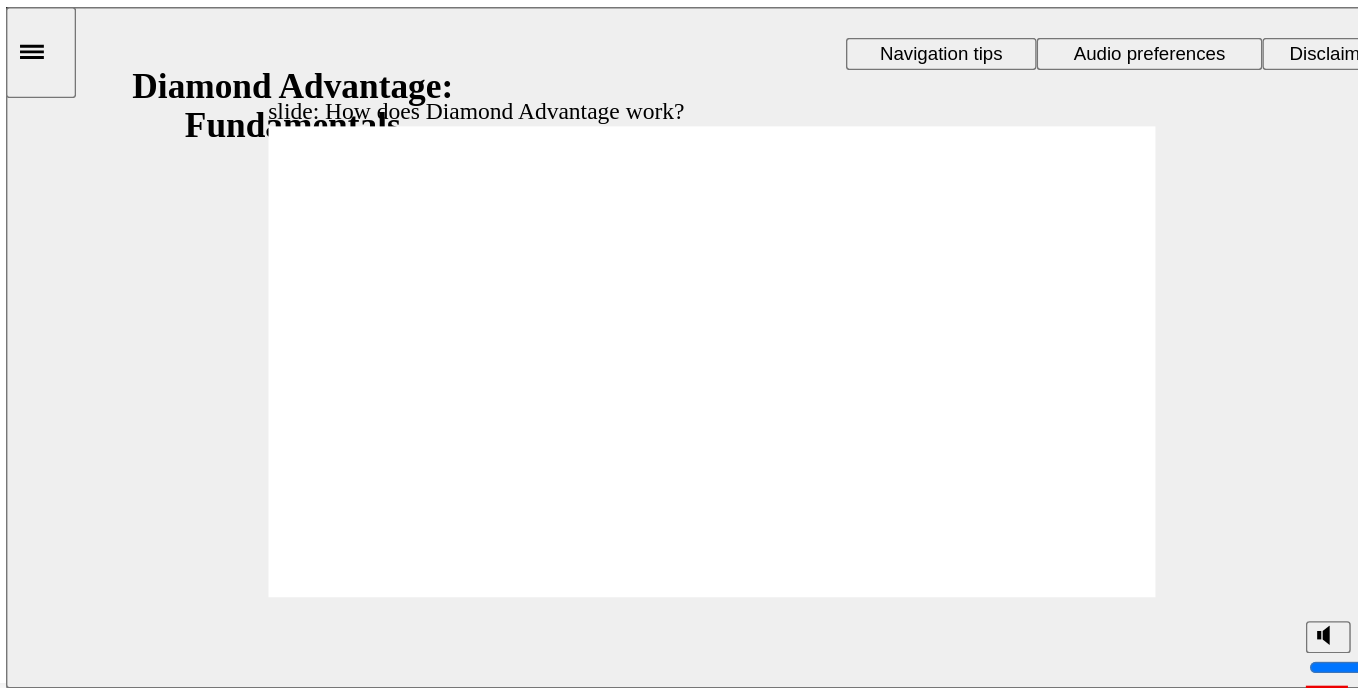 click 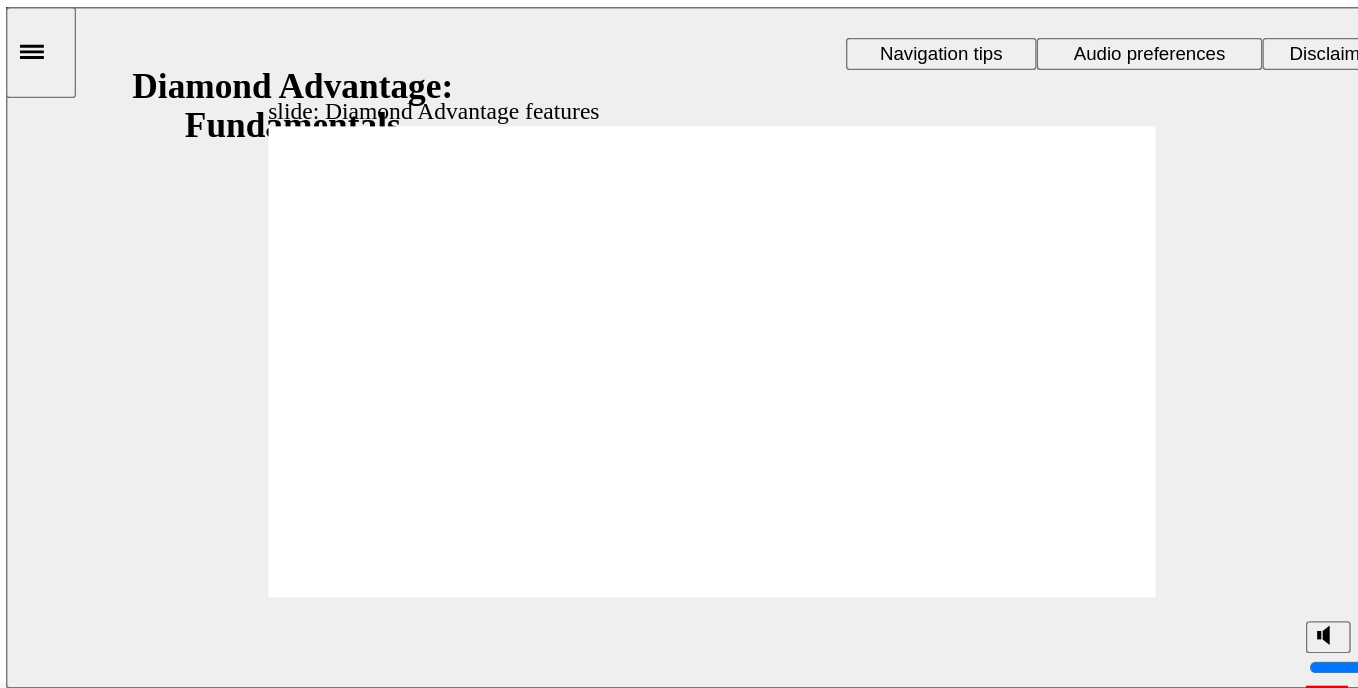 click 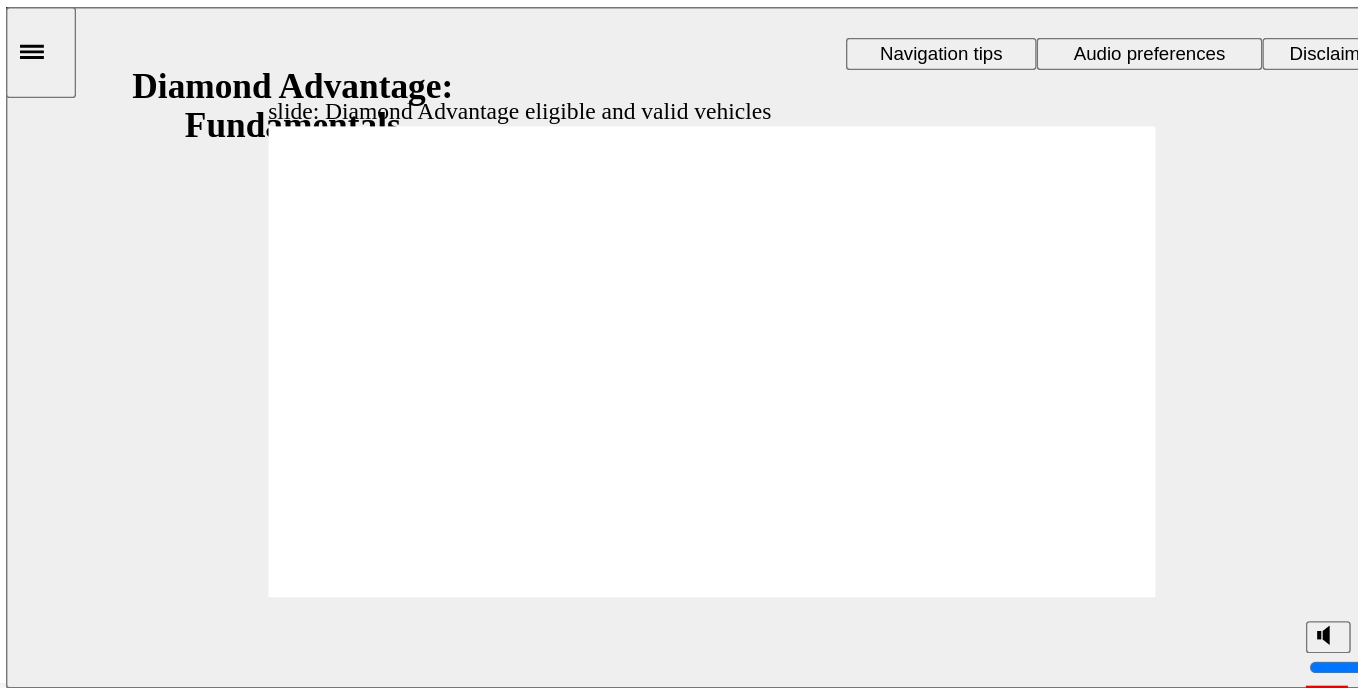 click 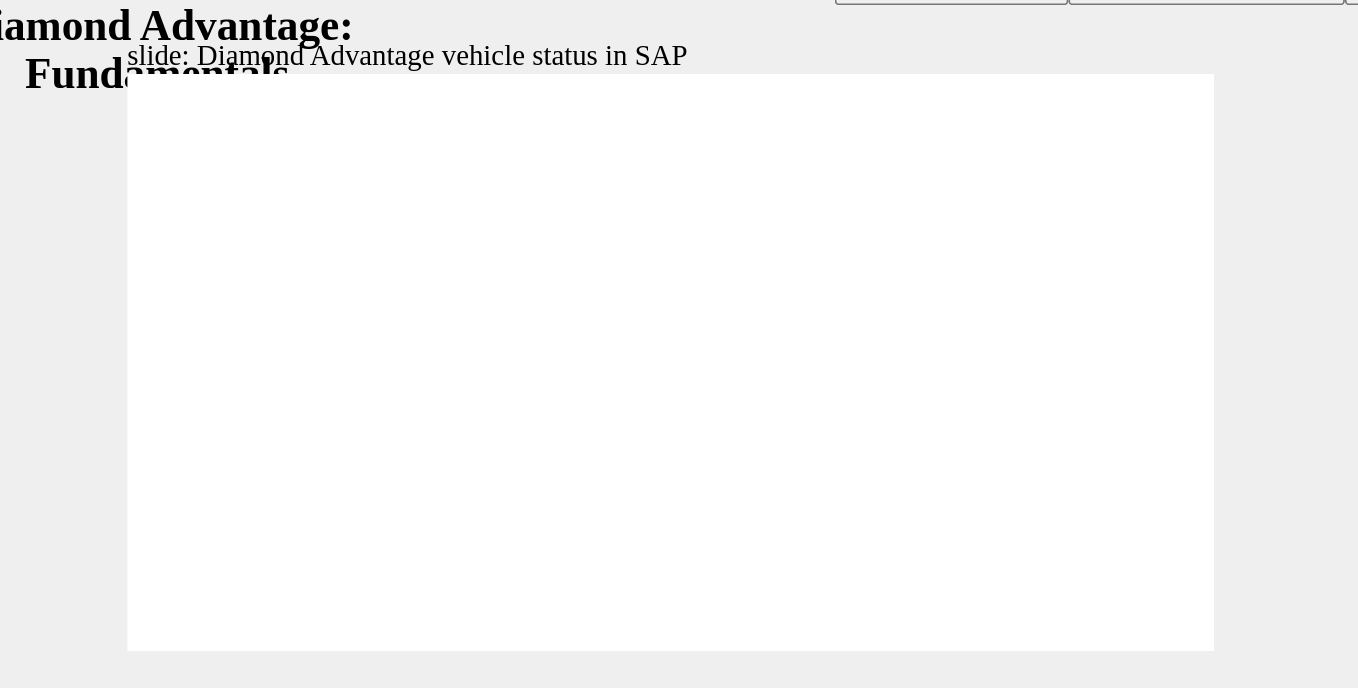 click 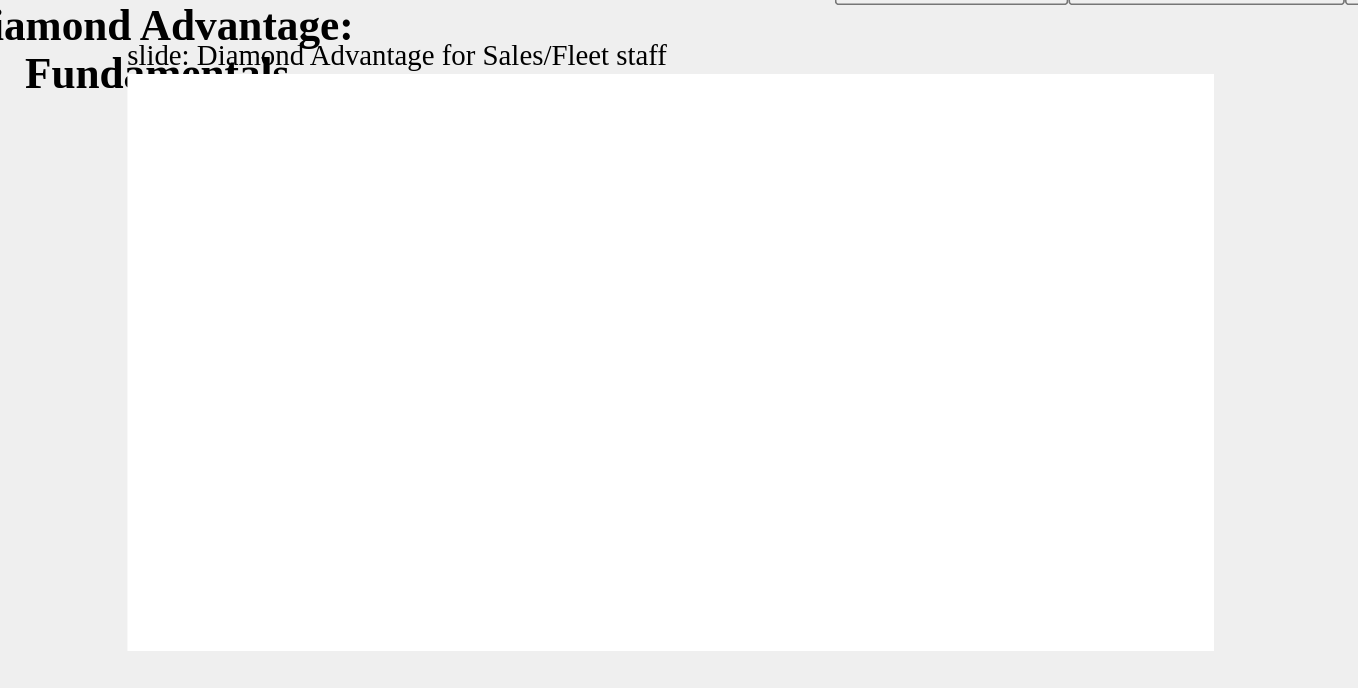 click 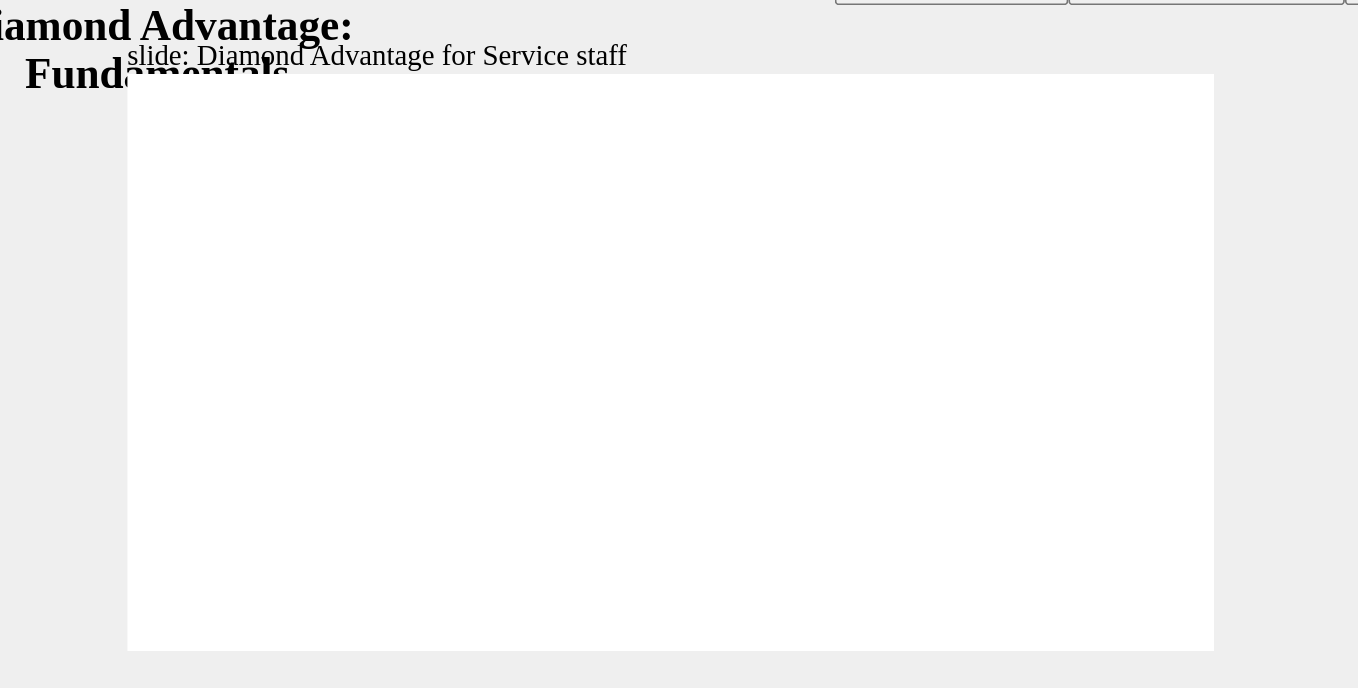 click 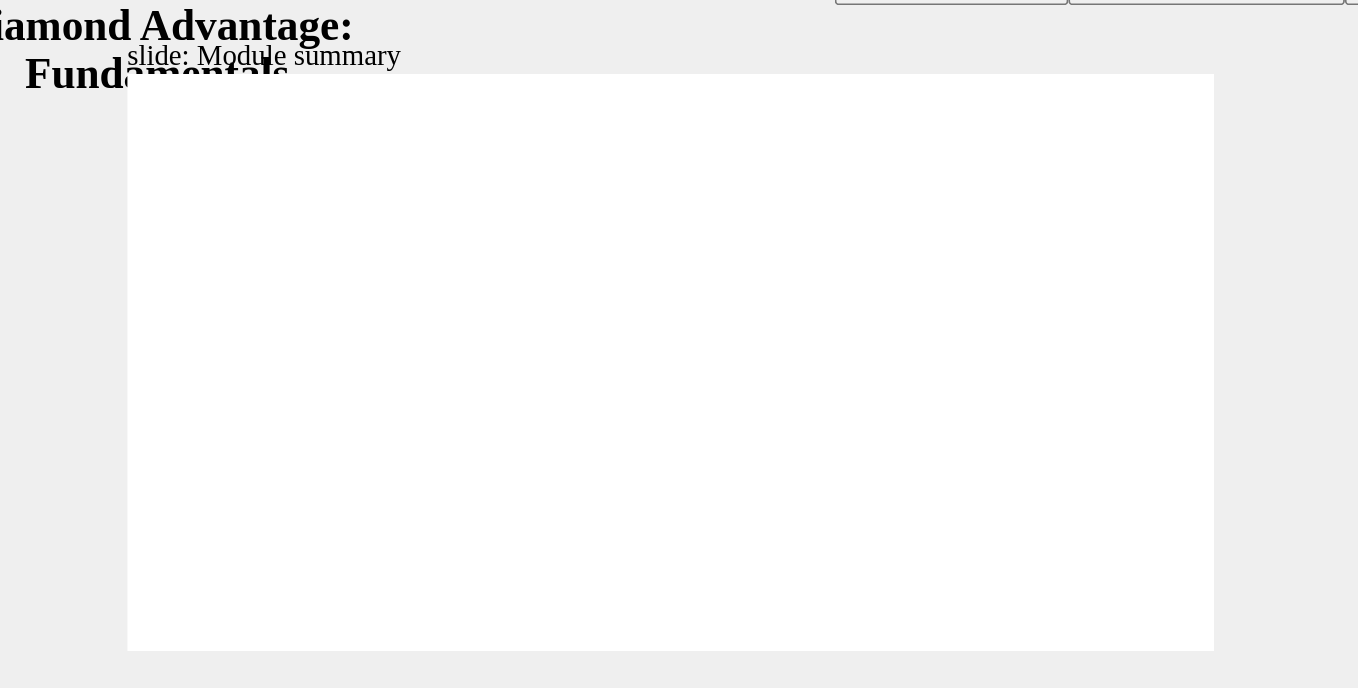click 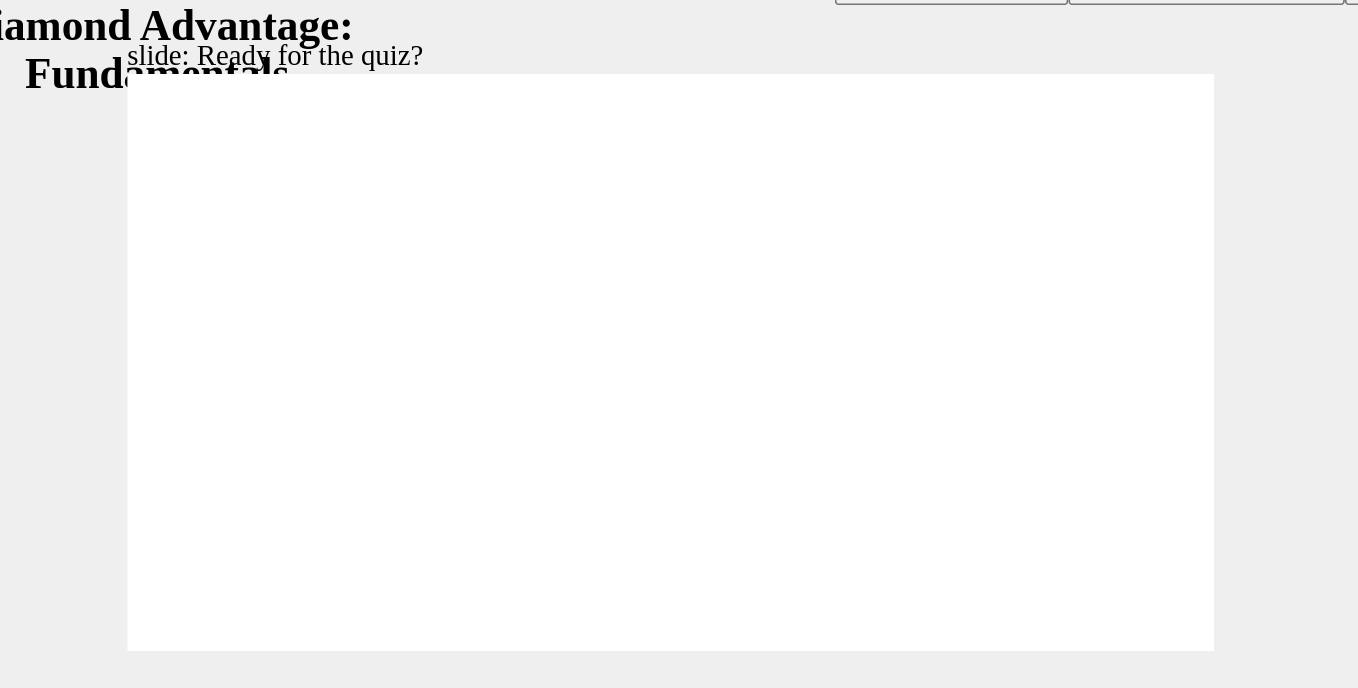 click 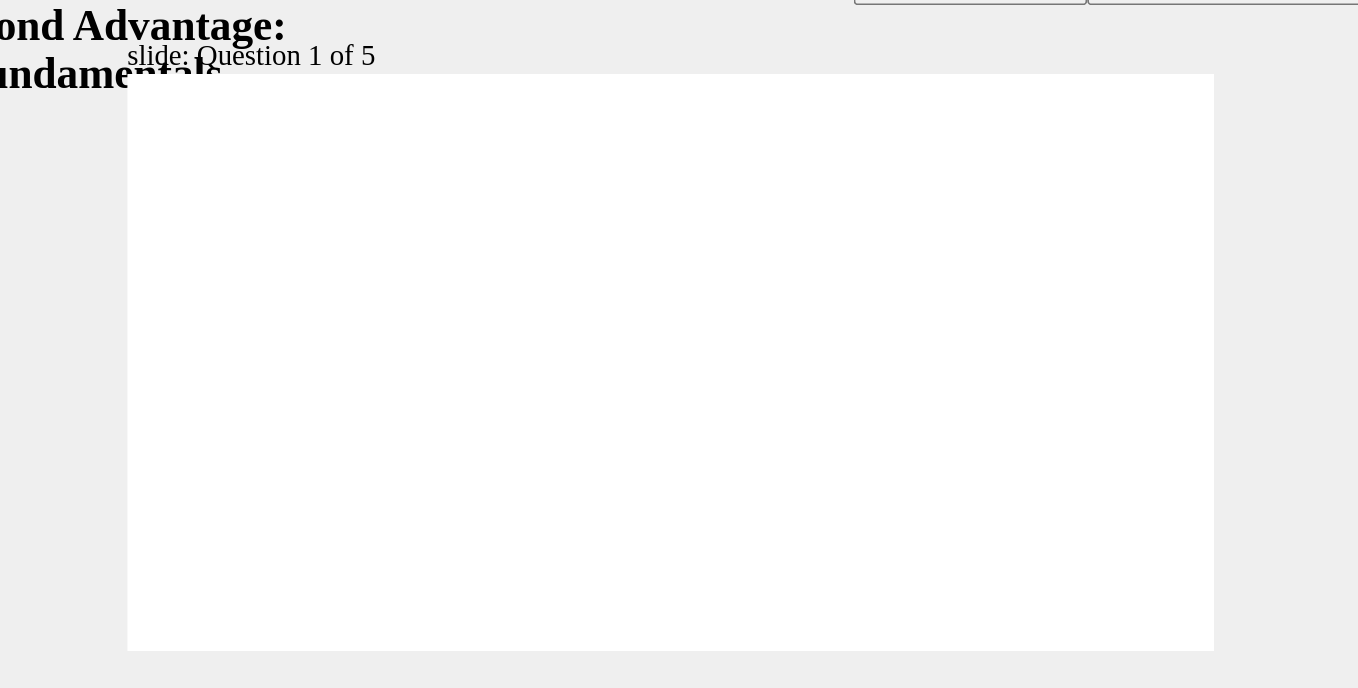 drag, startPoint x: 277, startPoint y: 265, endPoint x: 124, endPoint y: 216, distance: 160.6549 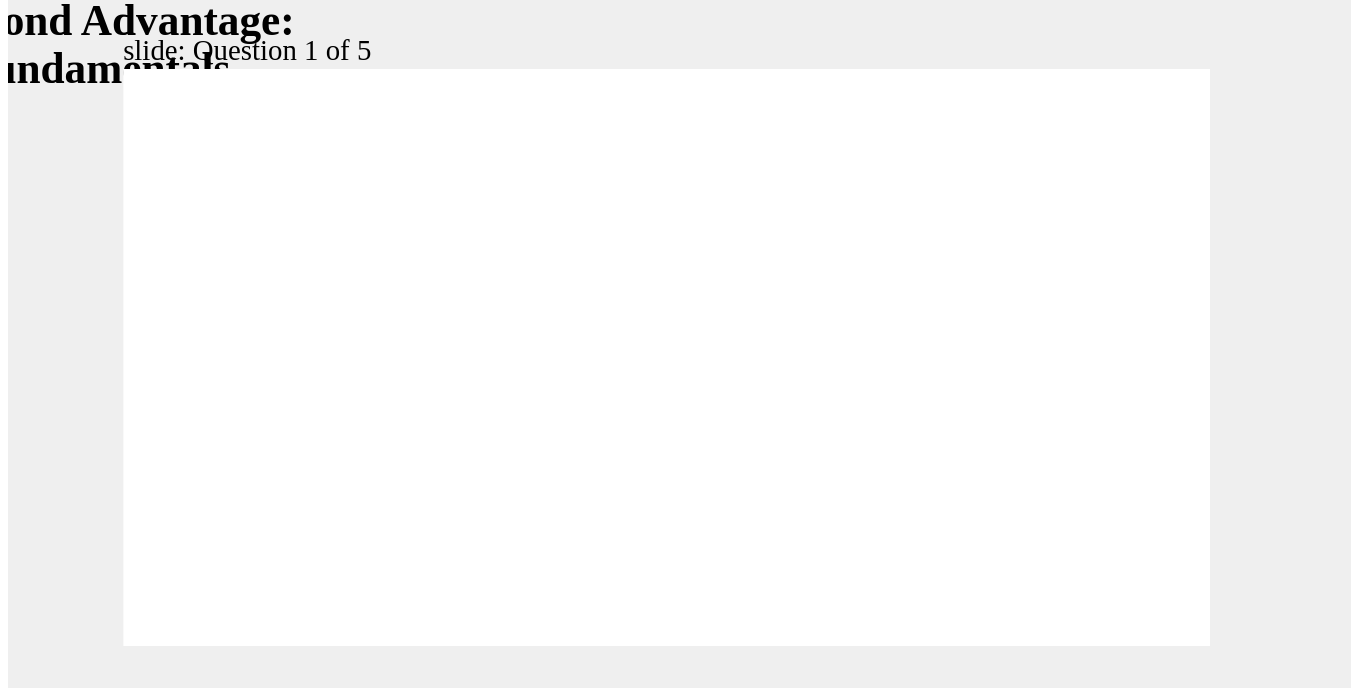 scroll, scrollTop: 0, scrollLeft: 0, axis: both 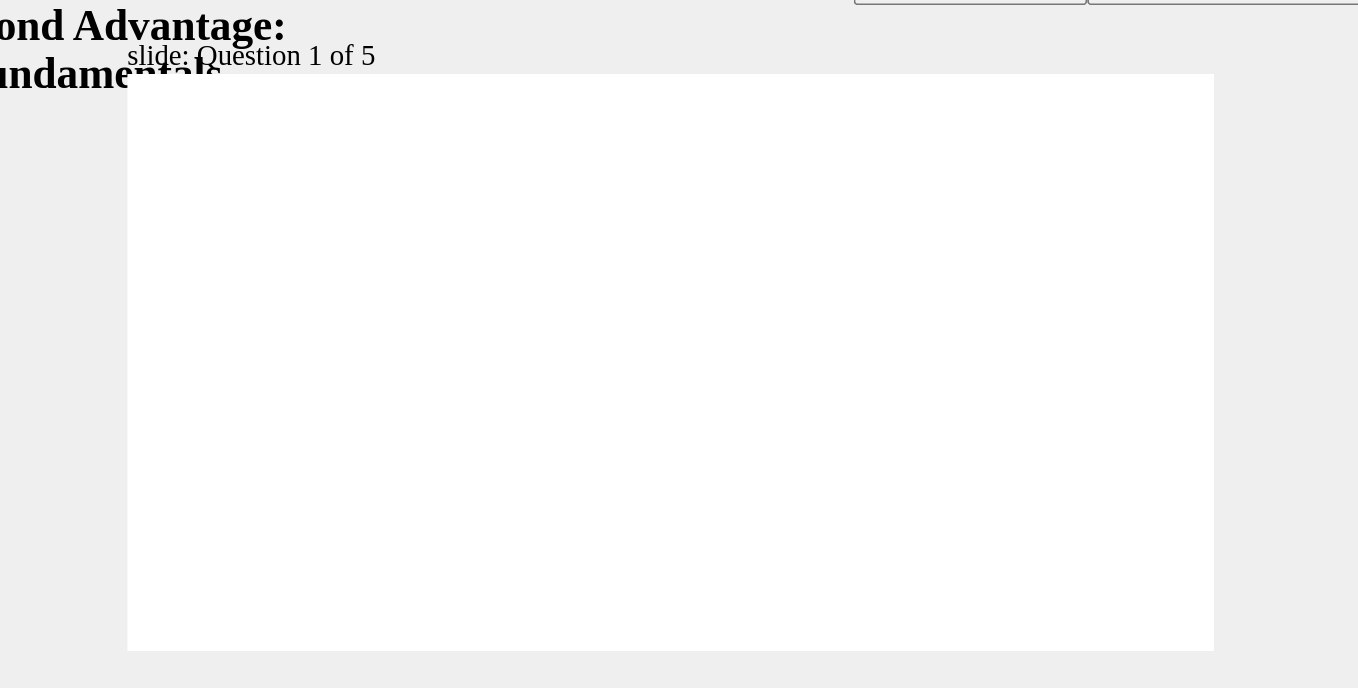click 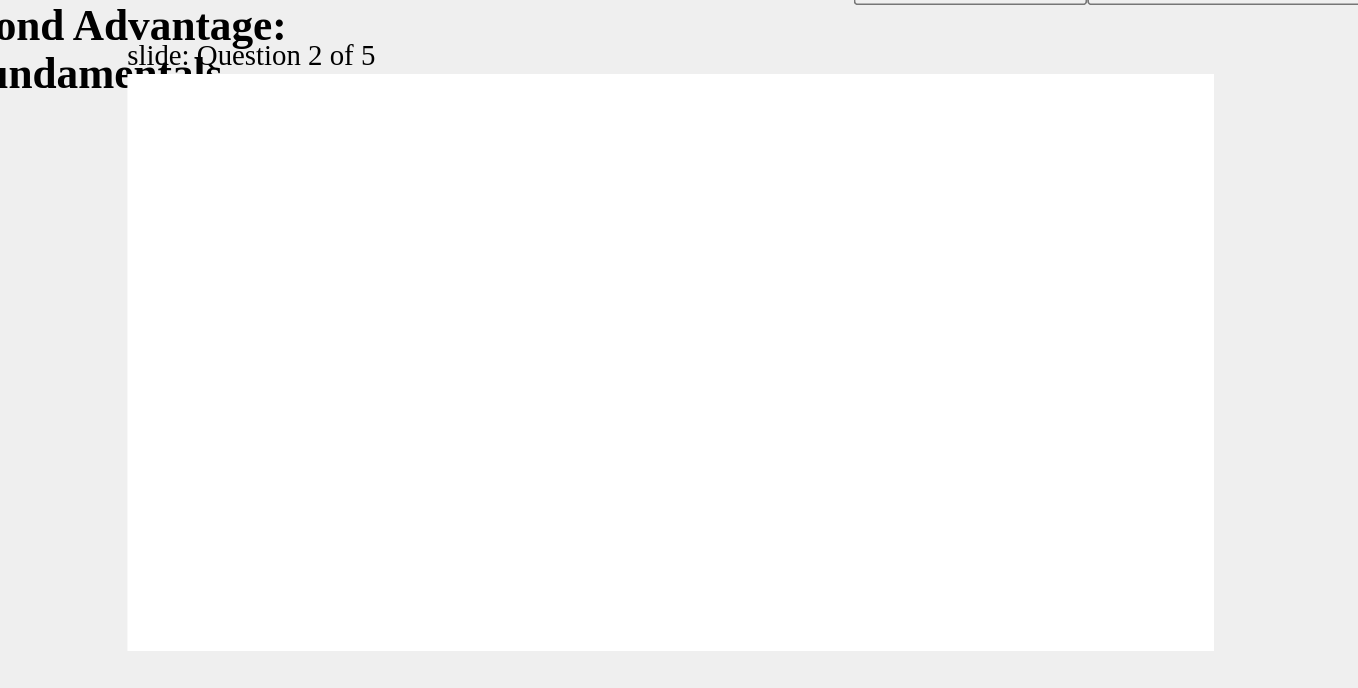 click 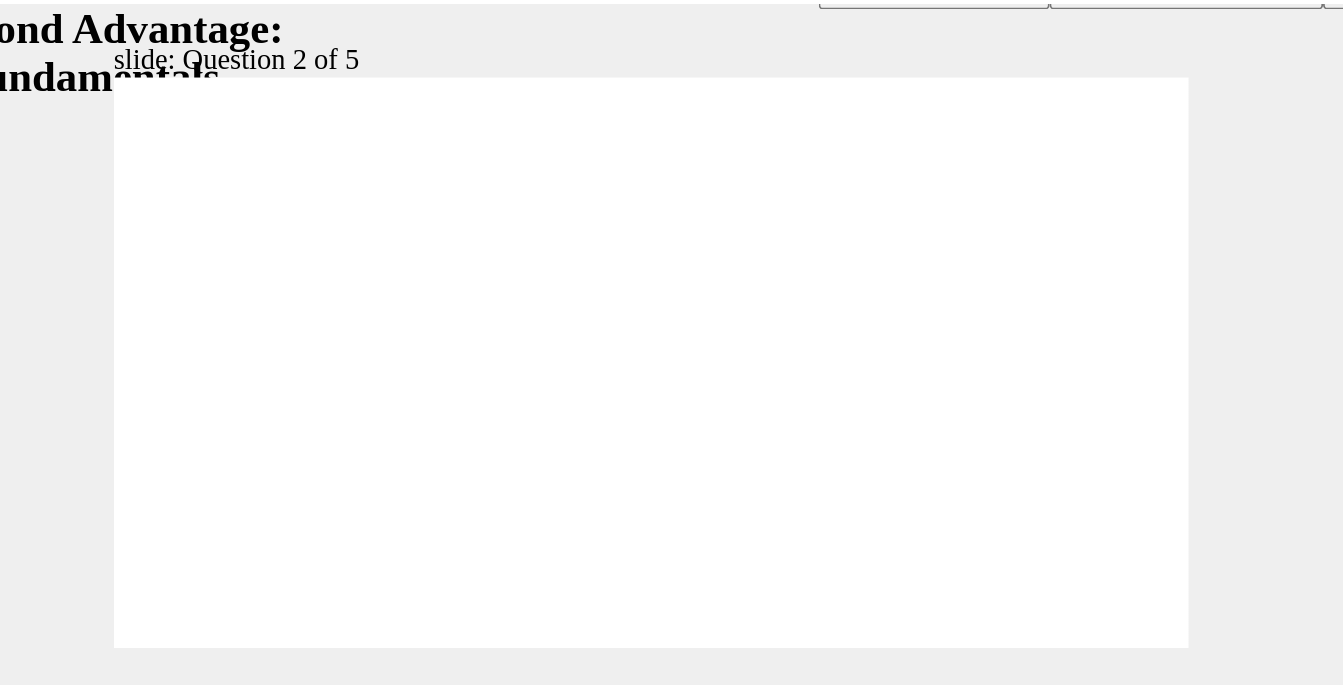 scroll, scrollTop: 19, scrollLeft: 0, axis: vertical 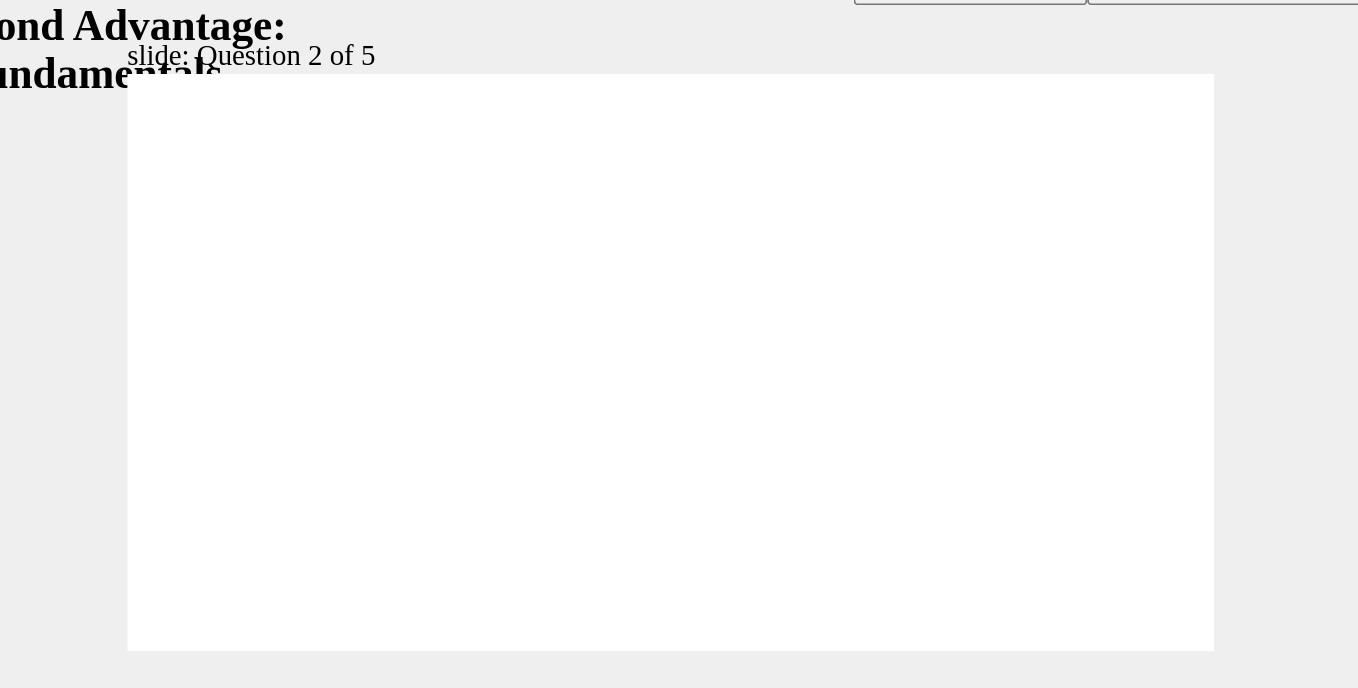 click 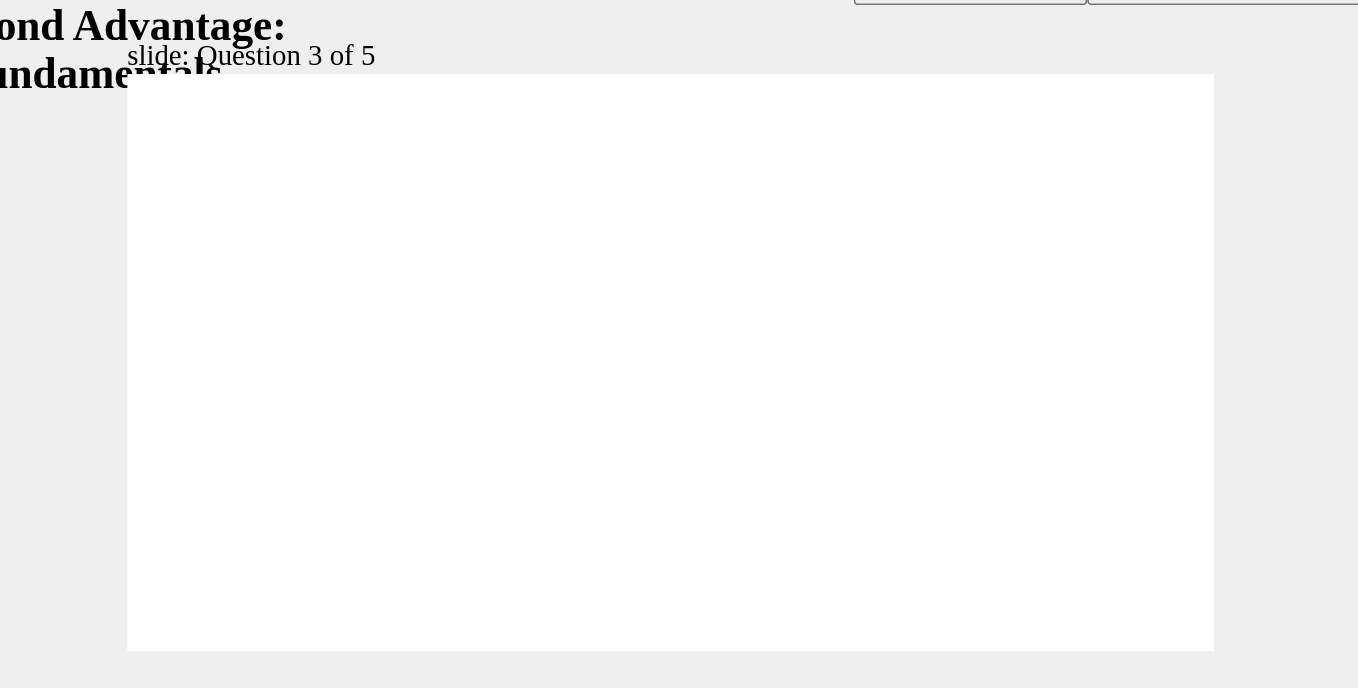 click 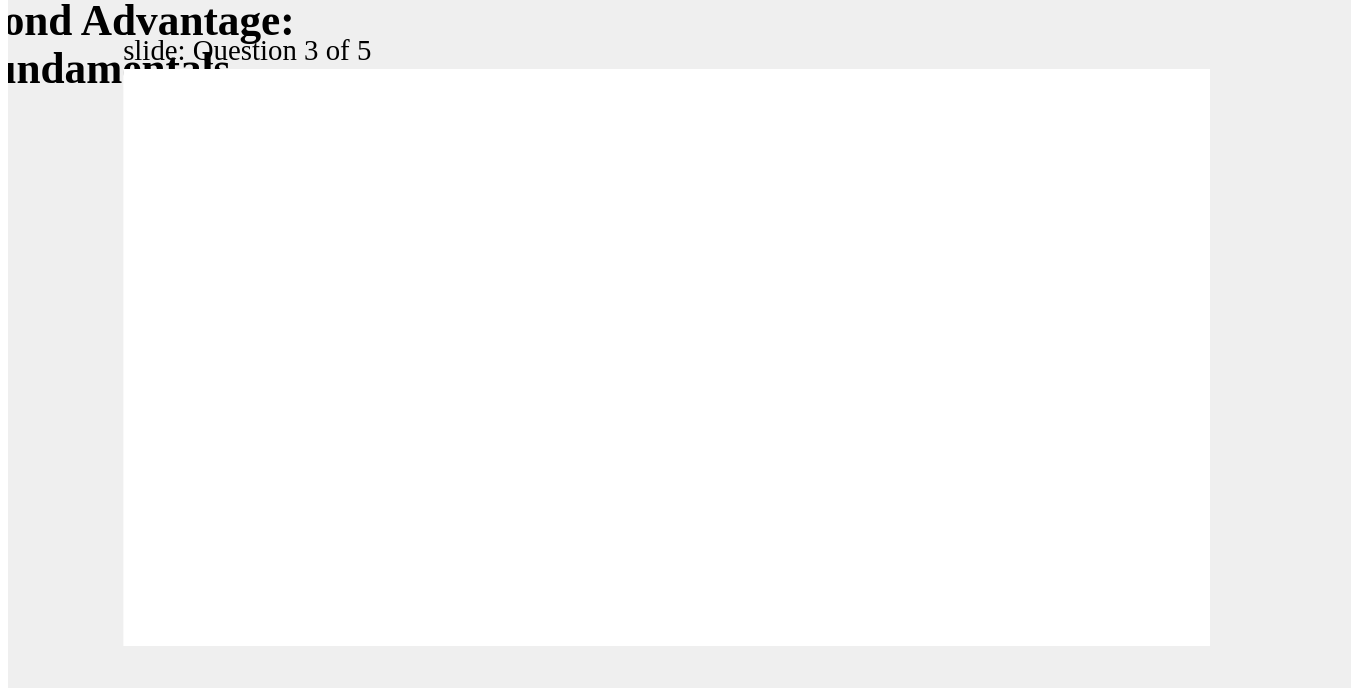 scroll, scrollTop: 0, scrollLeft: 0, axis: both 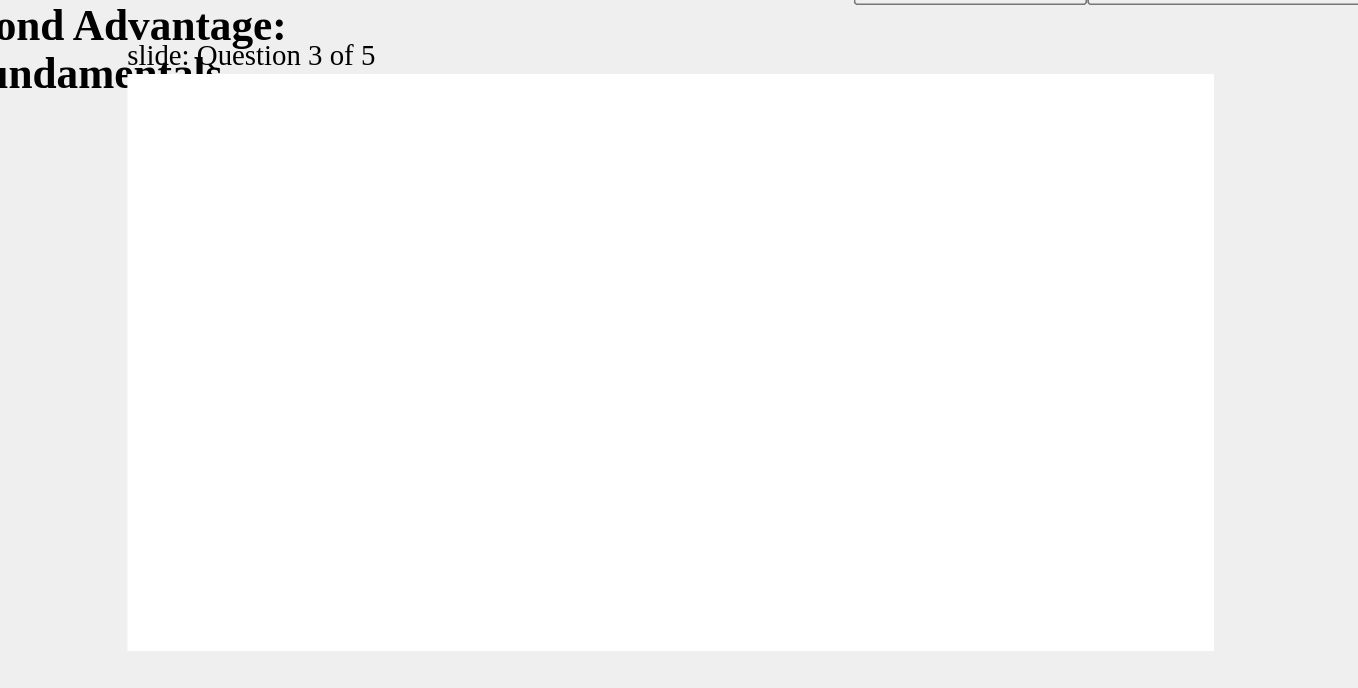 click 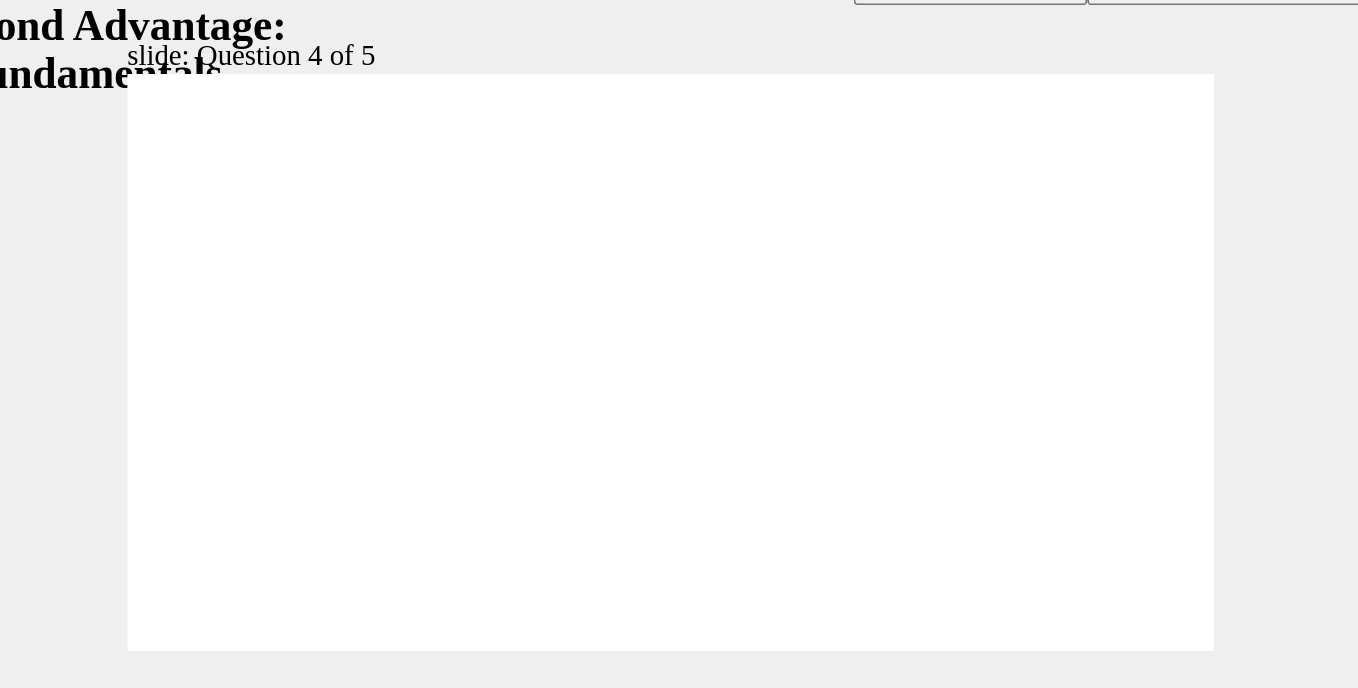 click 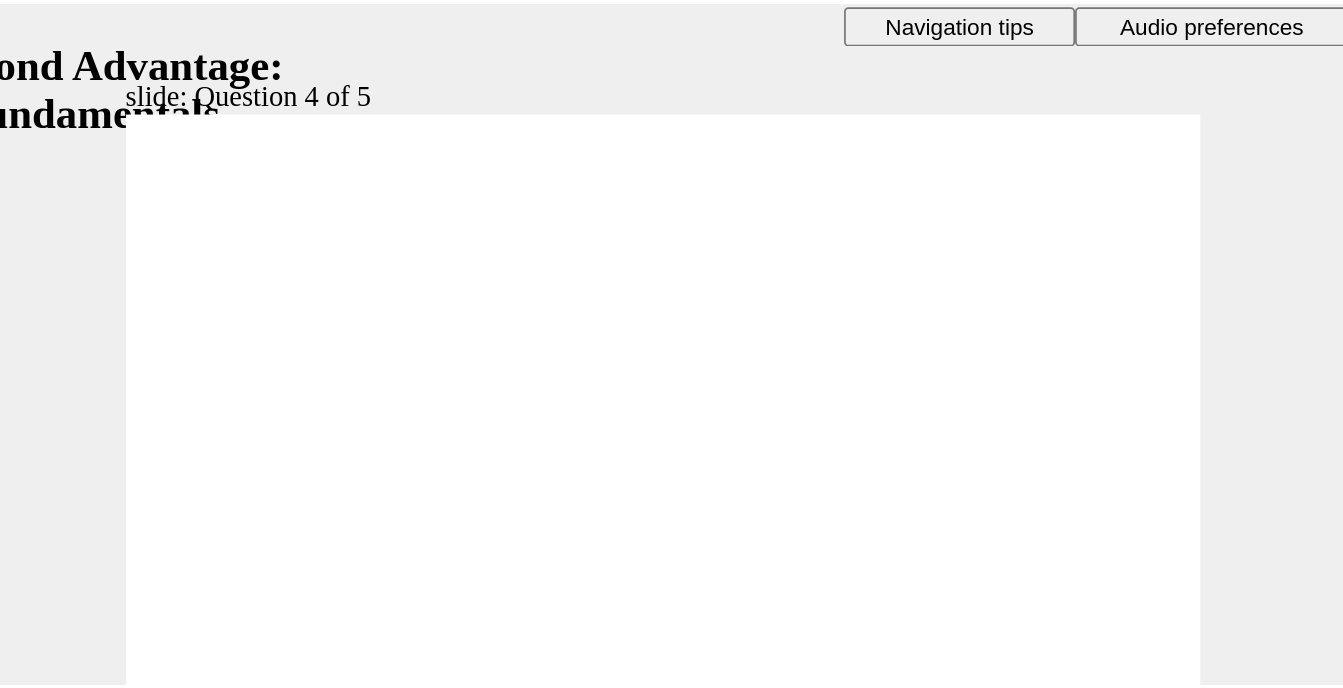 scroll, scrollTop: 19, scrollLeft: 0, axis: vertical 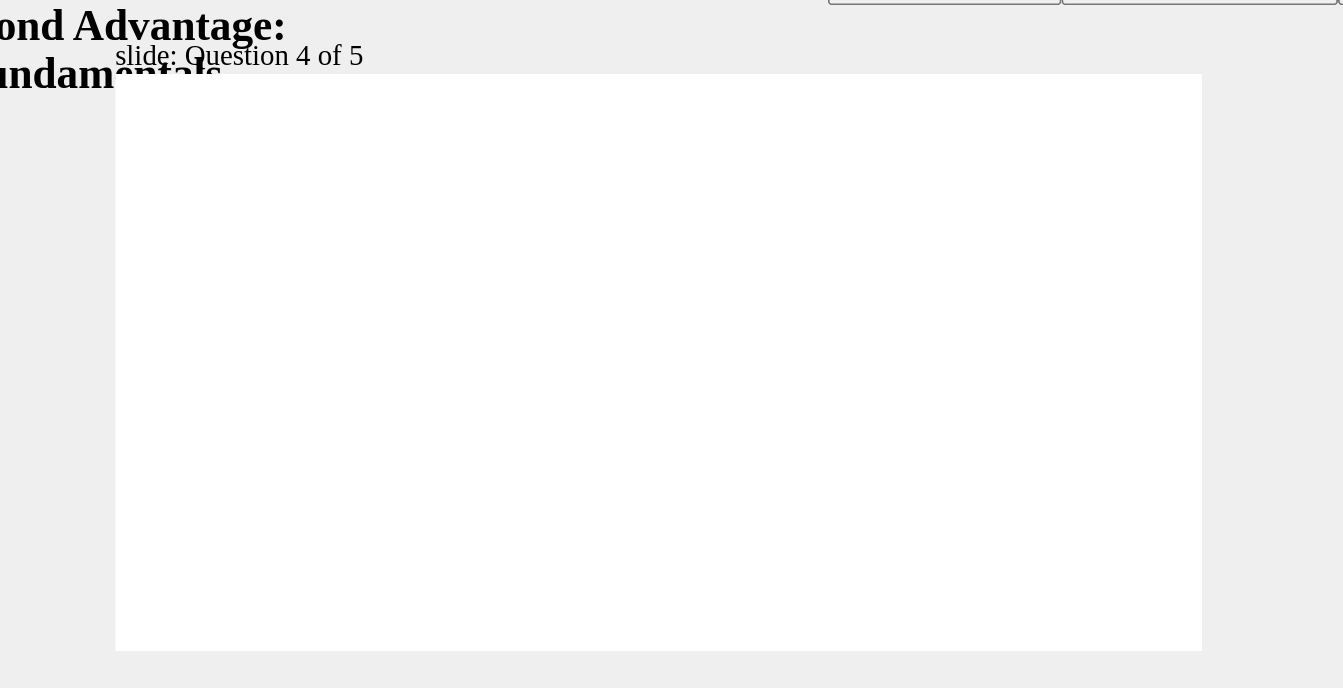 click 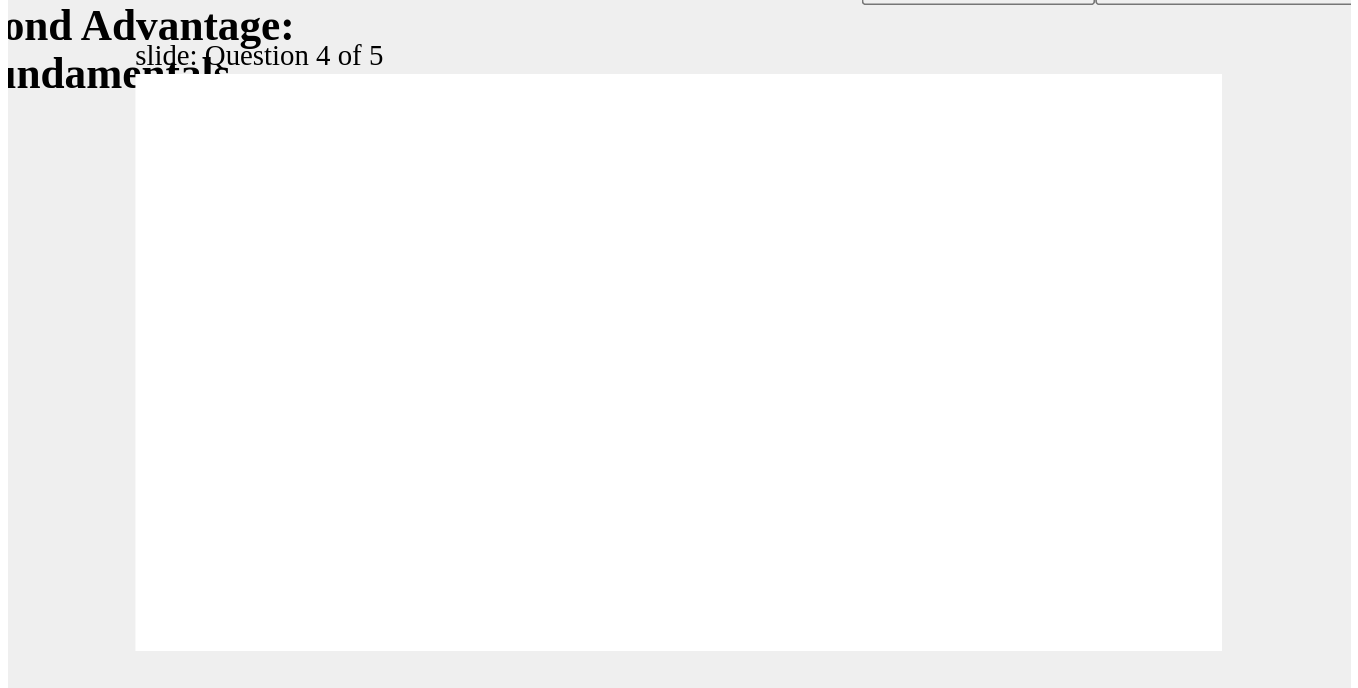 scroll, scrollTop: 0, scrollLeft: 0, axis: both 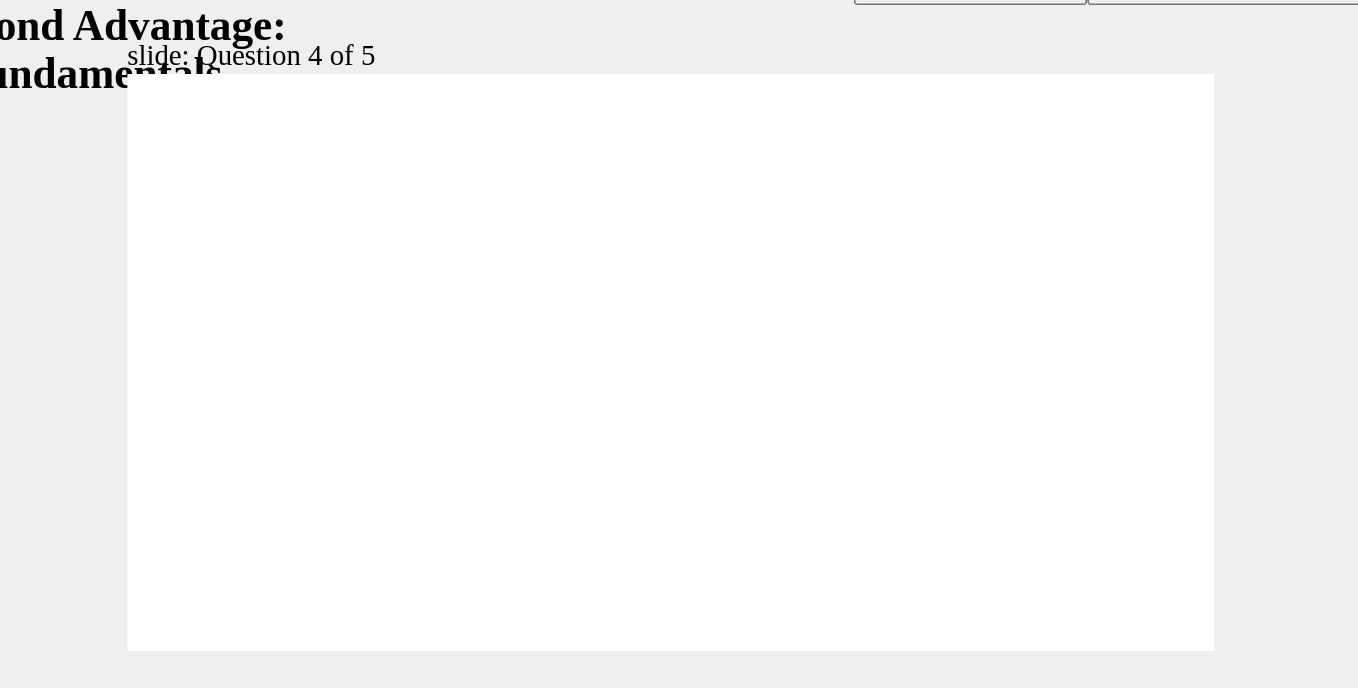 click 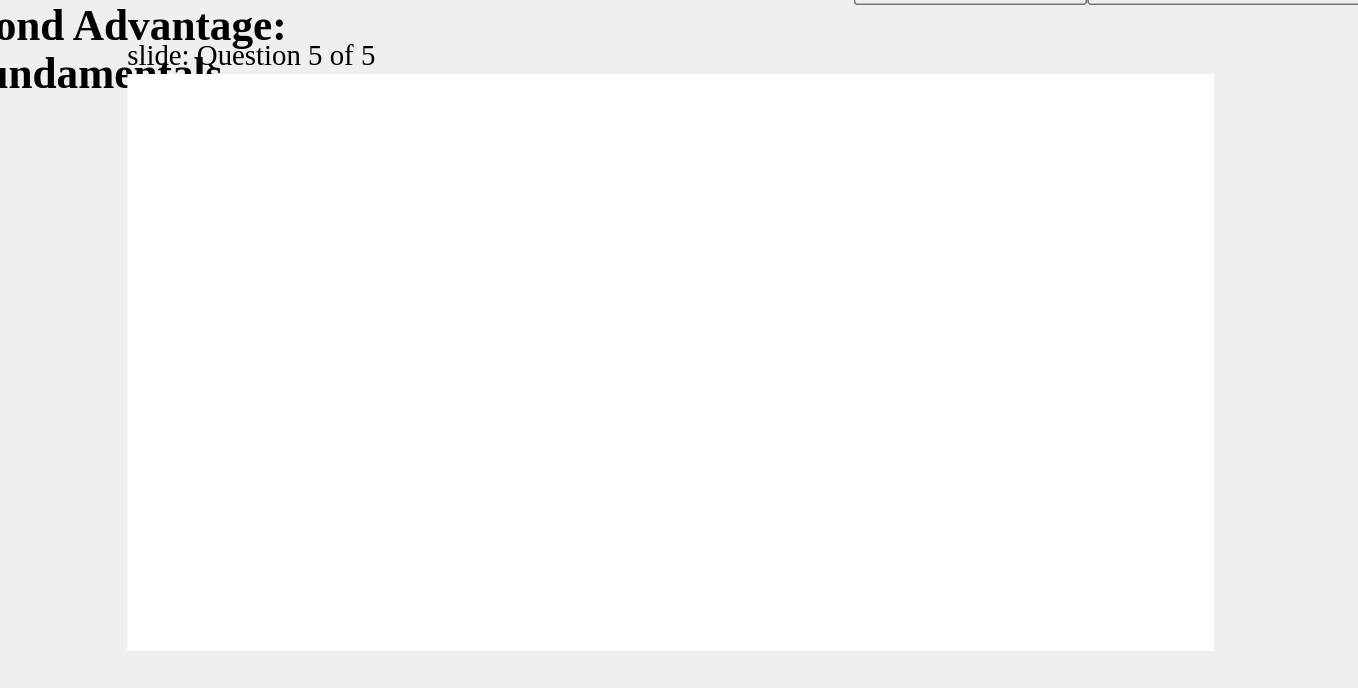 click 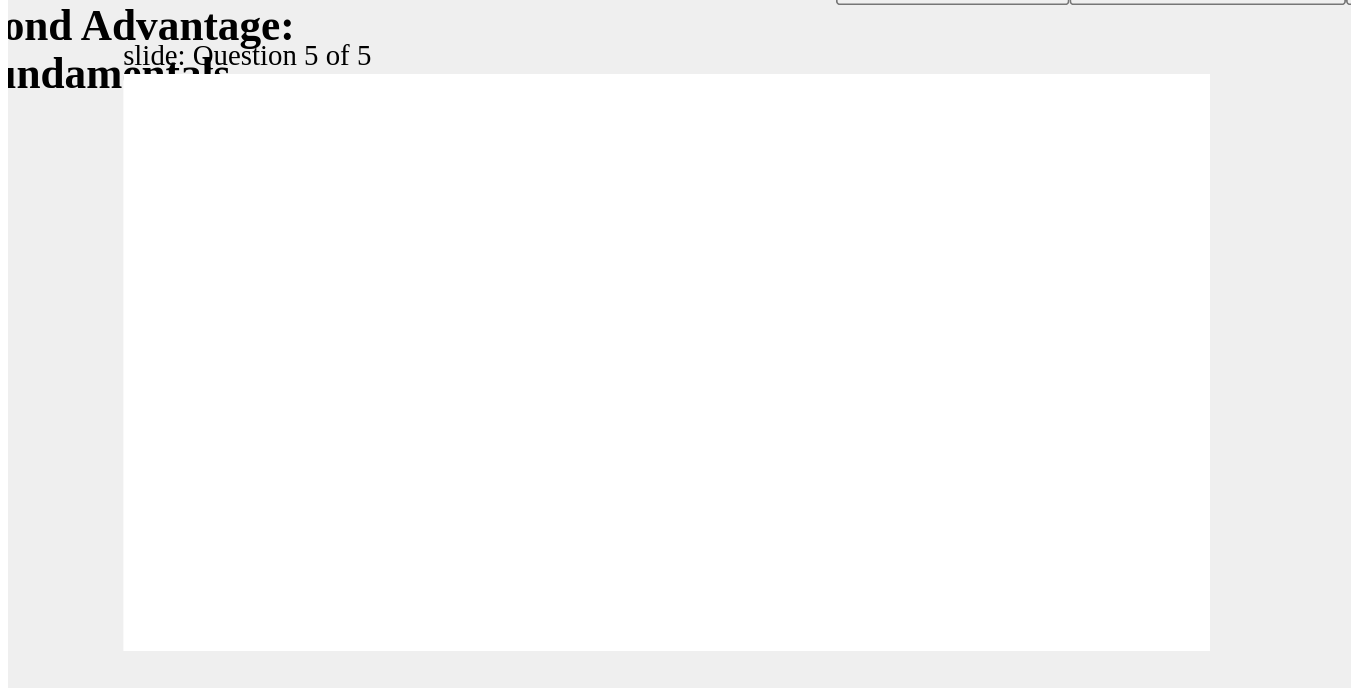 scroll, scrollTop: 0, scrollLeft: 0, axis: both 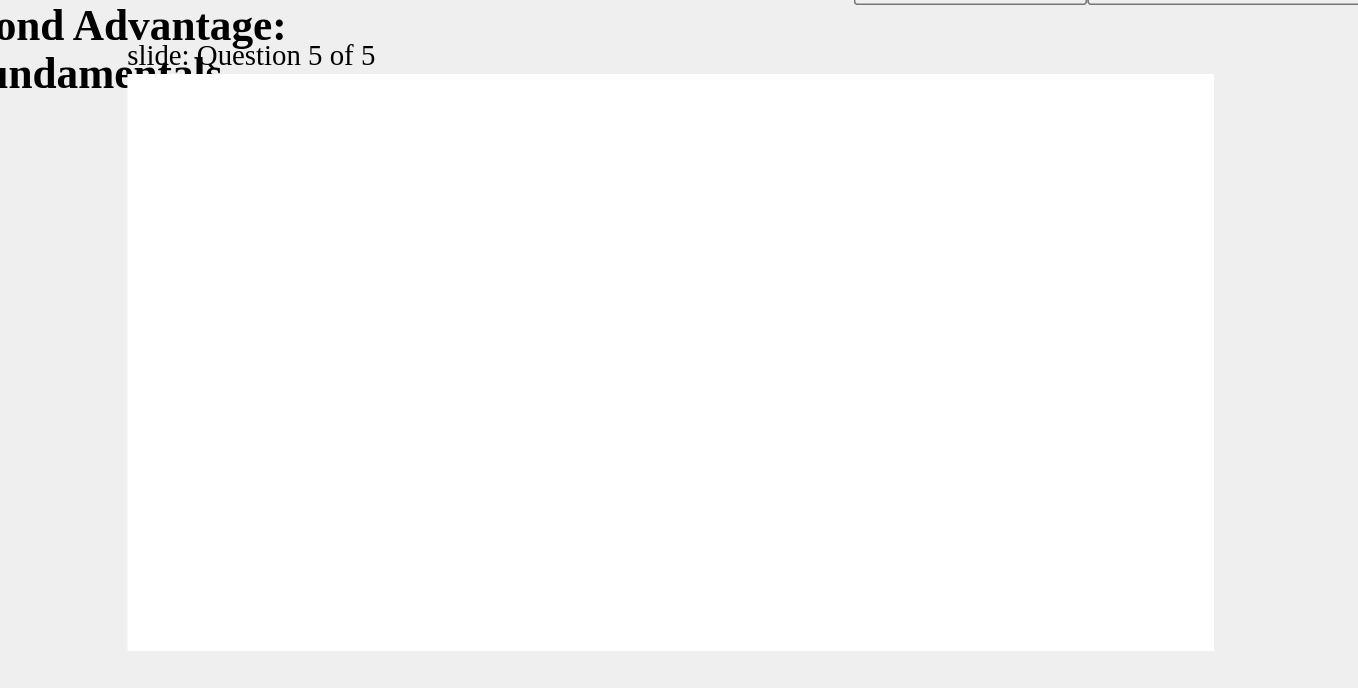 click 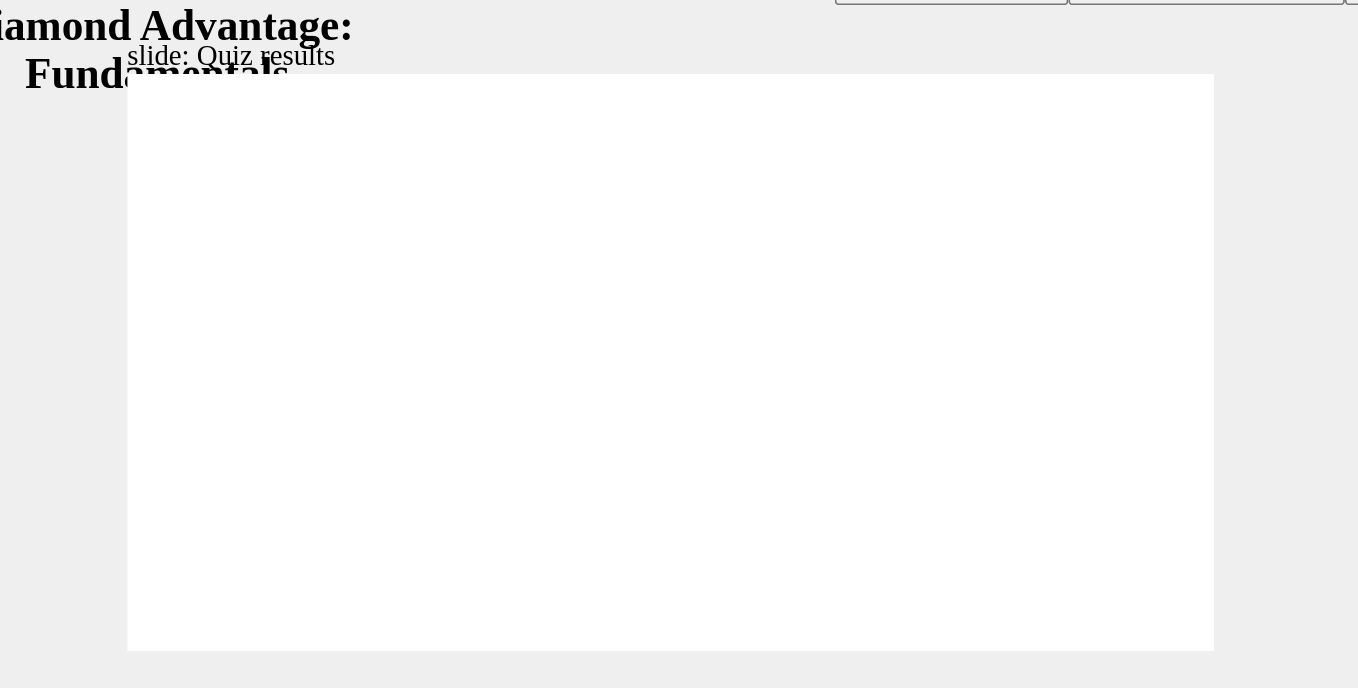 click at bounding box center [309, 949] 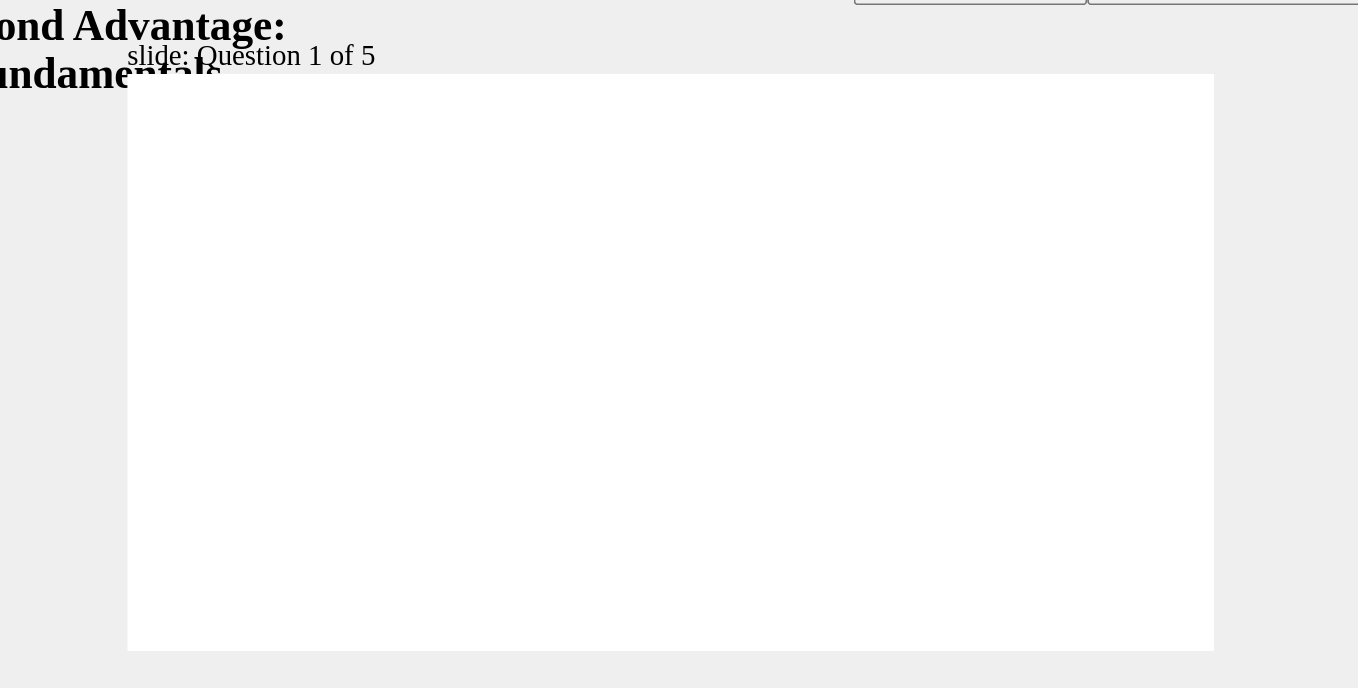 drag, startPoint x: 417, startPoint y: 273, endPoint x: 282, endPoint y: 239, distance: 139.21565 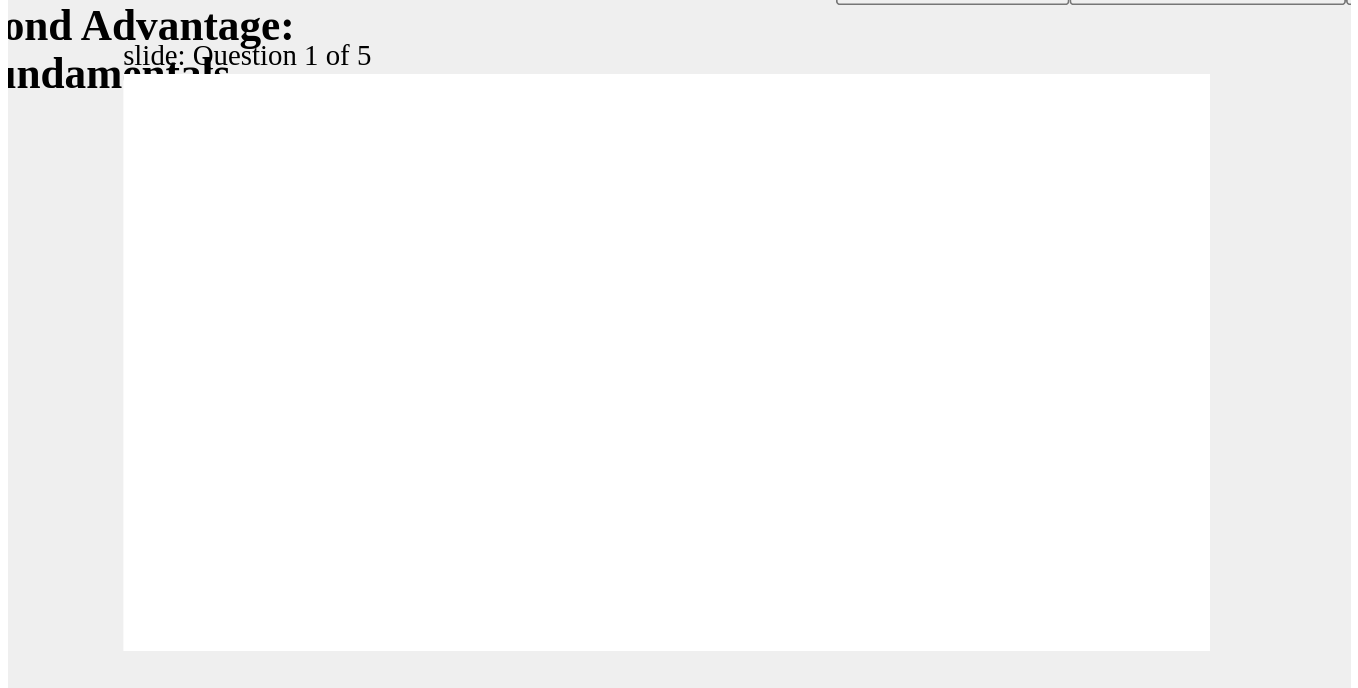 scroll, scrollTop: 0, scrollLeft: 0, axis: both 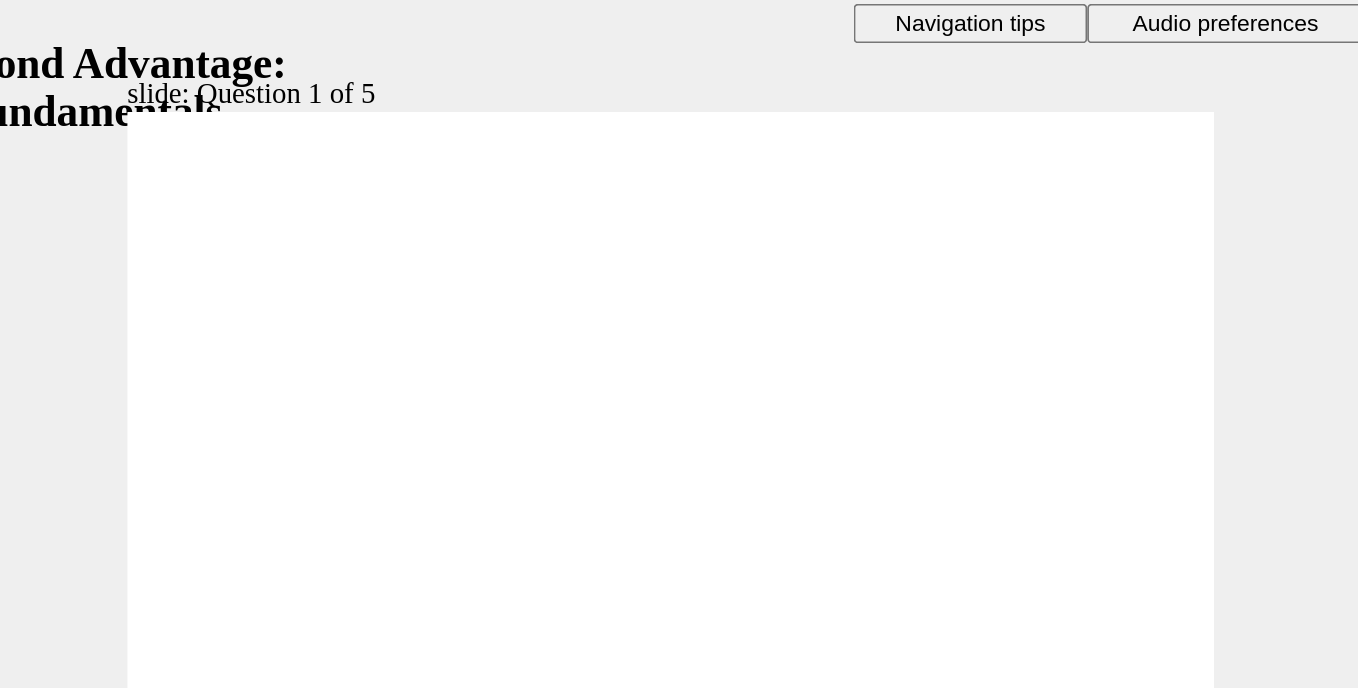 click 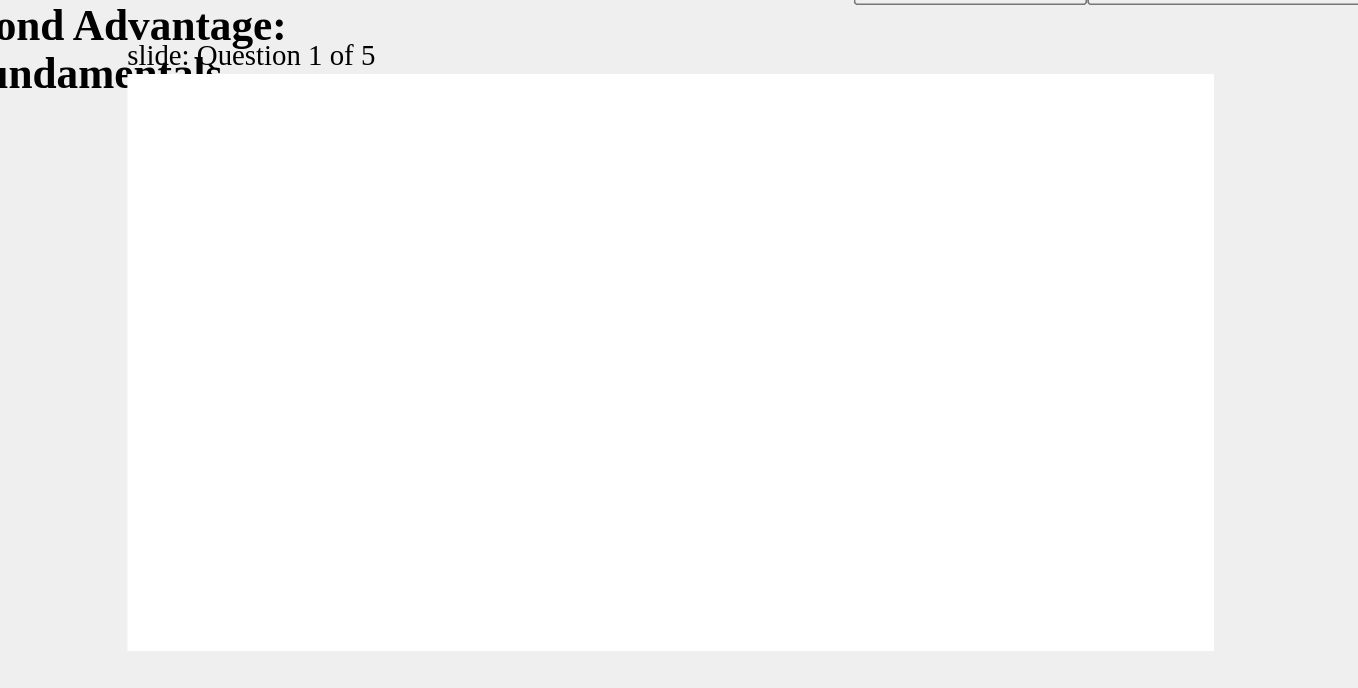 click 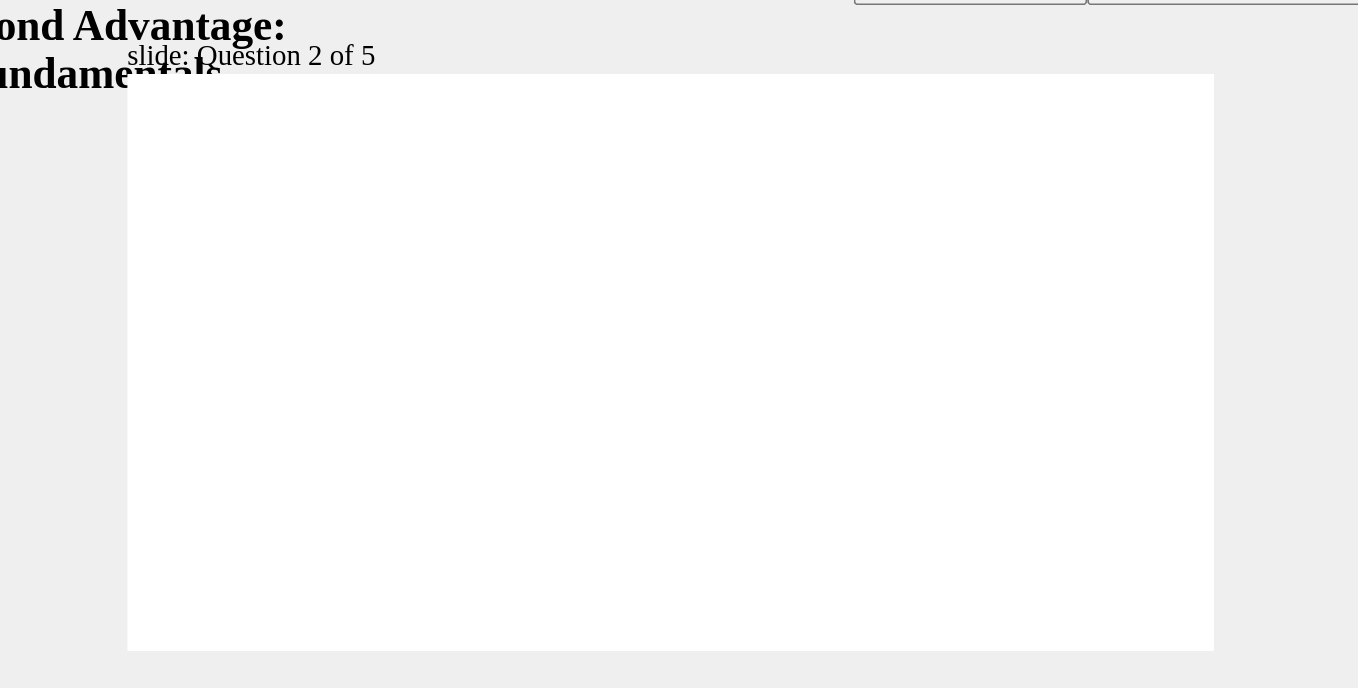 click 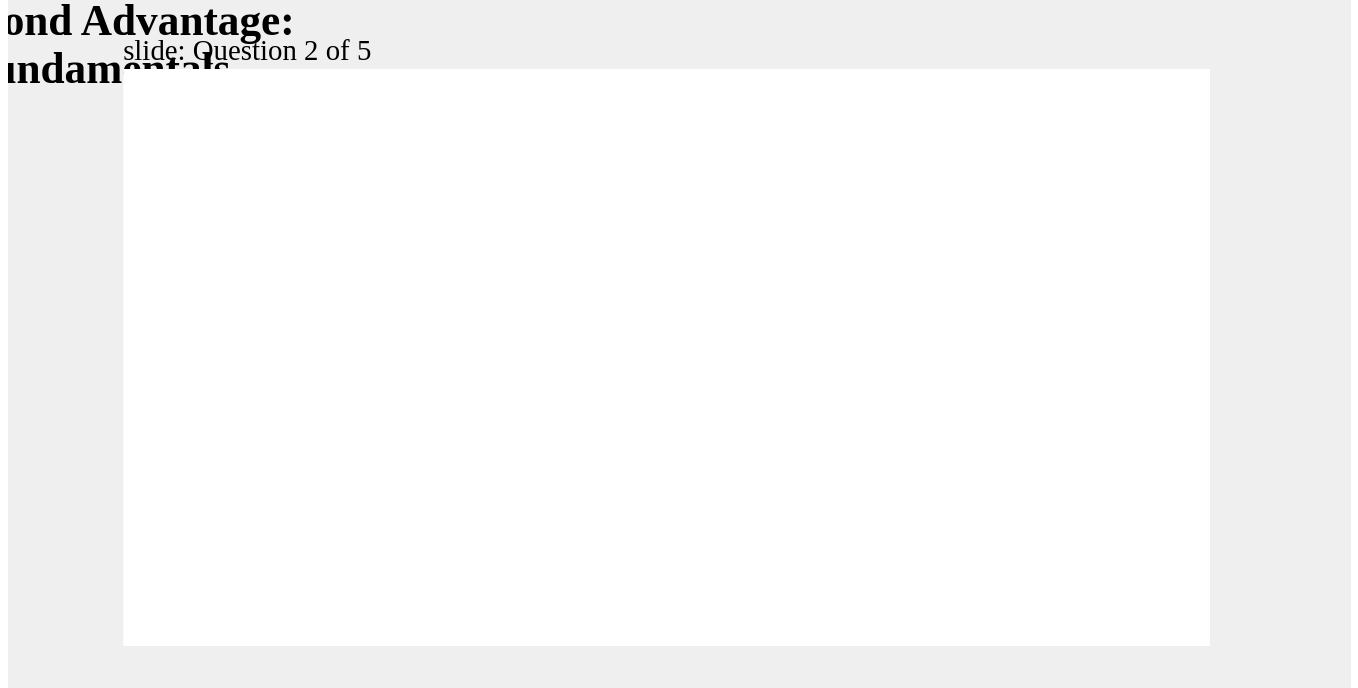 scroll, scrollTop: 0, scrollLeft: 0, axis: both 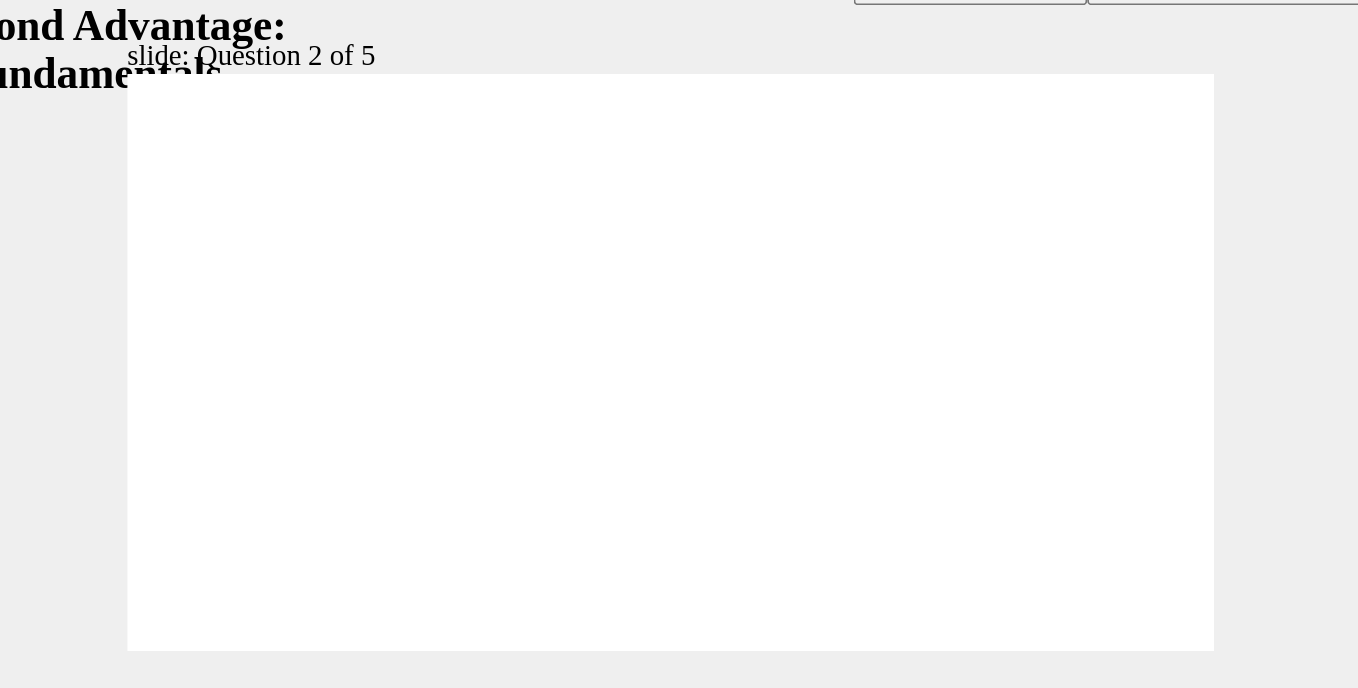 click 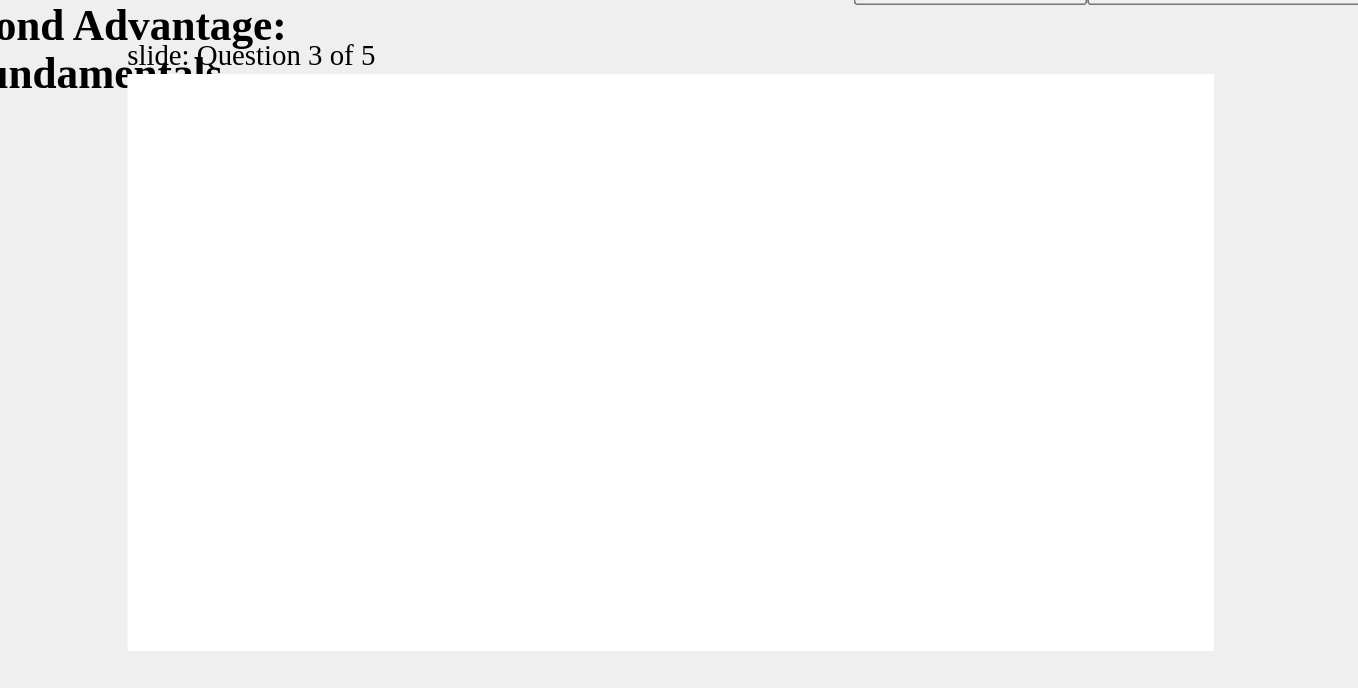 click 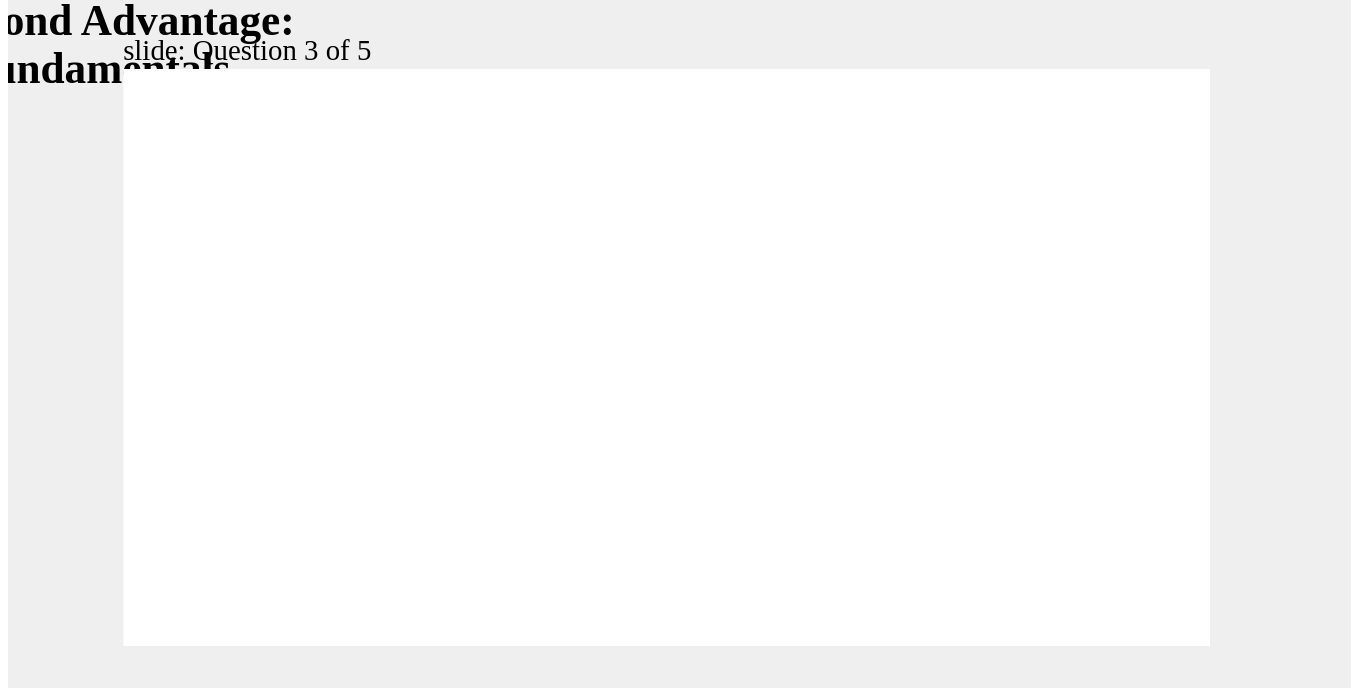 scroll, scrollTop: 0, scrollLeft: 0, axis: both 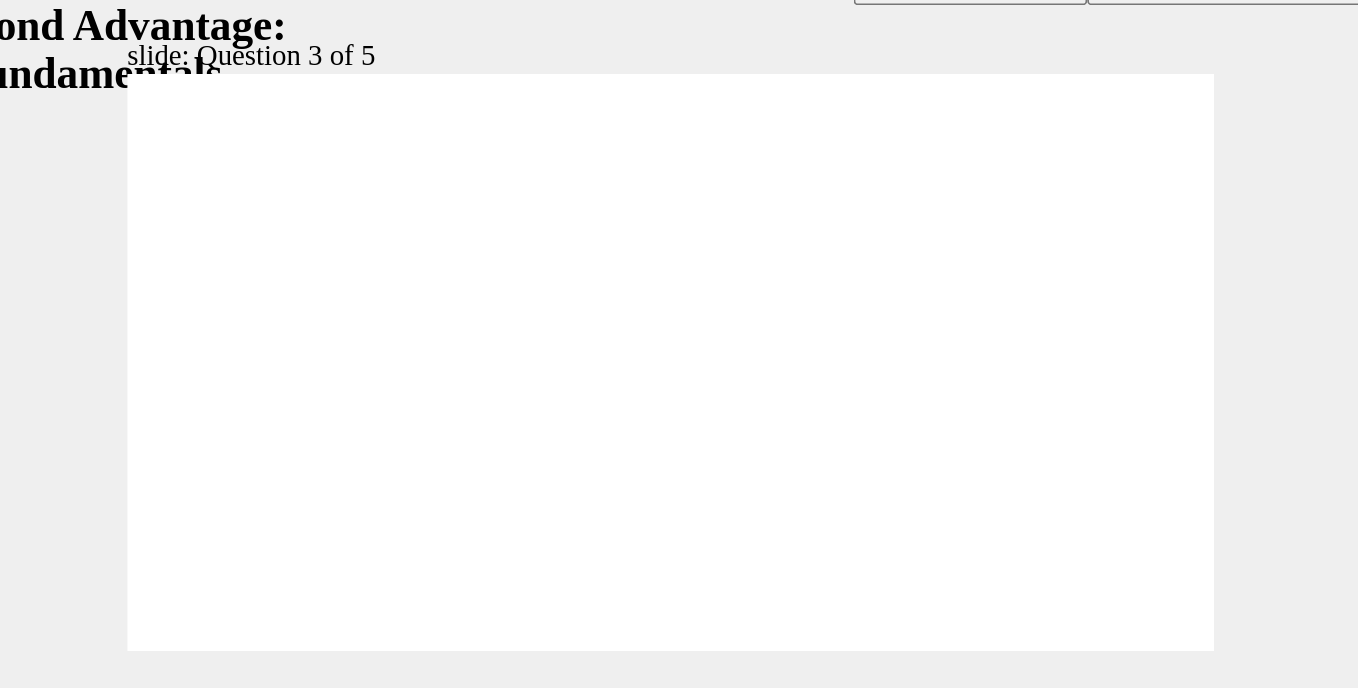 click 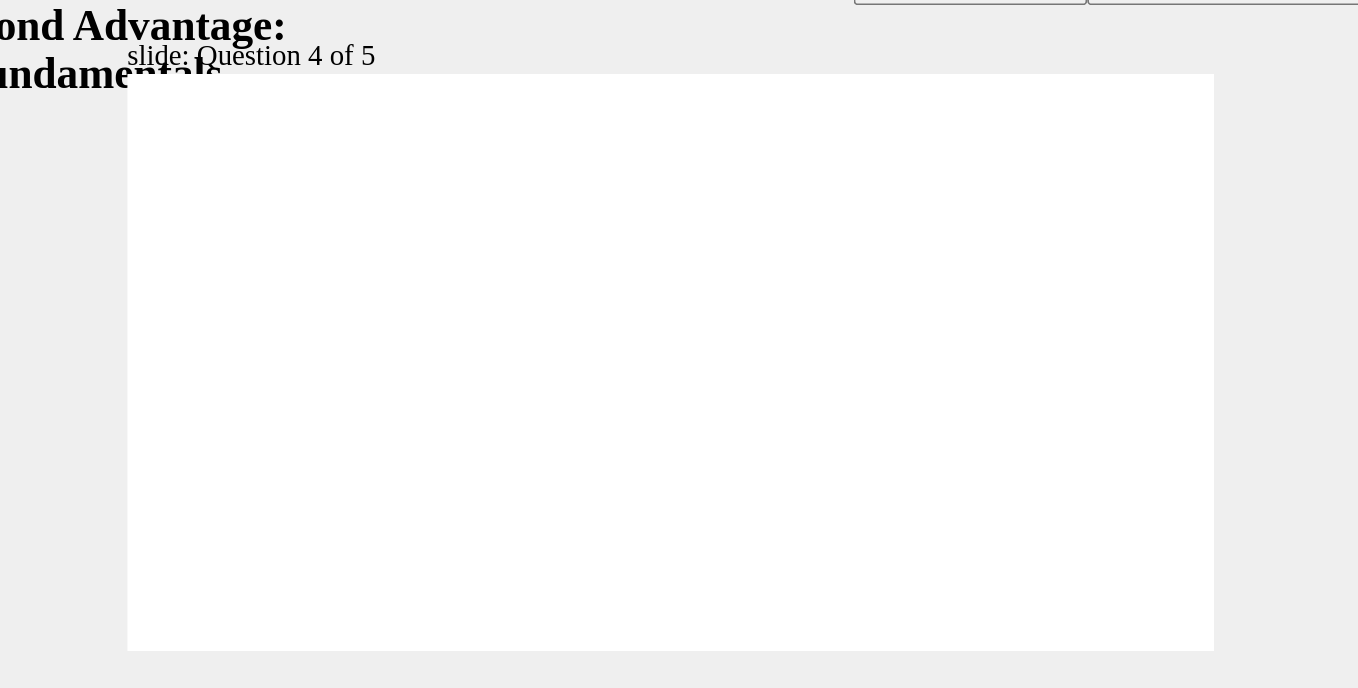 click 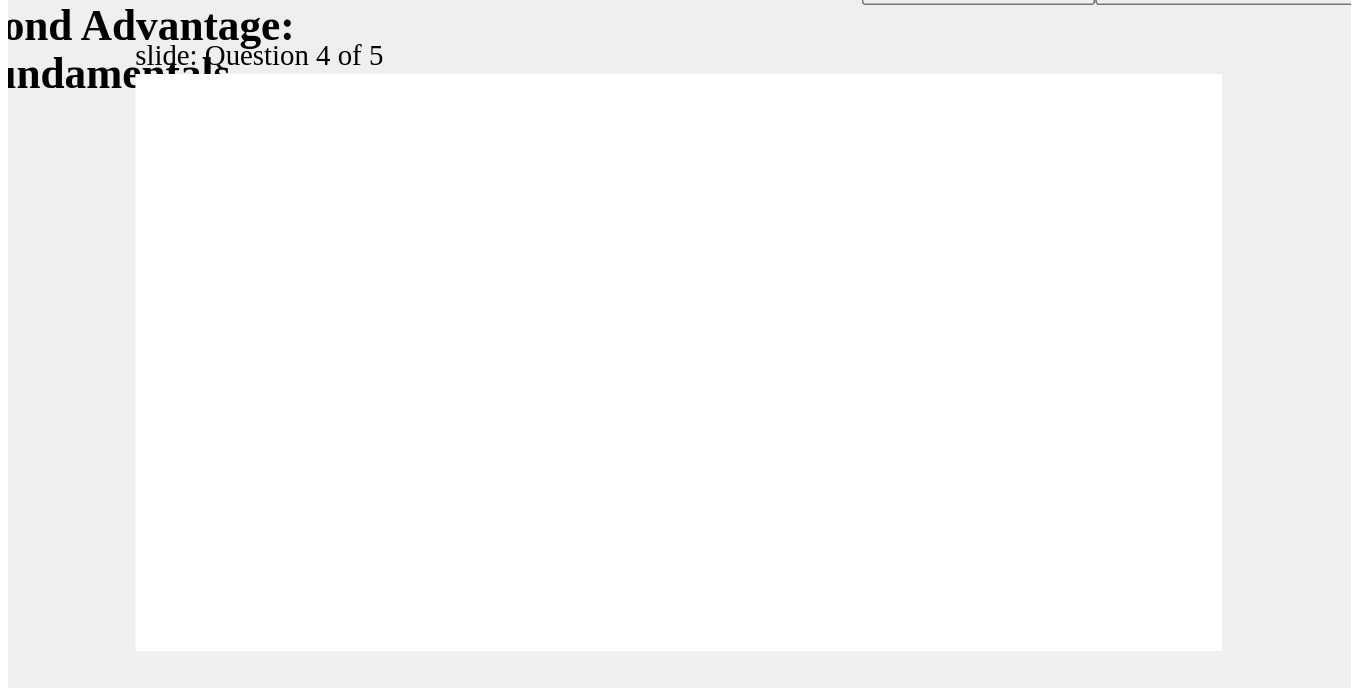 scroll, scrollTop: 0, scrollLeft: 0, axis: both 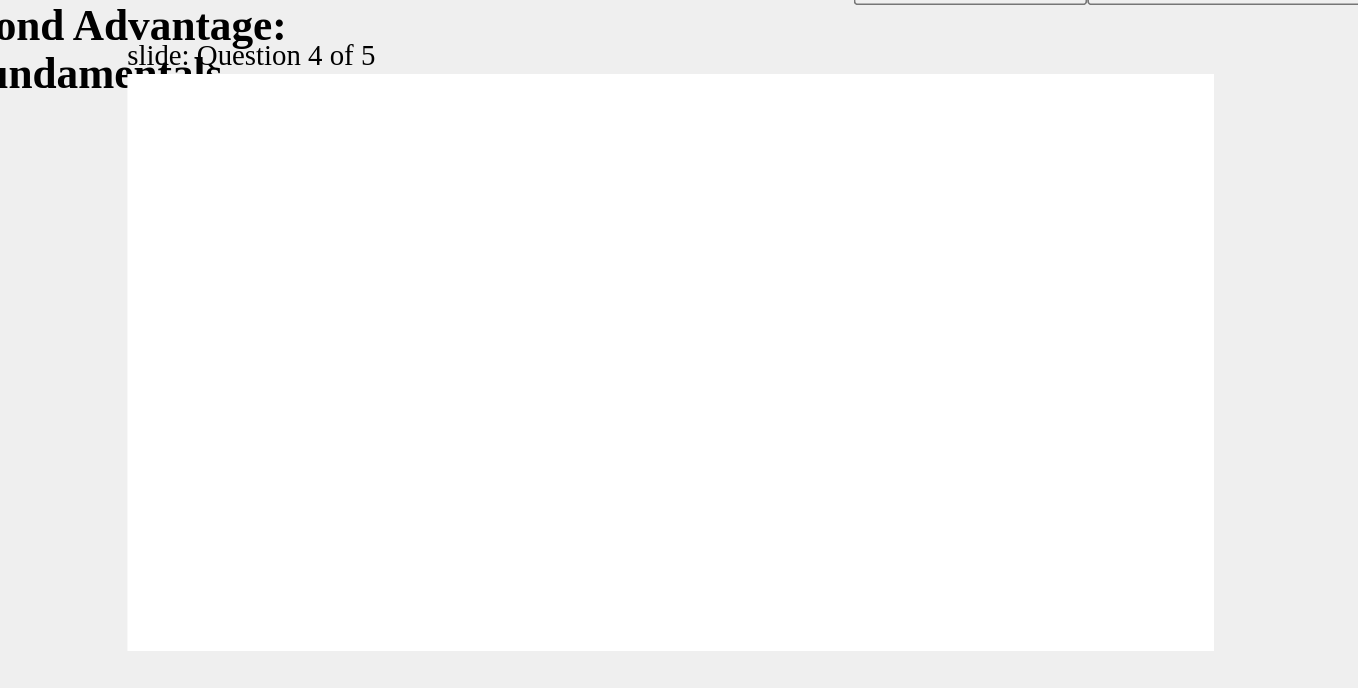click 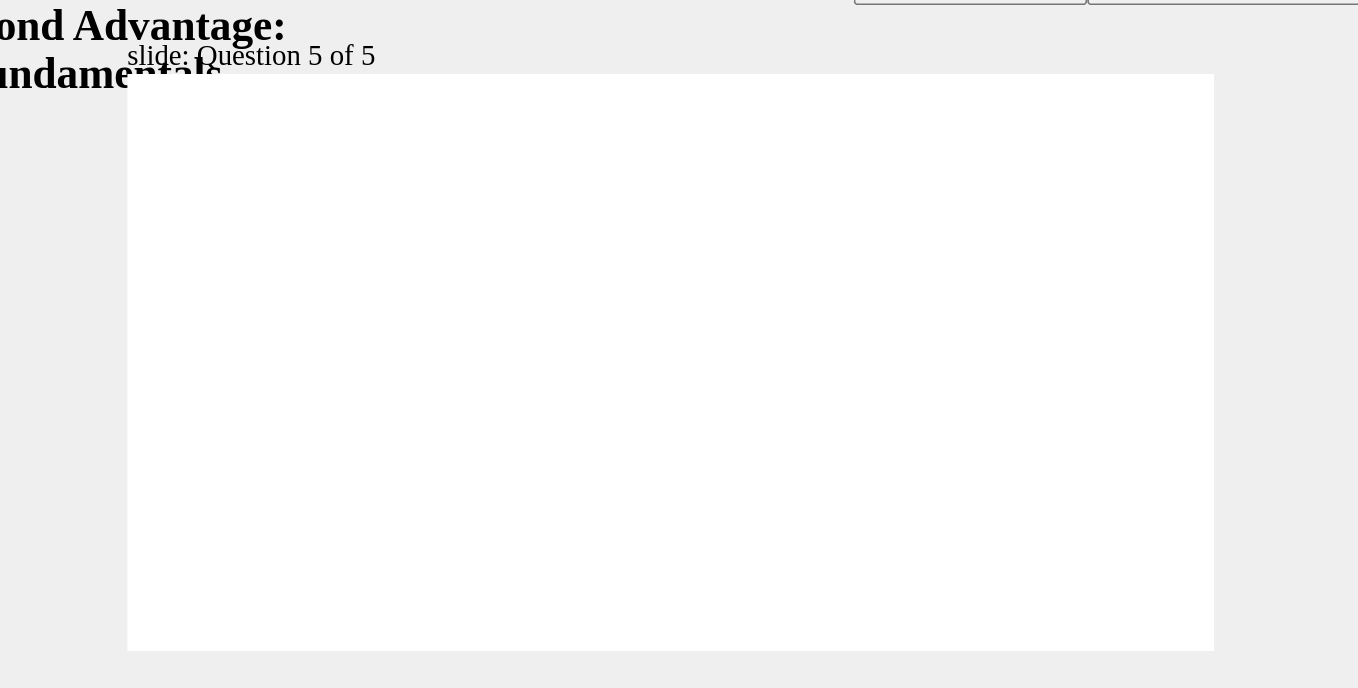 click 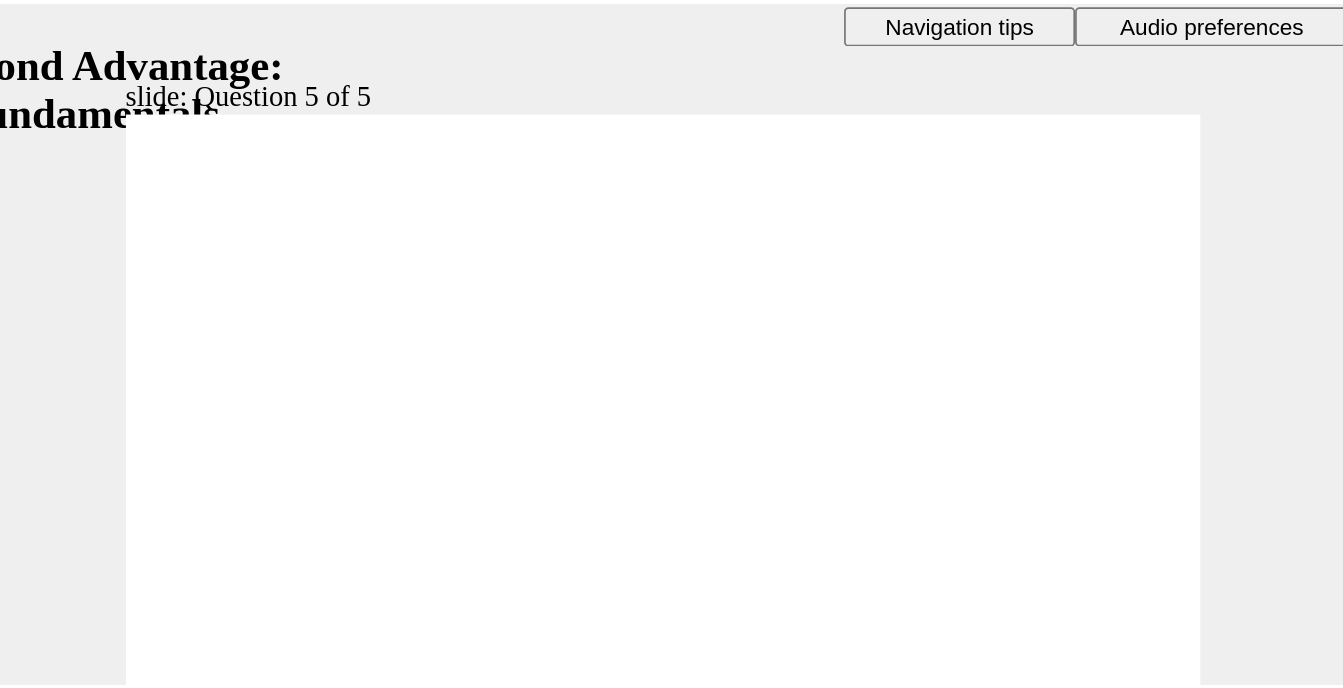 scroll, scrollTop: 19, scrollLeft: 0, axis: vertical 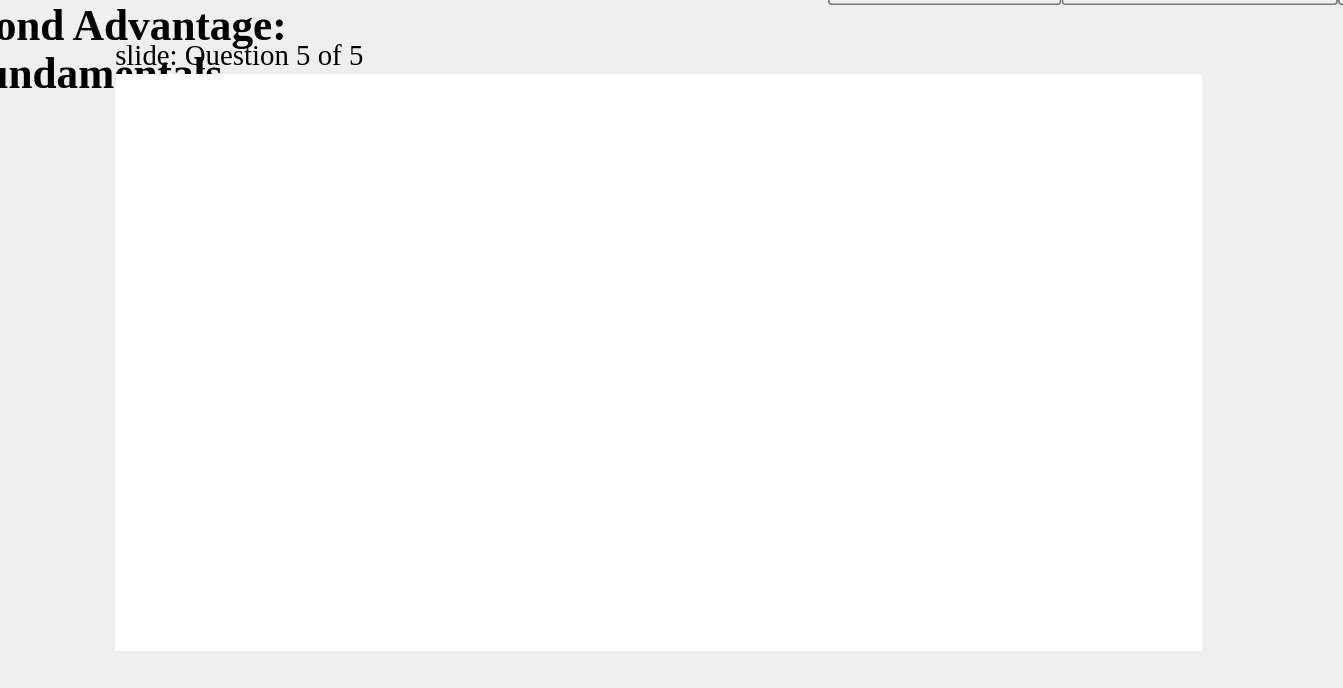 drag, startPoint x: 326, startPoint y: 262, endPoint x: 380, endPoint y: 262, distance: 54 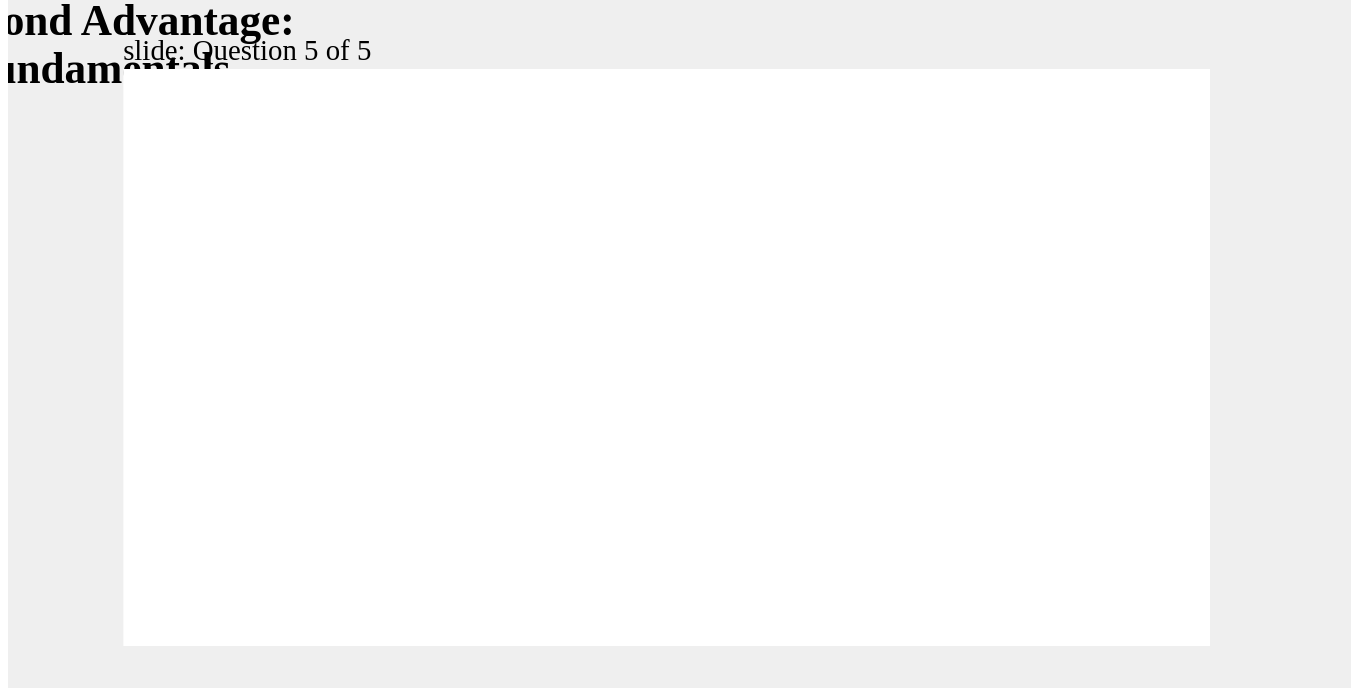 scroll, scrollTop: 0, scrollLeft: 0, axis: both 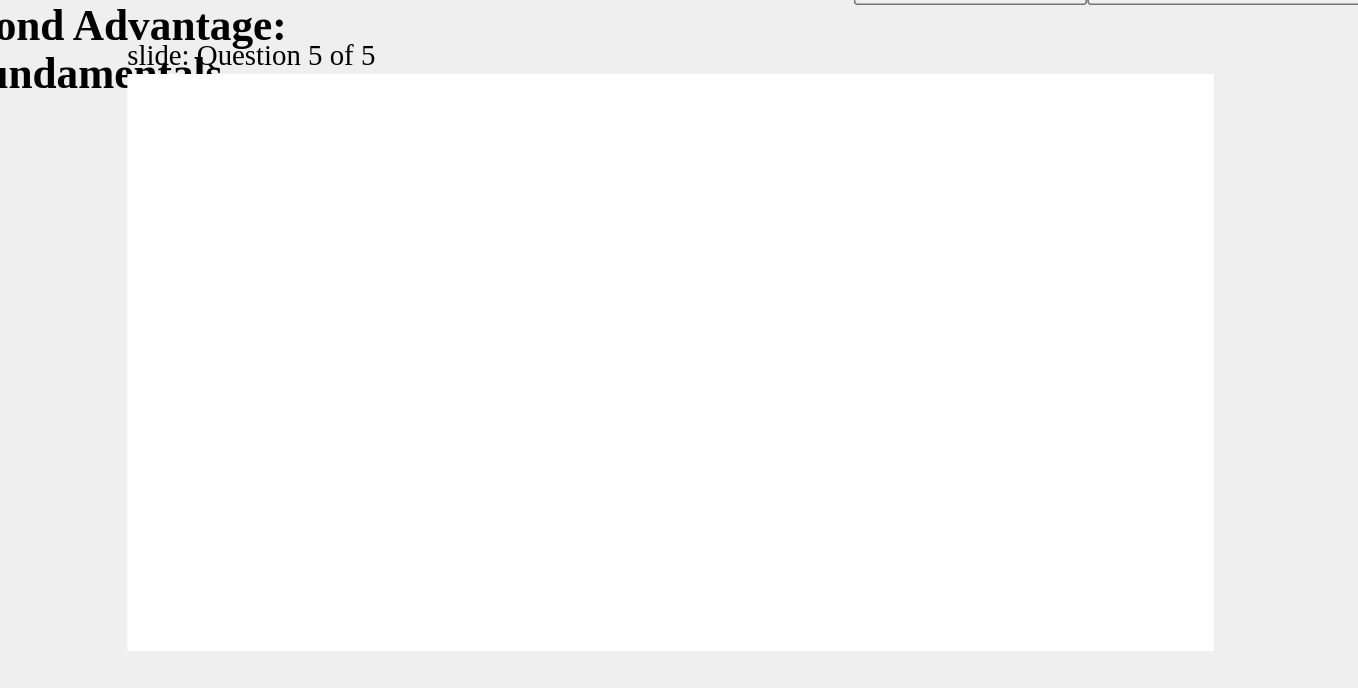 click 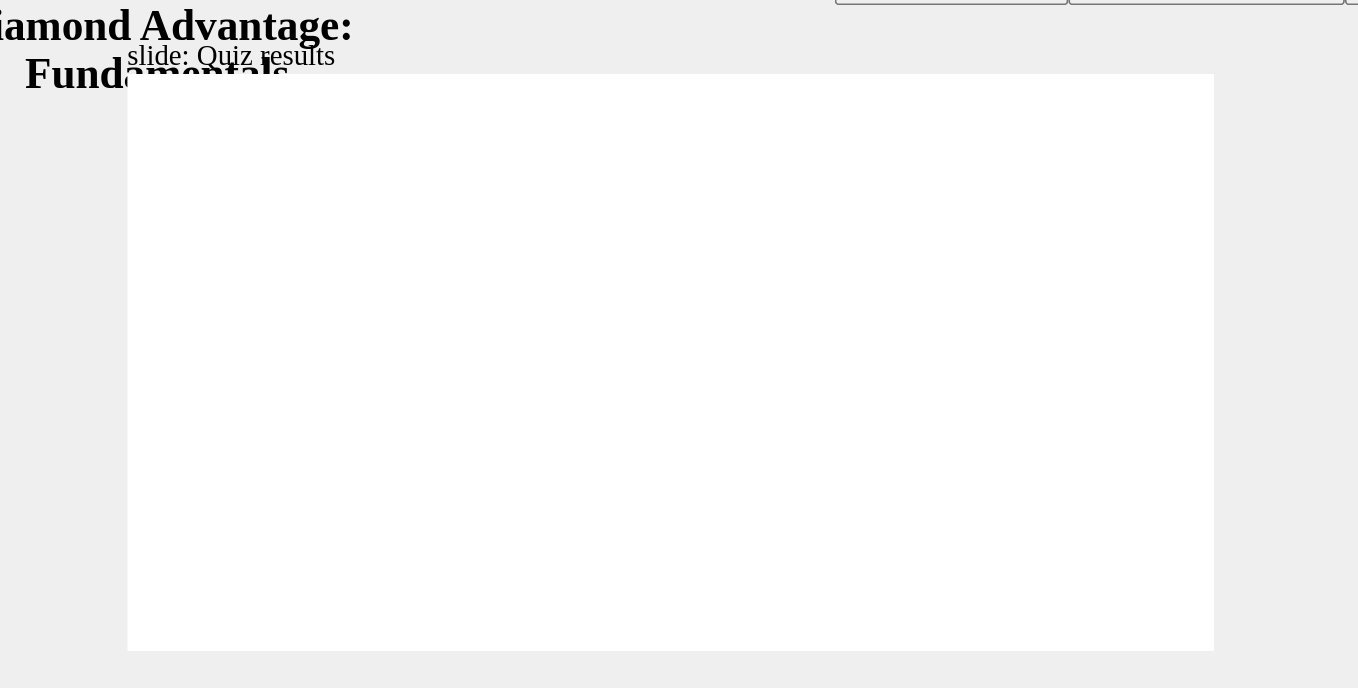 click 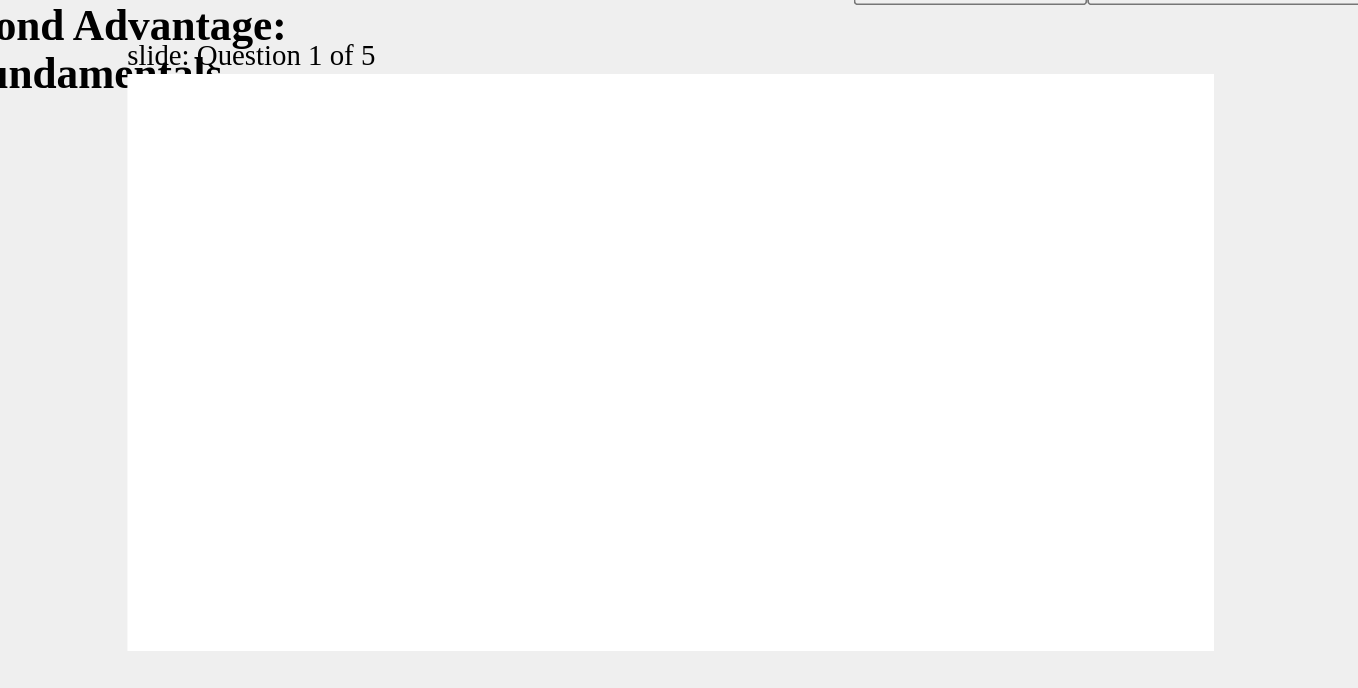 drag, startPoint x: 160, startPoint y: 276, endPoint x: 477, endPoint y: 233, distance: 319.9031 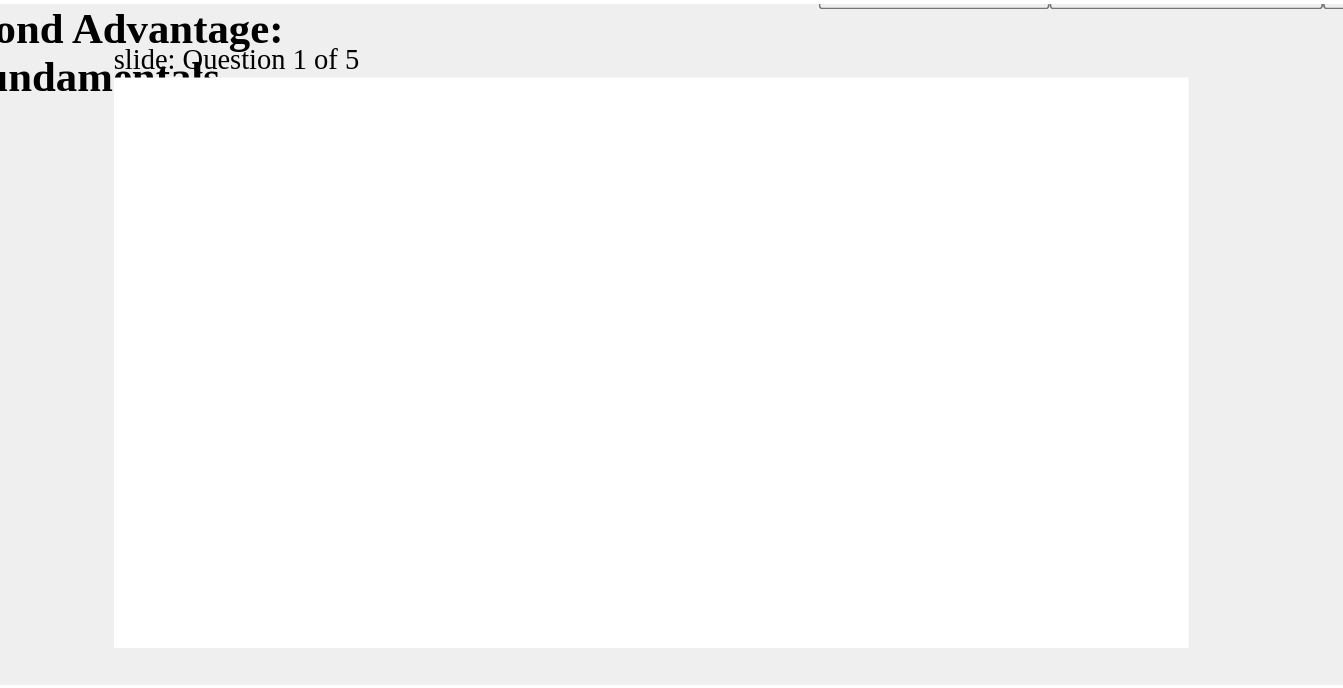 scroll, scrollTop: 19, scrollLeft: 0, axis: vertical 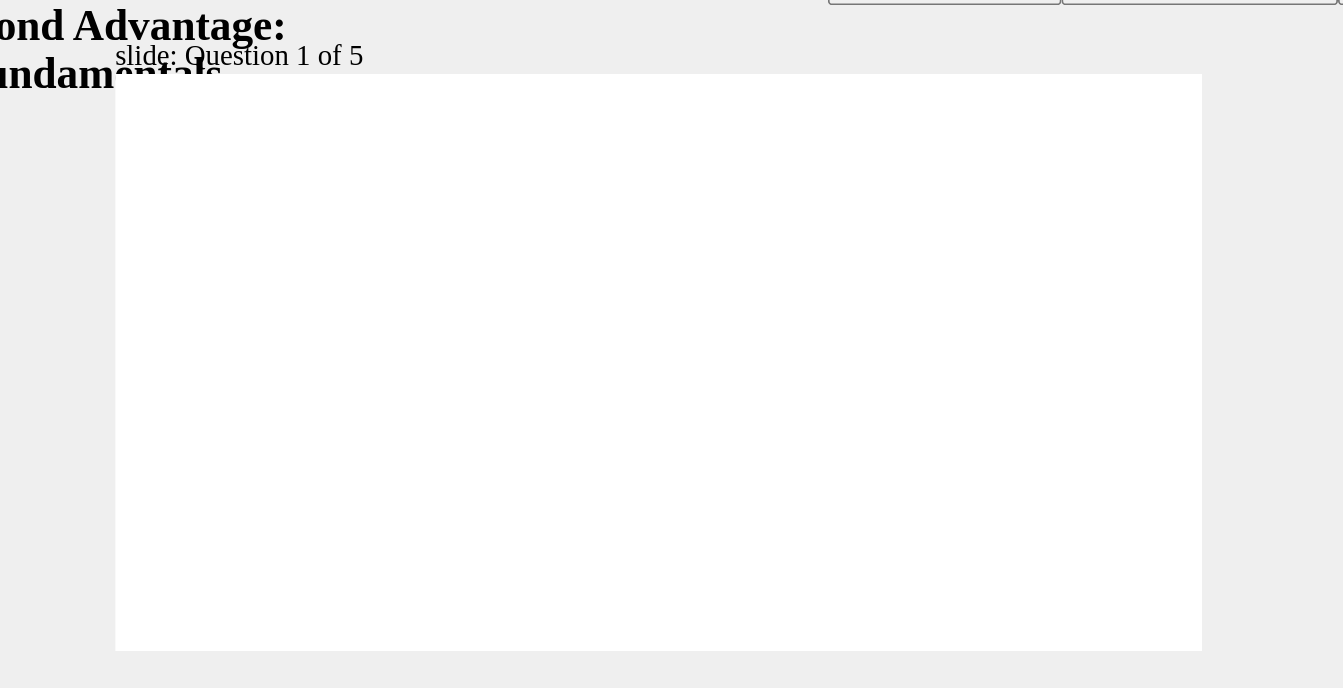 click 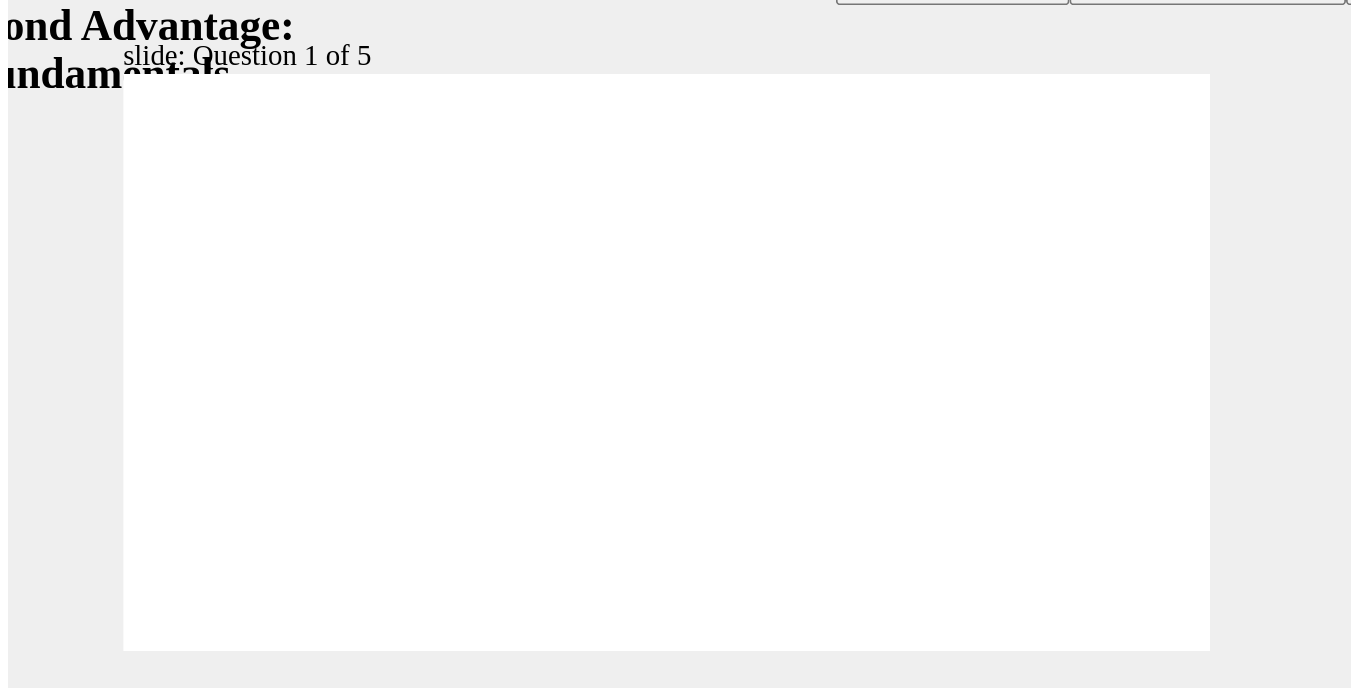 scroll, scrollTop: 0, scrollLeft: 0, axis: both 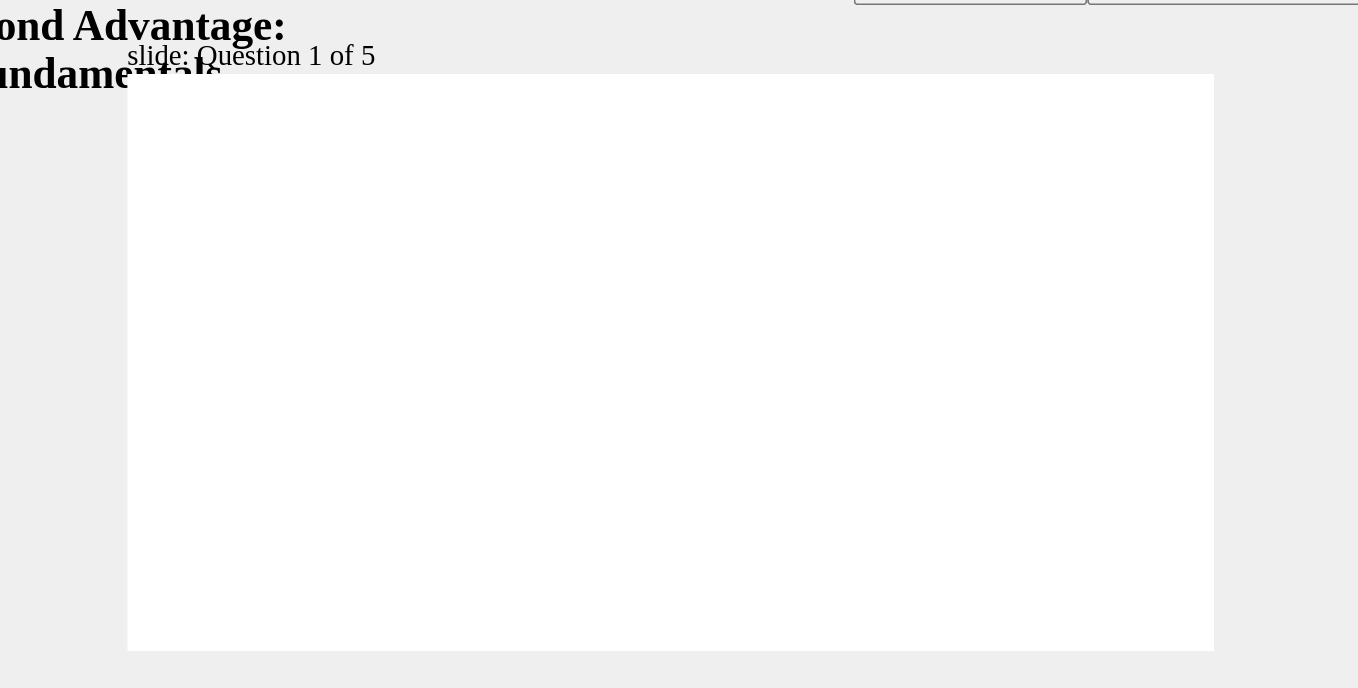 click 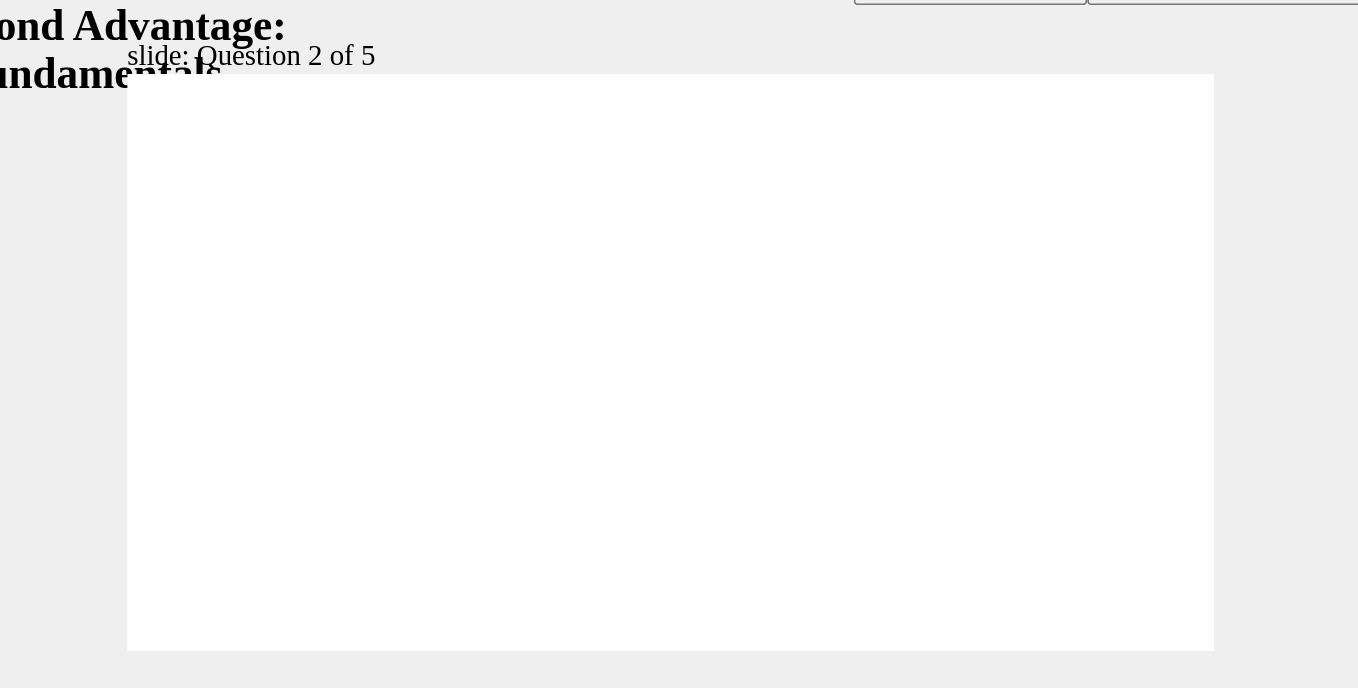 click 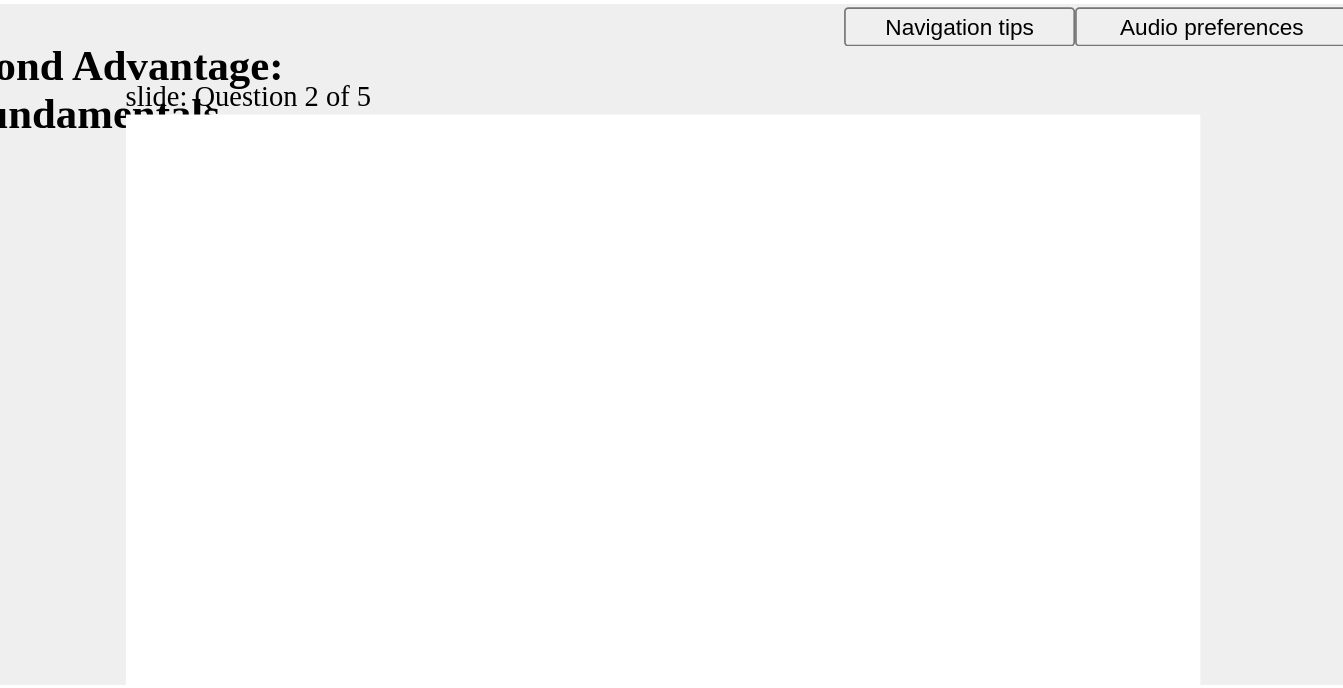 scroll, scrollTop: 19, scrollLeft: 0, axis: vertical 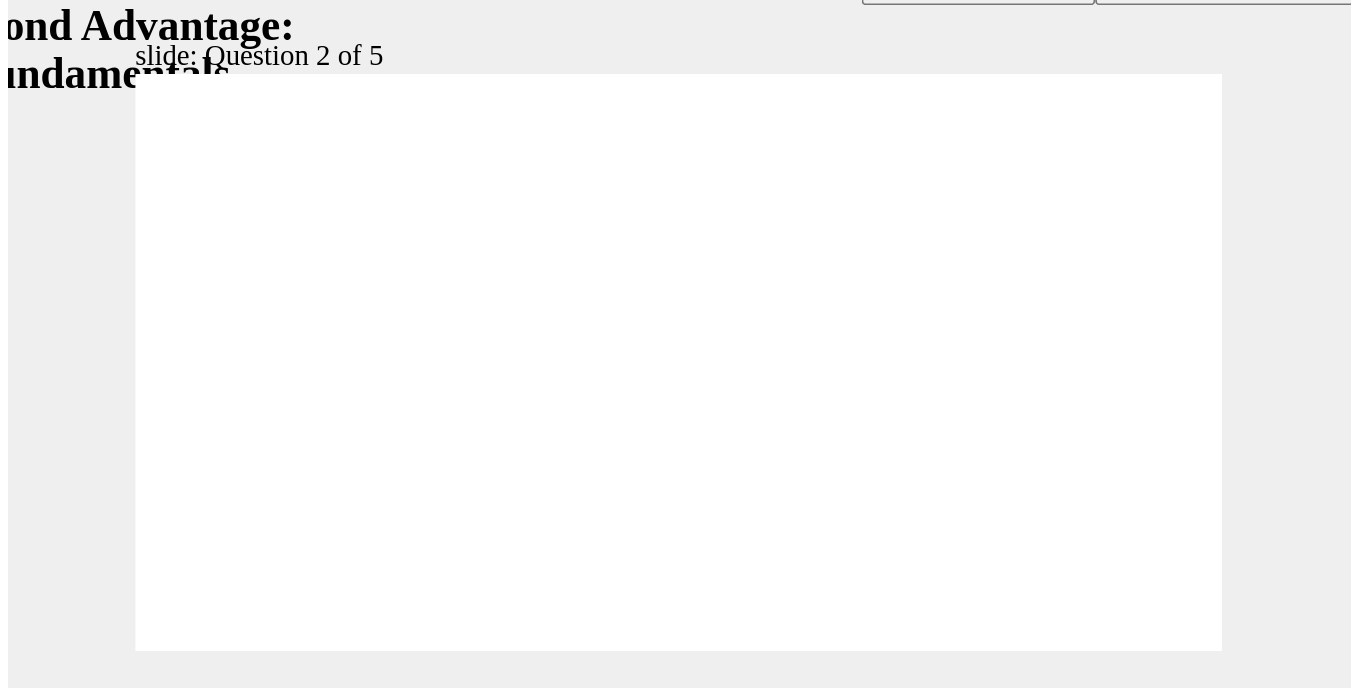 click 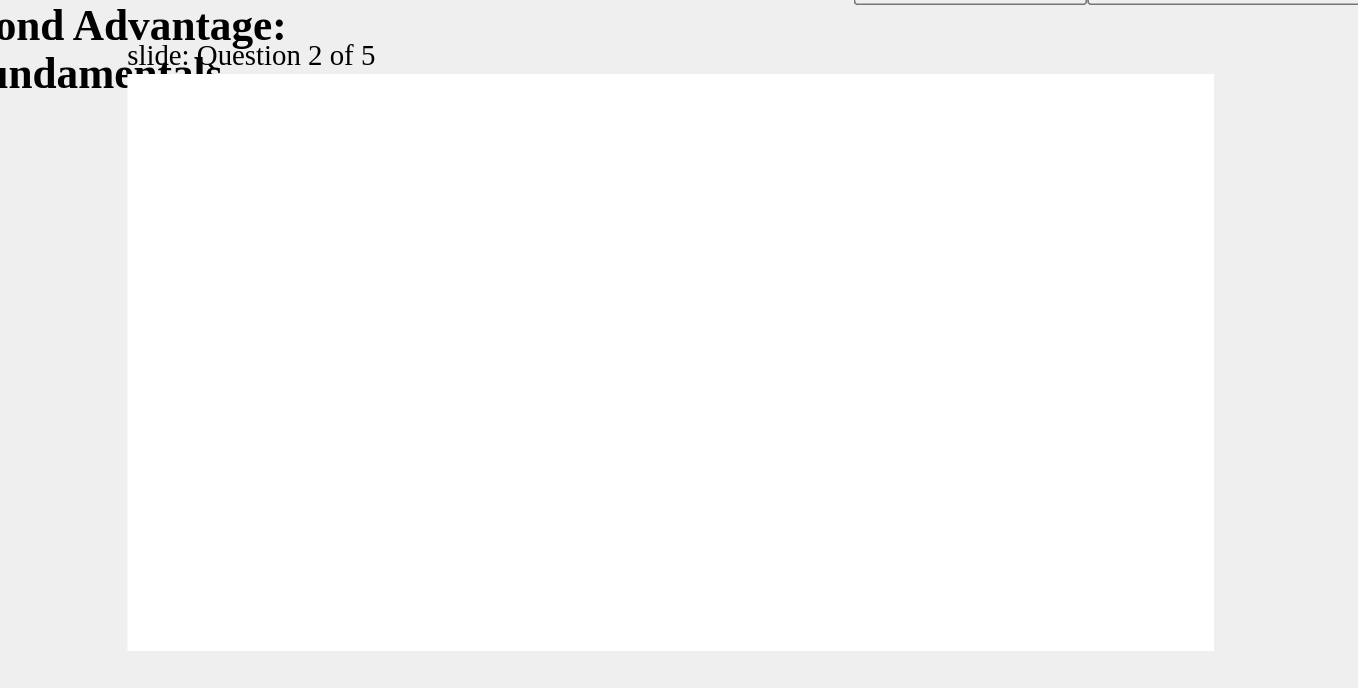 click 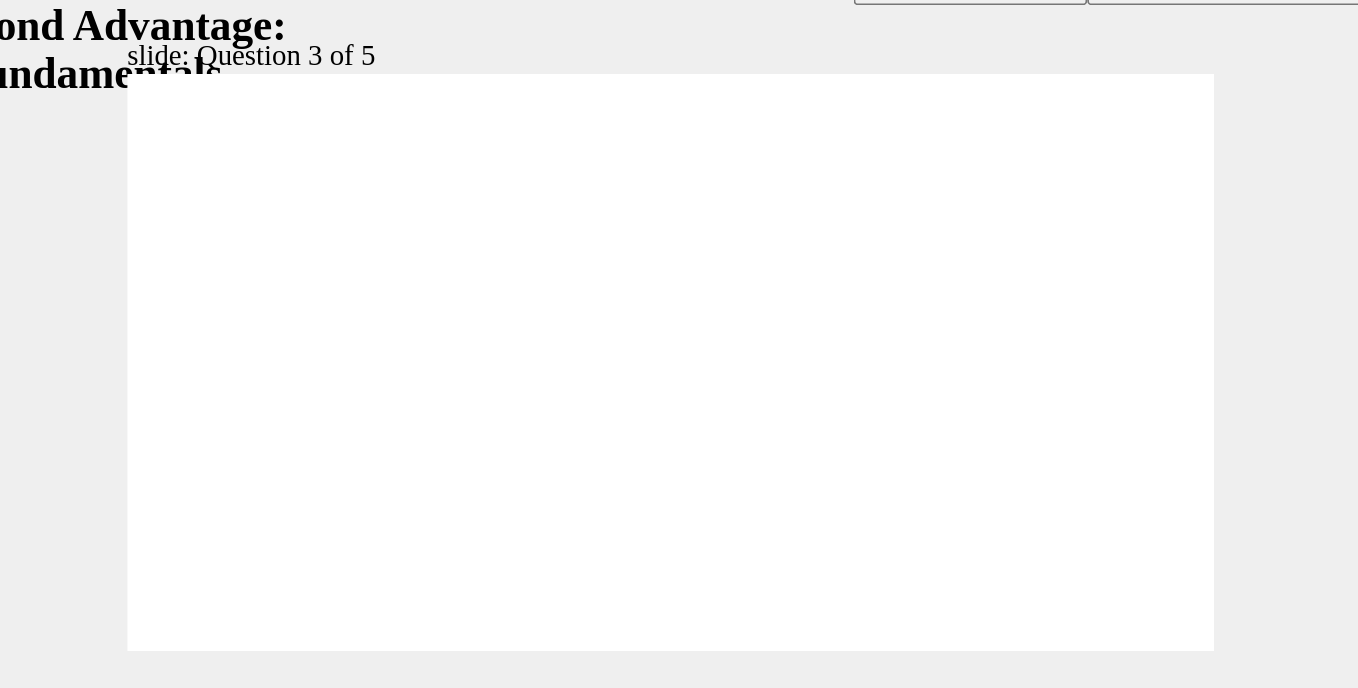 click 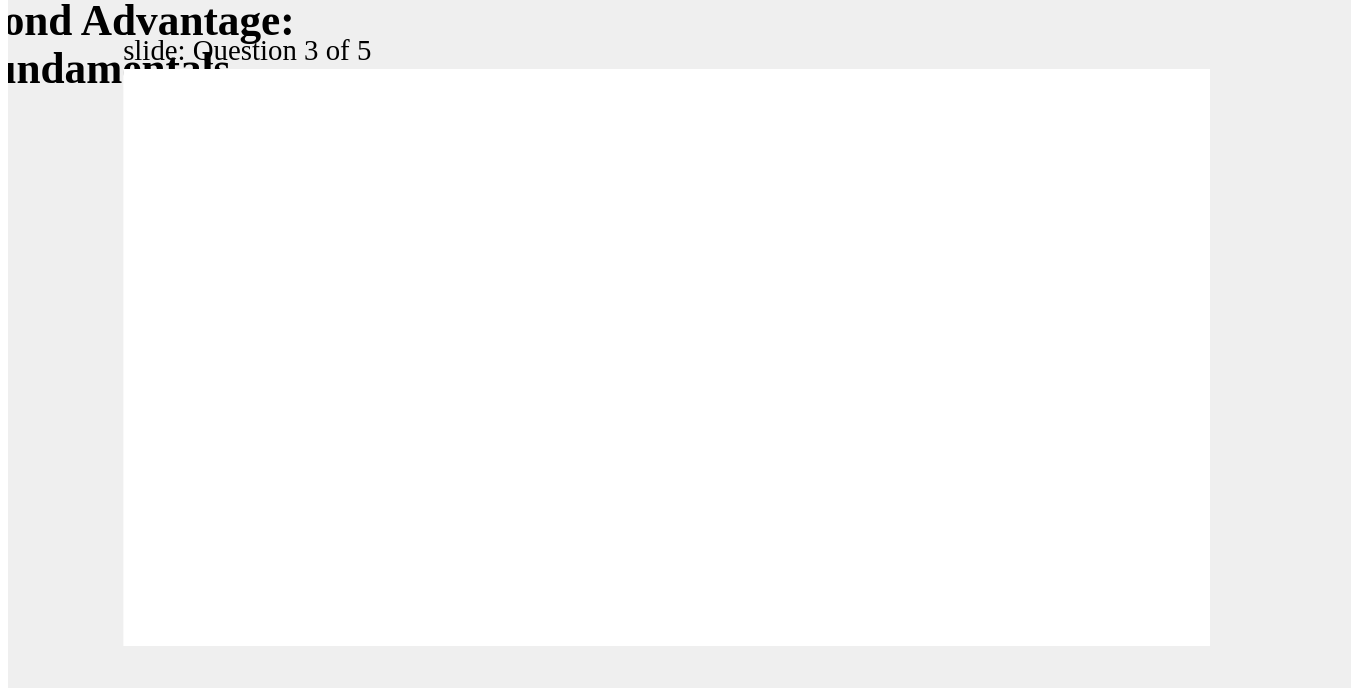 scroll, scrollTop: 0, scrollLeft: 0, axis: both 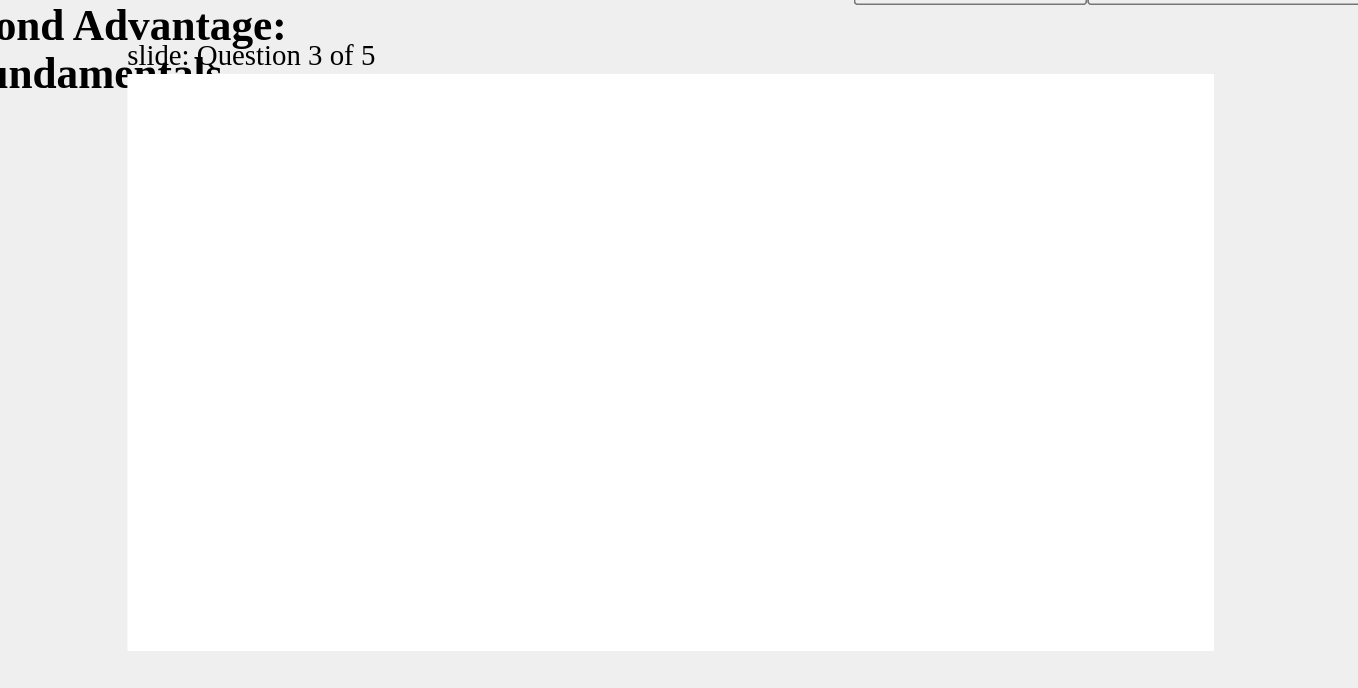 click 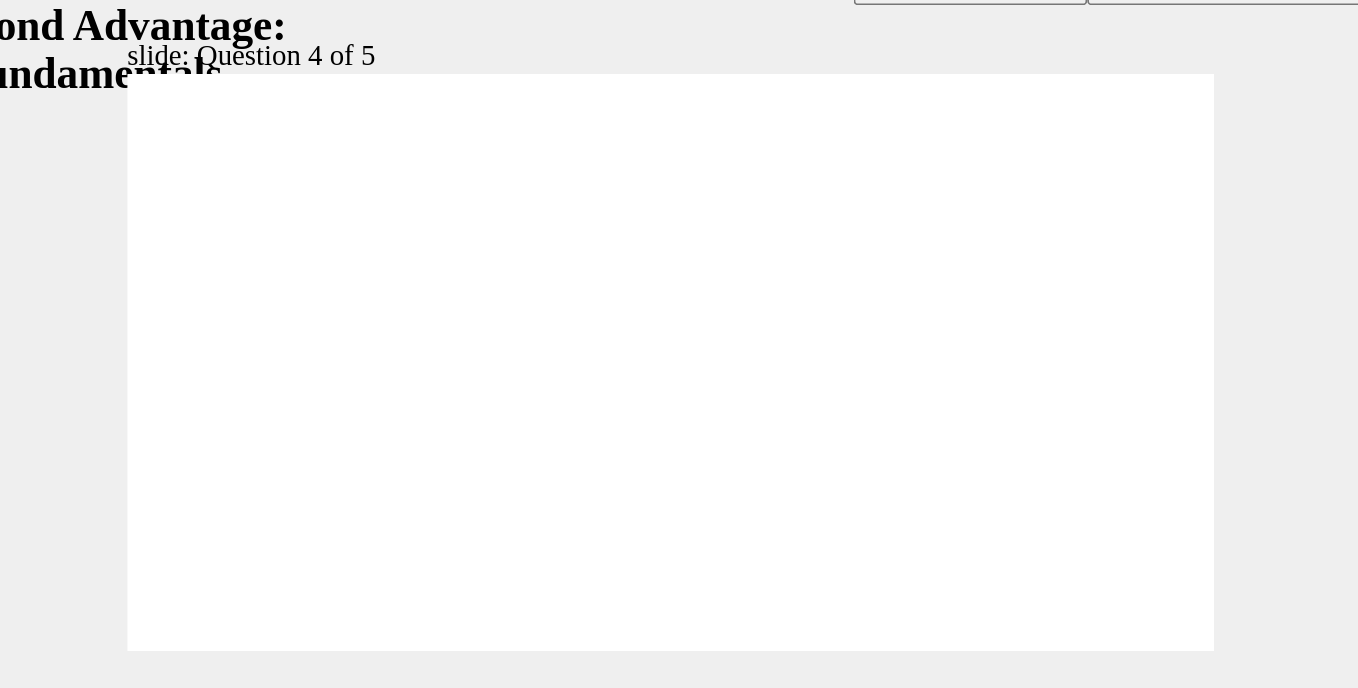 drag, startPoint x: 61, startPoint y: 152, endPoint x: 44, endPoint y: 158, distance: 18.027756 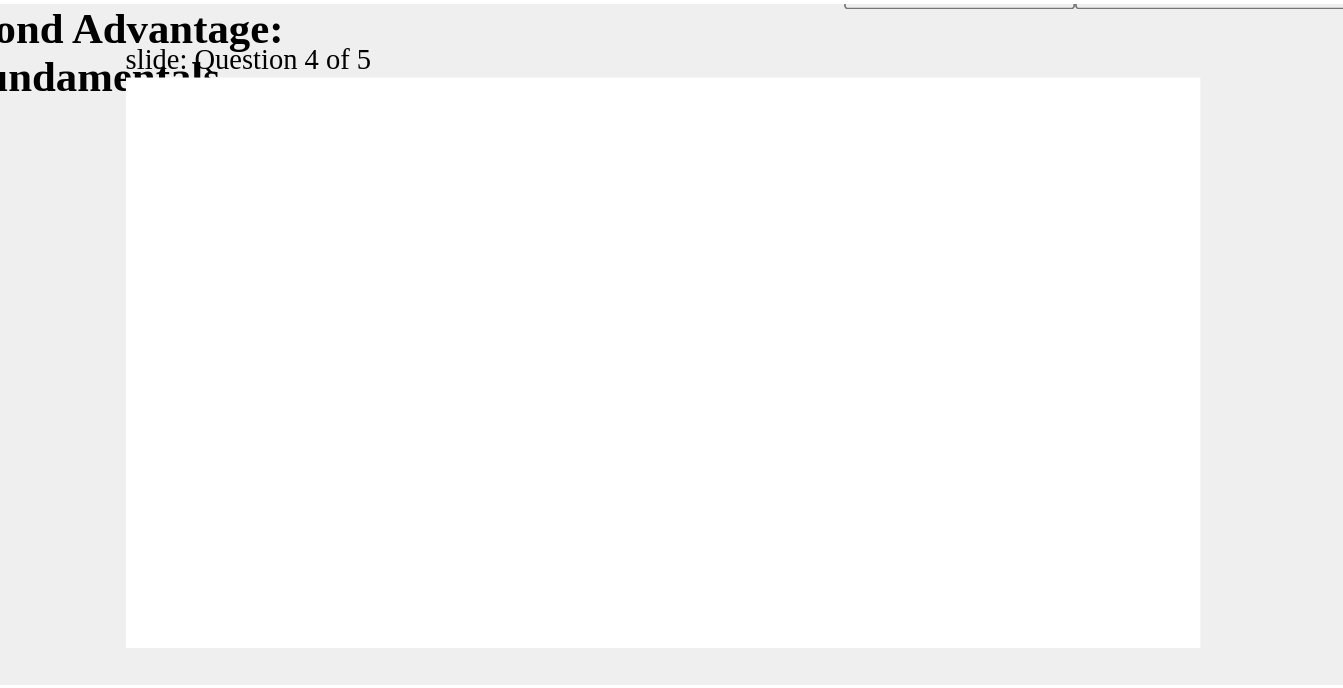 scroll, scrollTop: 19, scrollLeft: 0, axis: vertical 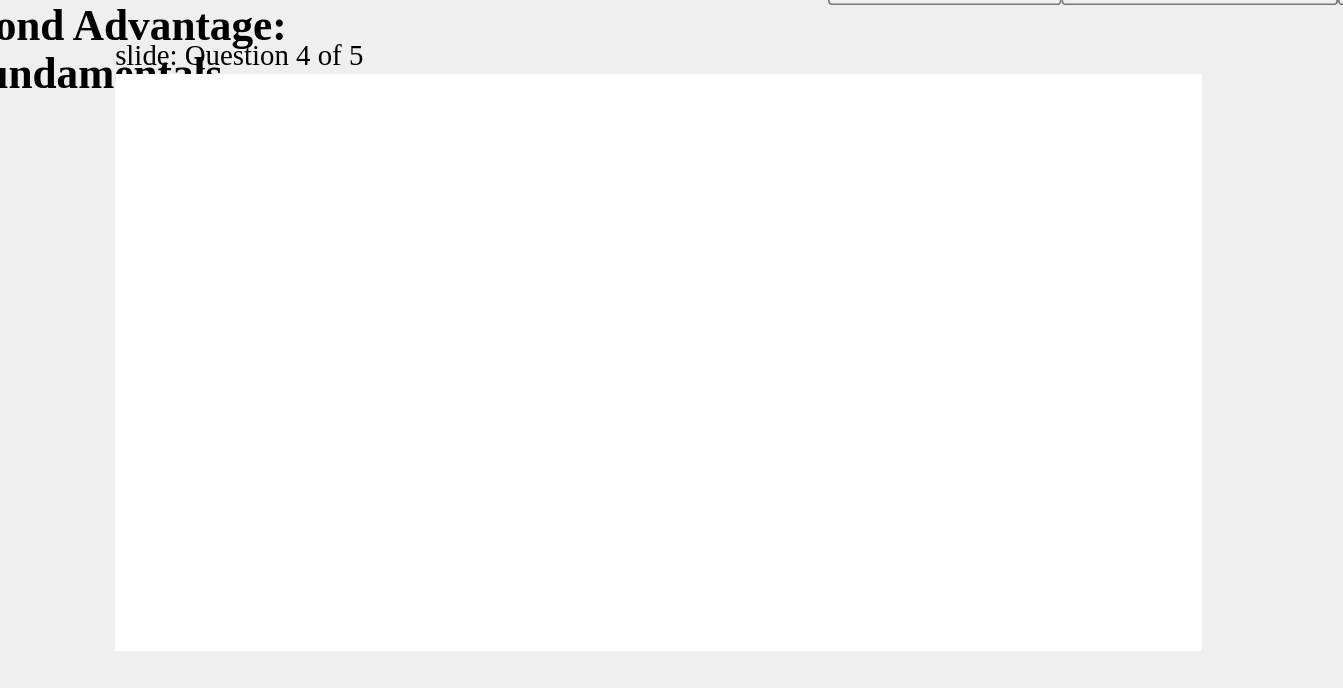 click 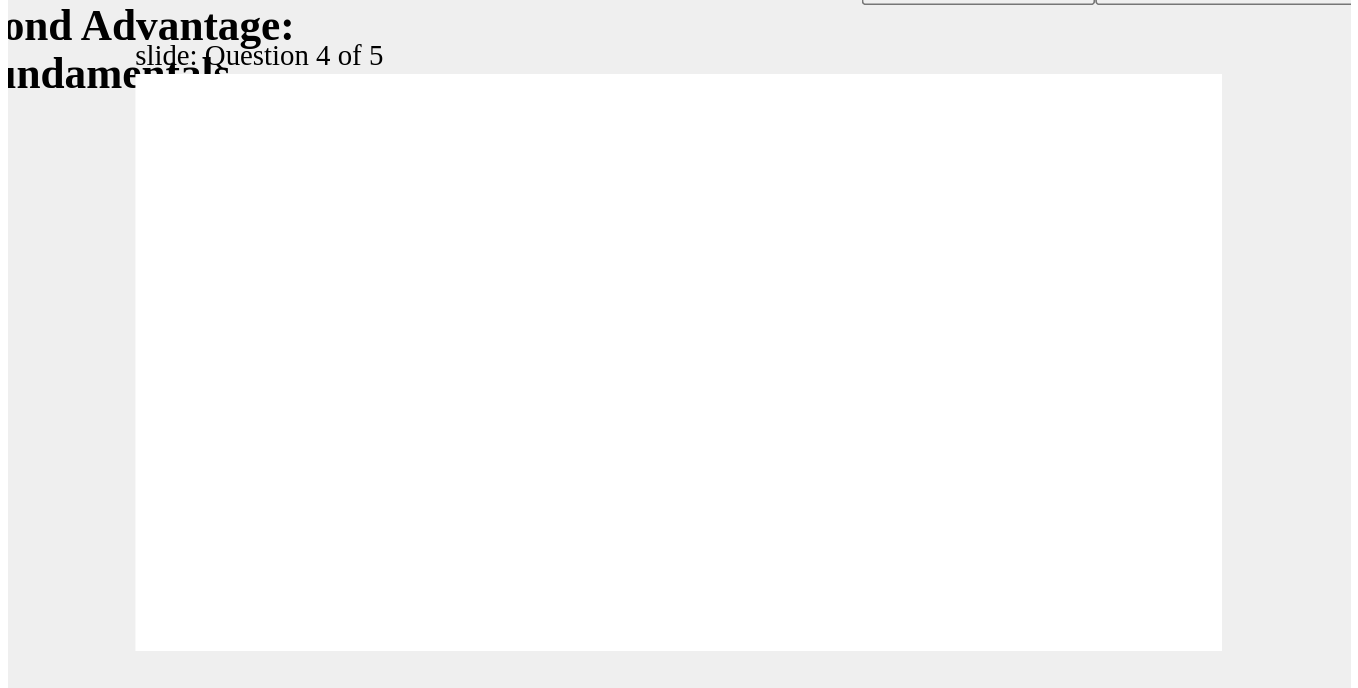 scroll, scrollTop: 0, scrollLeft: 0, axis: both 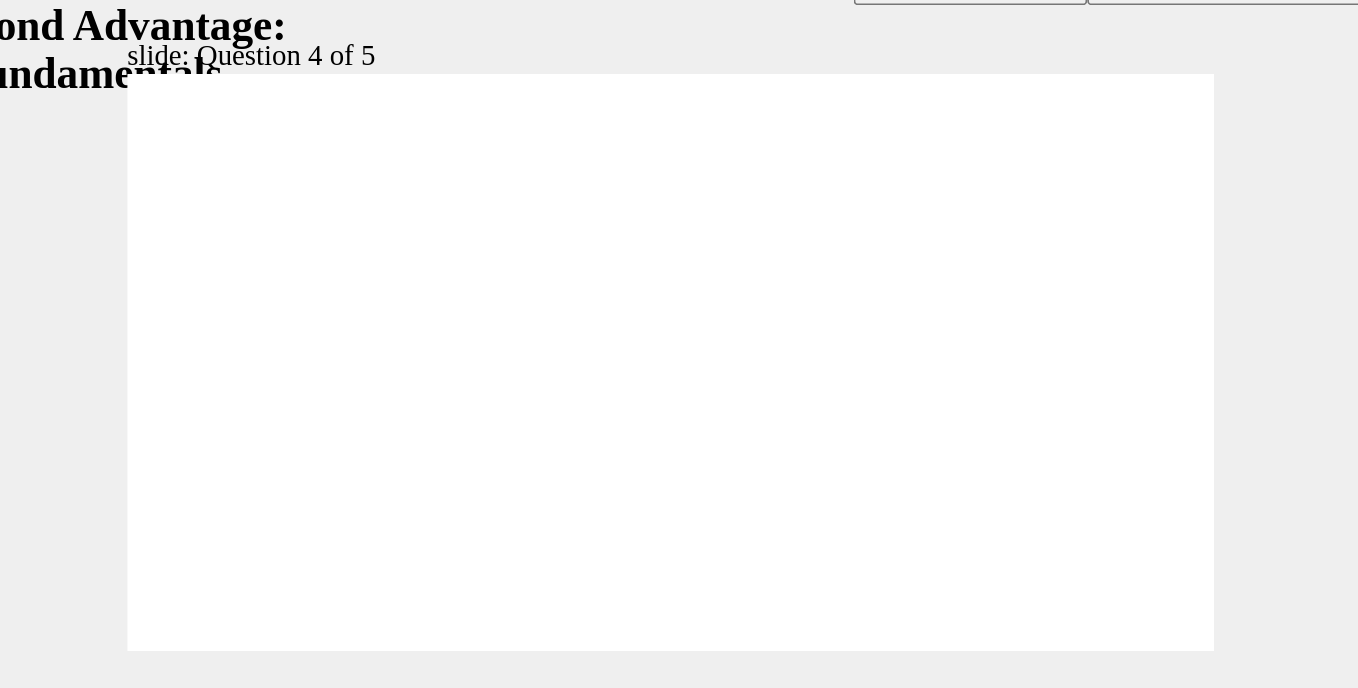 click 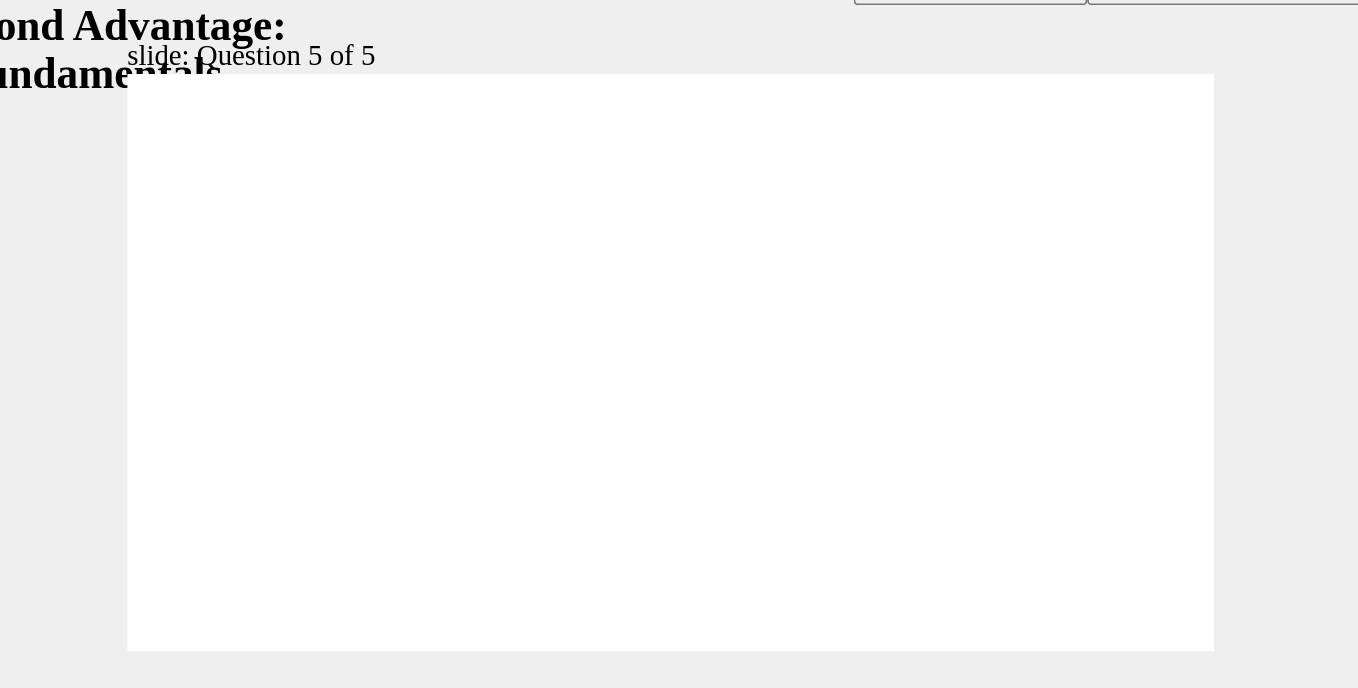 click 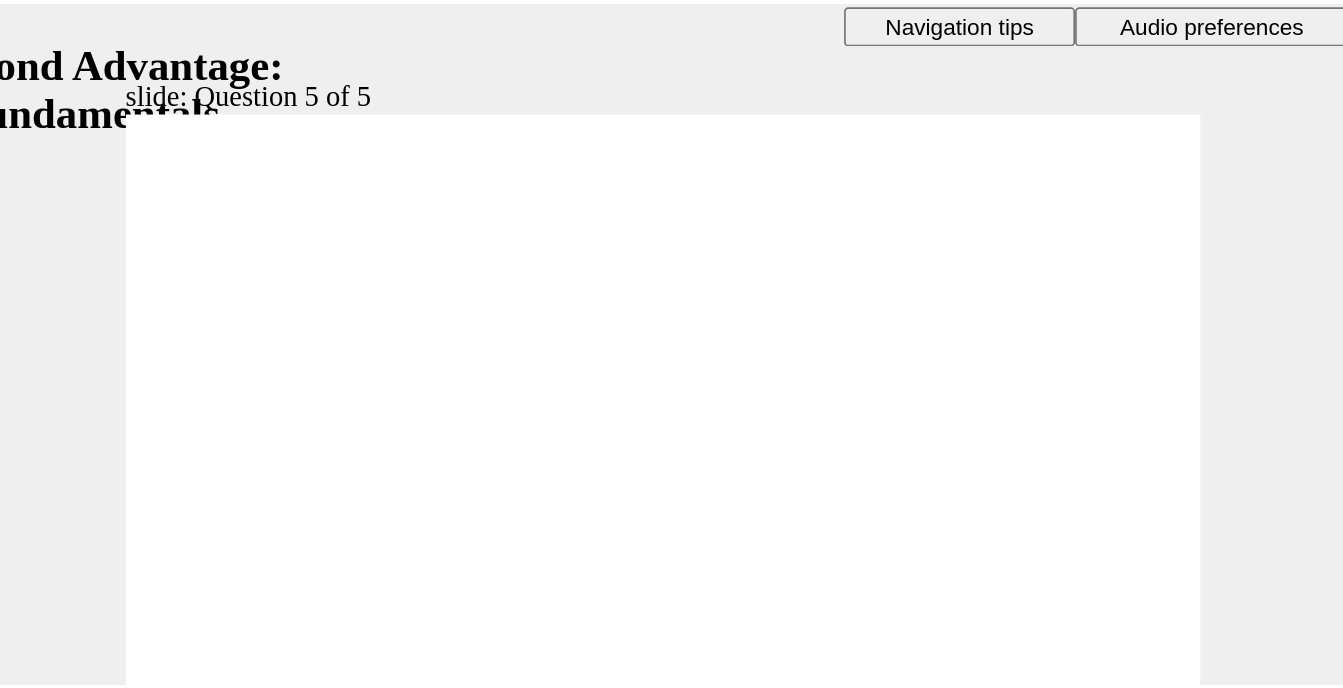 scroll, scrollTop: 19, scrollLeft: 0, axis: vertical 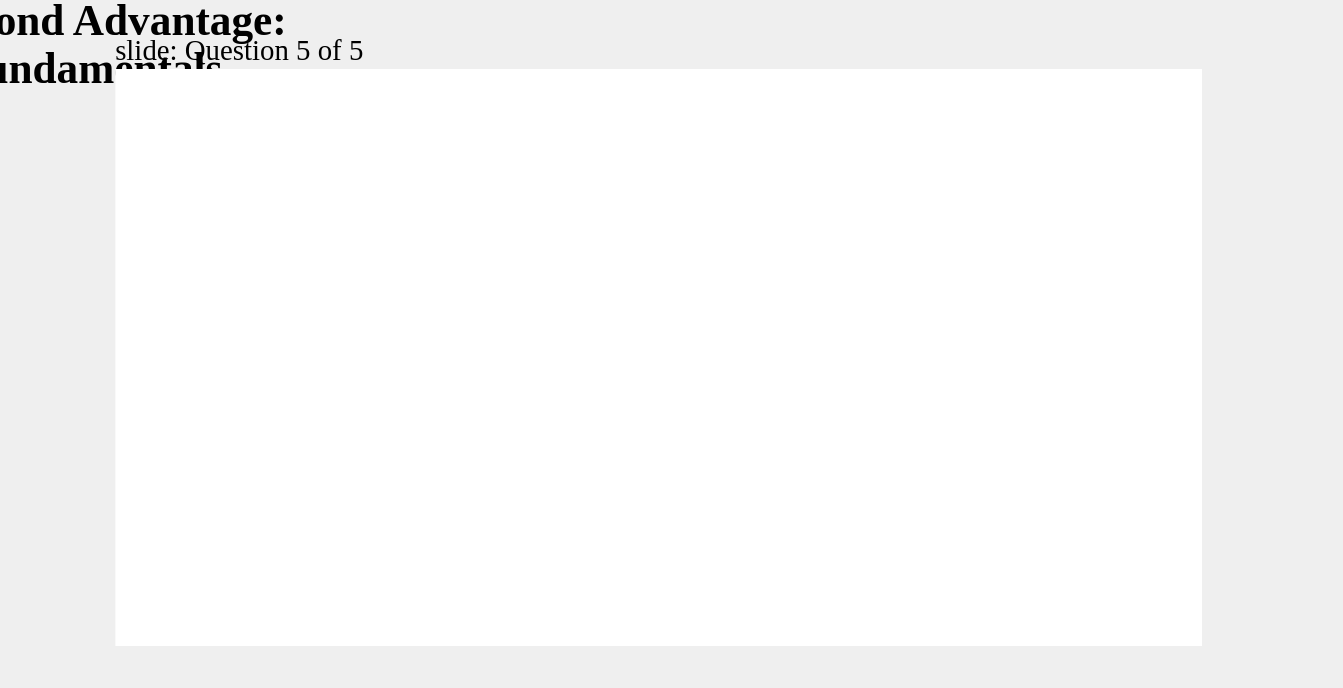 click 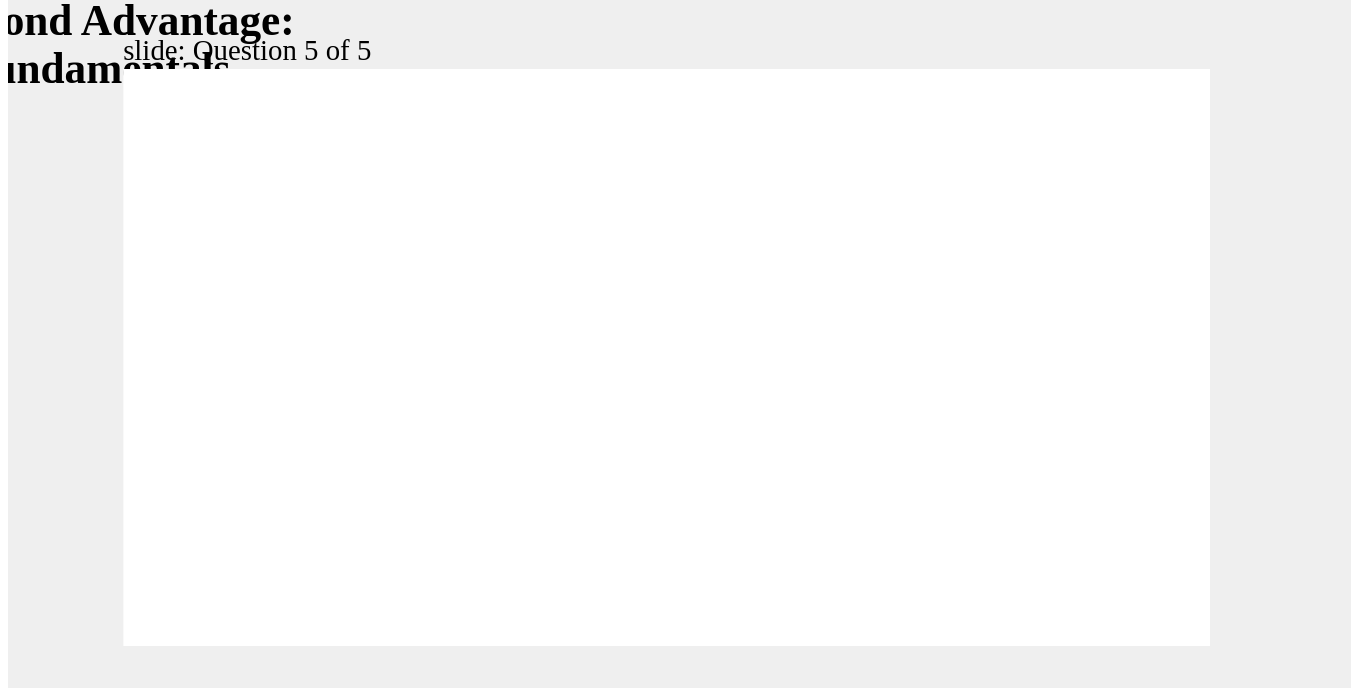 scroll, scrollTop: 0, scrollLeft: 0, axis: both 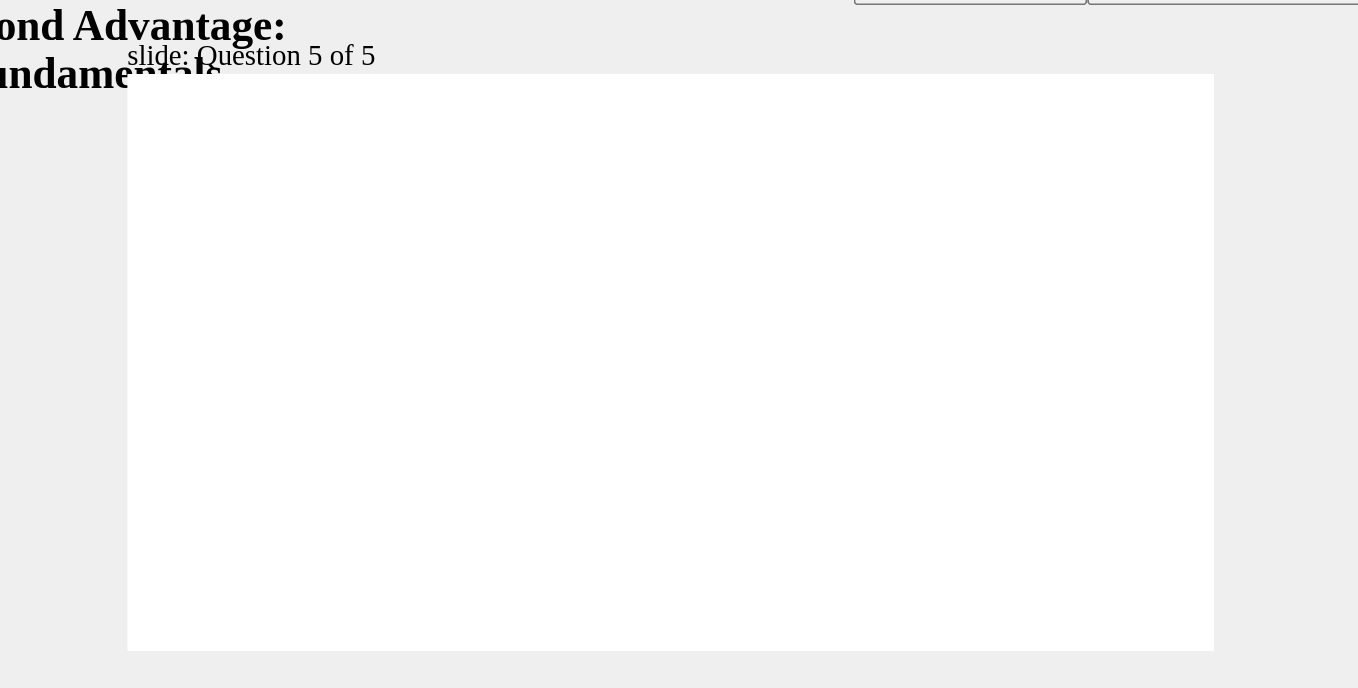 click 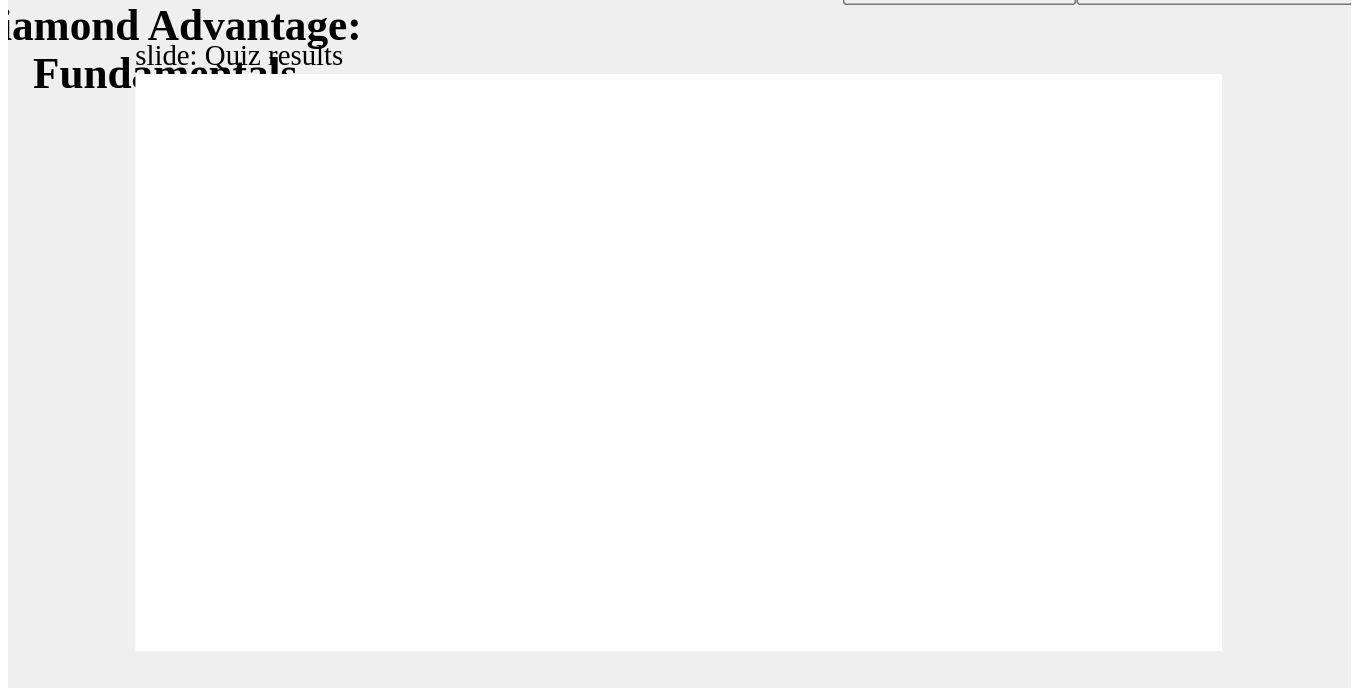 scroll, scrollTop: 0, scrollLeft: 0, axis: both 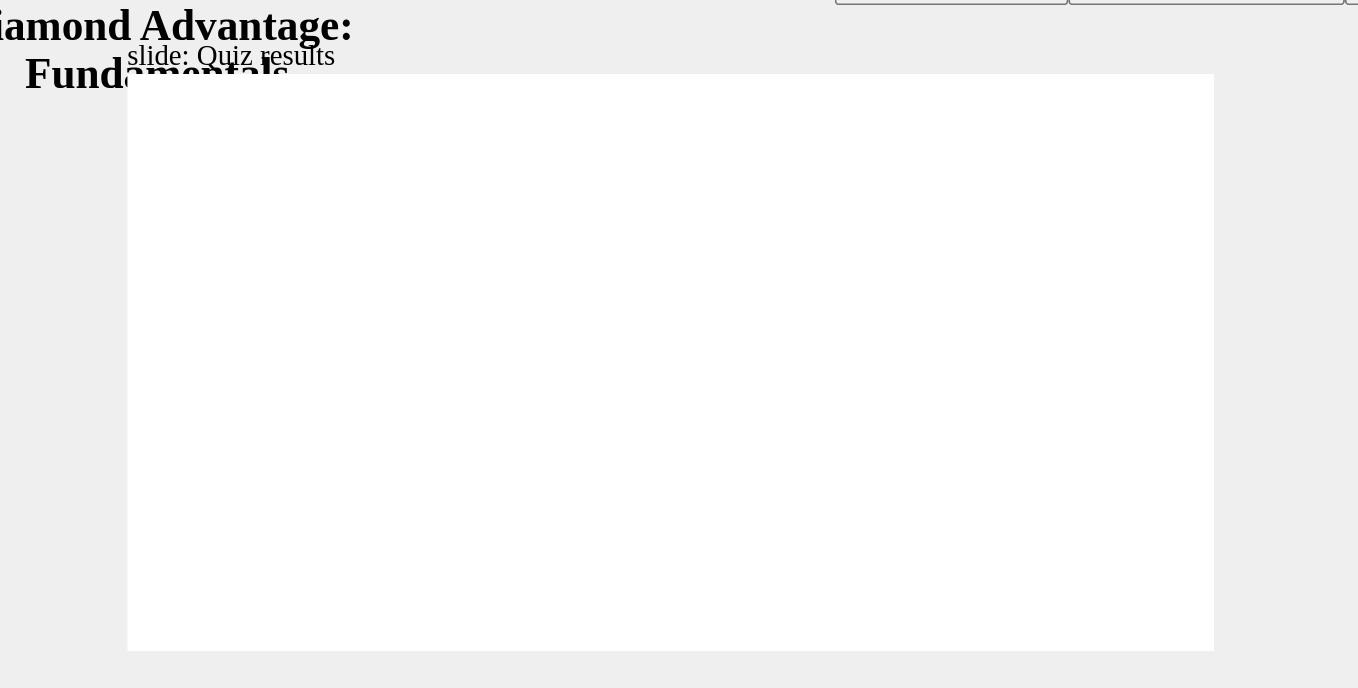 click 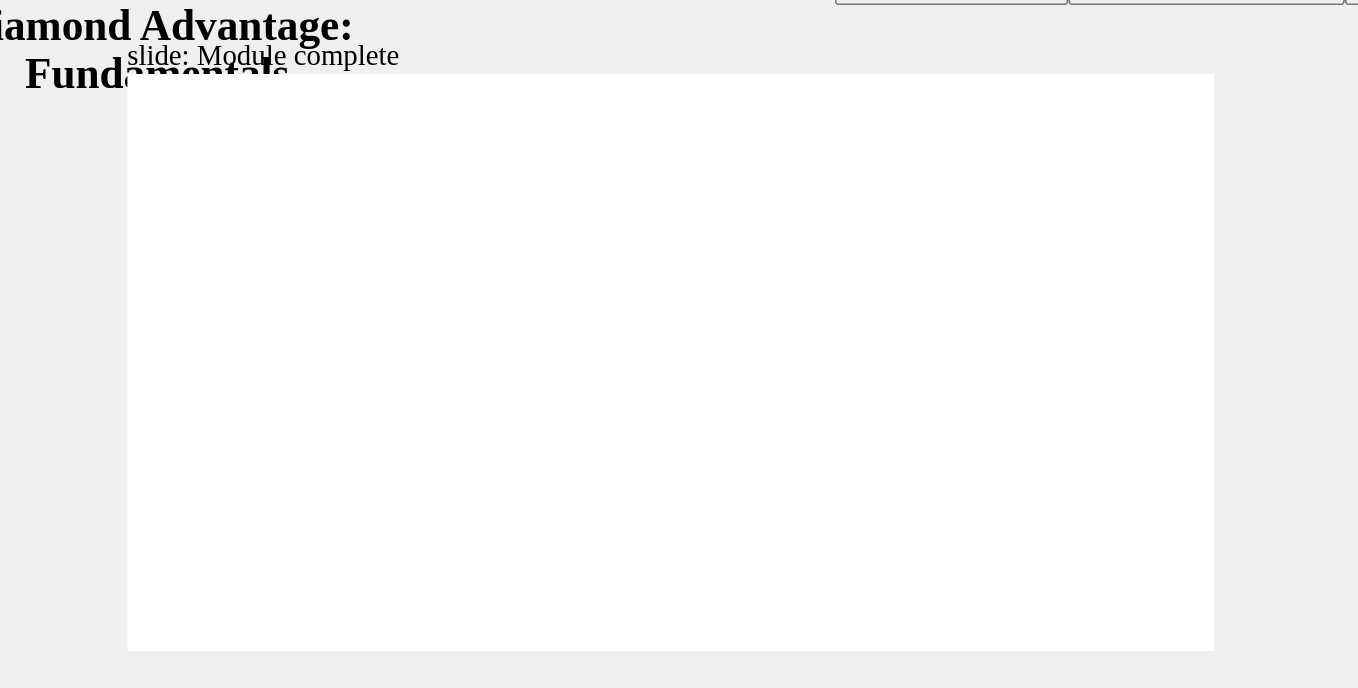 click 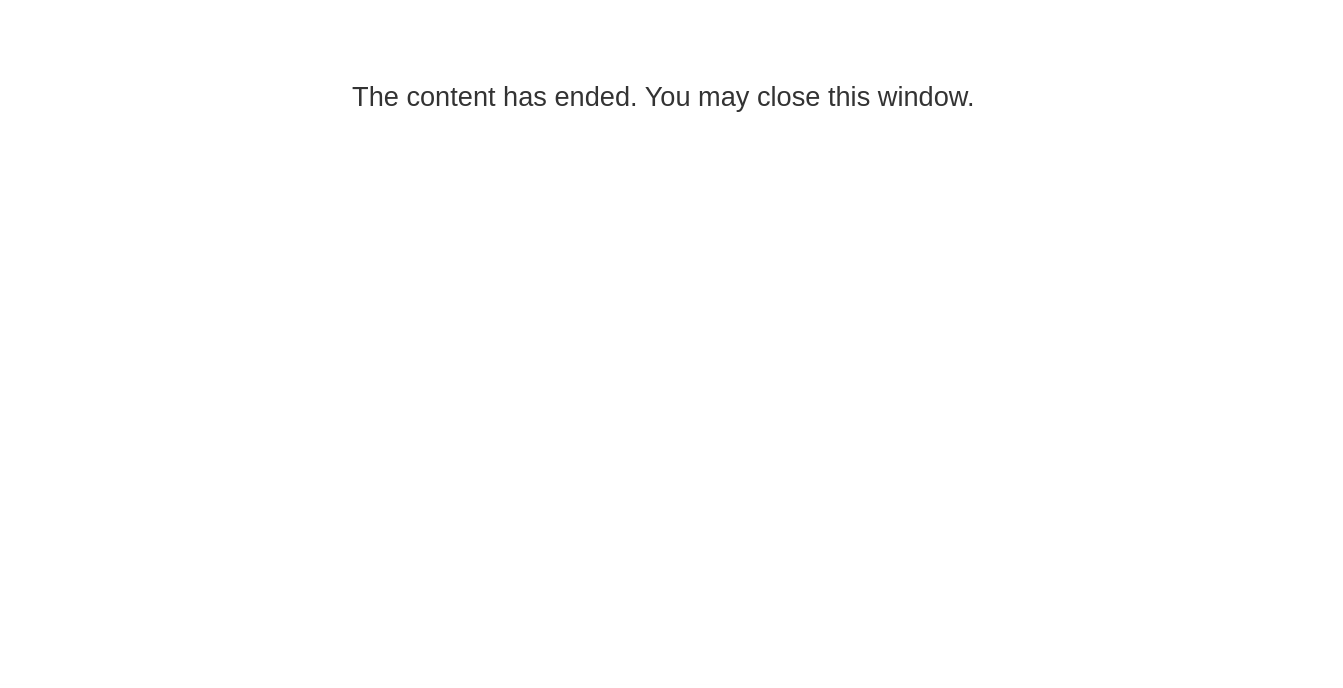 scroll, scrollTop: 0, scrollLeft: 0, axis: both 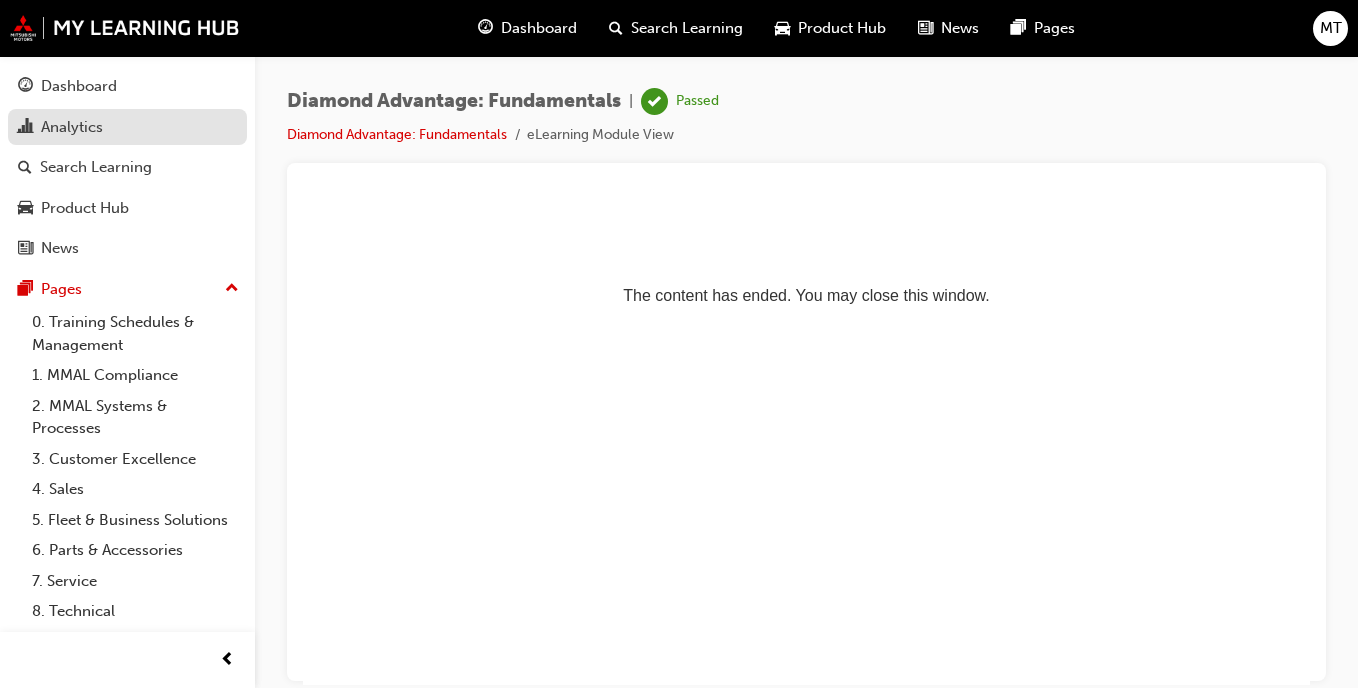 click on "Analytics" at bounding box center (72, 127) 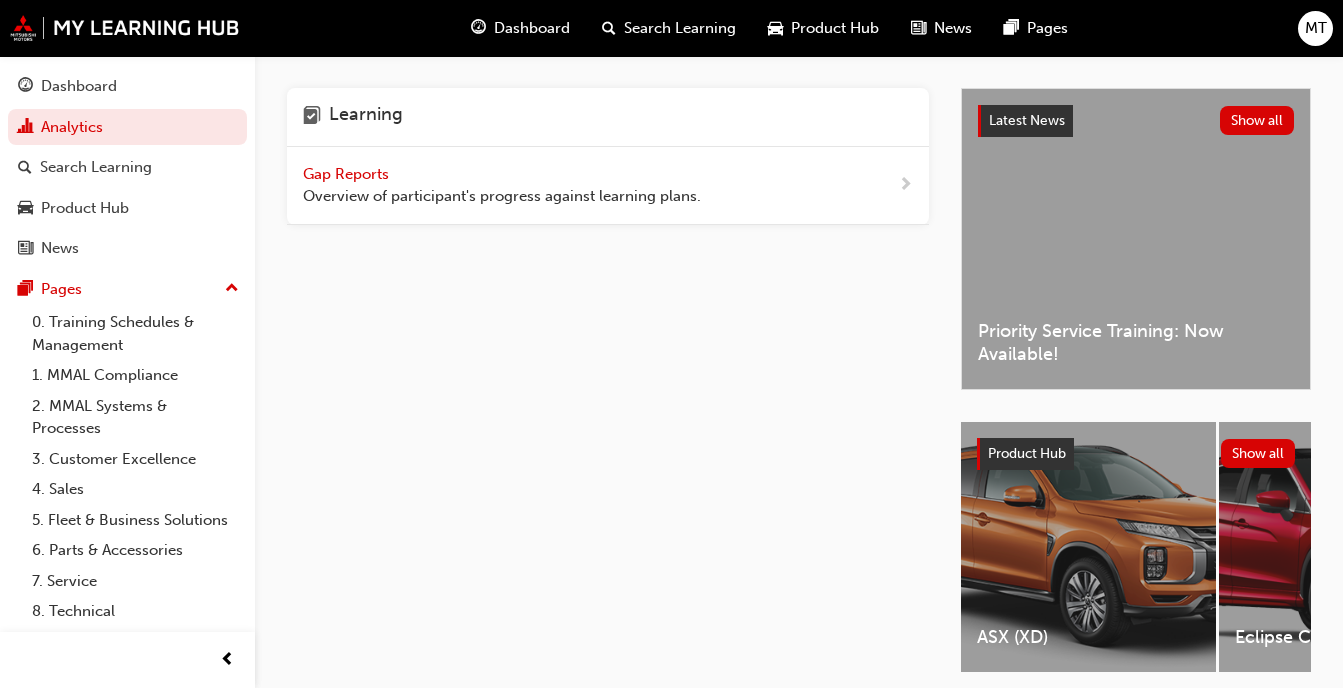 click on "Overview of participant's progress against learning plans." at bounding box center [502, 196] 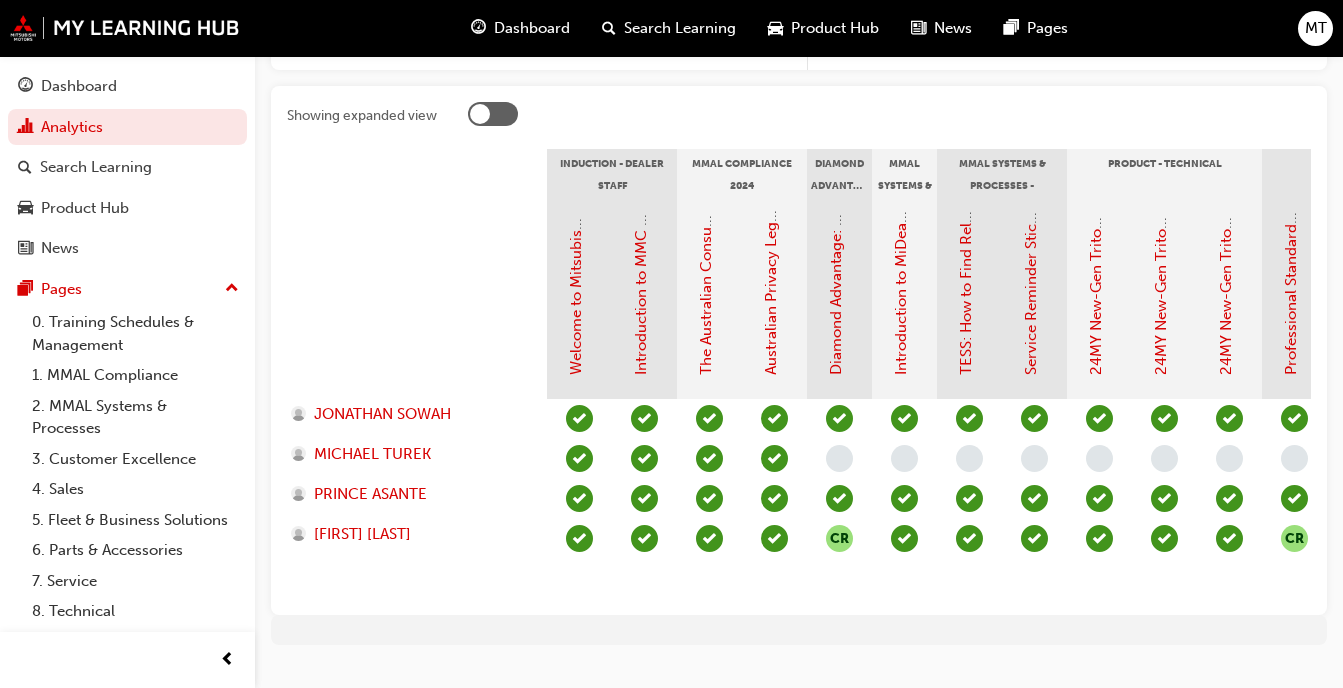 scroll, scrollTop: 396, scrollLeft: 0, axis: vertical 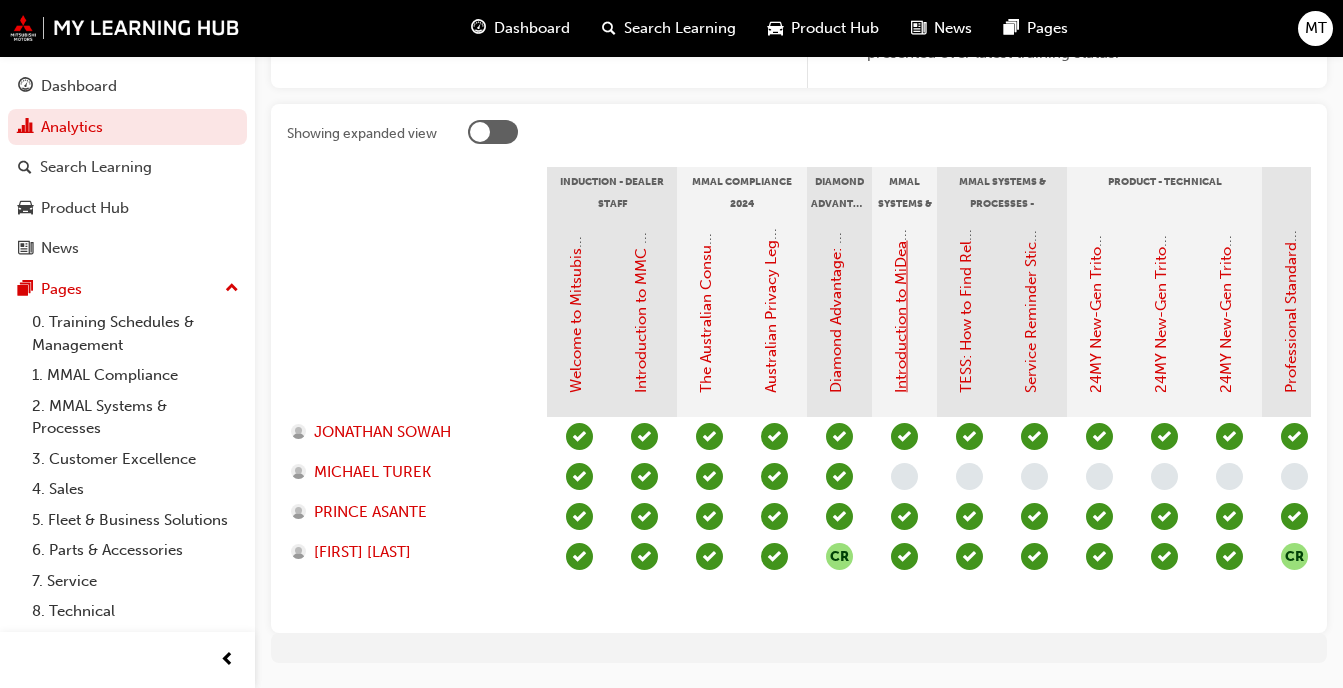 click on "Introduction to MiDealerAssist" at bounding box center [901, 288] 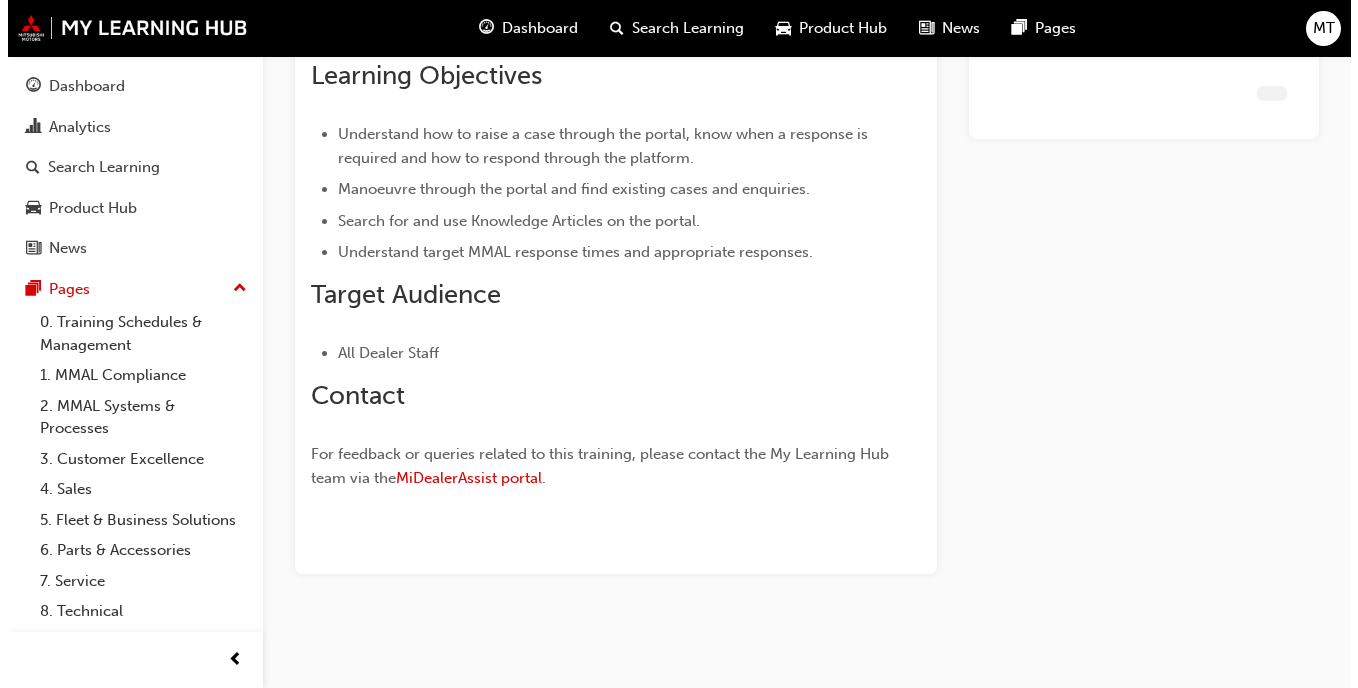 scroll, scrollTop: 0, scrollLeft: 0, axis: both 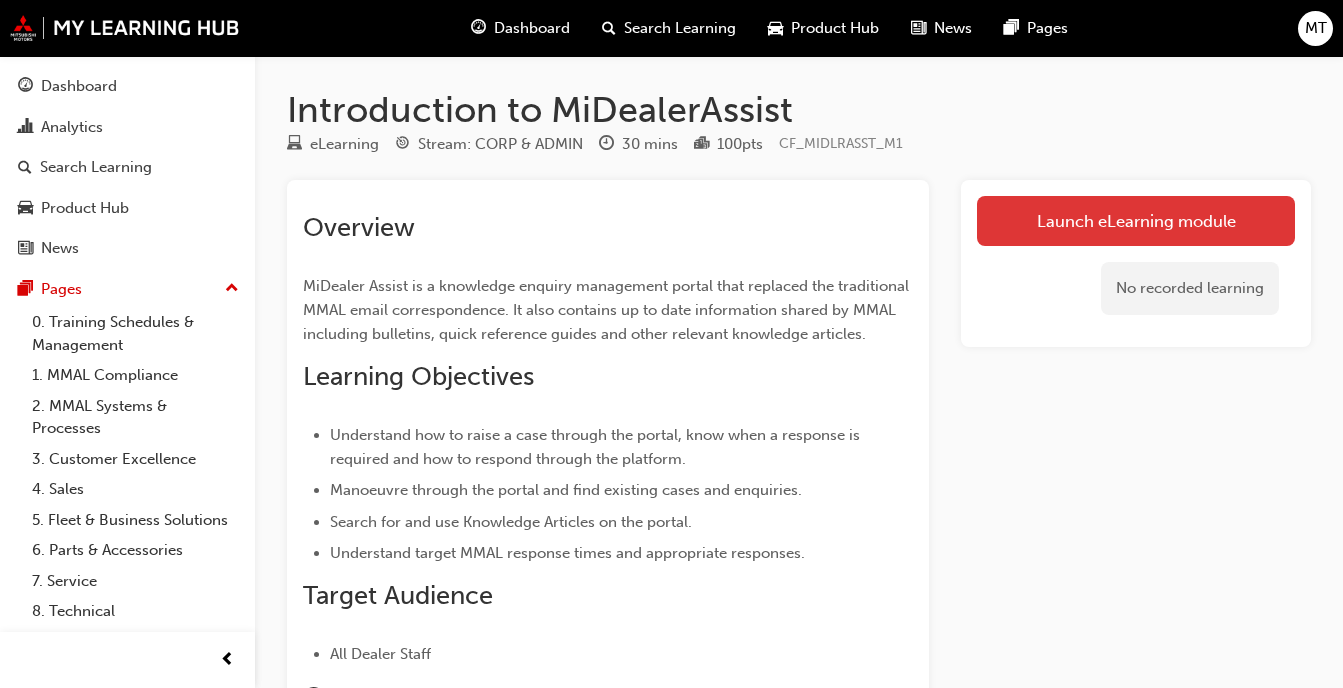 click on "Launch eLearning module" at bounding box center [1136, 221] 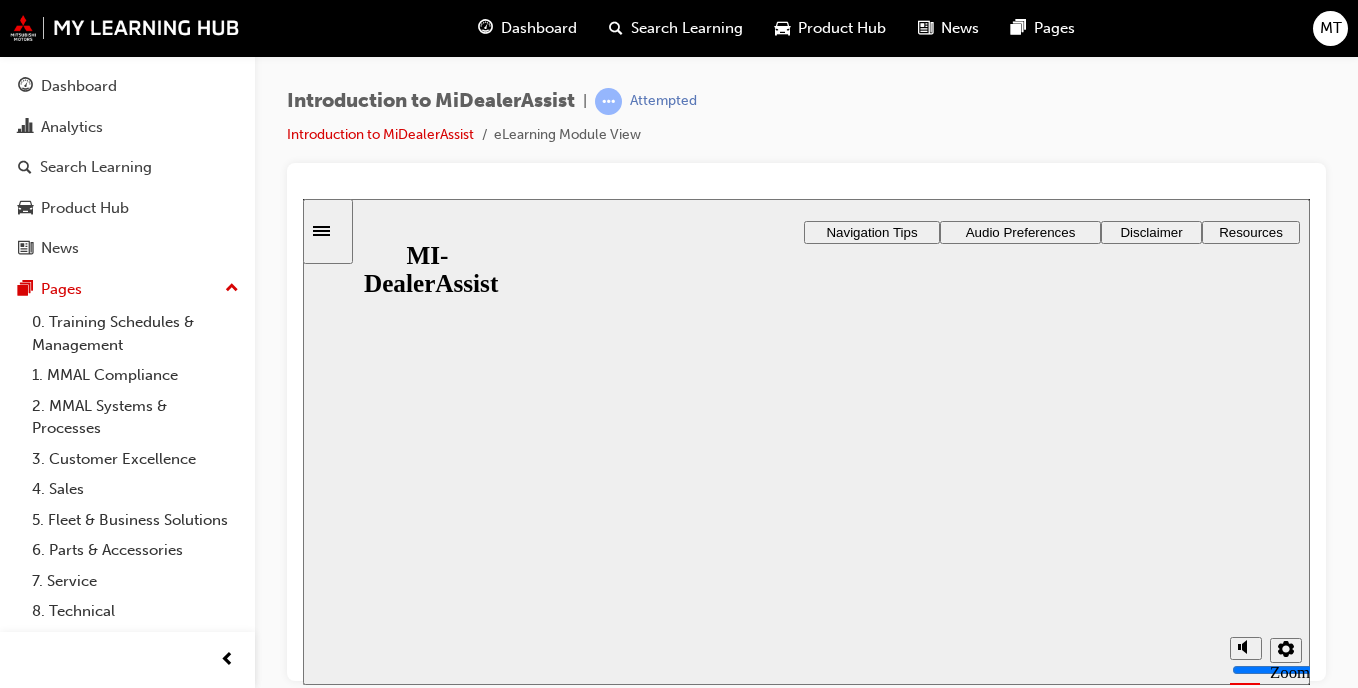scroll, scrollTop: 0, scrollLeft: 0, axis: both 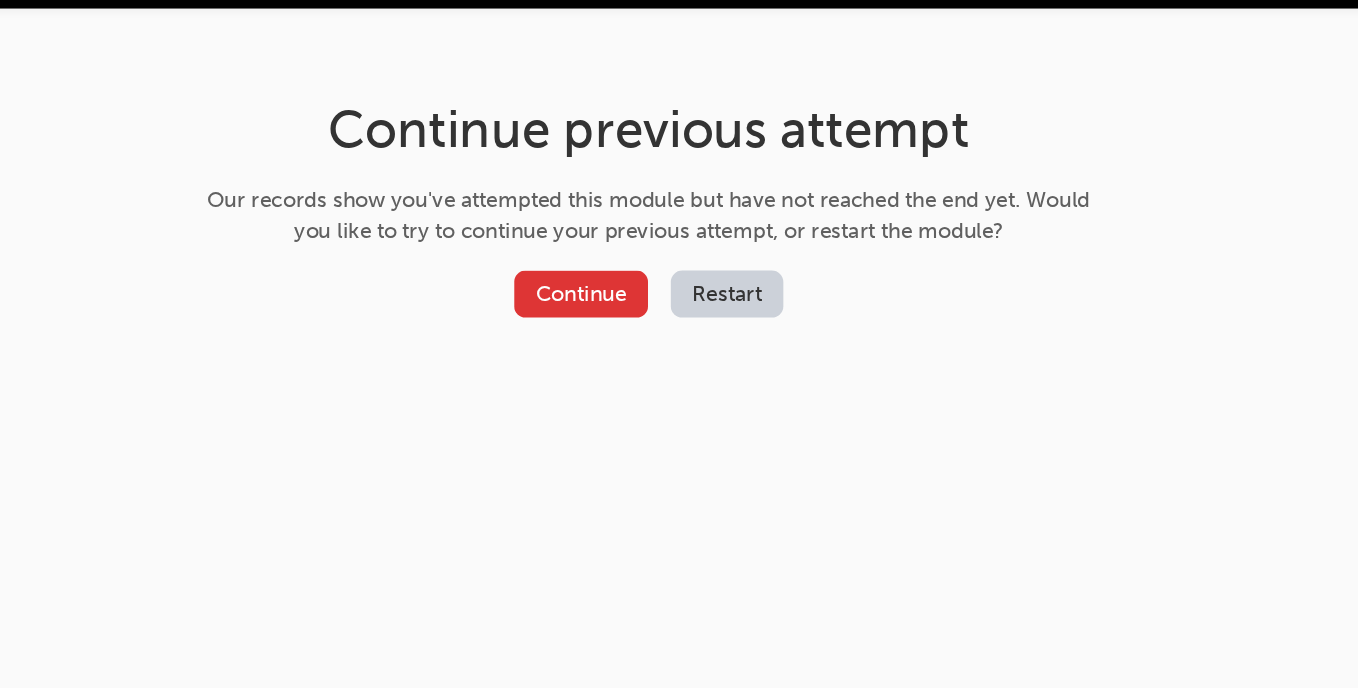 click on "Continue" at bounding box center [759, 257] 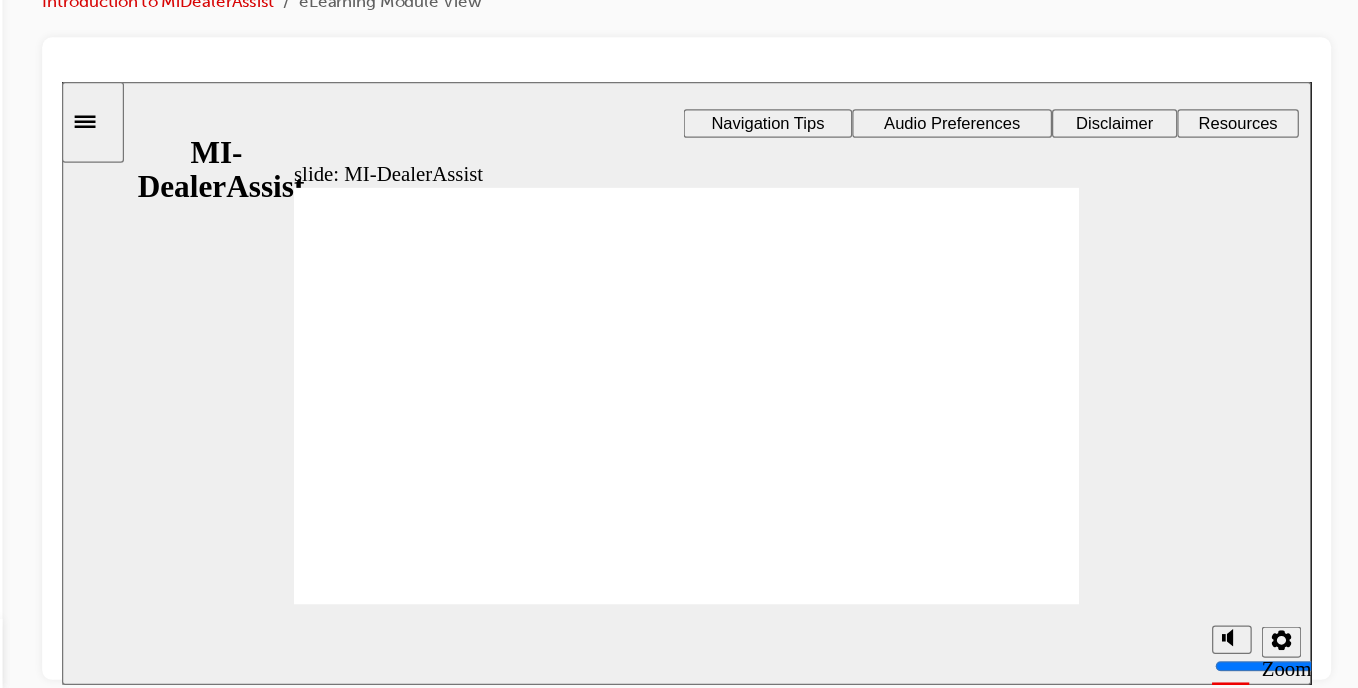 scroll, scrollTop: 0, scrollLeft: 0, axis: both 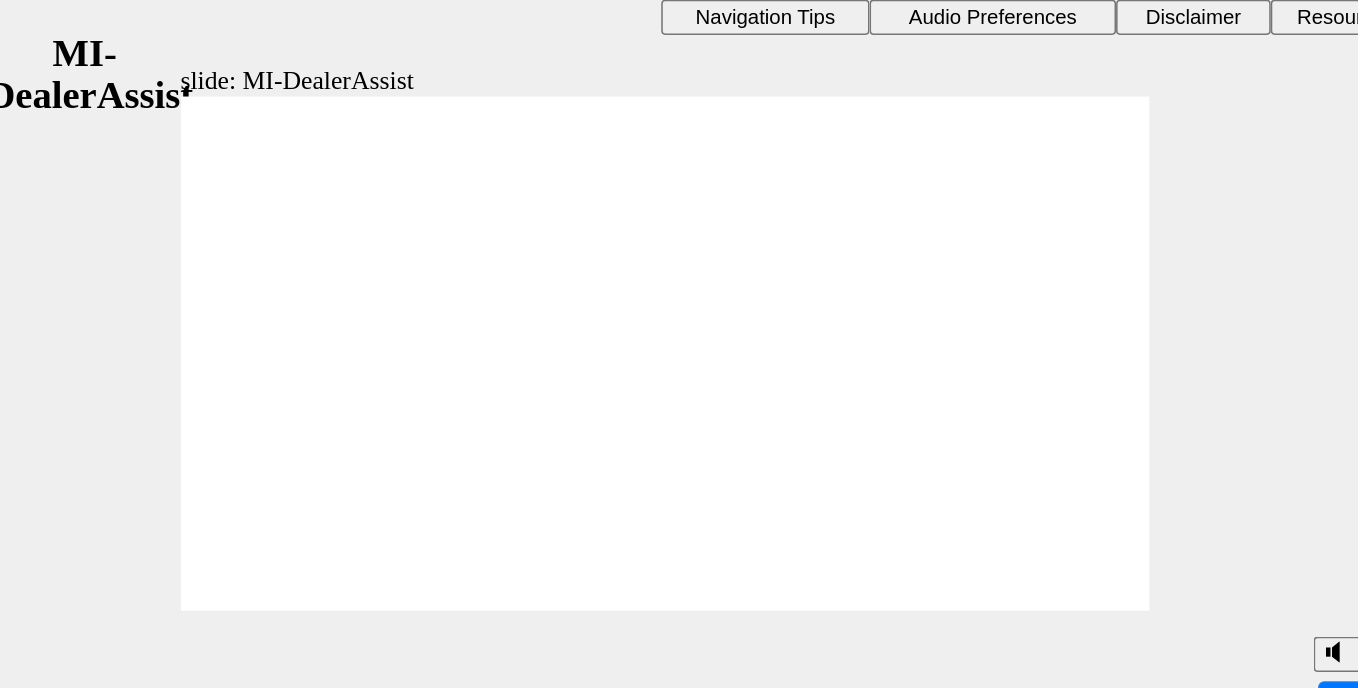 click 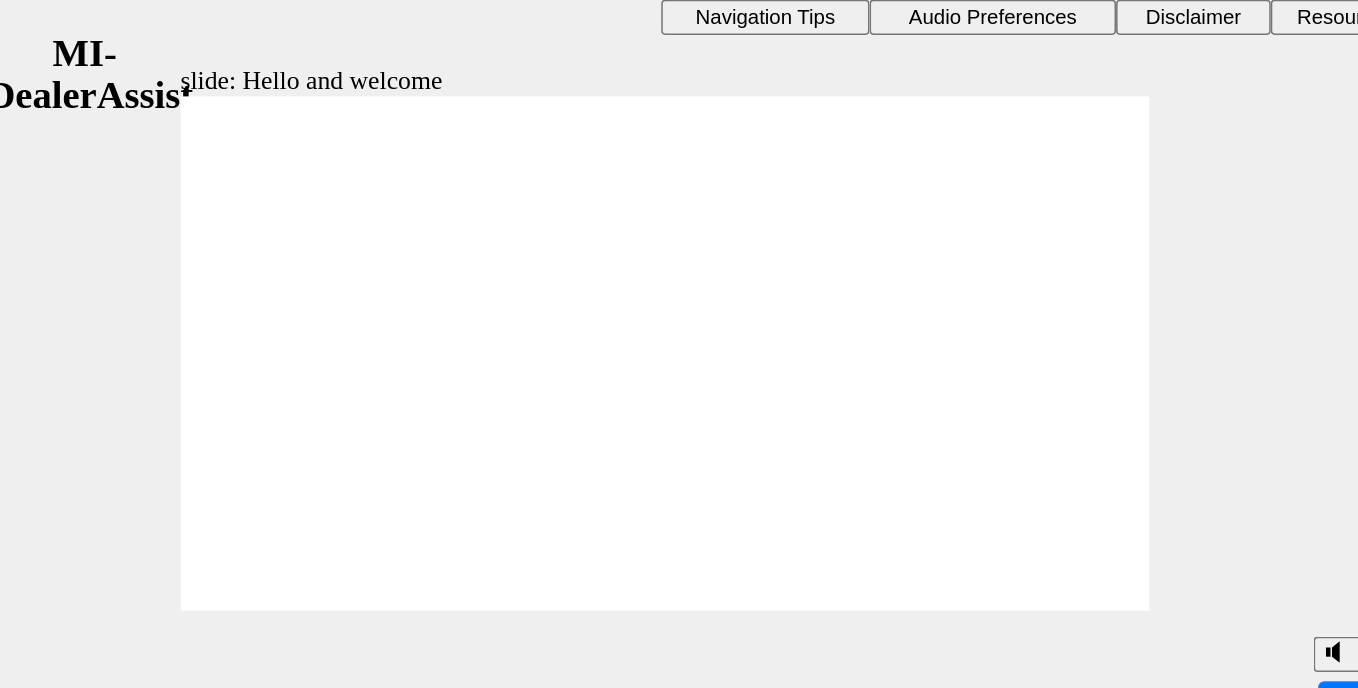 click 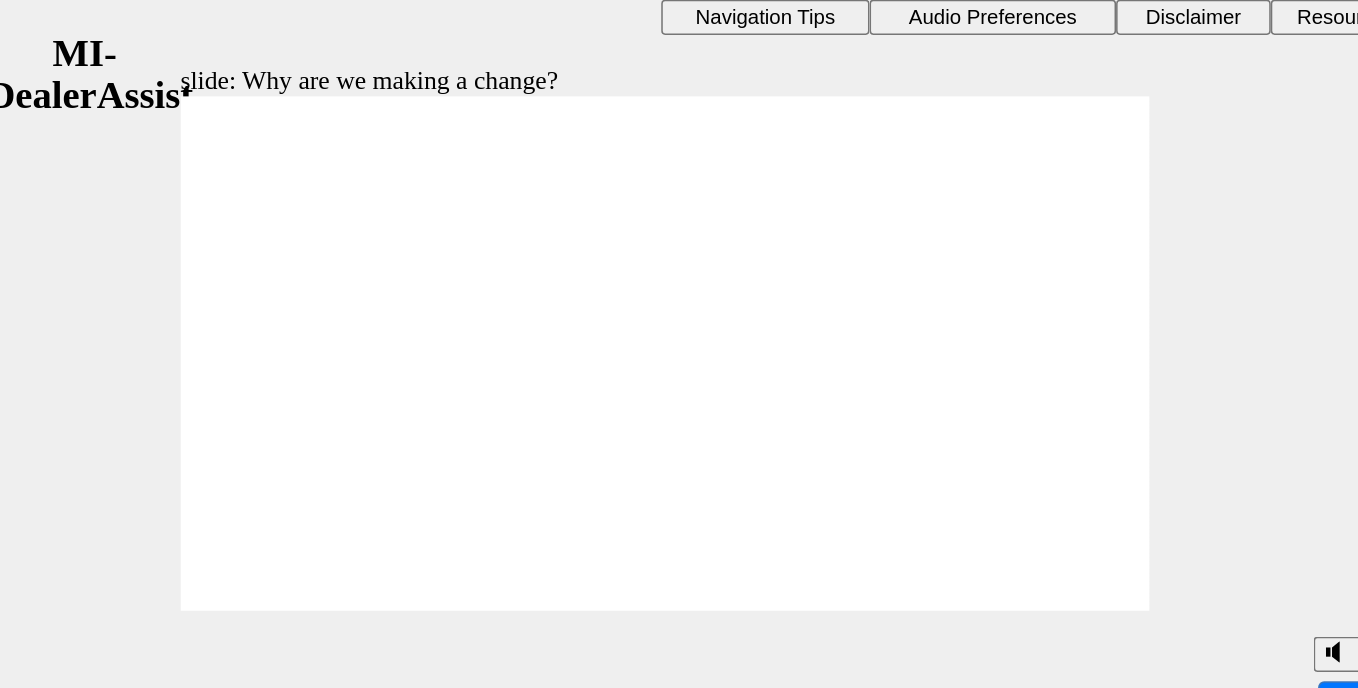click 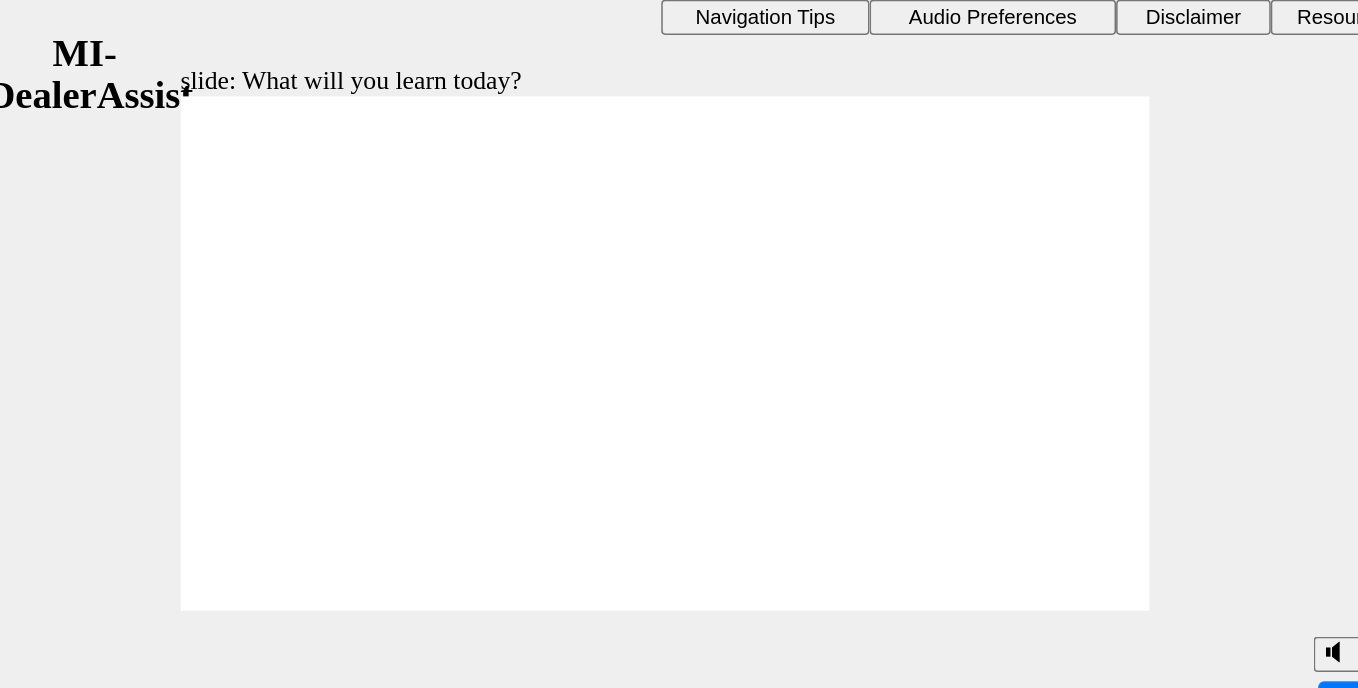 click 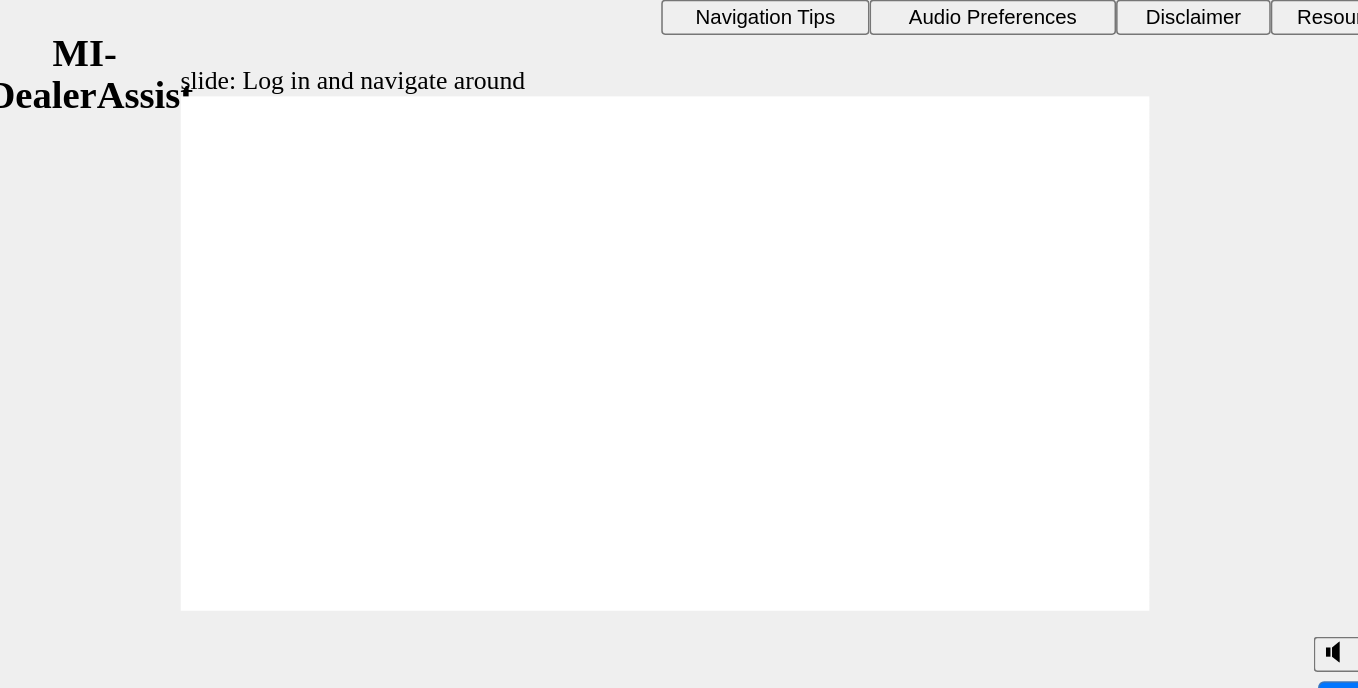 click on "Audio Preferences" at bounding box center [613, -1] 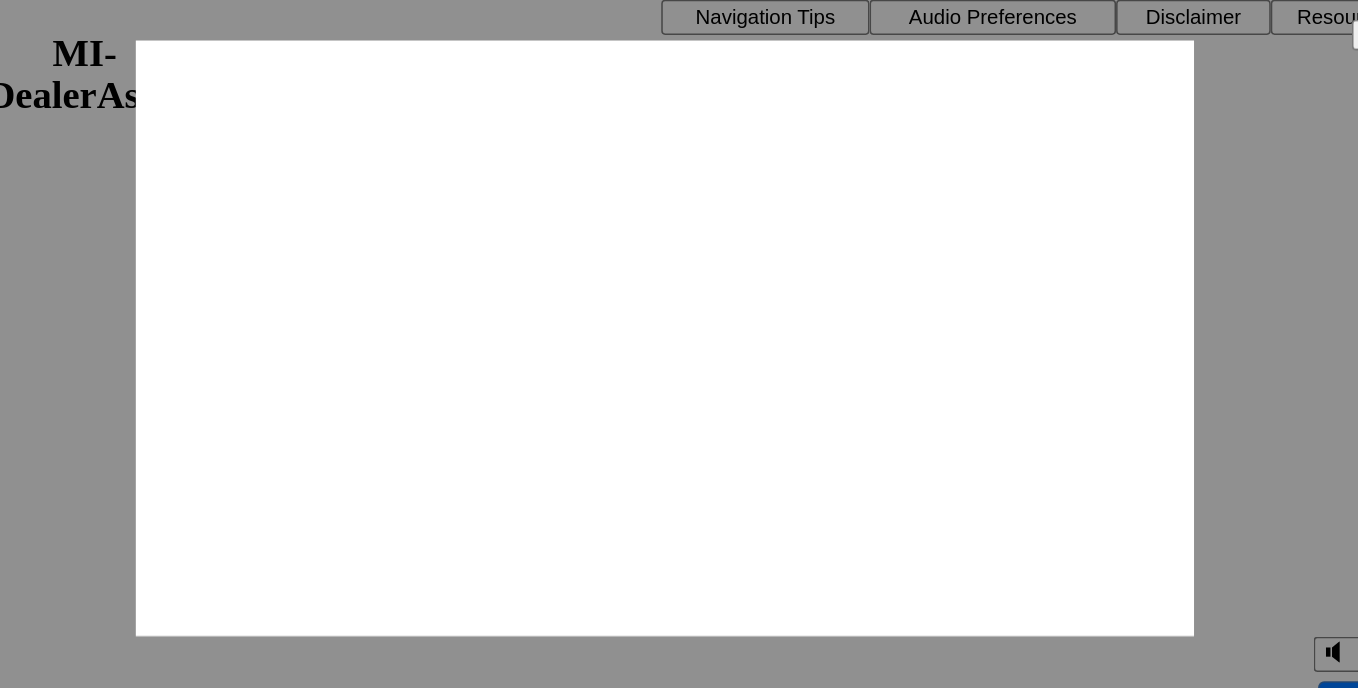 scroll, scrollTop: 0, scrollLeft: 0, axis: both 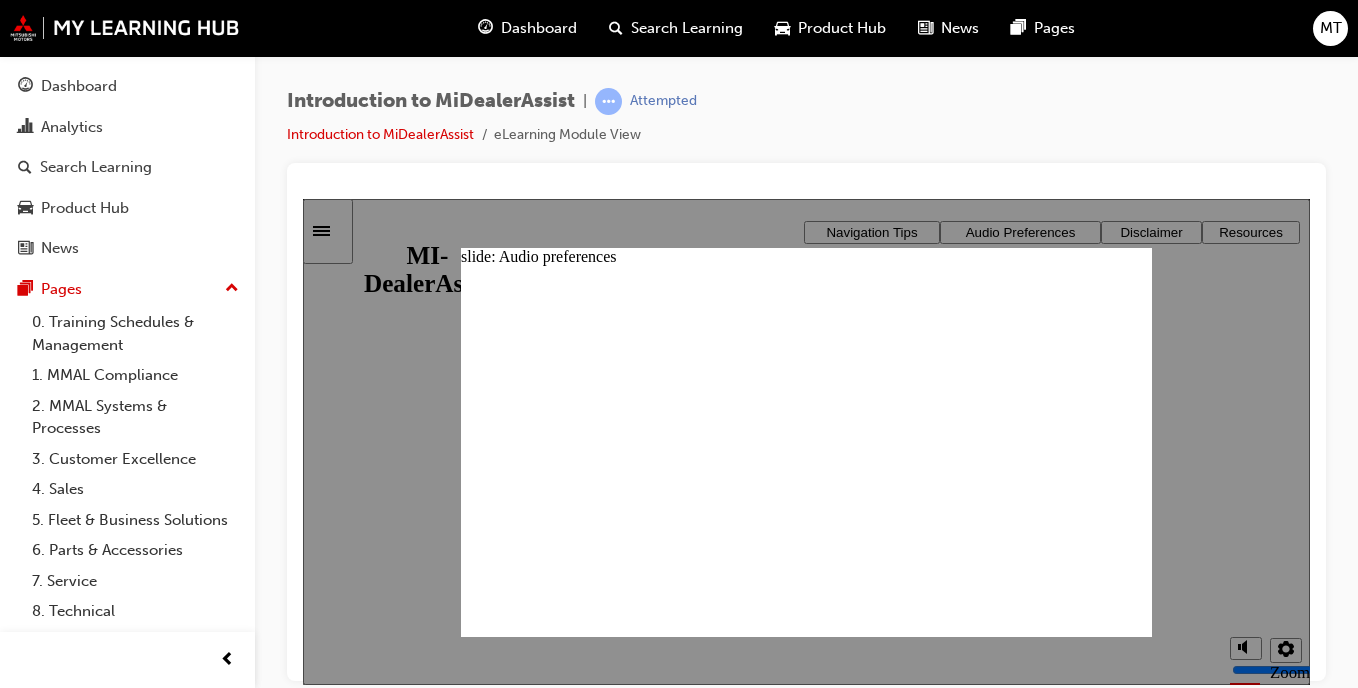 click 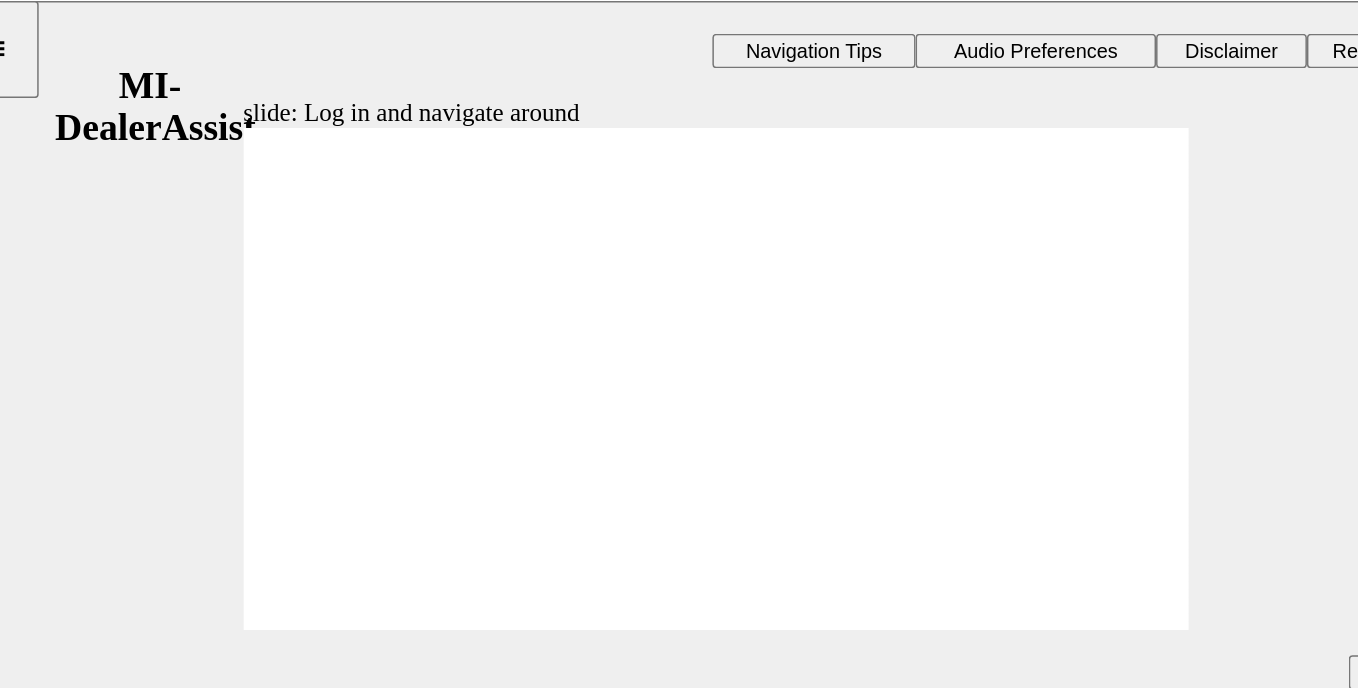 click 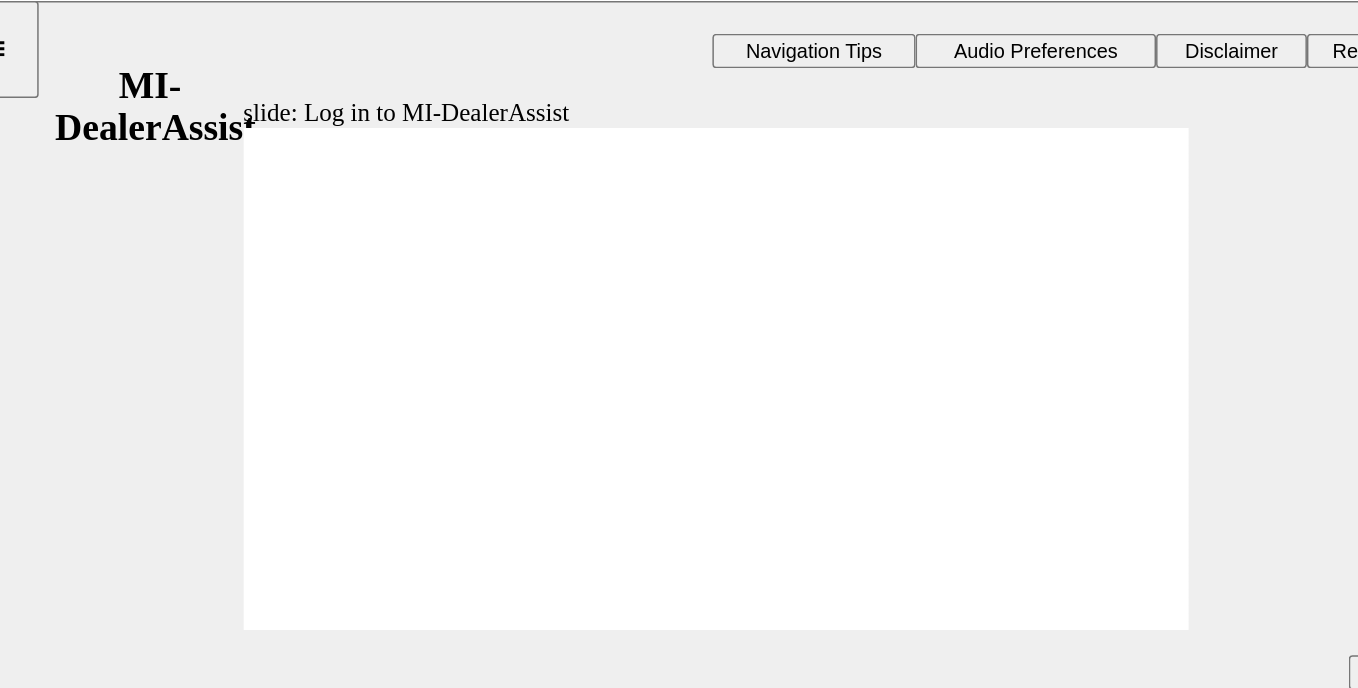 click 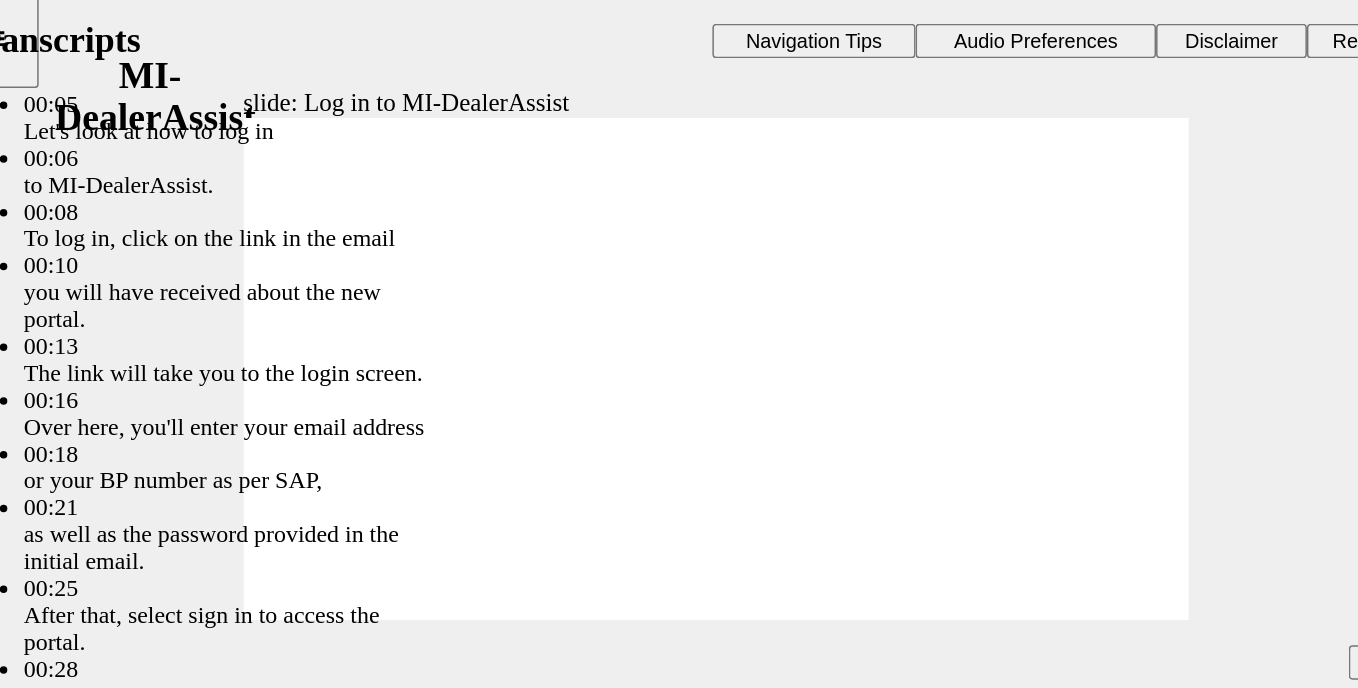 click 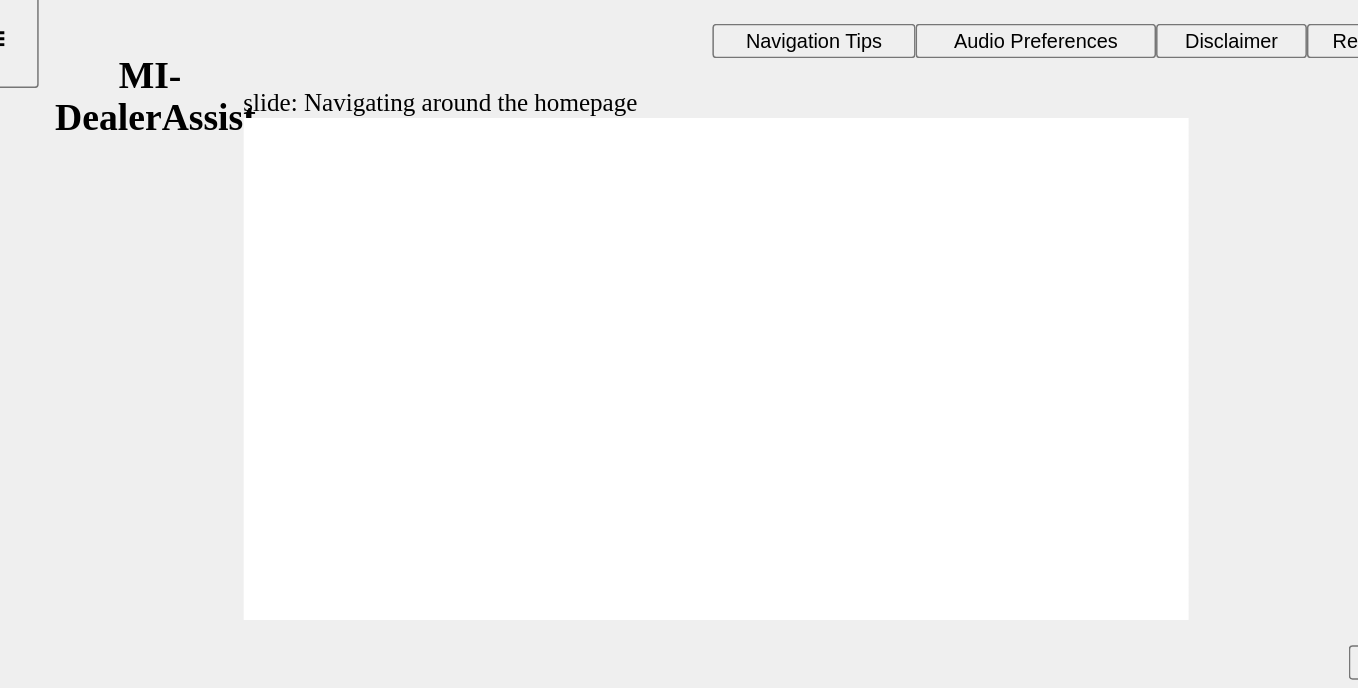 click 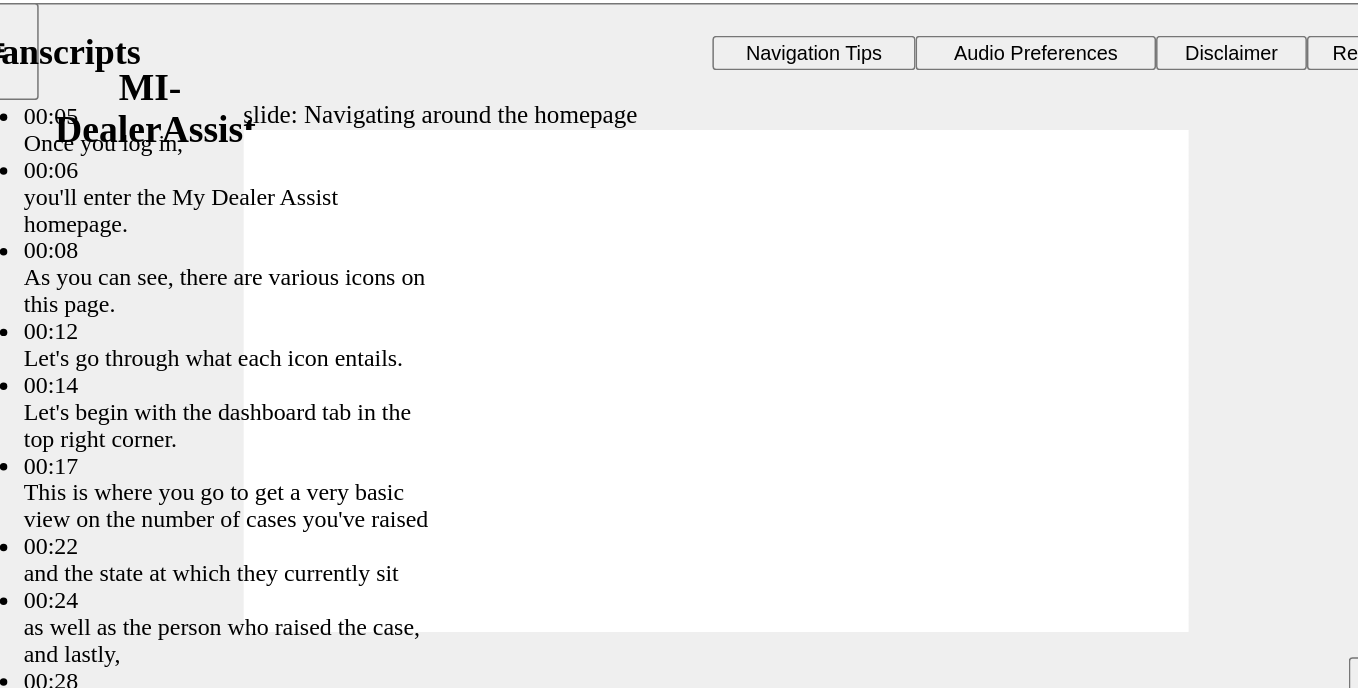 click 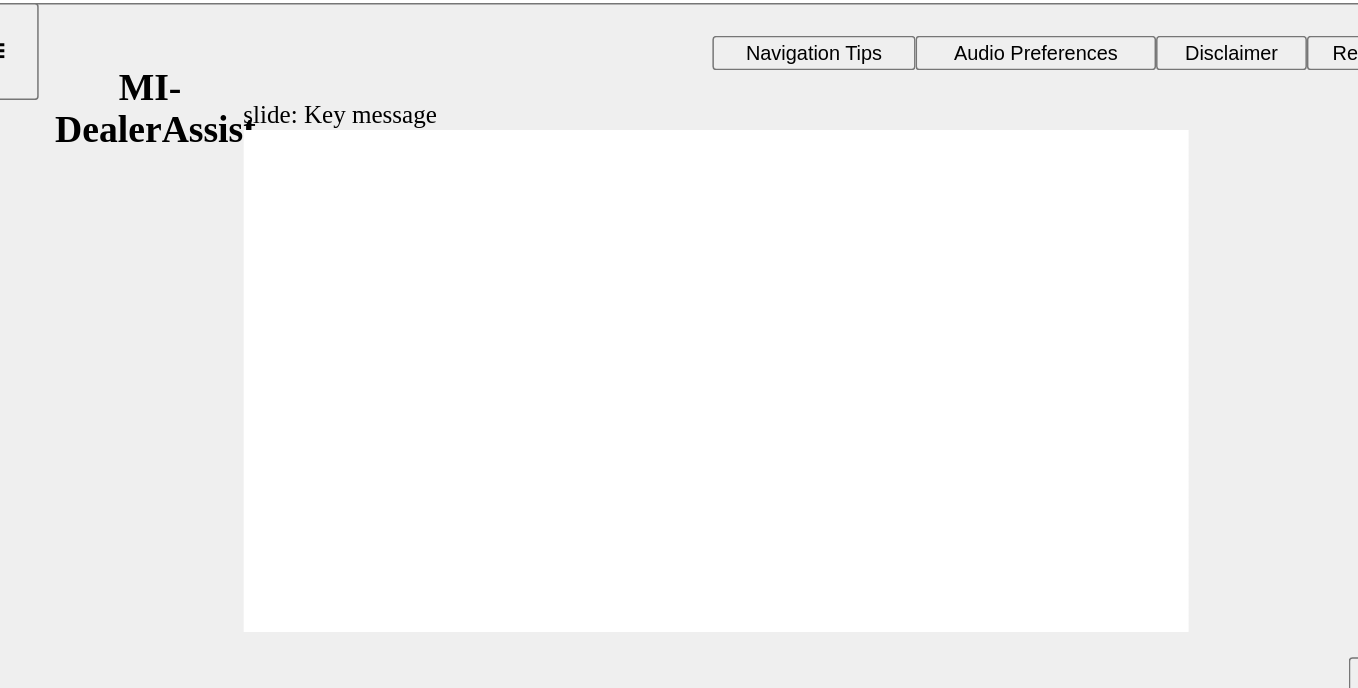 click 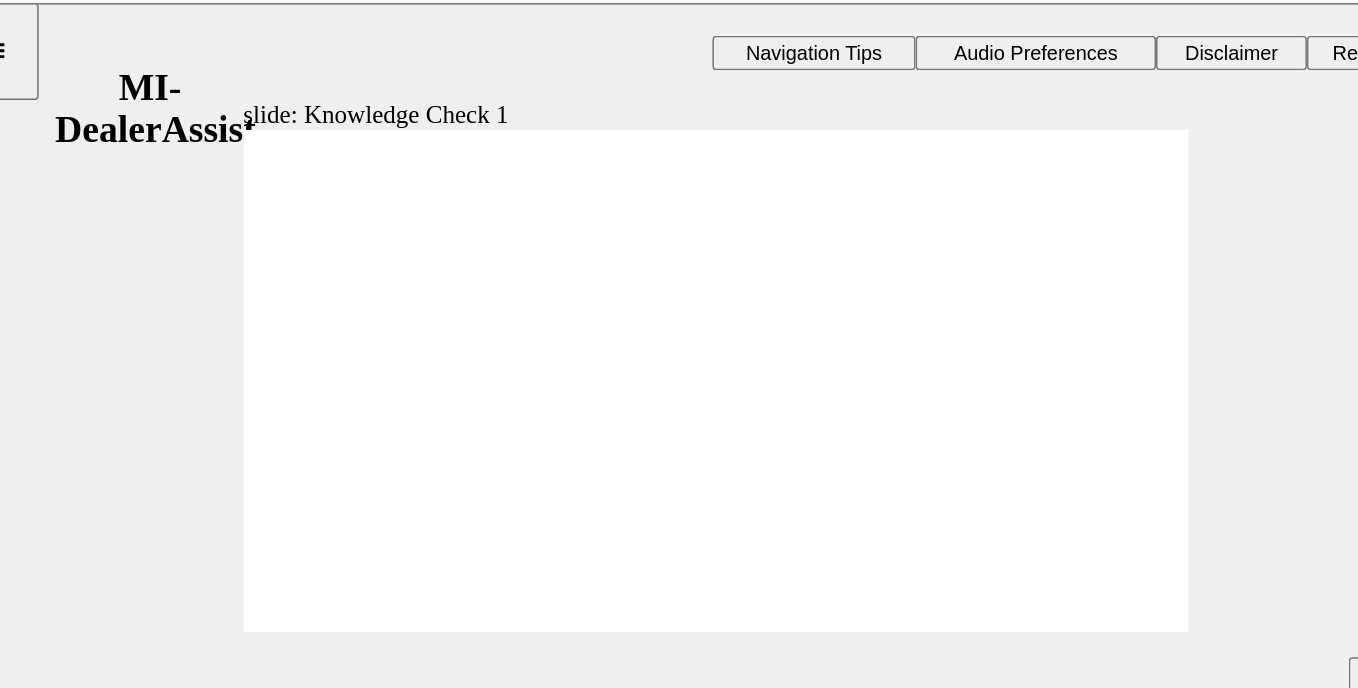 click 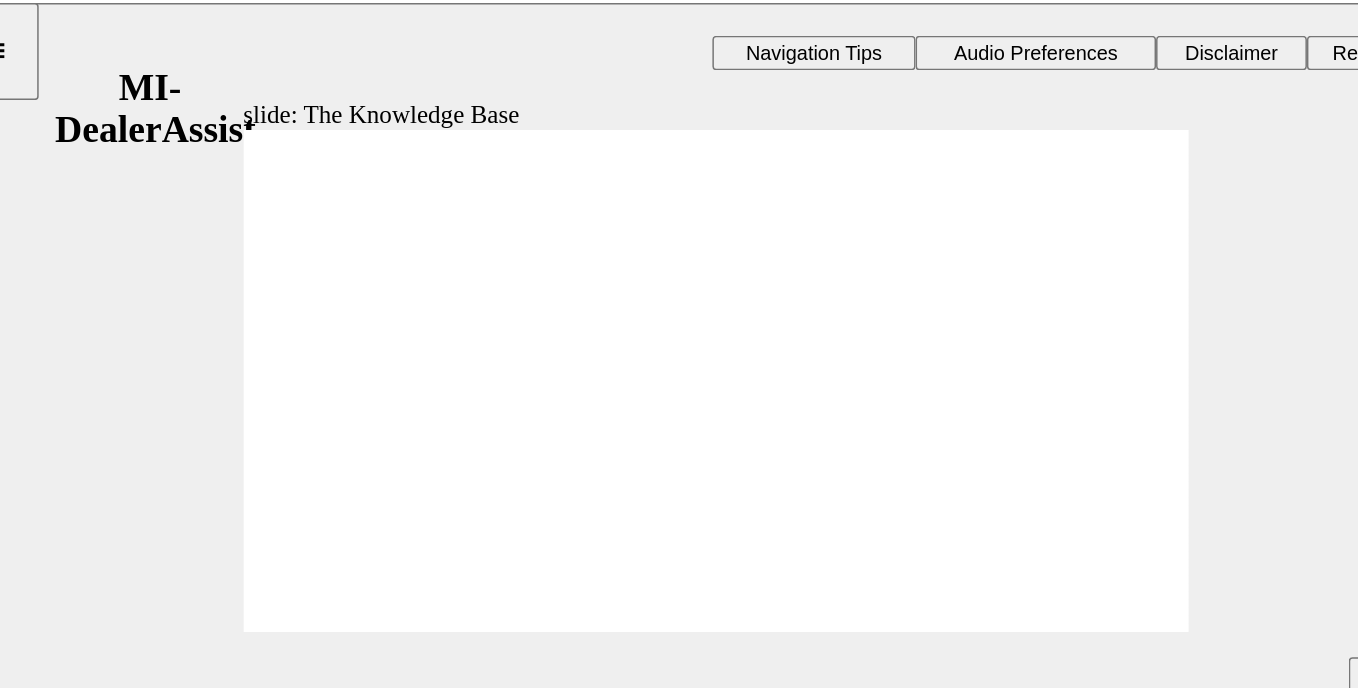 click 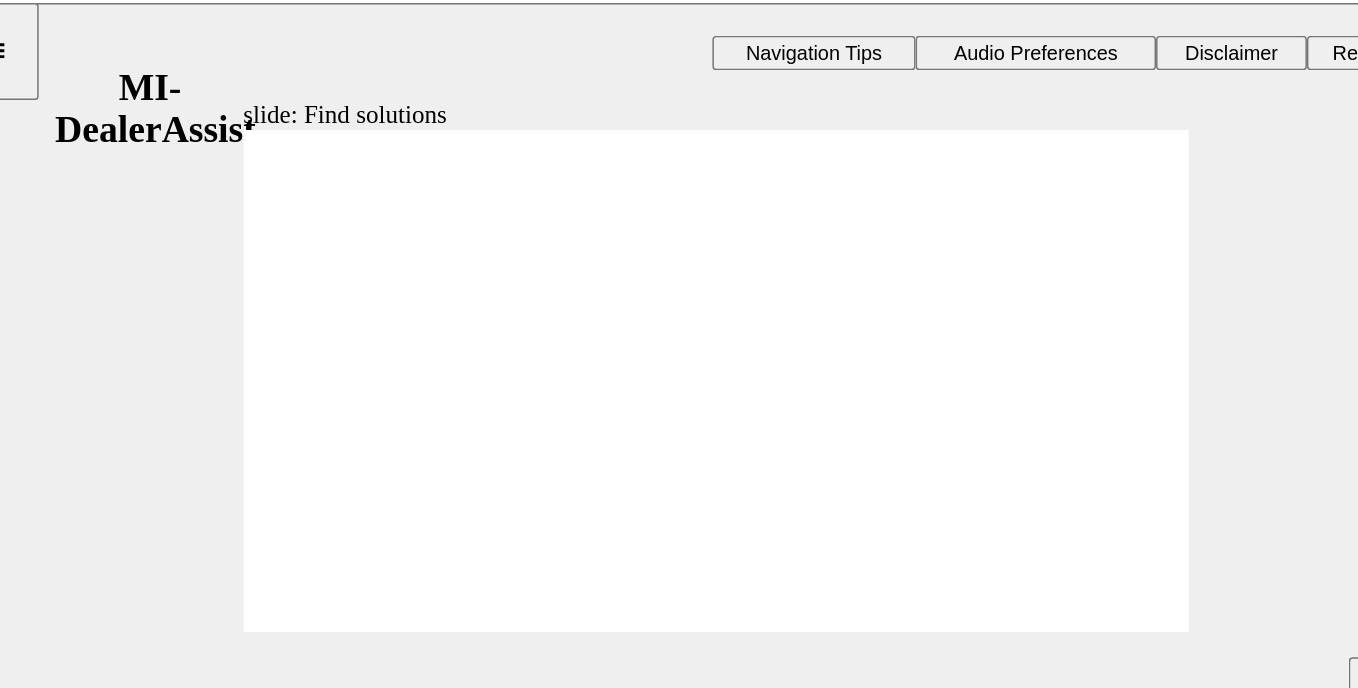 click 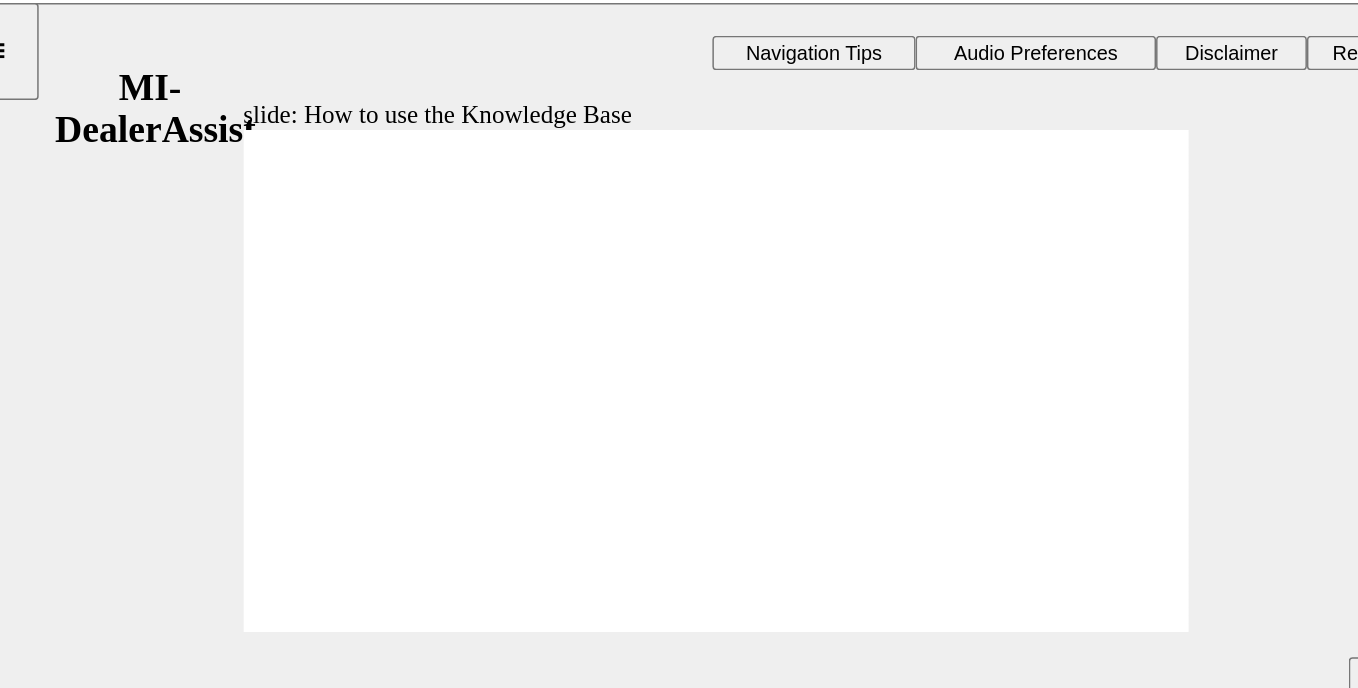 click 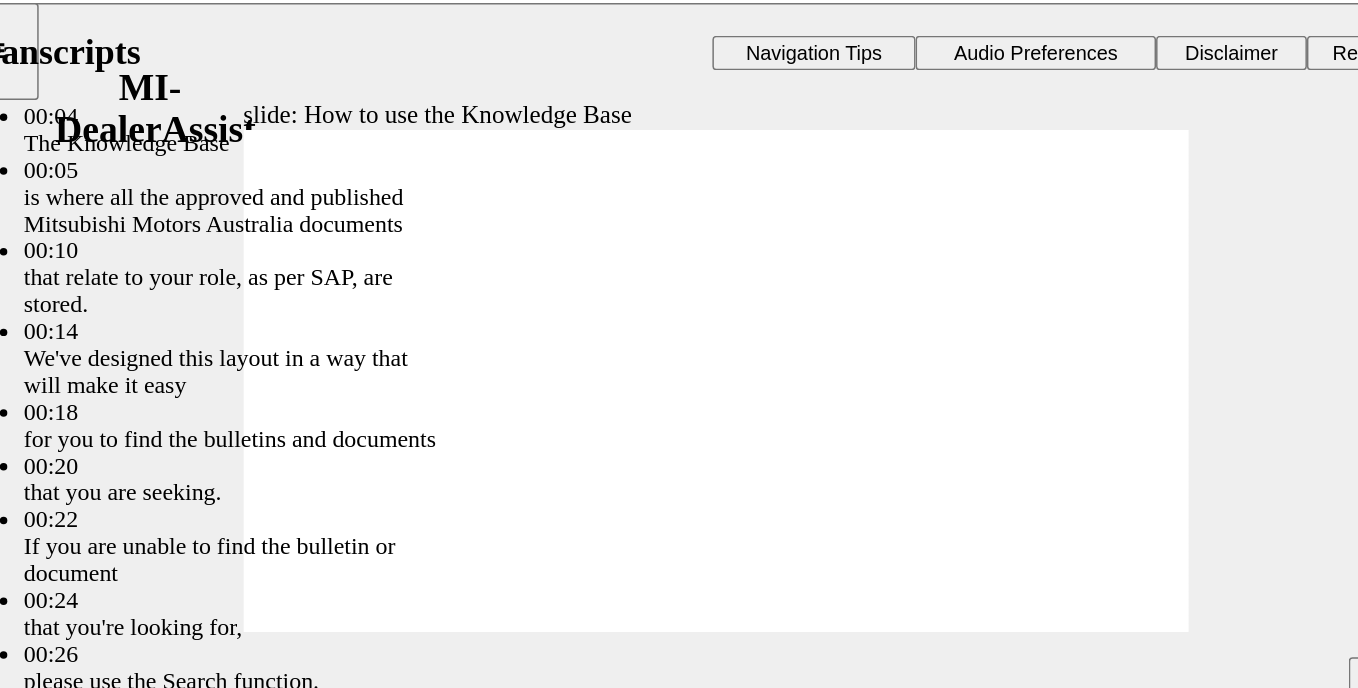 click 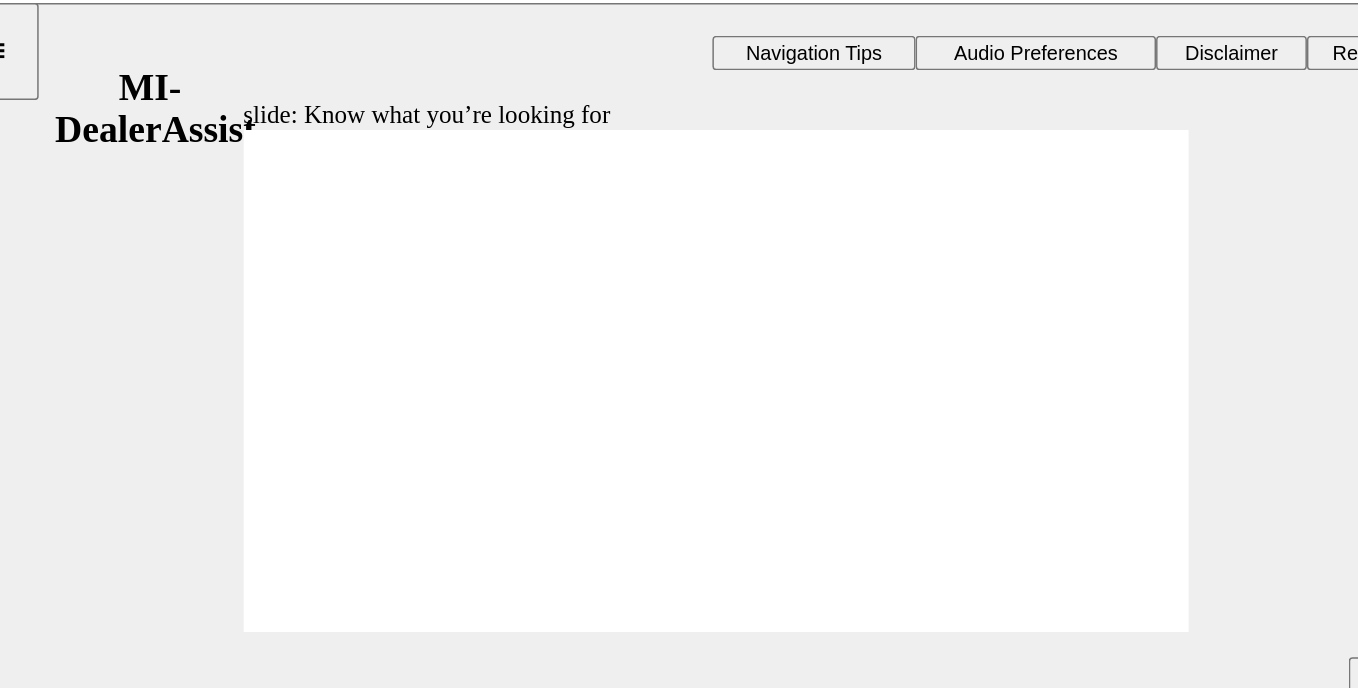 click 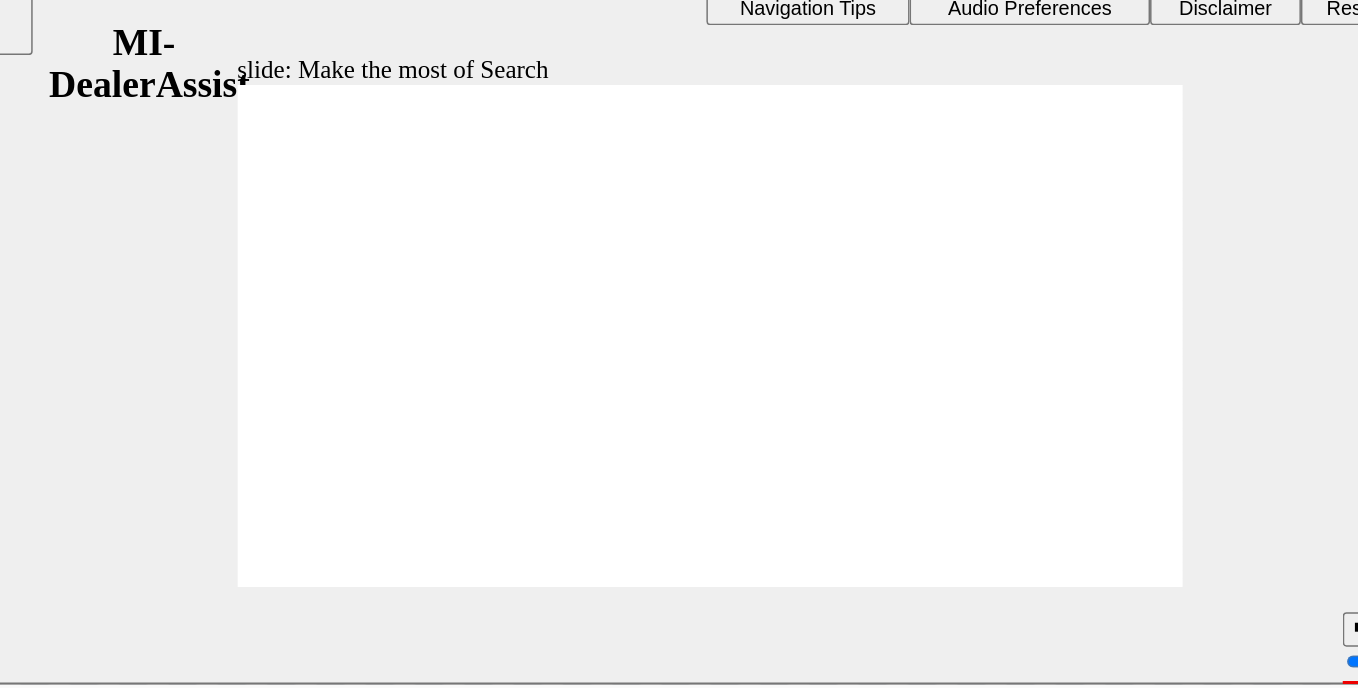 scroll, scrollTop: 0, scrollLeft: 0, axis: both 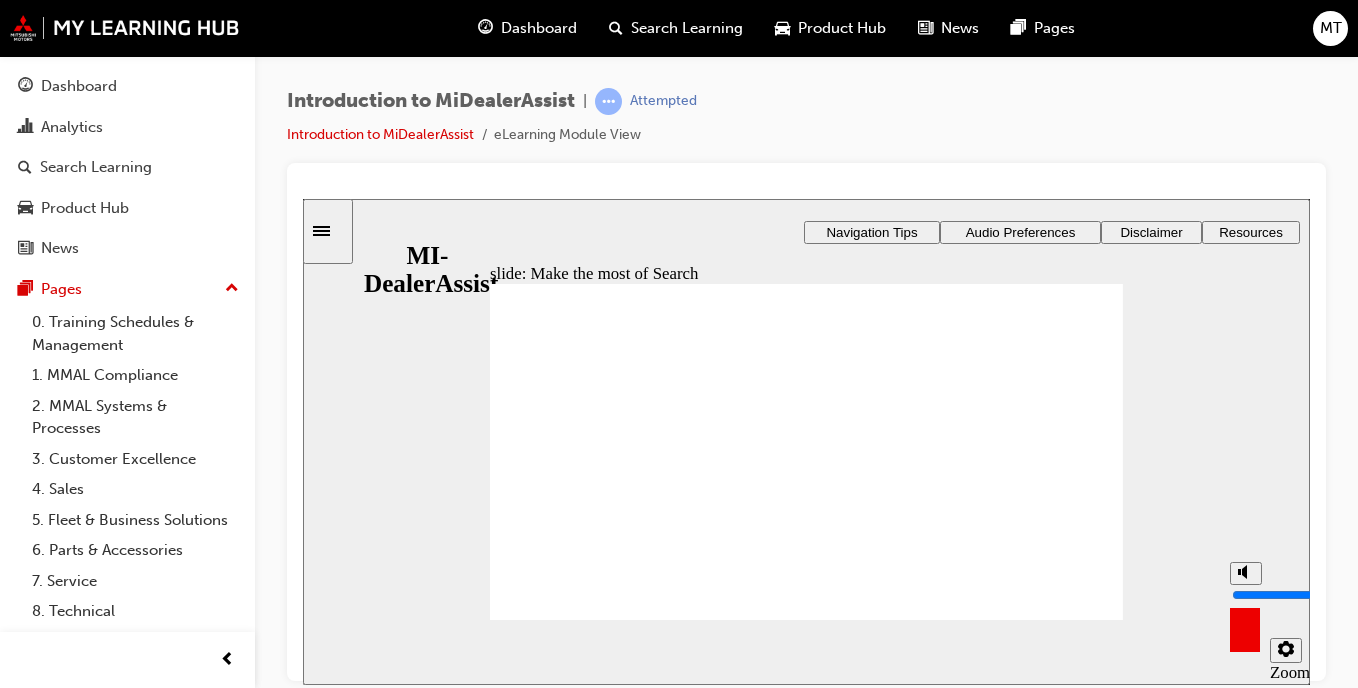 click at bounding box center [1245, 621] 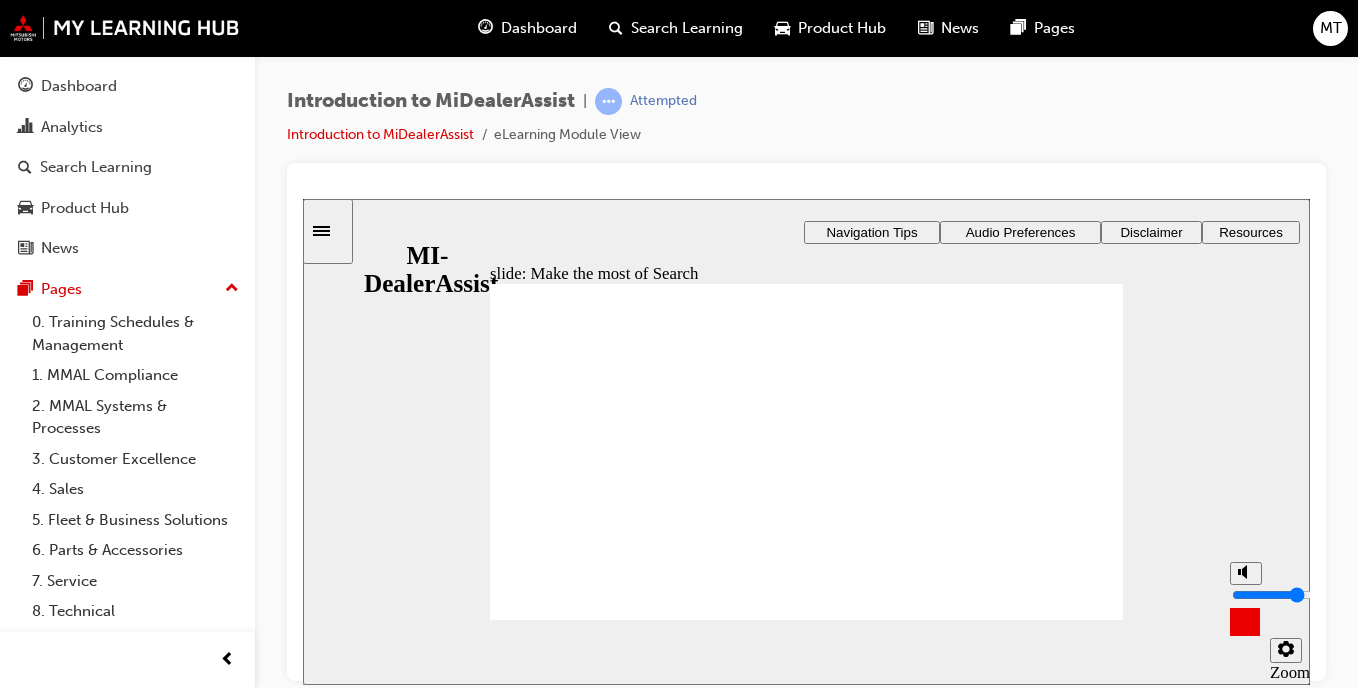 type on "5" 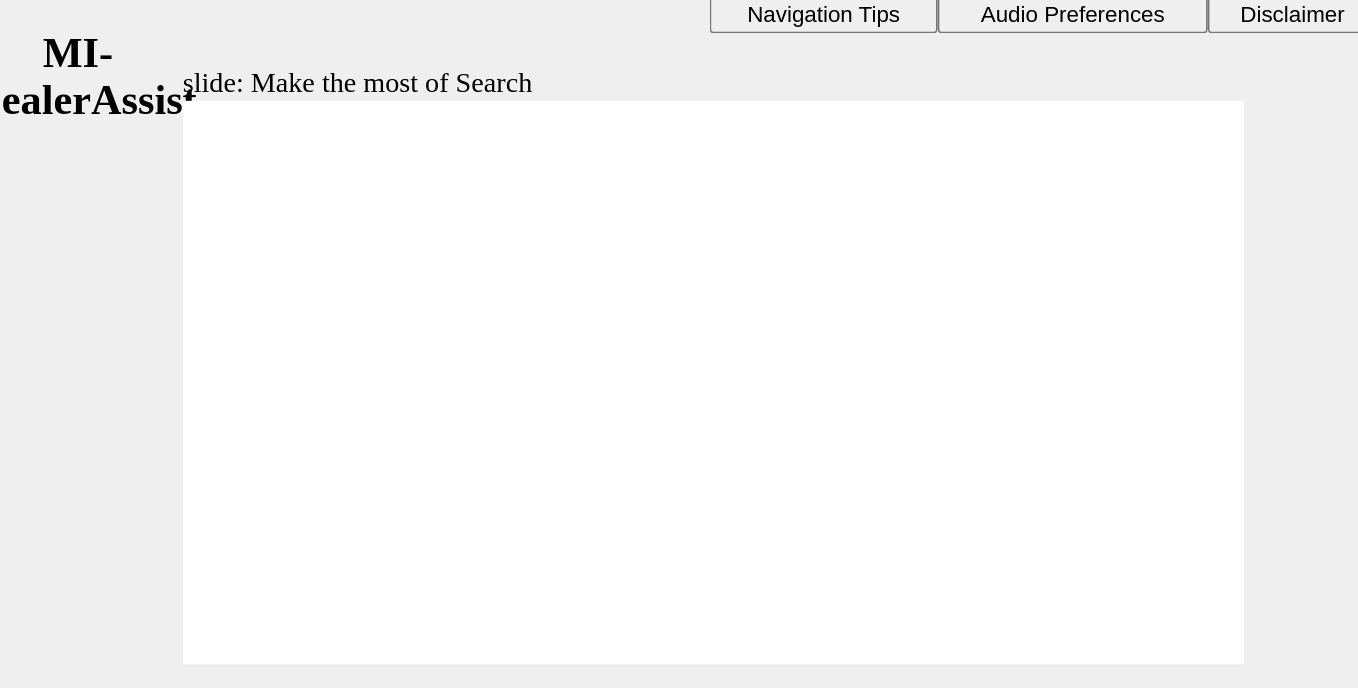 click 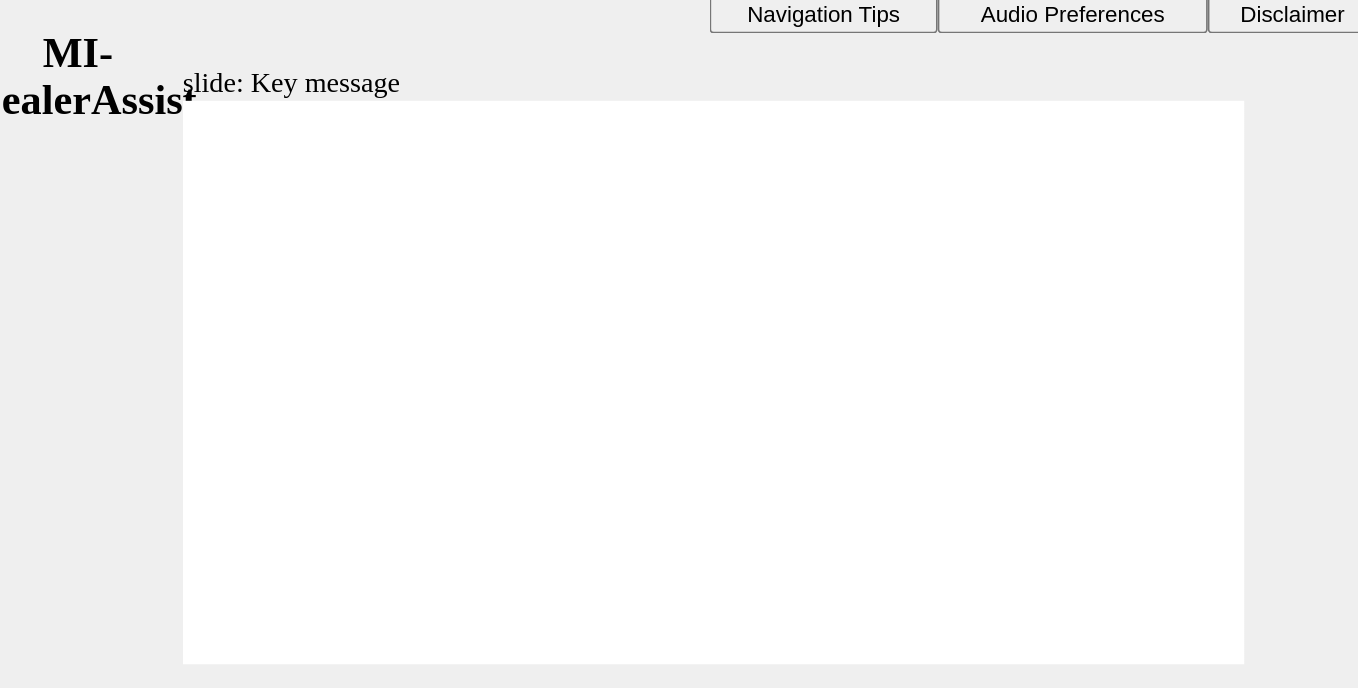 drag, startPoint x: 300, startPoint y: 190, endPoint x: 550, endPoint y: 195, distance: 250.04999 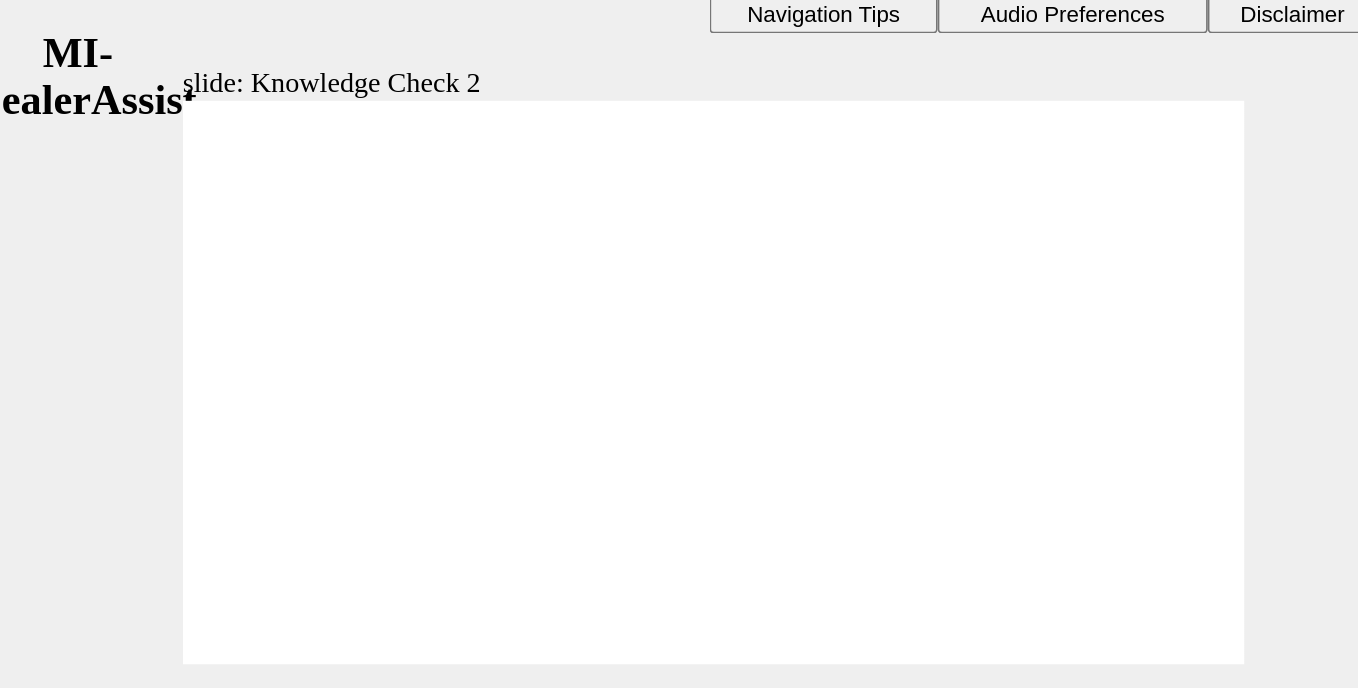 click 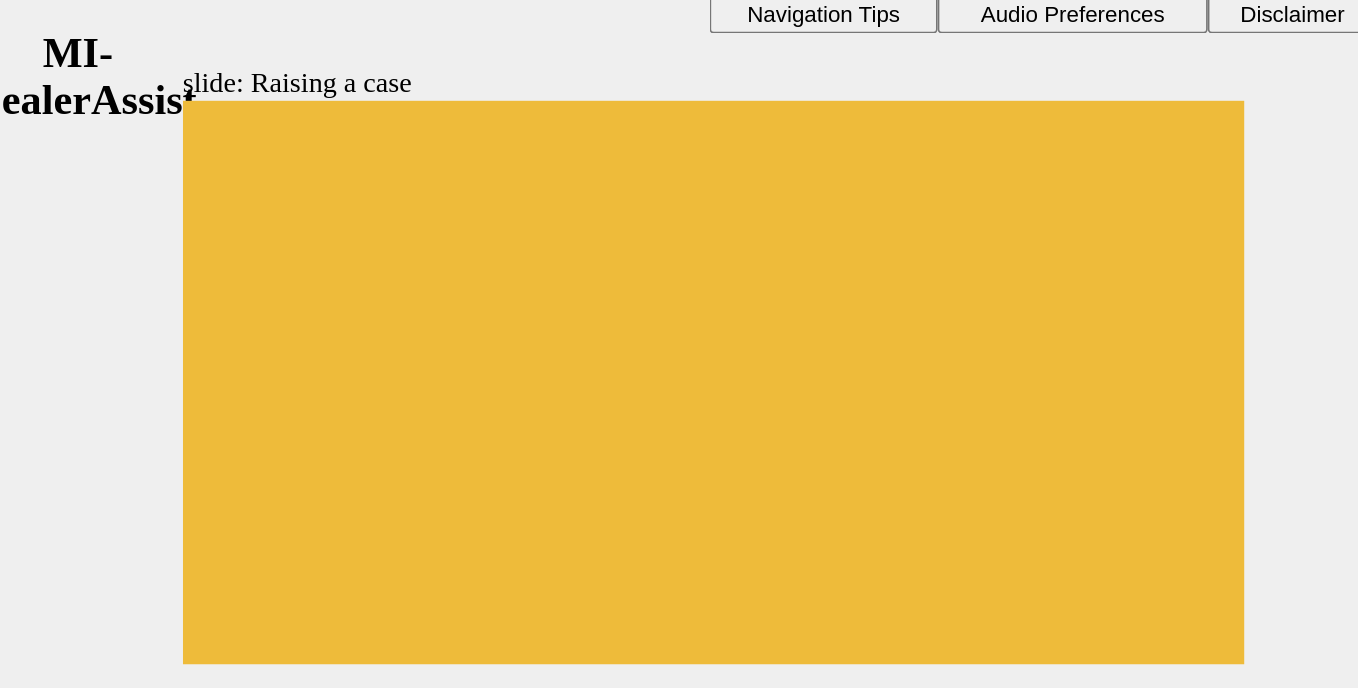 click 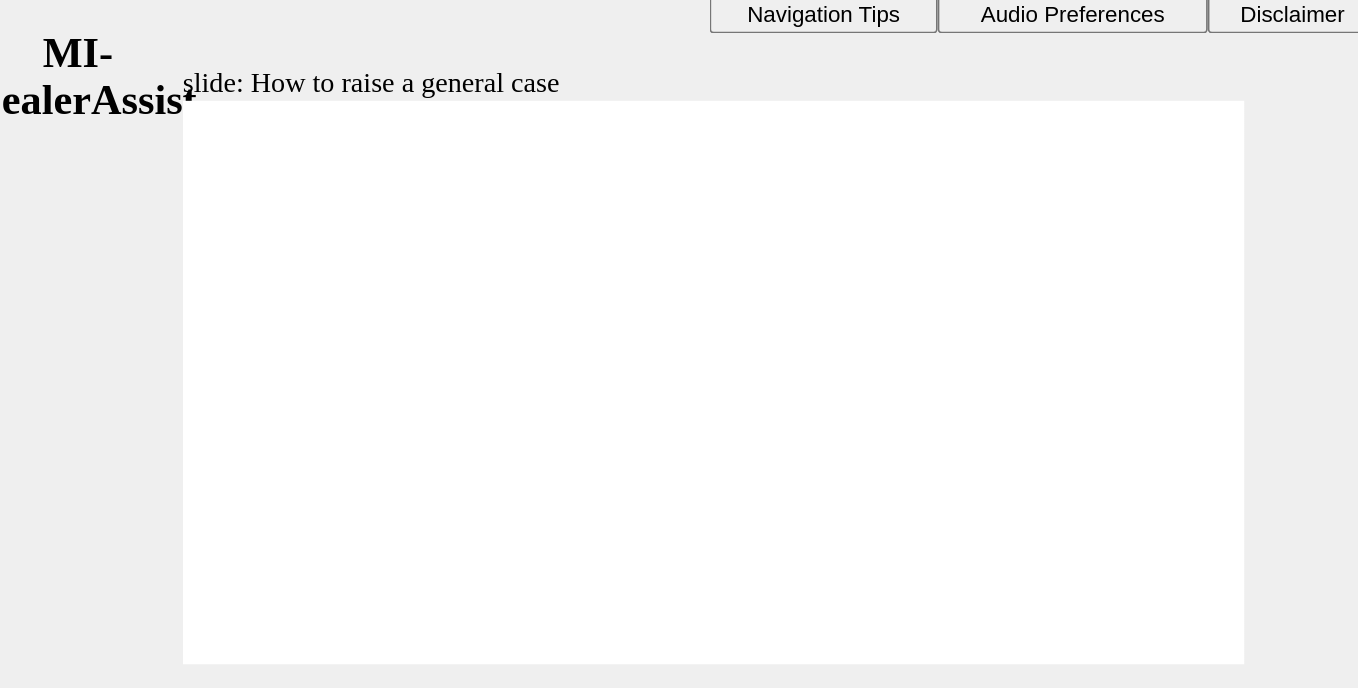 click 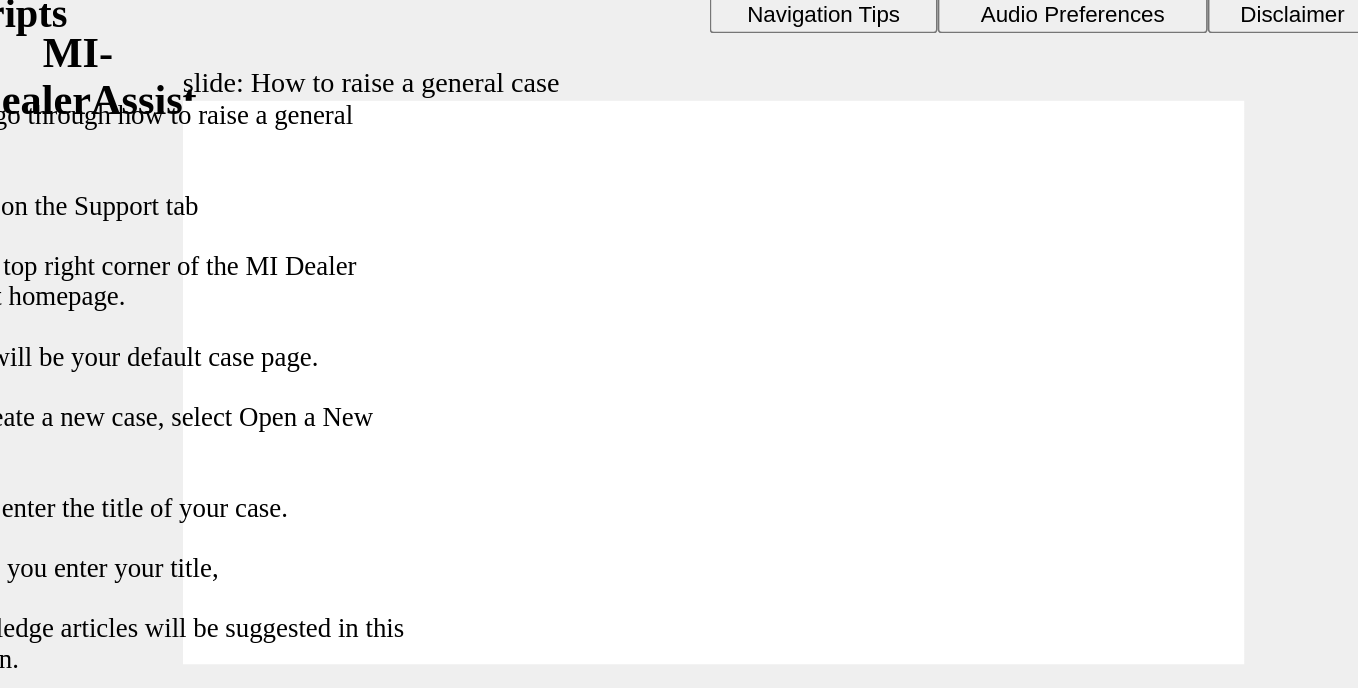 click 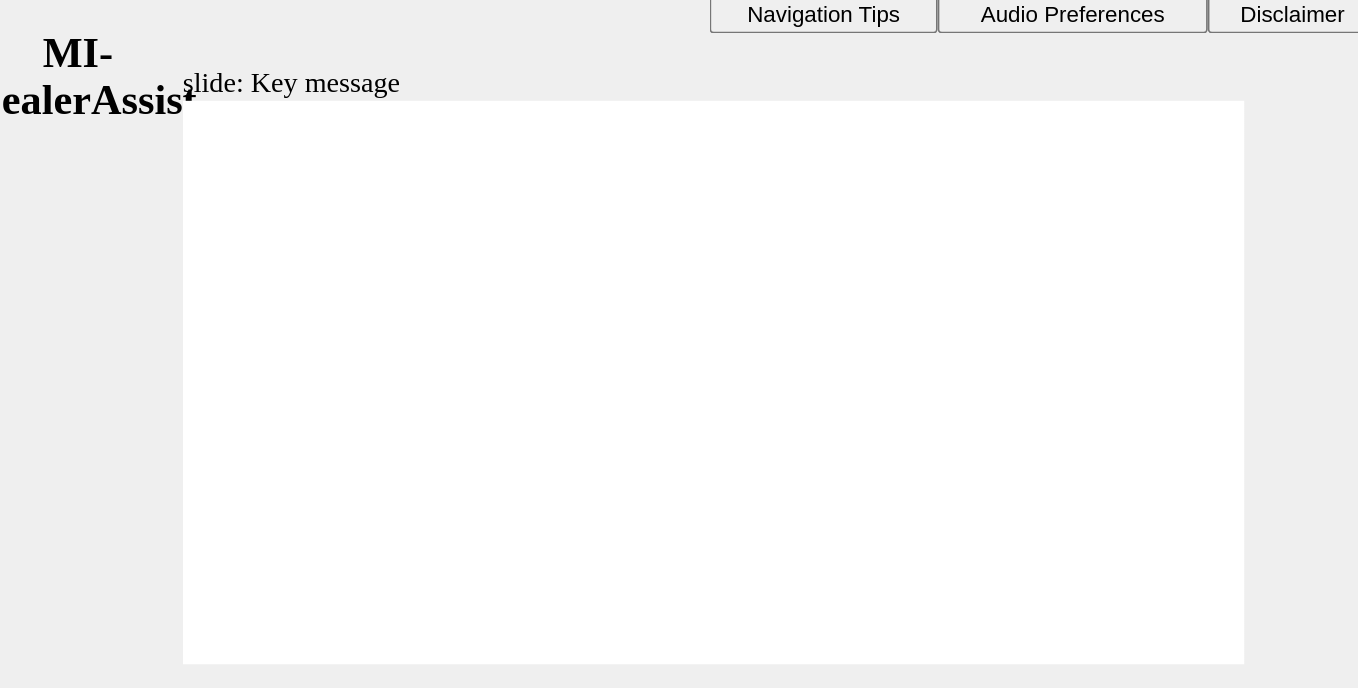 click 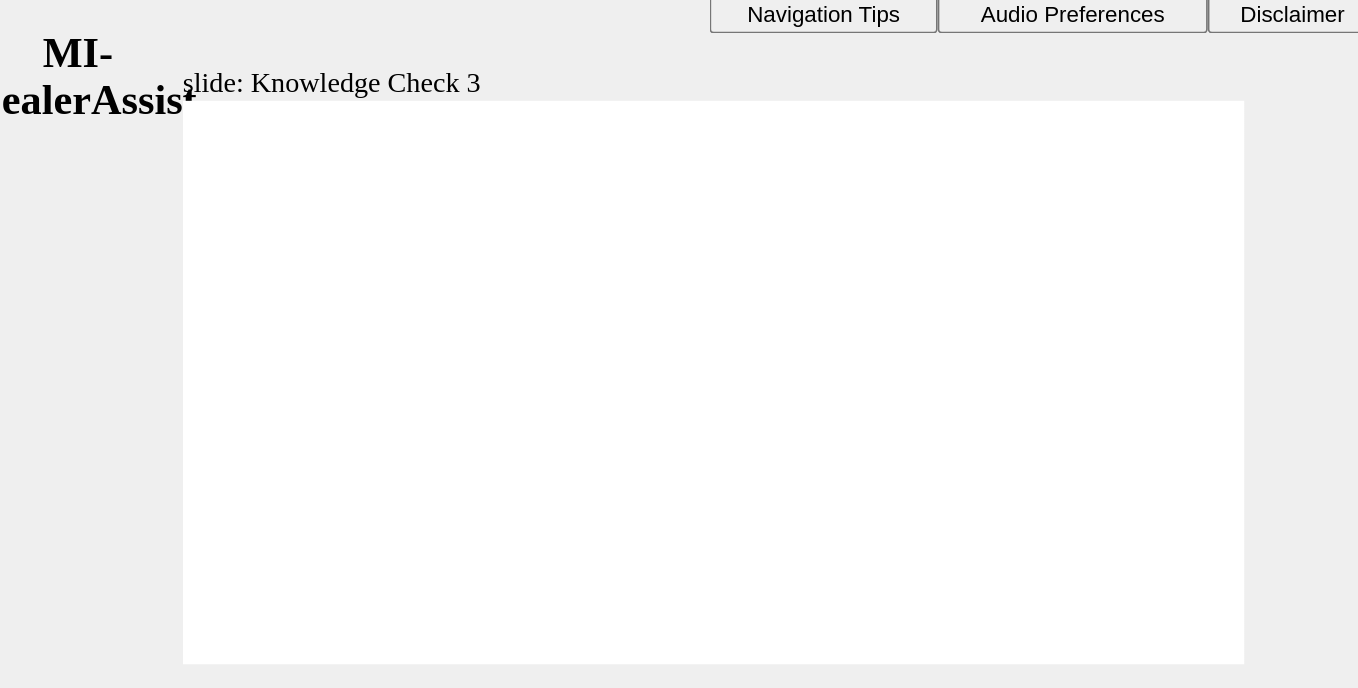 click 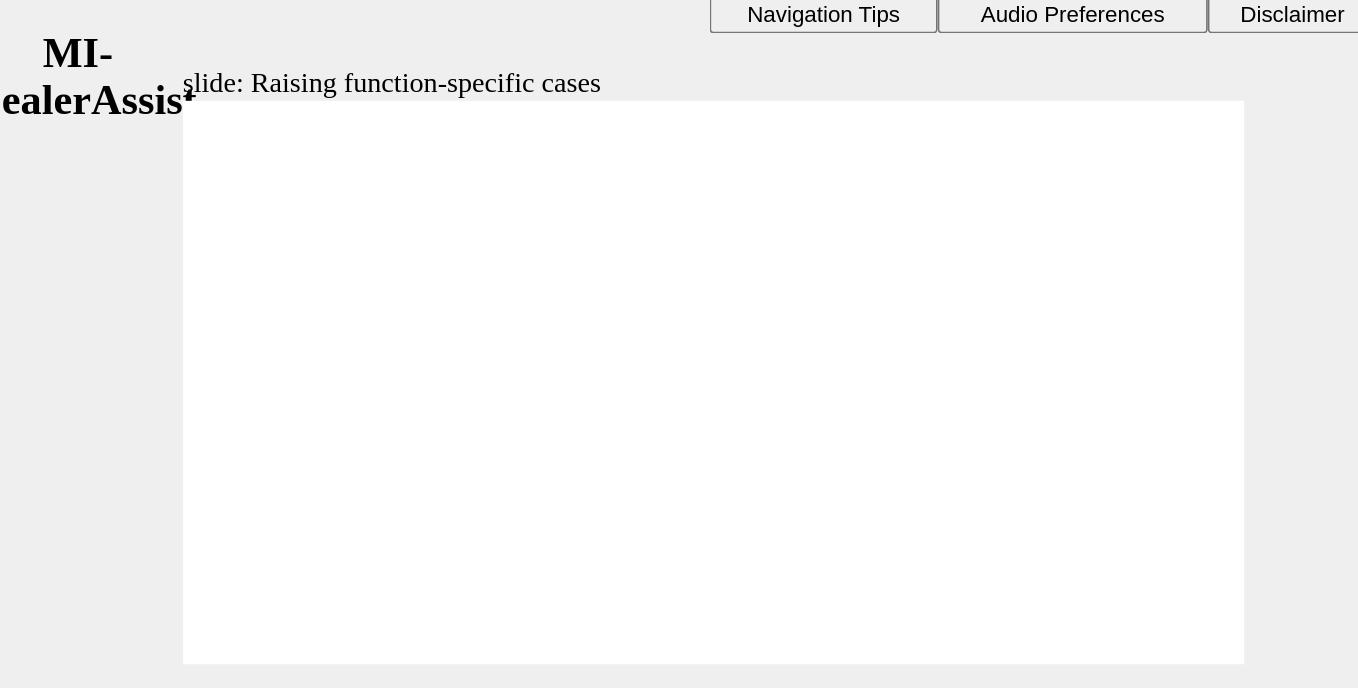 click 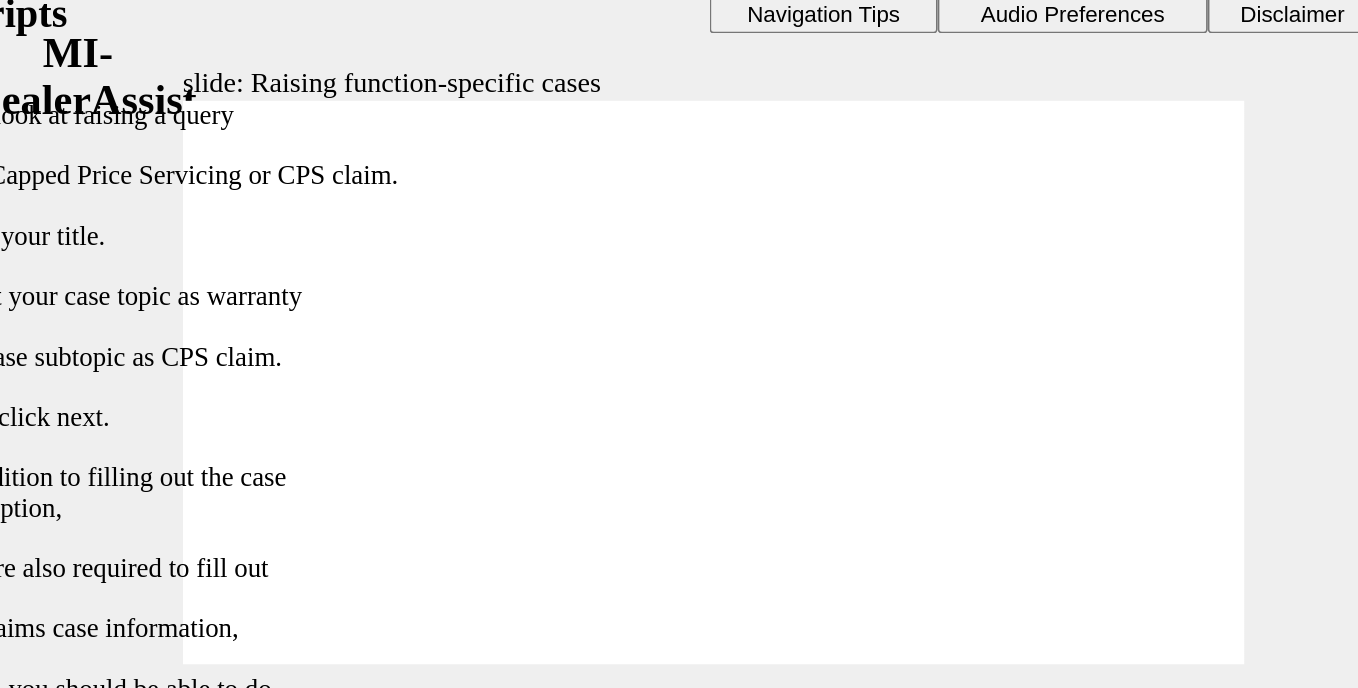 click 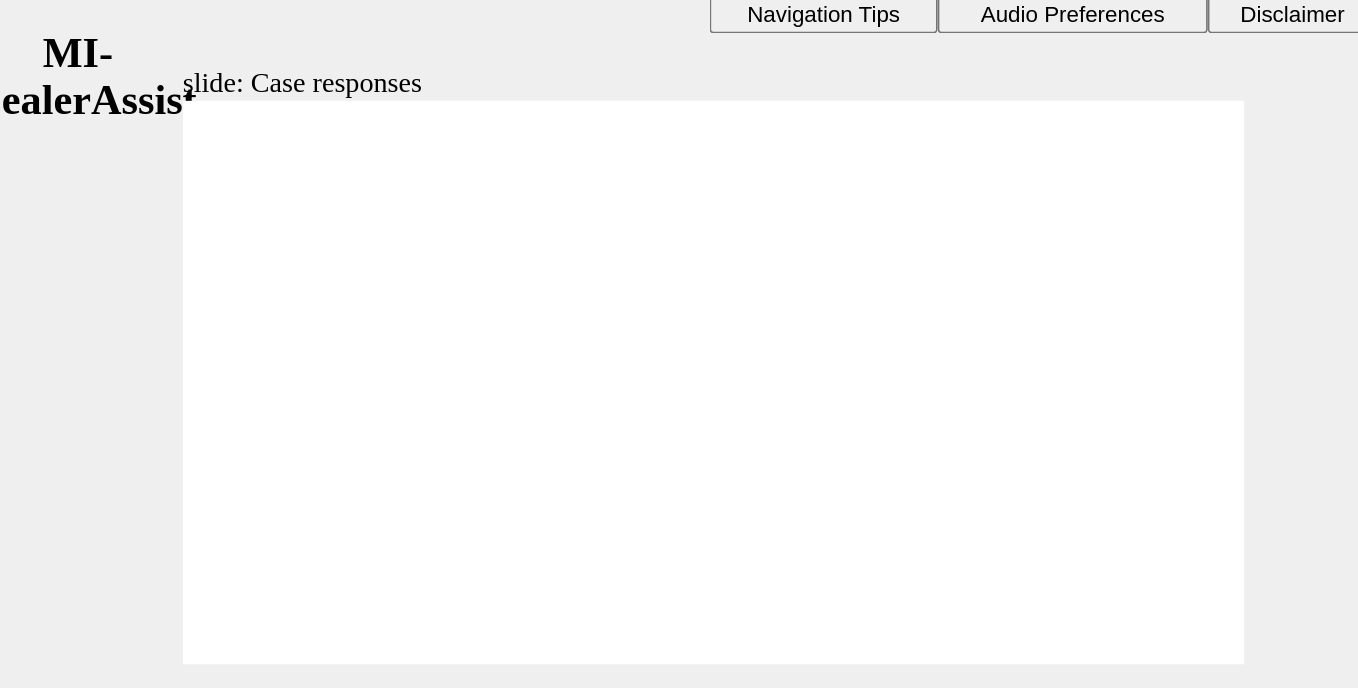 scroll, scrollTop: 0, scrollLeft: 0, axis: both 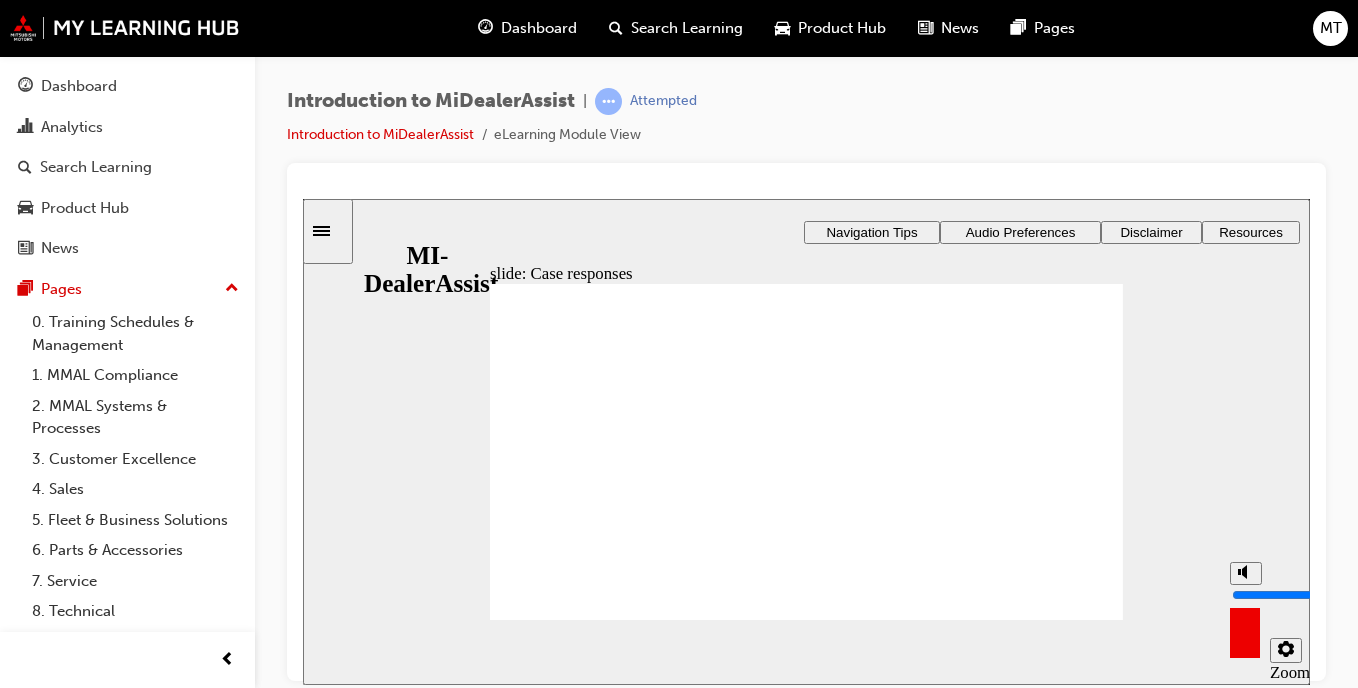 type on "9" 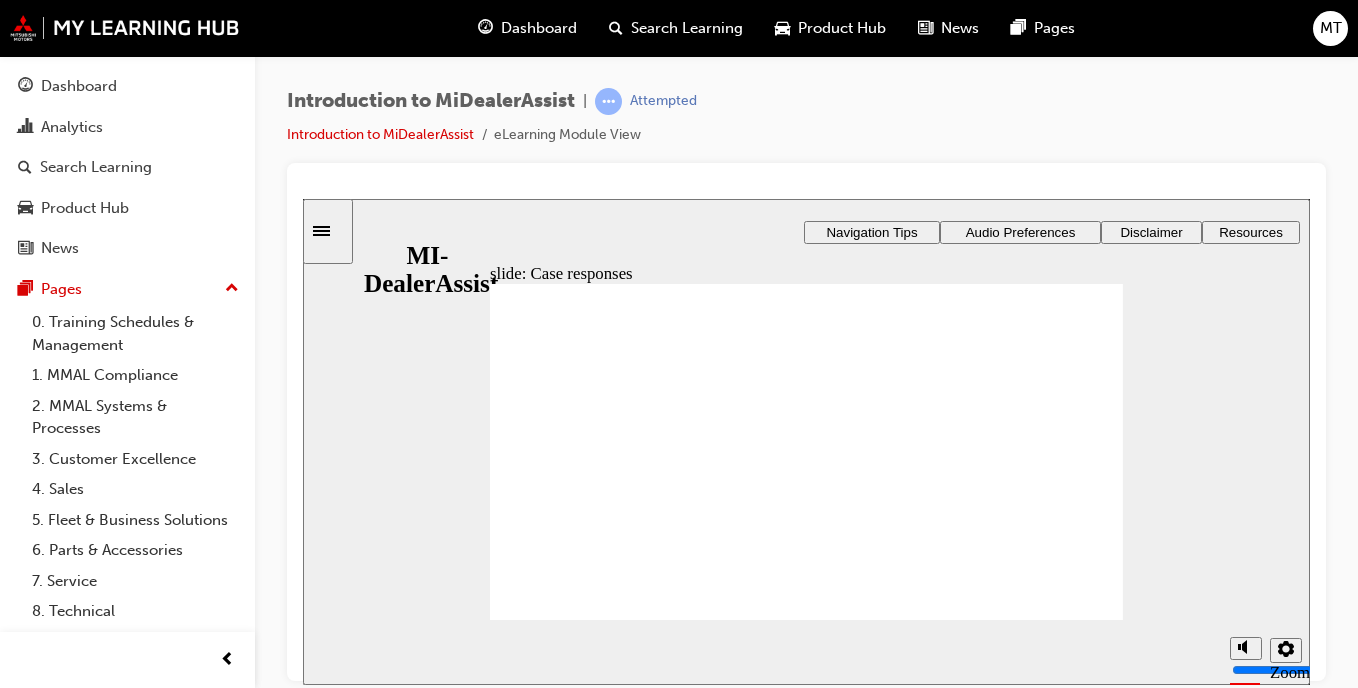 click on "slide: Case responses
Rectangle 1 Rectangle 3 Rectangle 1 Case  responses Once you have submitted a case, please allow sufficient time to receive a response (target response times are listed on the case form). If the target response time passes and you haven’t heard from the relevant team, they will receive an automated email as a reminder.  If you perceive that cases are not being responded to in a timely manner, please get in contact with your Regional Representative as you usually would. Some cases may also require extra attention from your end. To see the cases that are waiting for a response from  you , head to the  Cases Awaiting Input  section of MI-DealerAssist homepage and look for cases with the status  Waiting For Details .  If you would like to review the instructions on where to find this section, please rewatch our video on  Navigating around the homepage .           Rectangle 3 Click  Next  to continue. Round Same Side Corner 2 Back Back Rectangle 1 Oval 1 Back Rectangle 1 Next ." at bounding box center (806, 441) 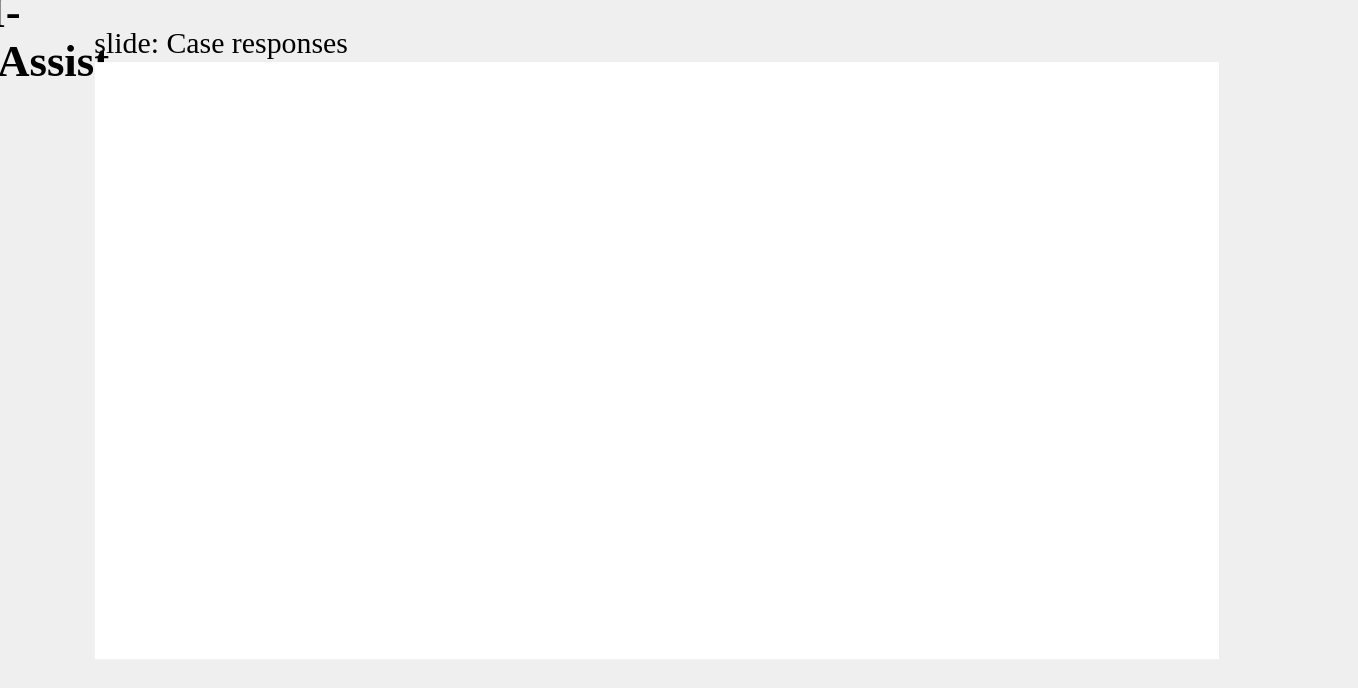 click 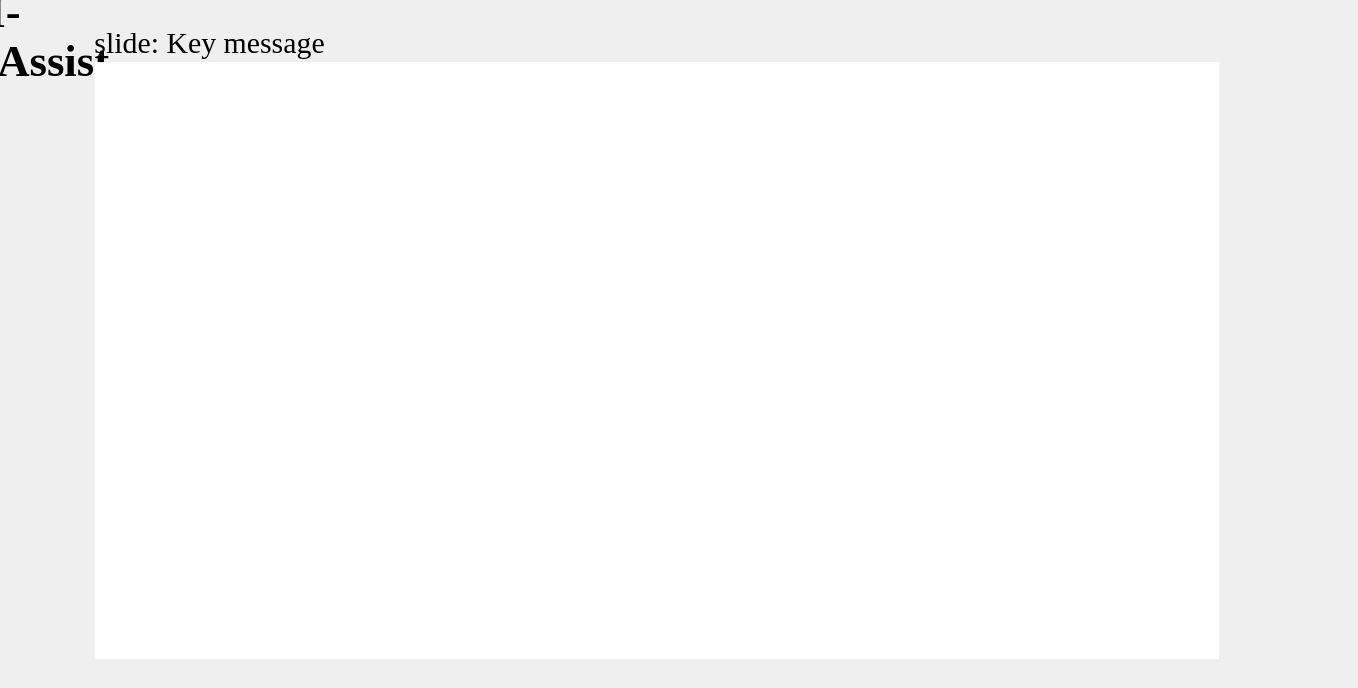 click 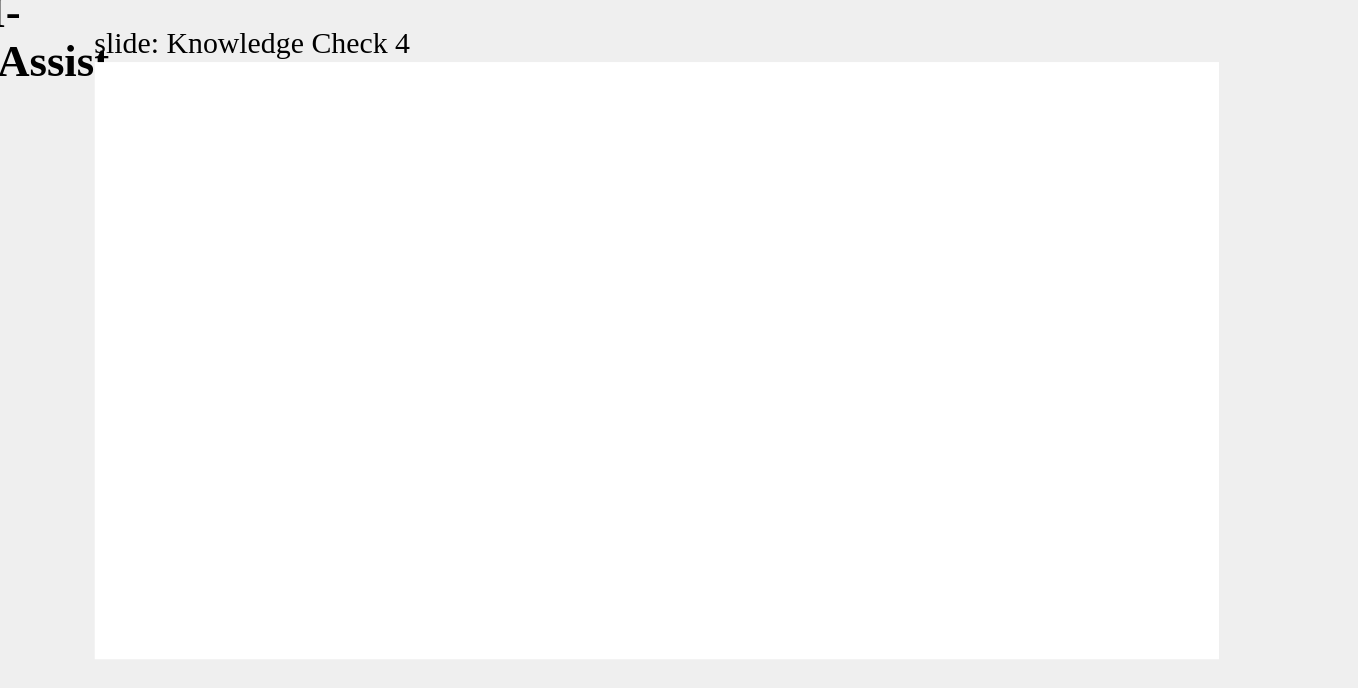 click 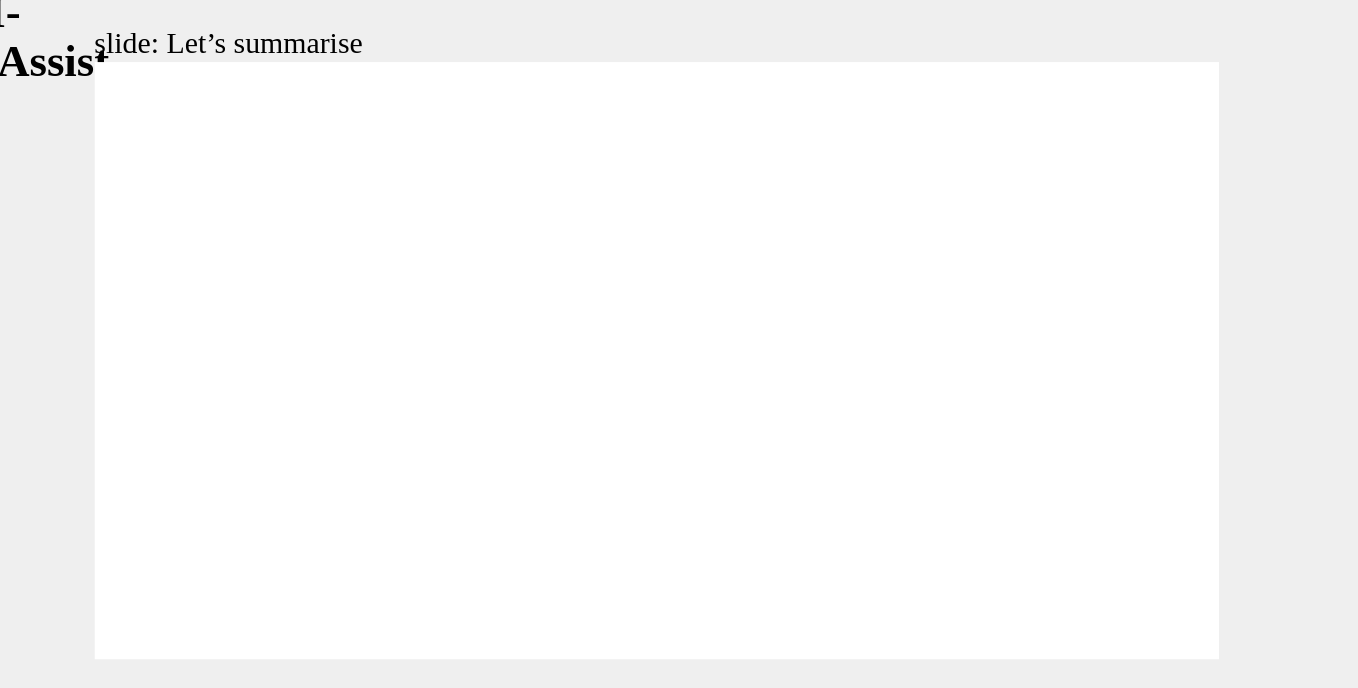 click 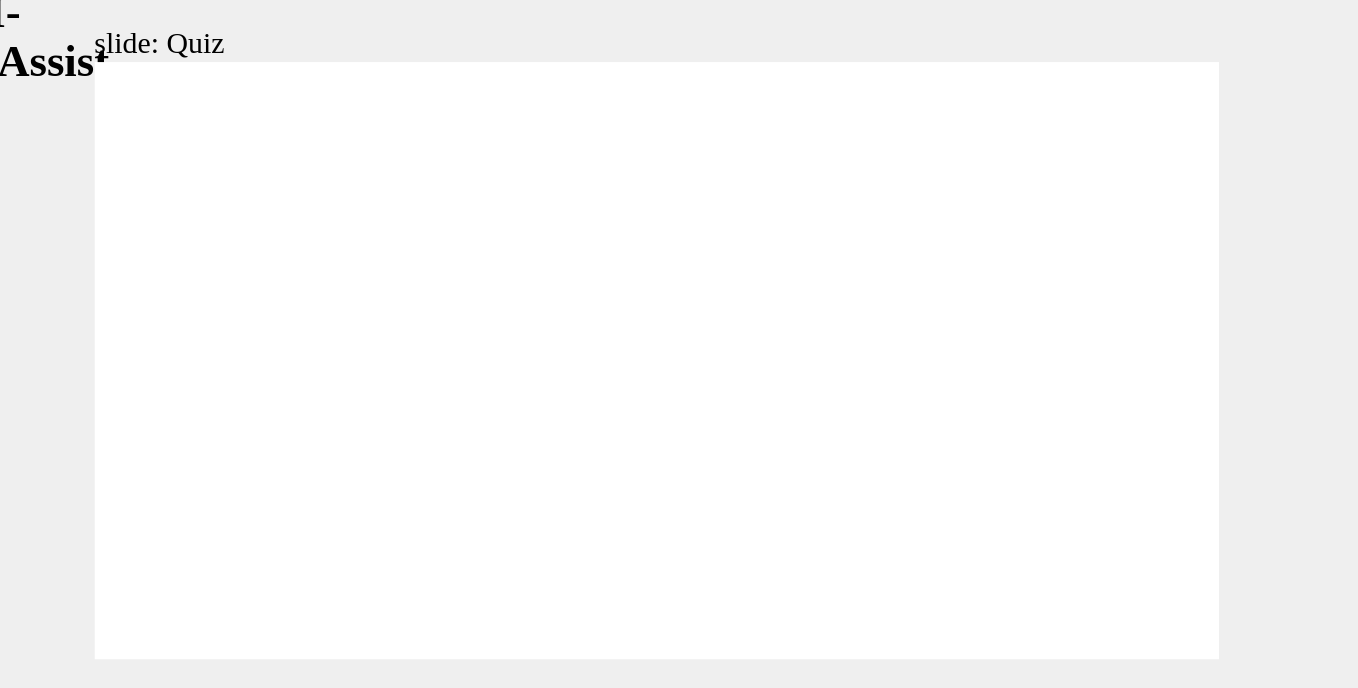click 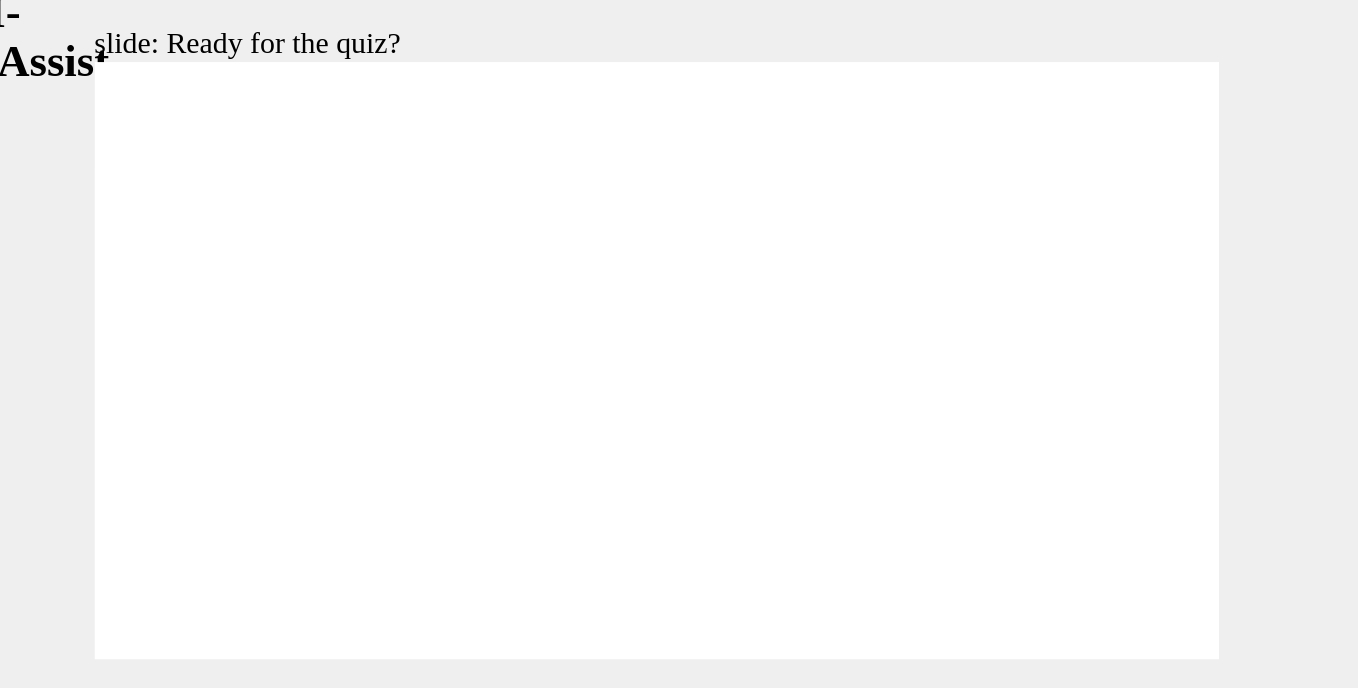 click at bounding box center [265, 891] 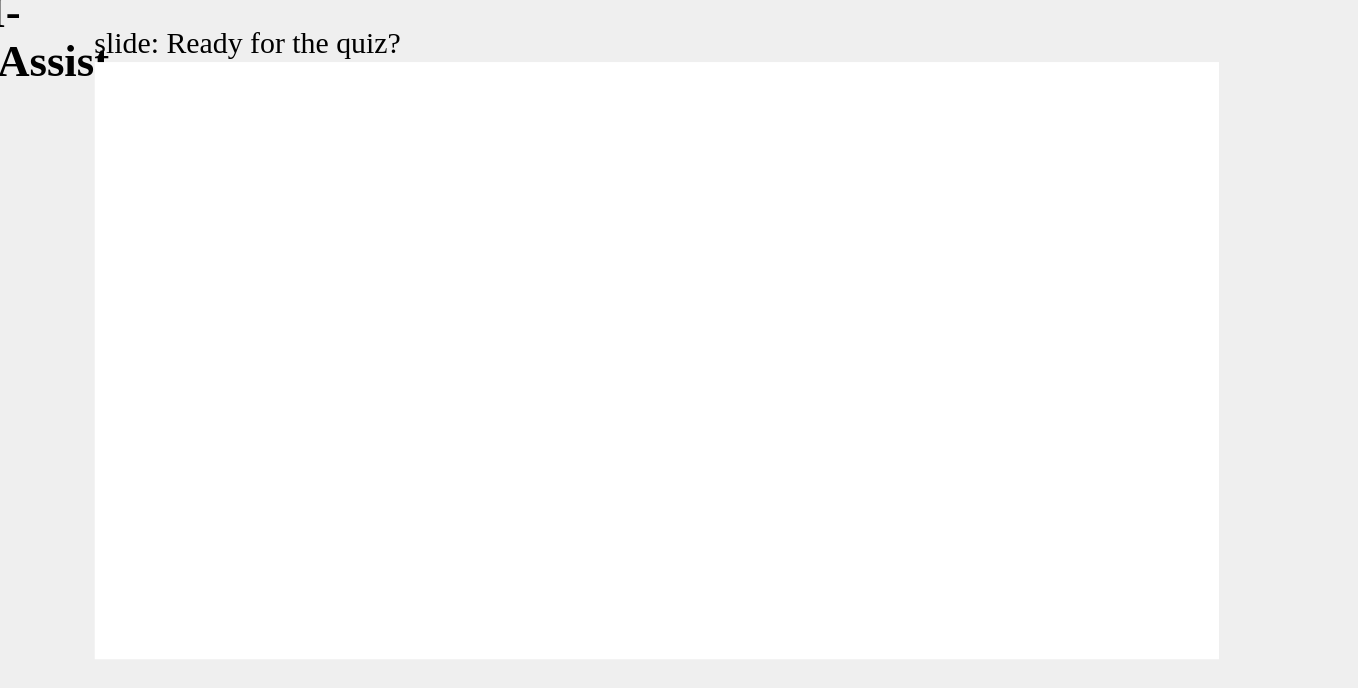 click 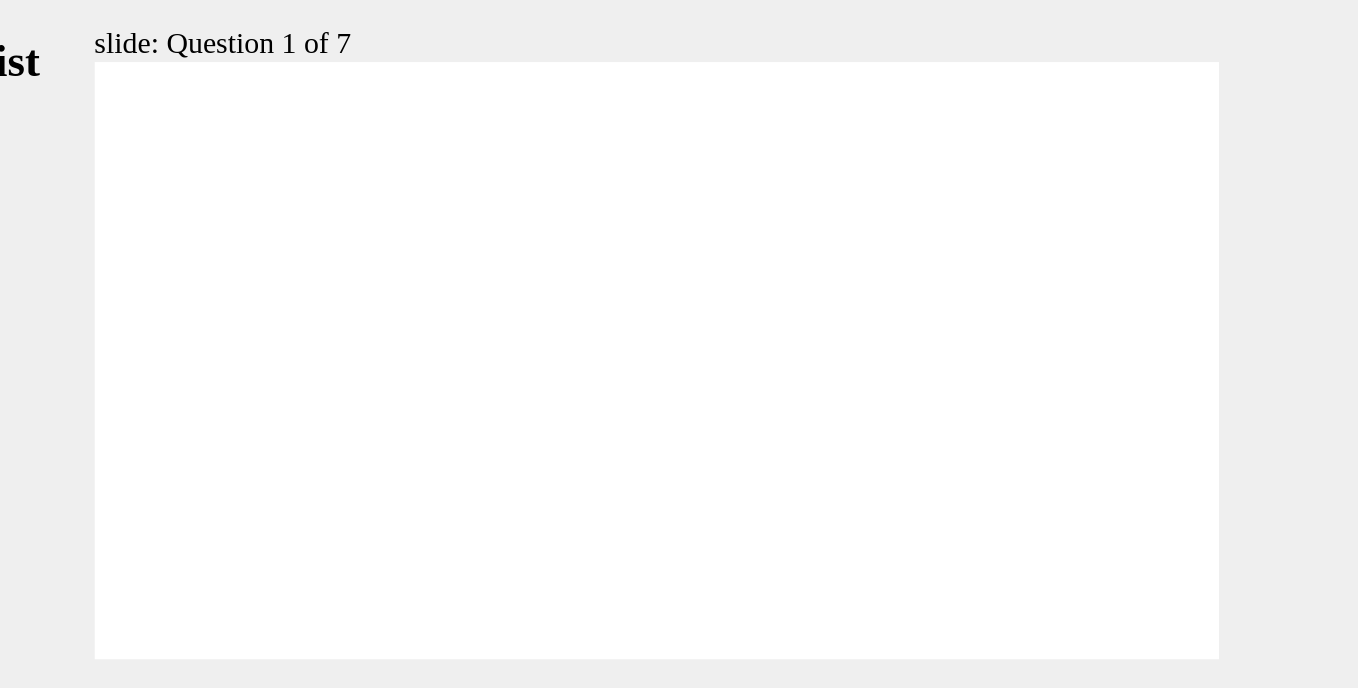 click 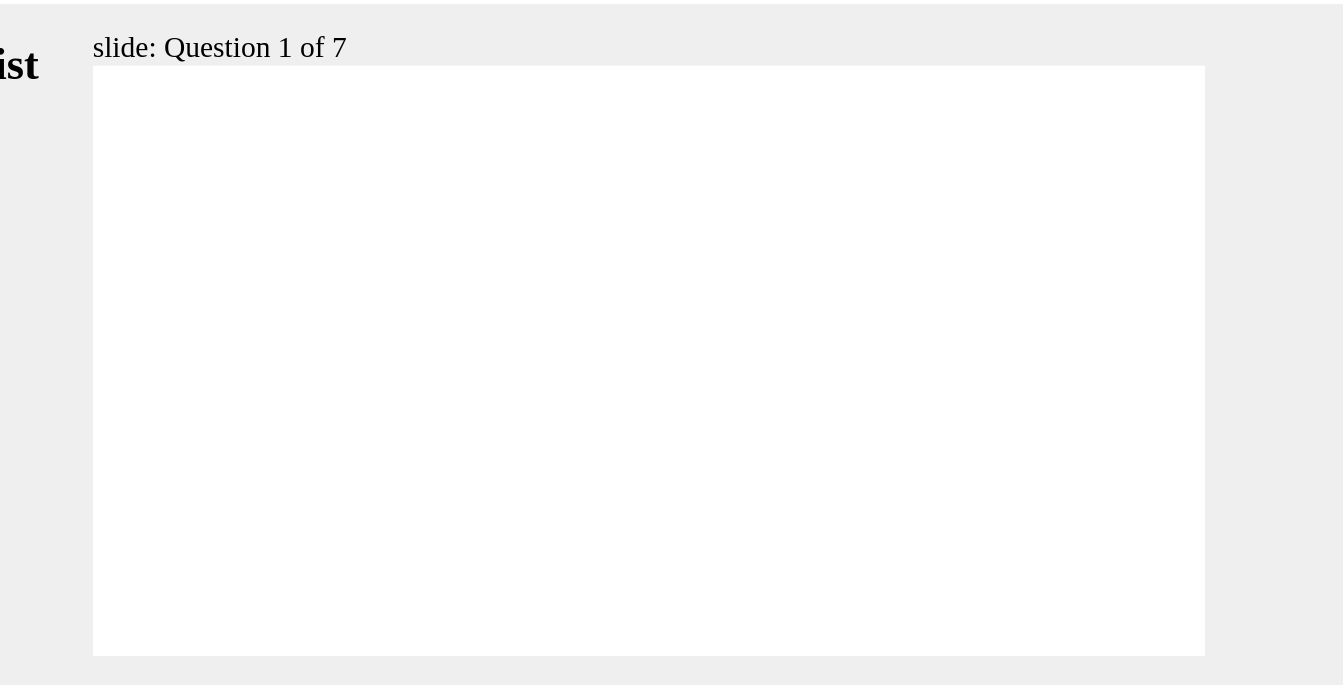 scroll, scrollTop: 19, scrollLeft: 0, axis: vertical 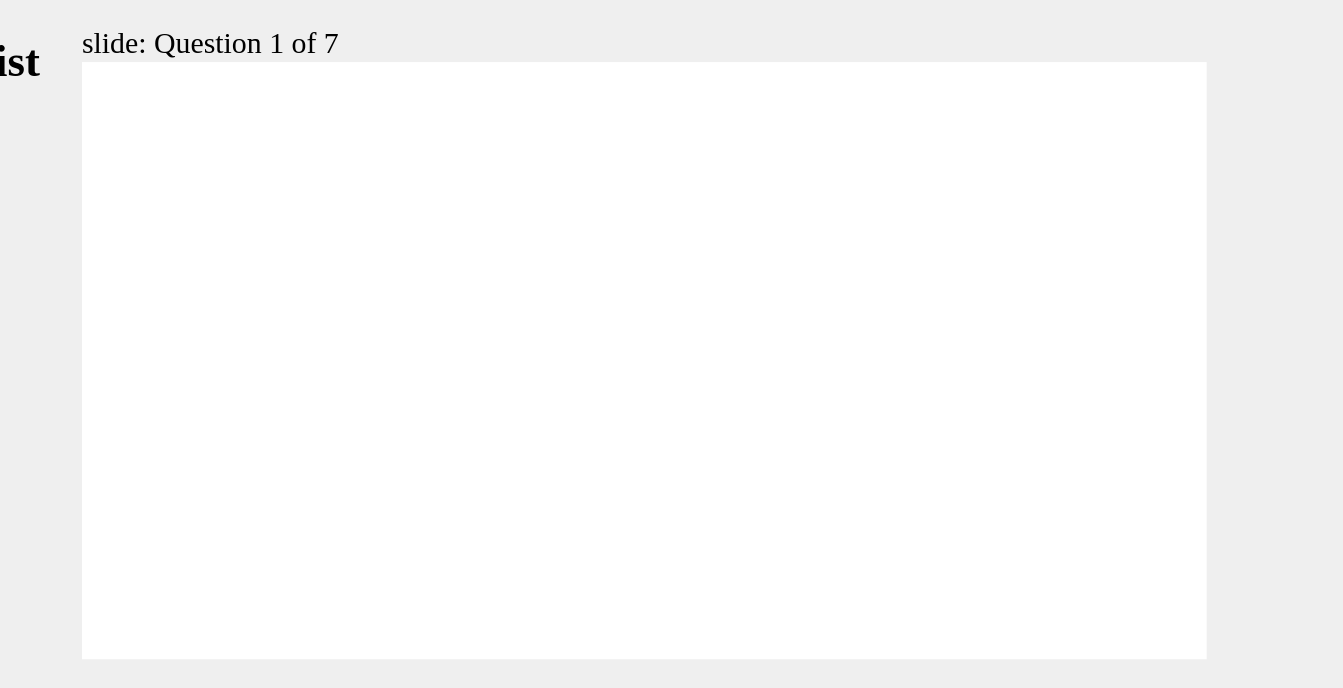 click 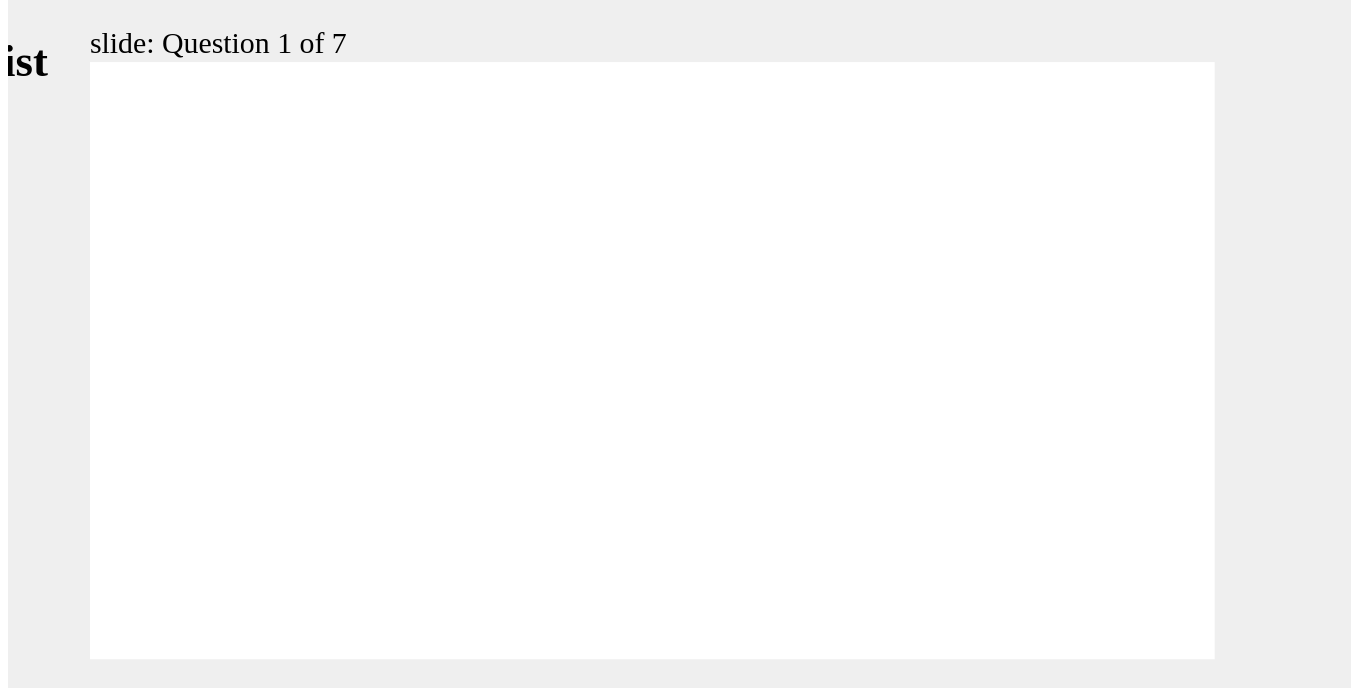 scroll, scrollTop: 0, scrollLeft: 0, axis: both 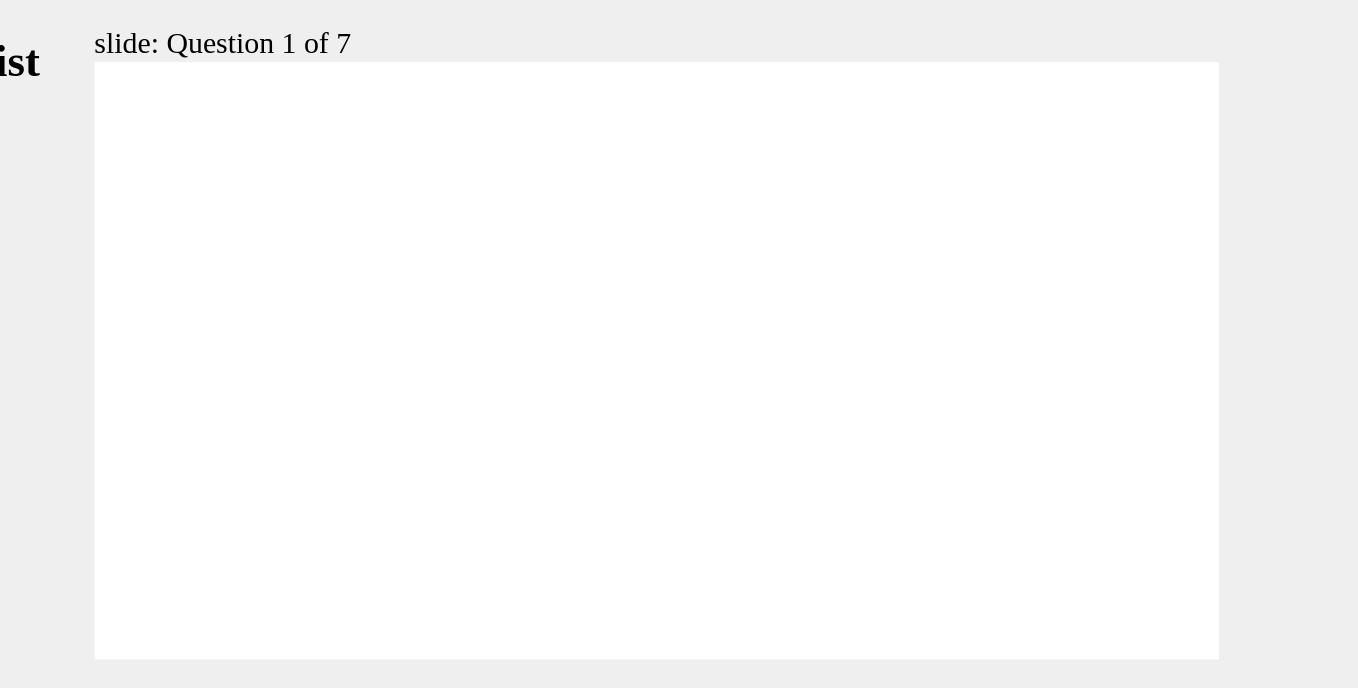 click 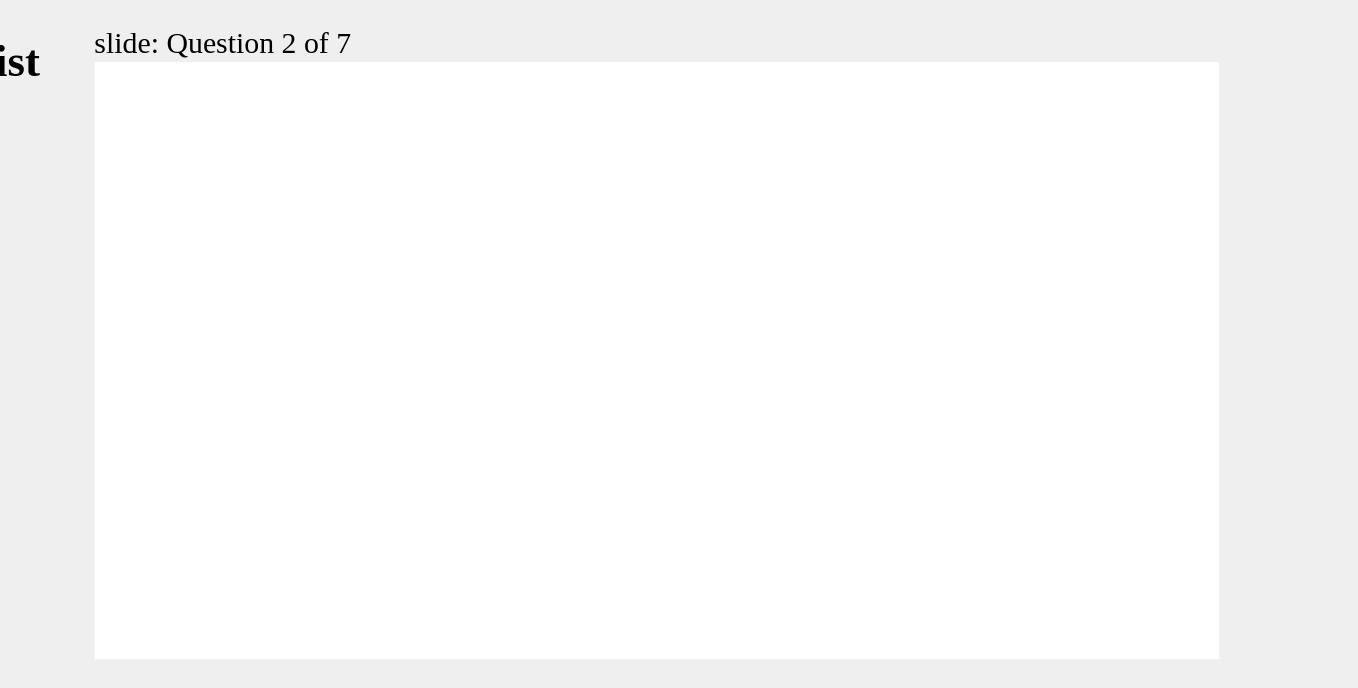 click 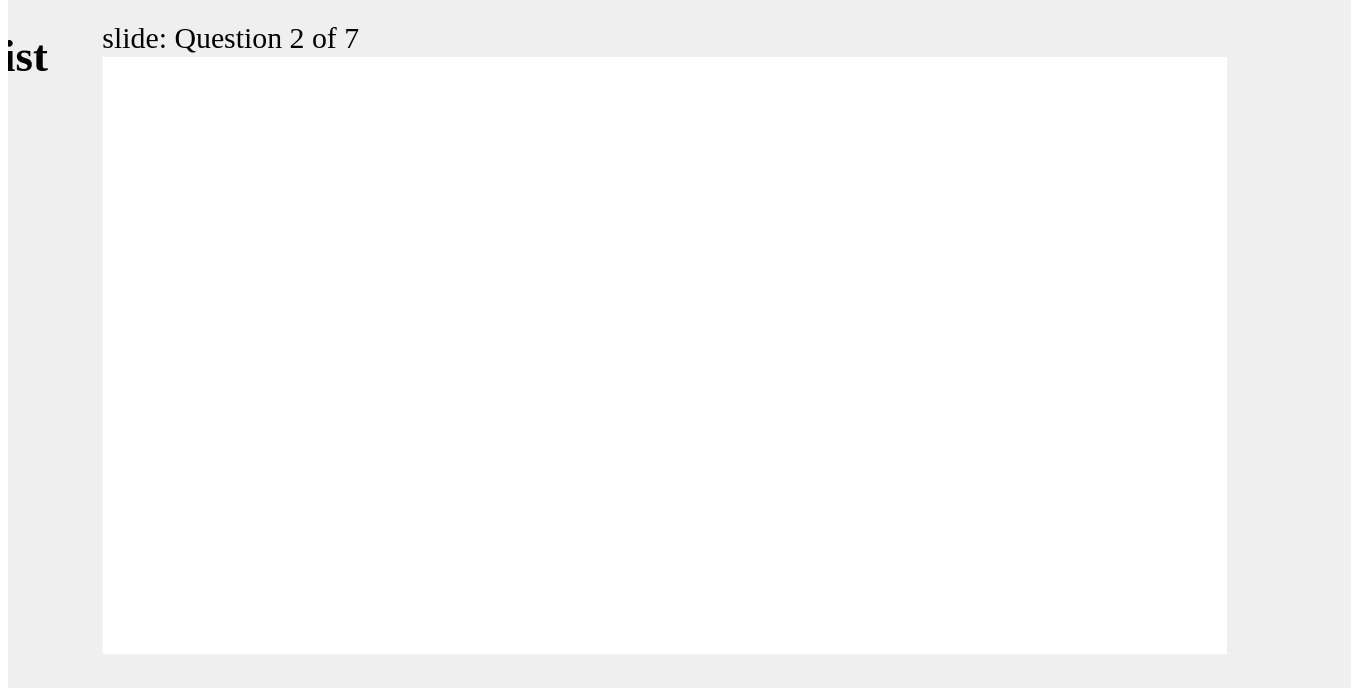 scroll, scrollTop: 0, scrollLeft: 0, axis: both 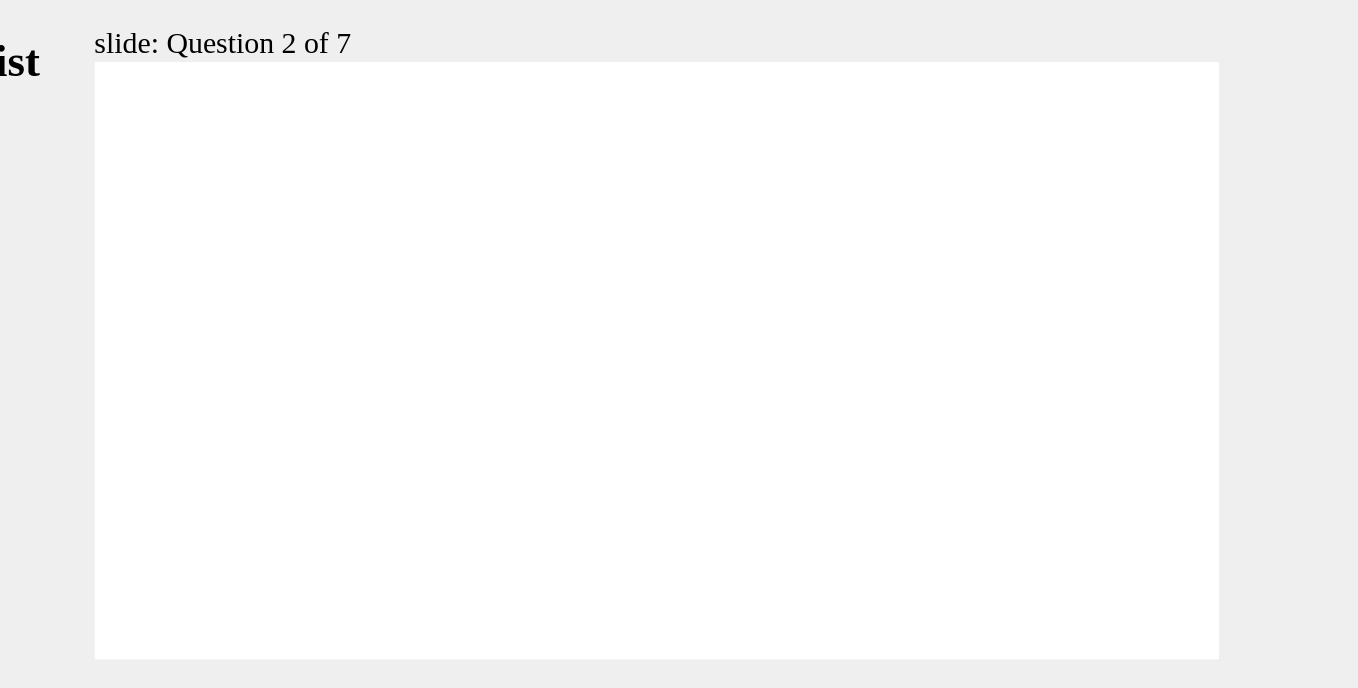 click 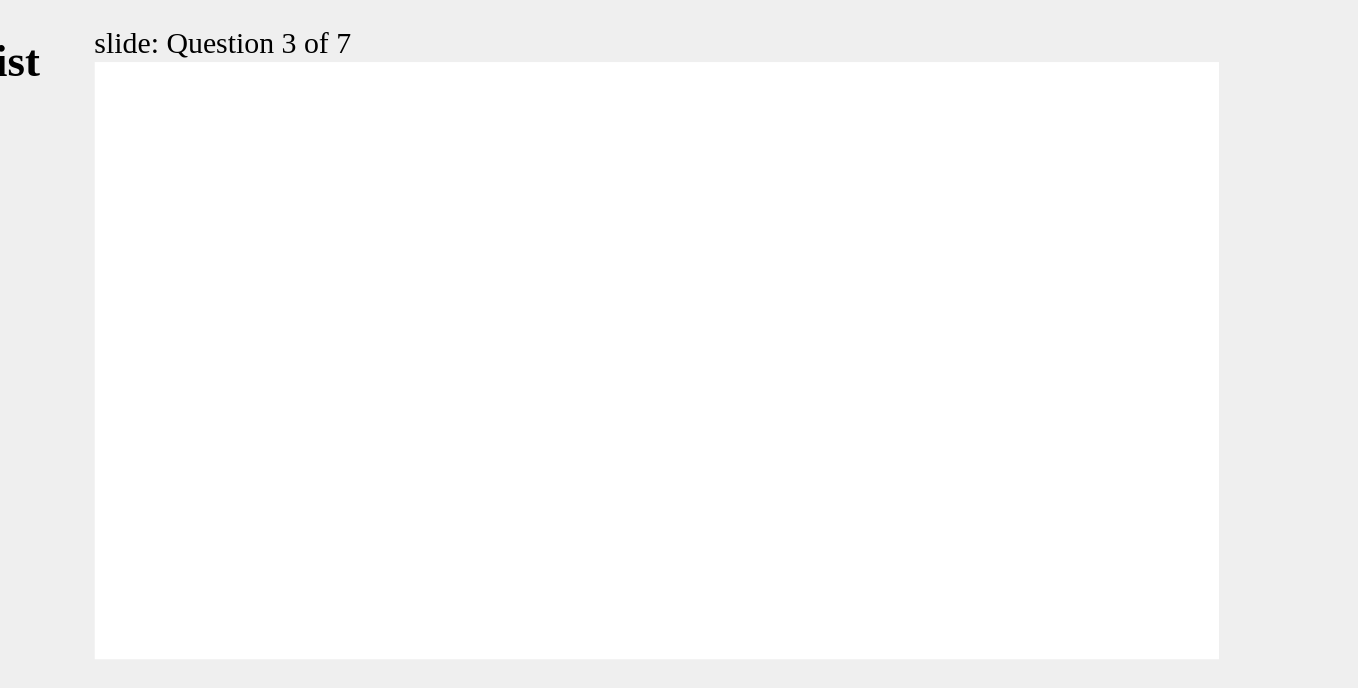 click 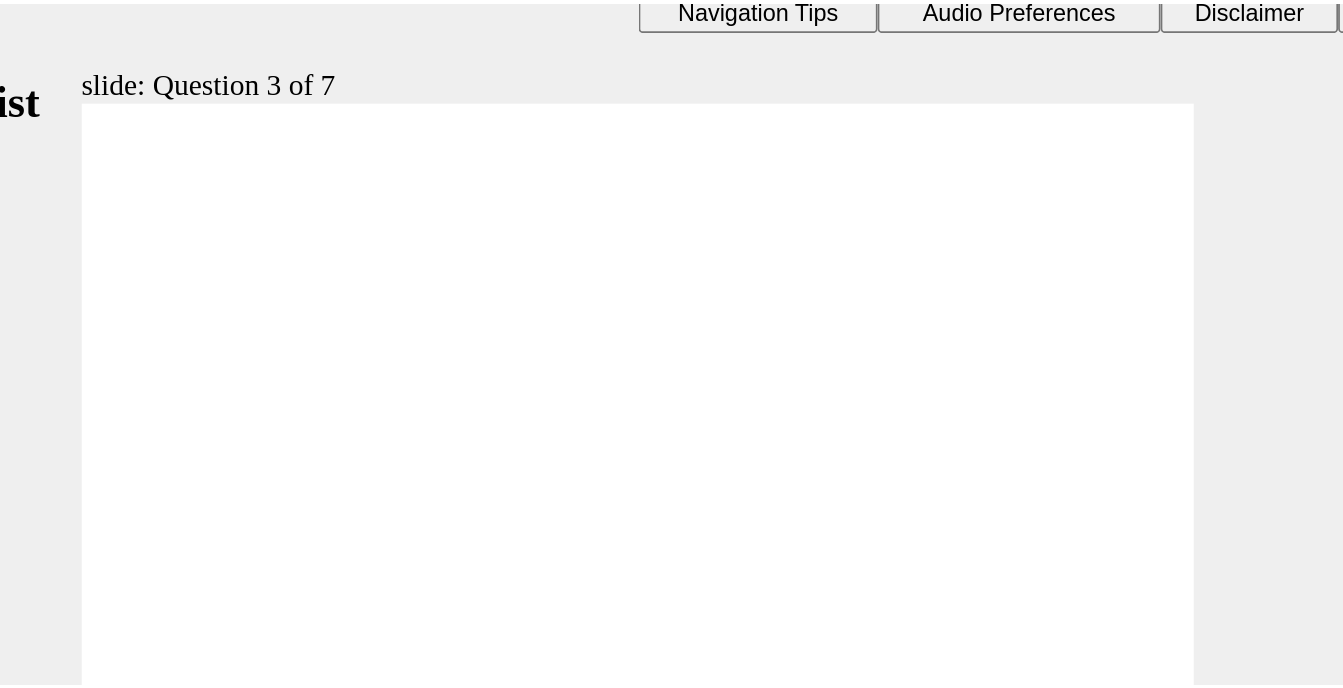 scroll, scrollTop: 19, scrollLeft: 0, axis: vertical 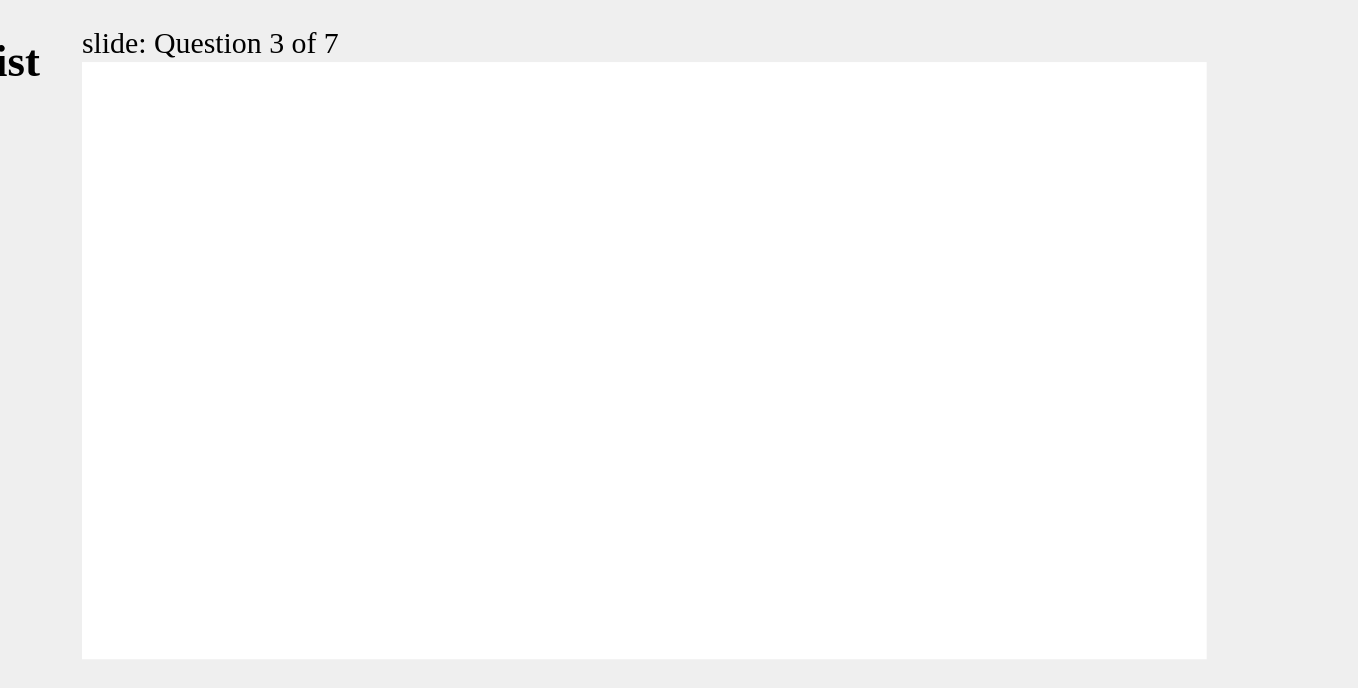 click 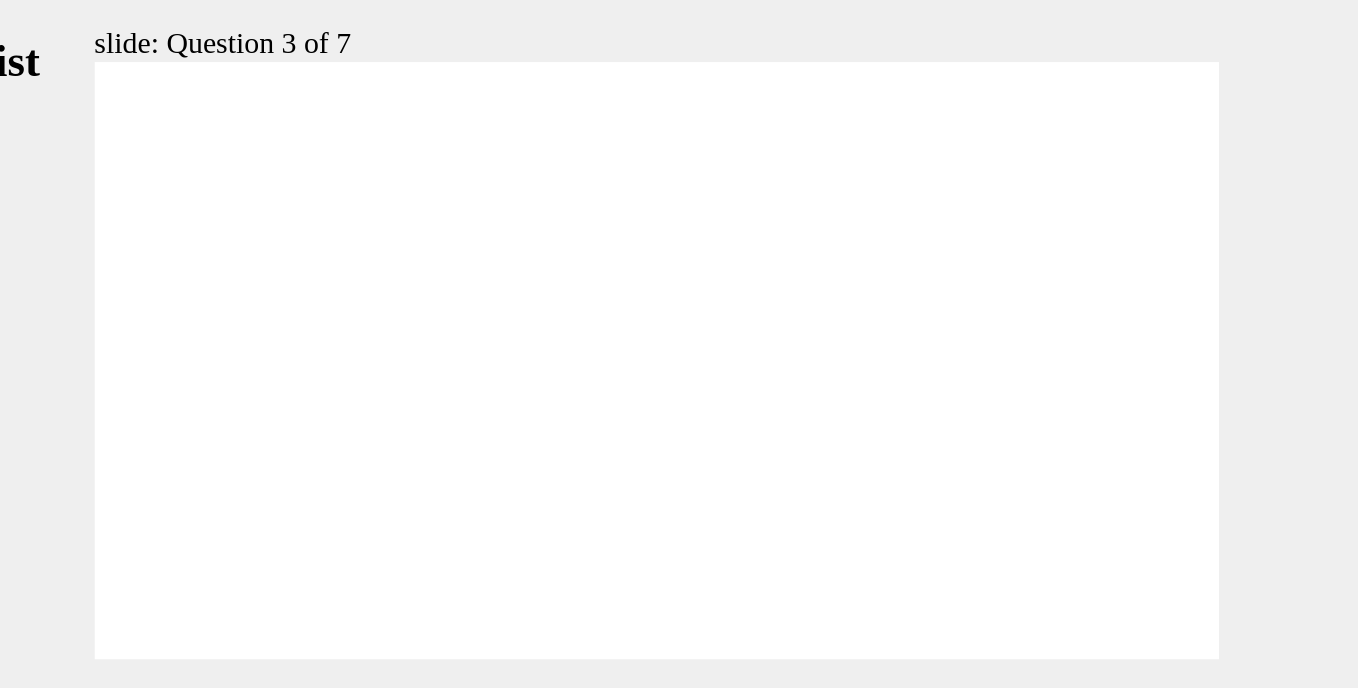 click 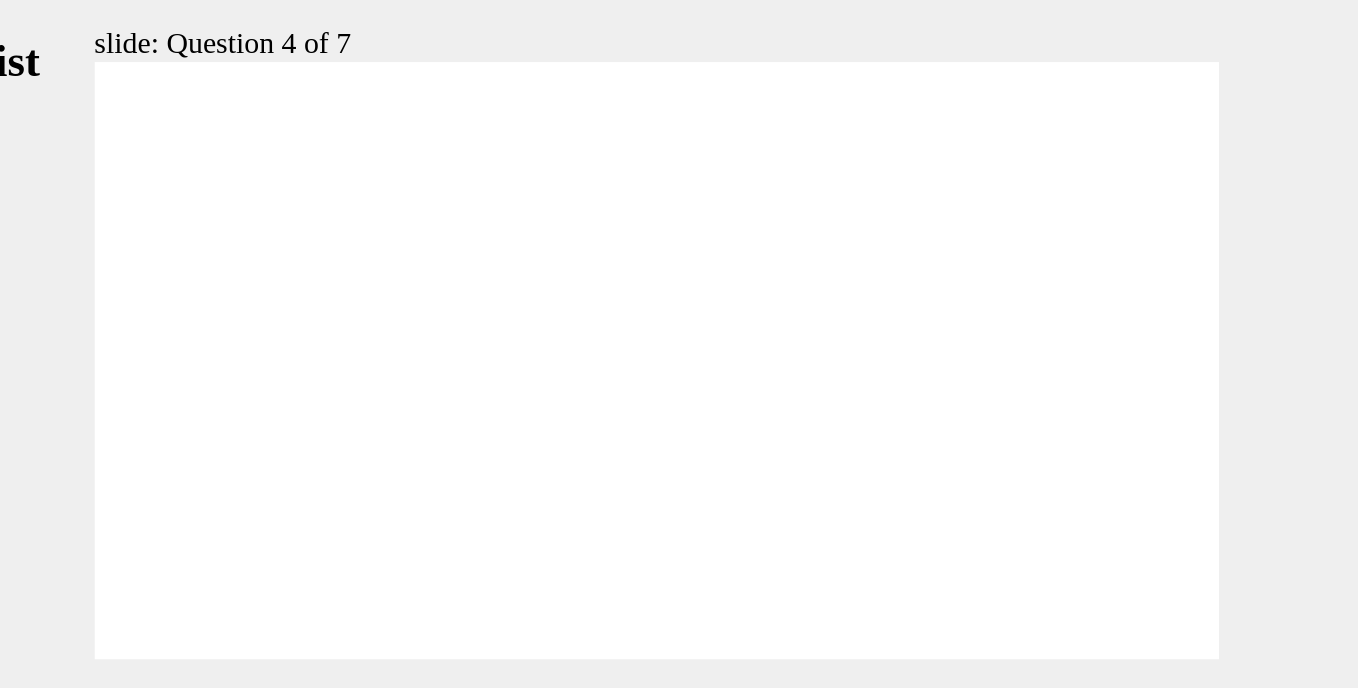 click 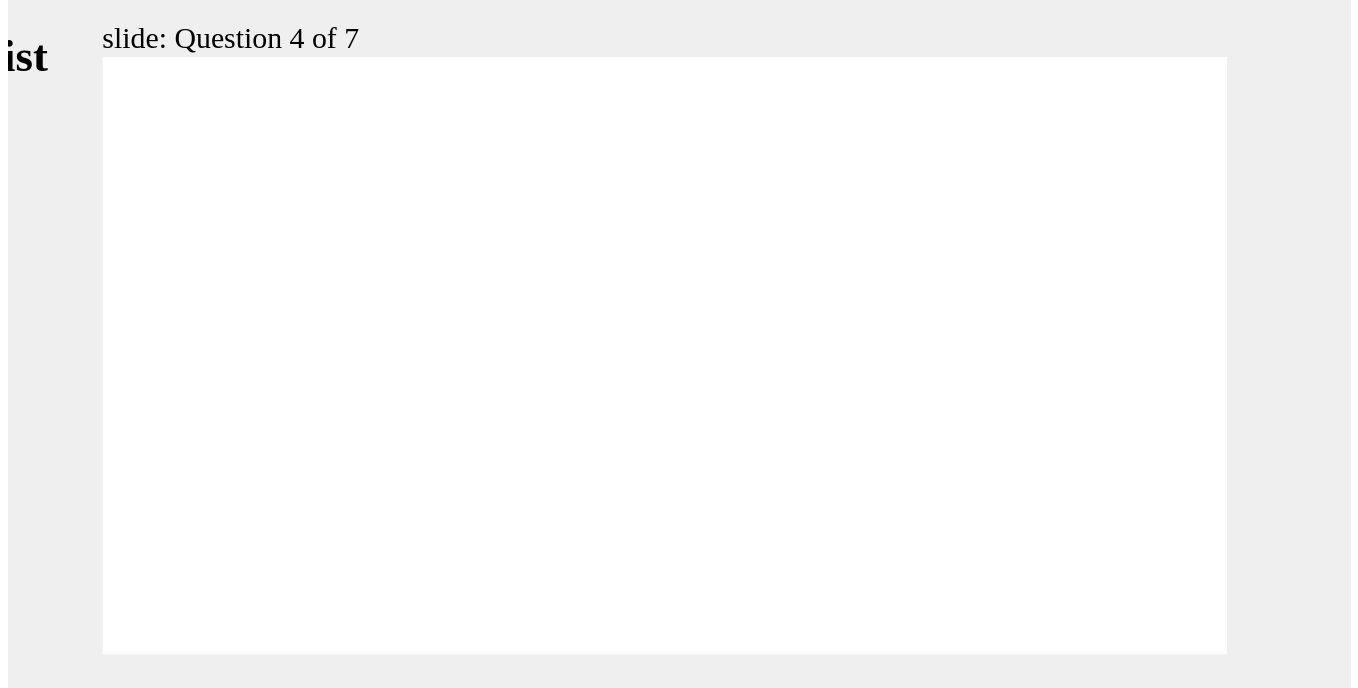 scroll, scrollTop: 0, scrollLeft: 0, axis: both 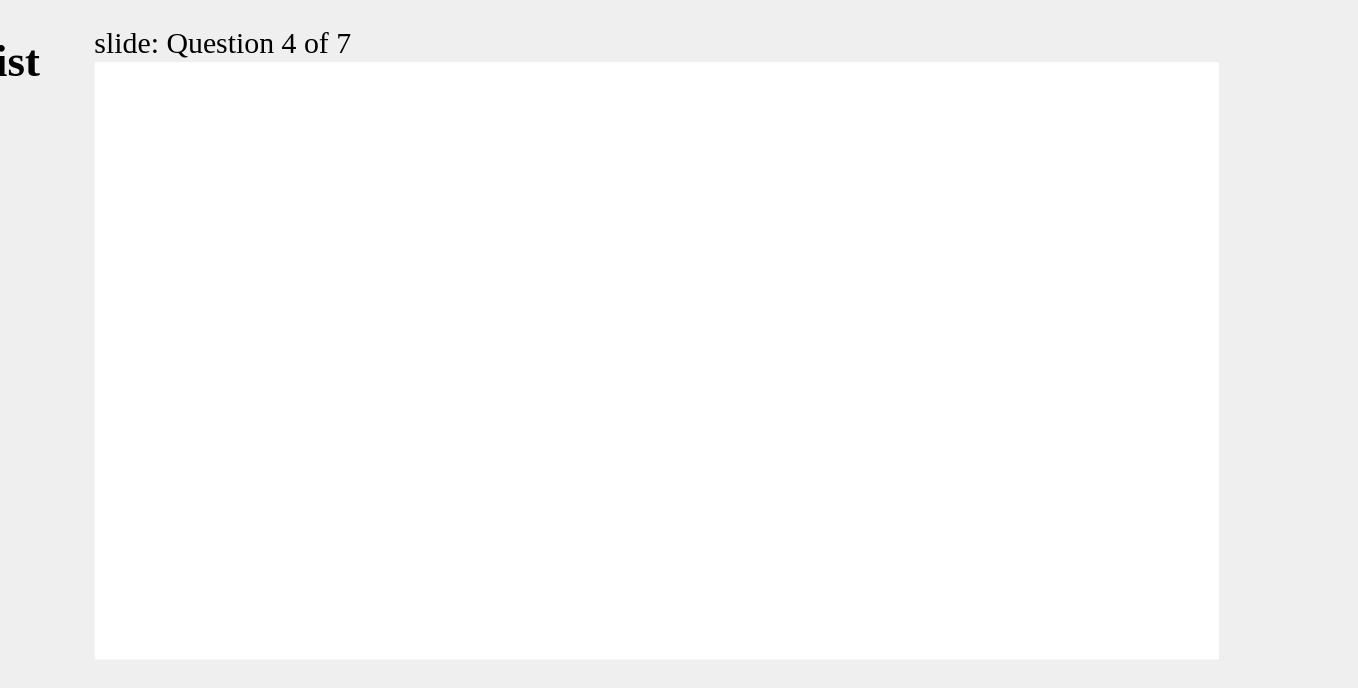 click 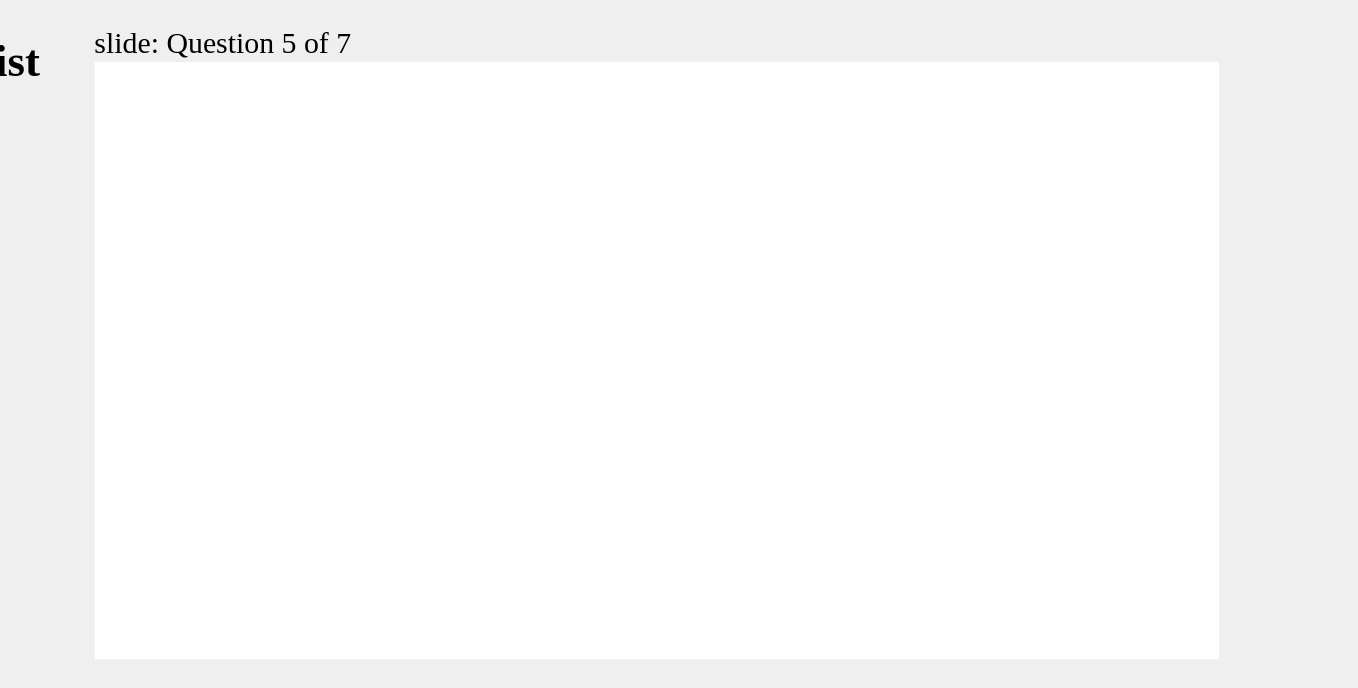 click 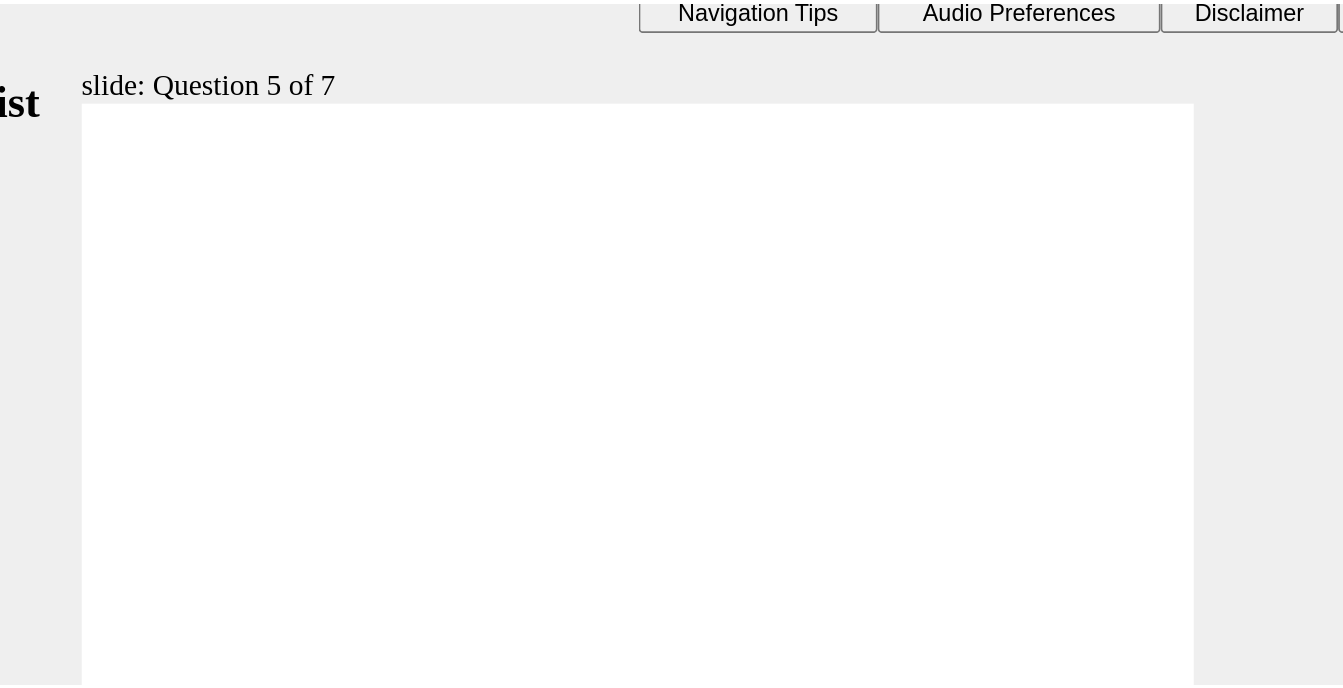 scroll, scrollTop: 19, scrollLeft: 0, axis: vertical 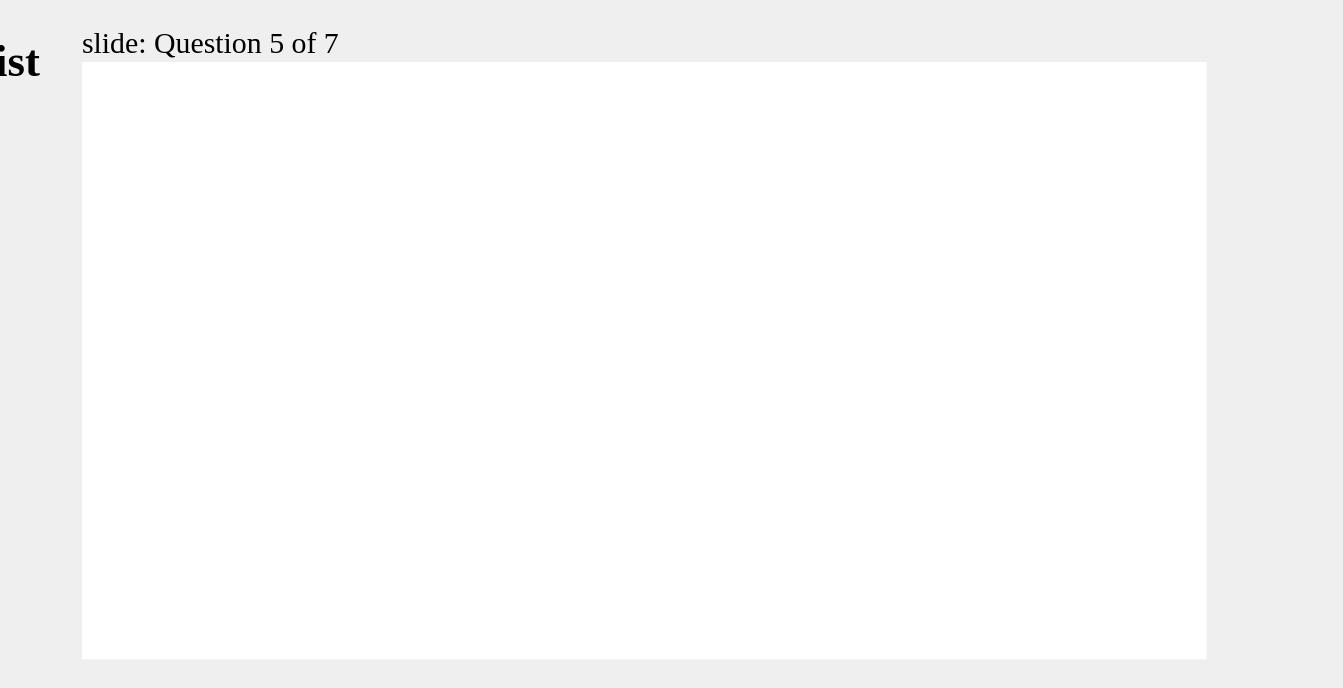 click 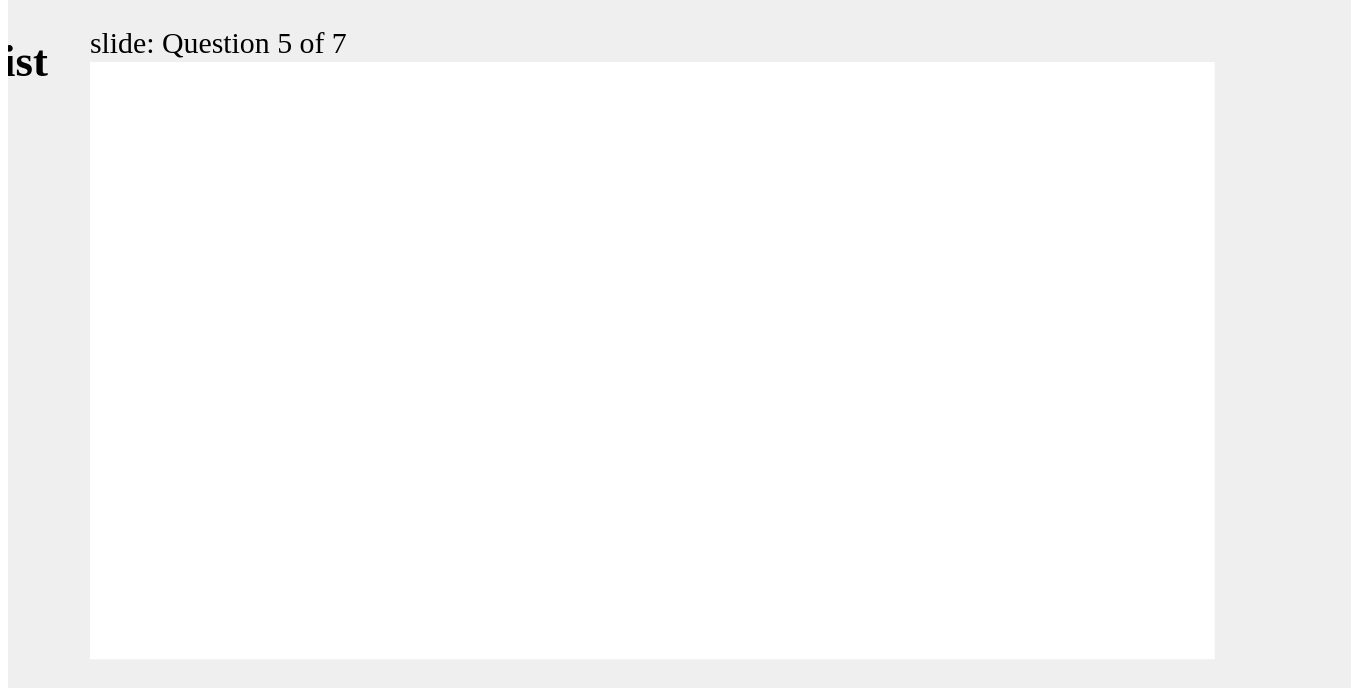 scroll, scrollTop: 0, scrollLeft: 0, axis: both 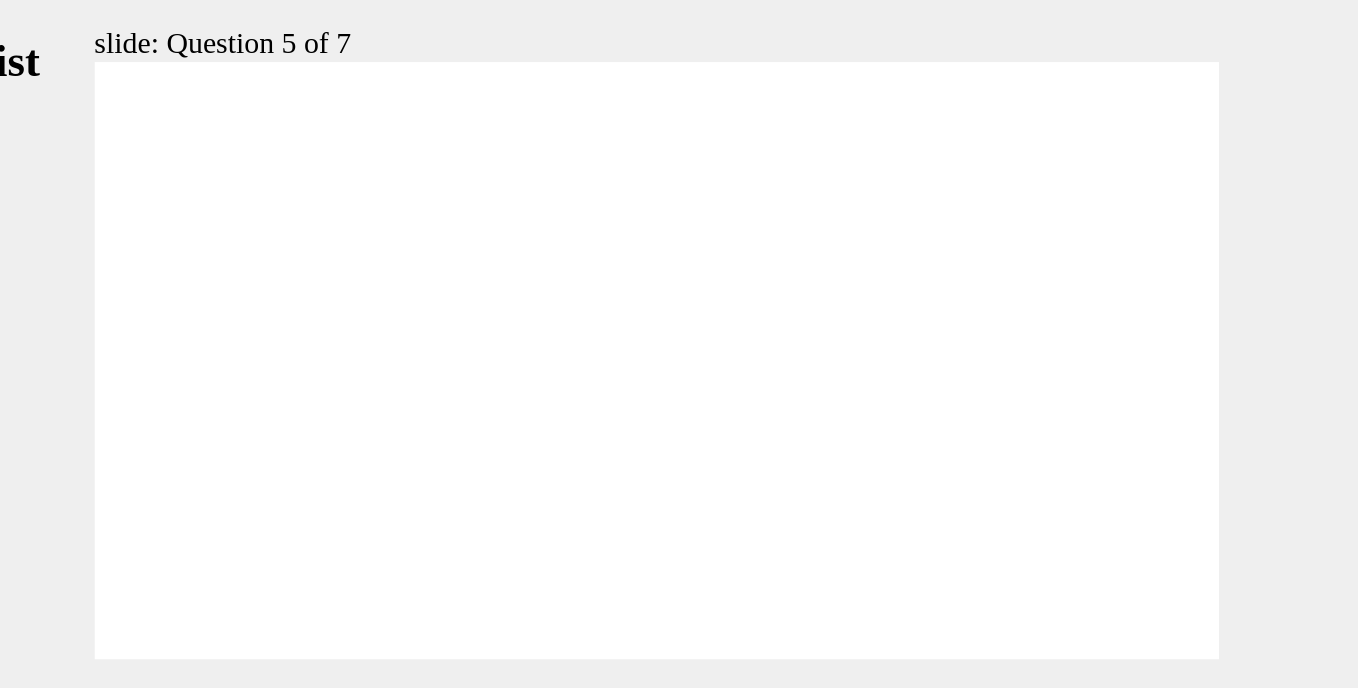 click 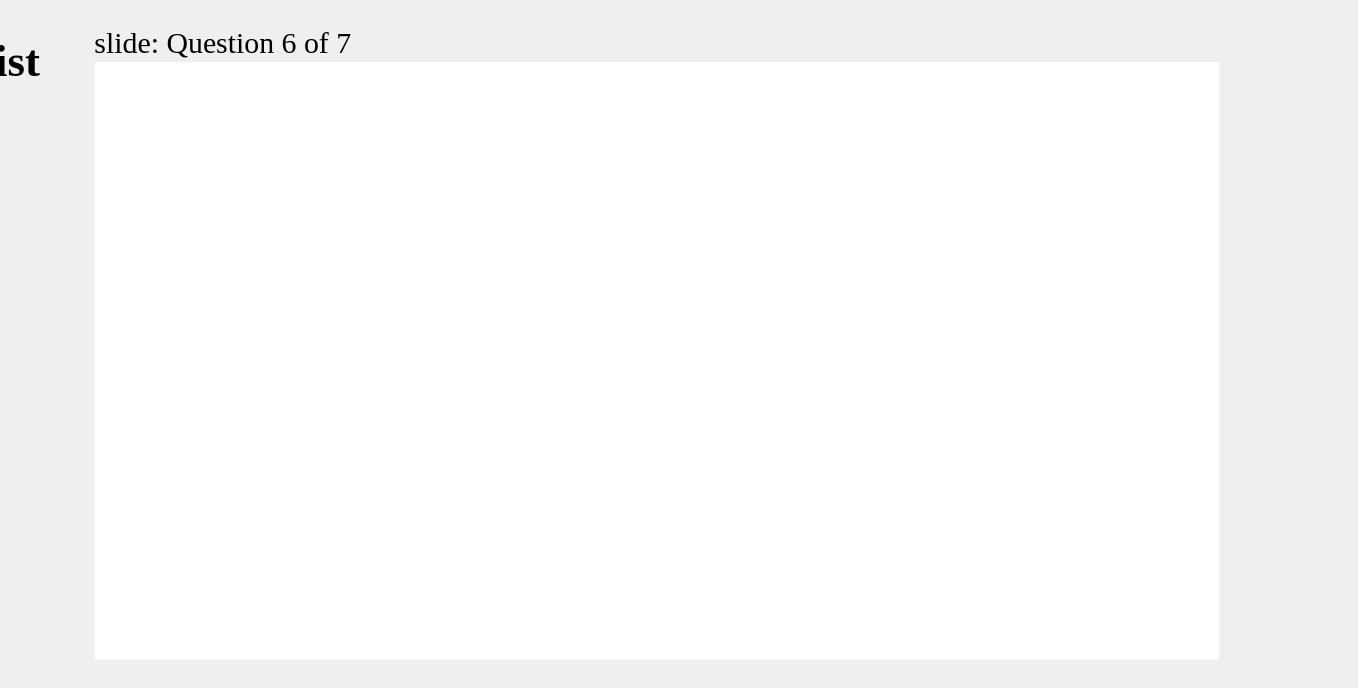 click 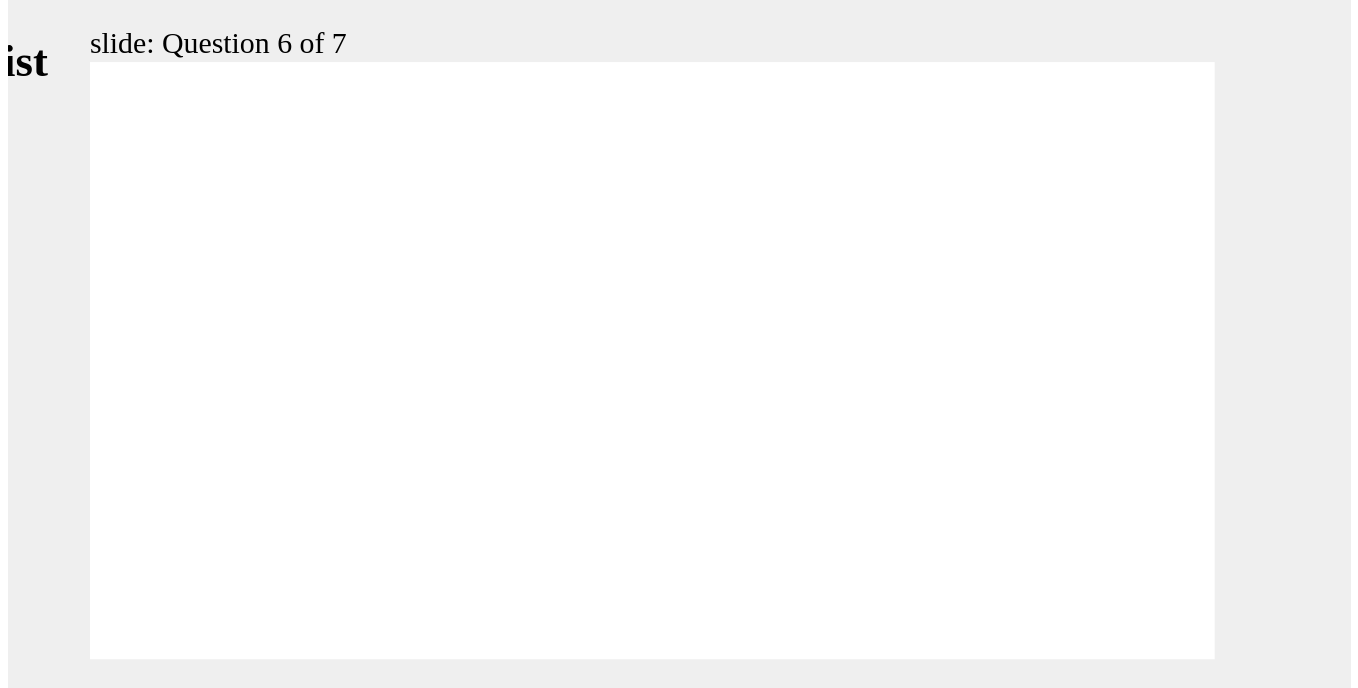 scroll, scrollTop: 0, scrollLeft: 0, axis: both 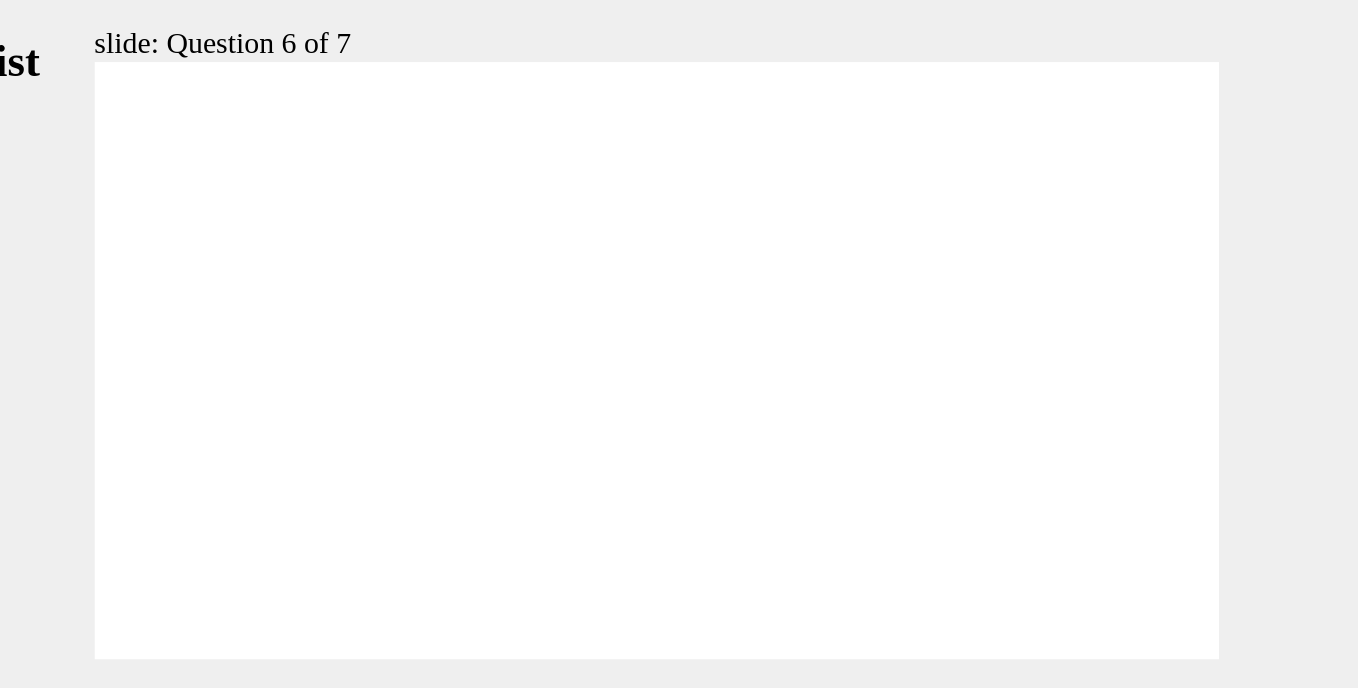 click 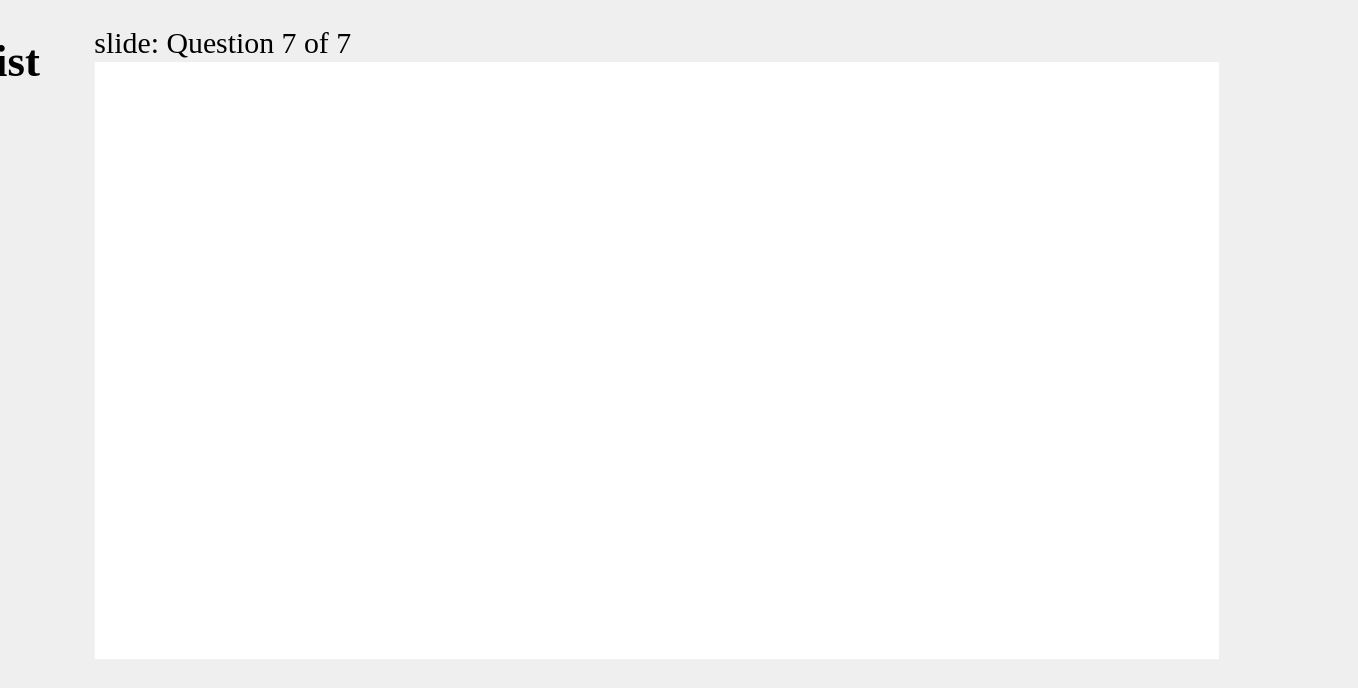 click 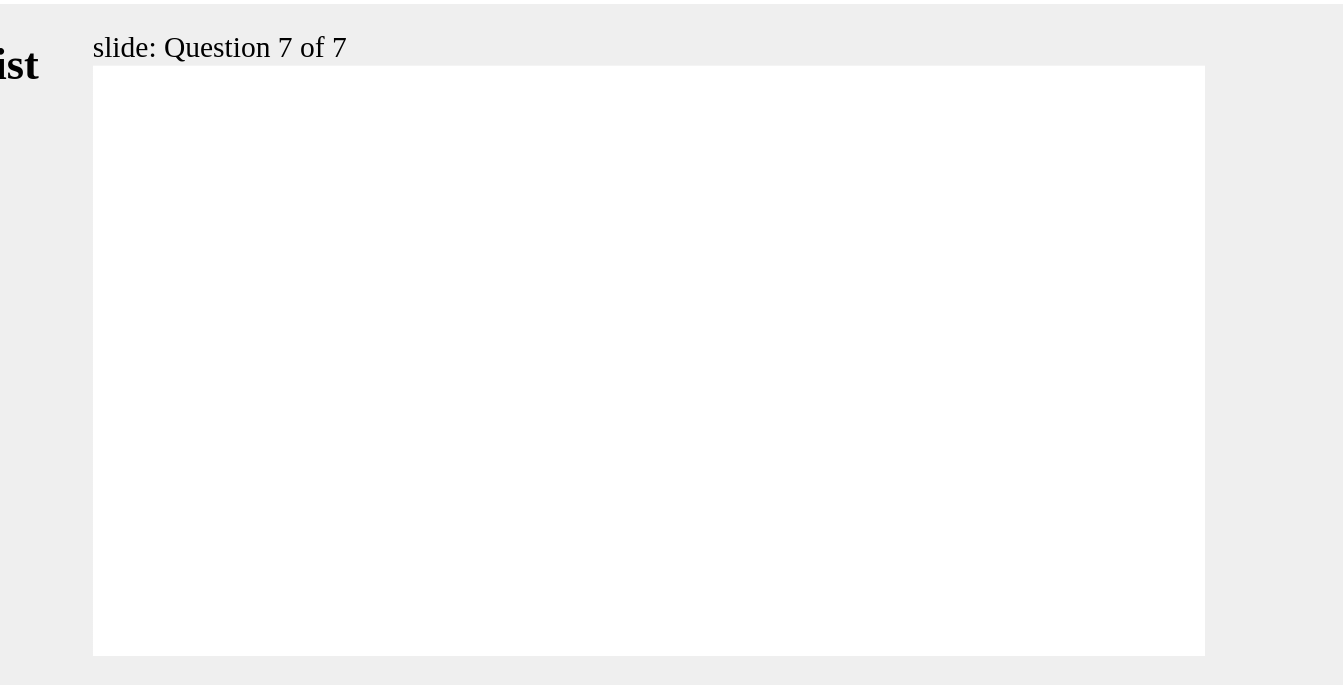 scroll, scrollTop: 19, scrollLeft: 0, axis: vertical 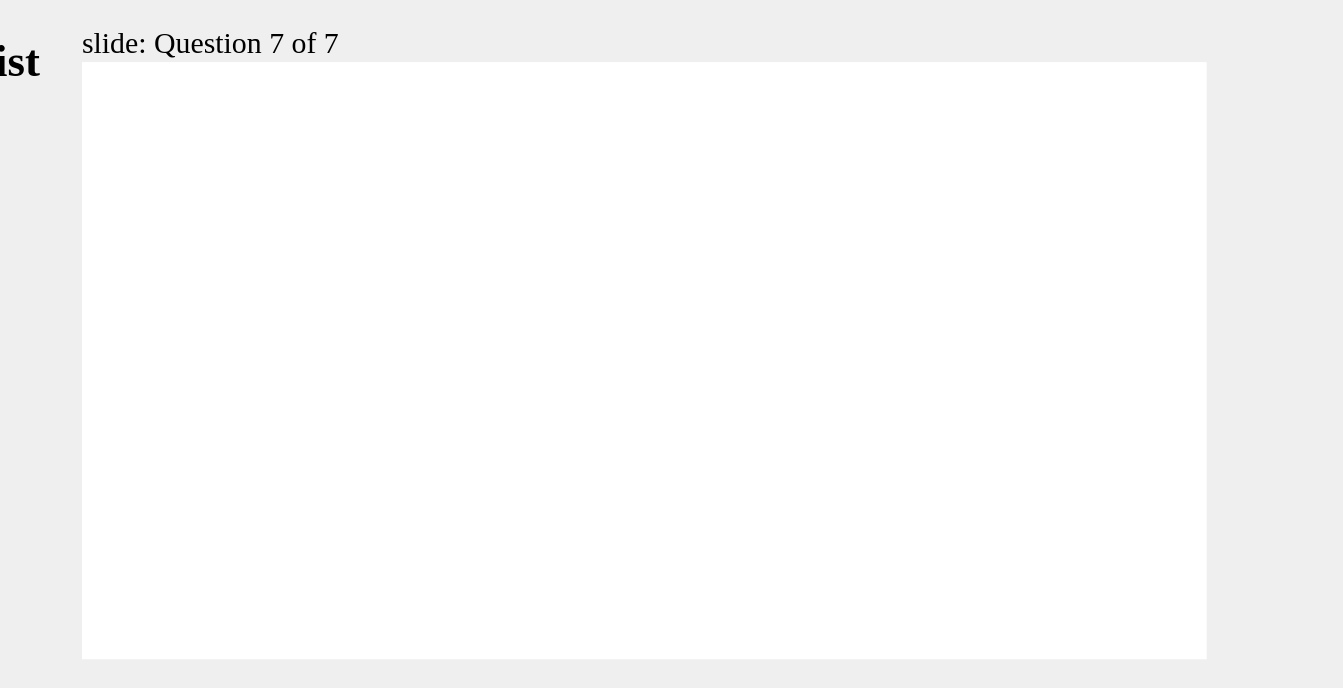click 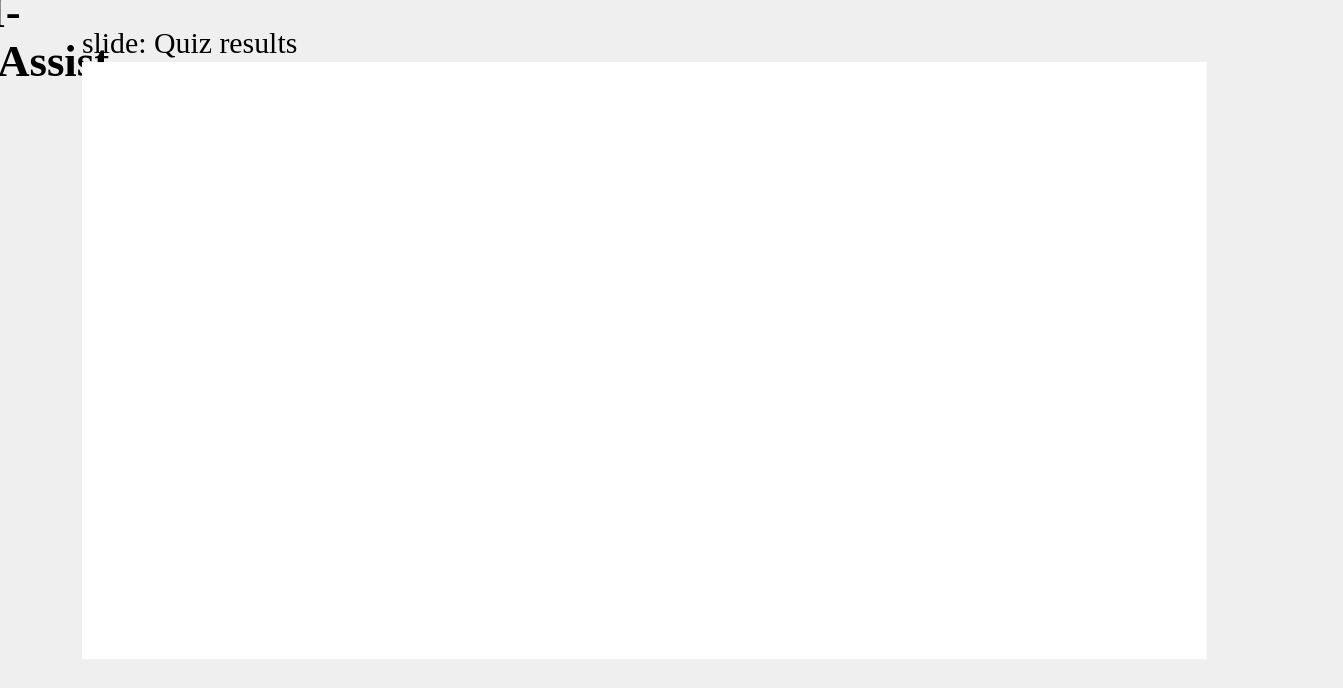 click 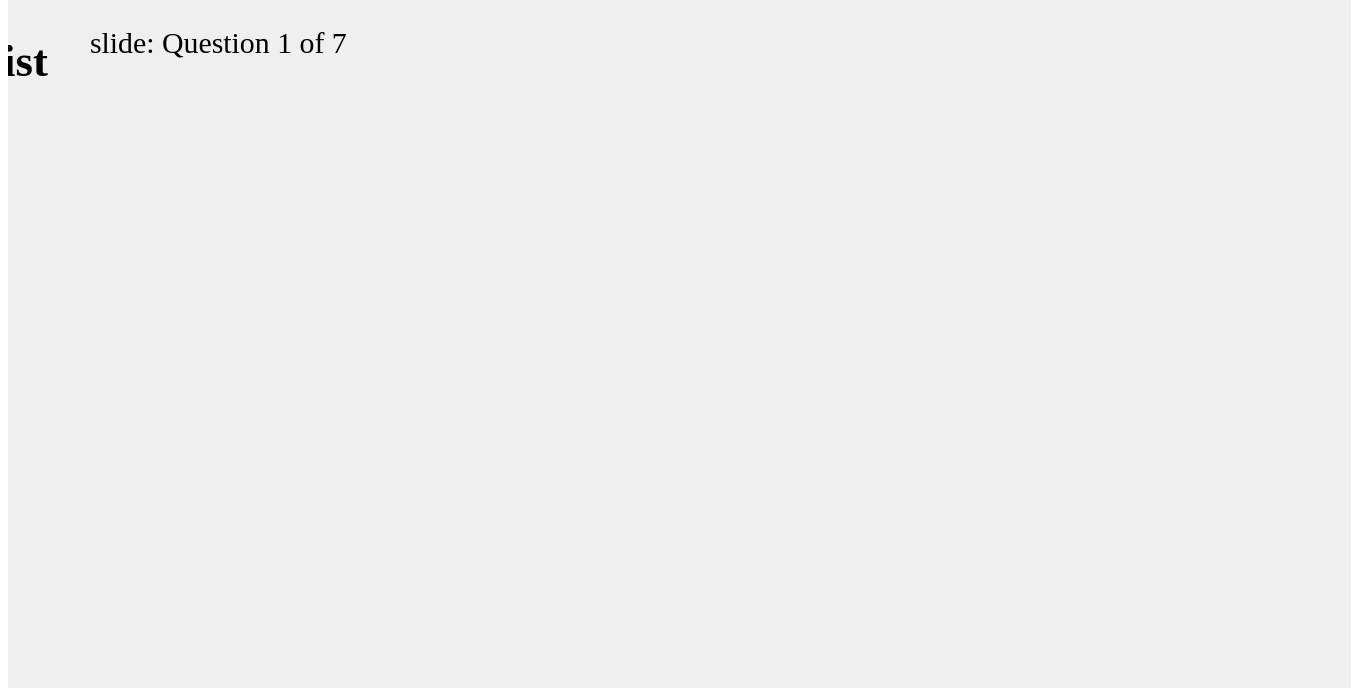 scroll, scrollTop: 0, scrollLeft: 0, axis: both 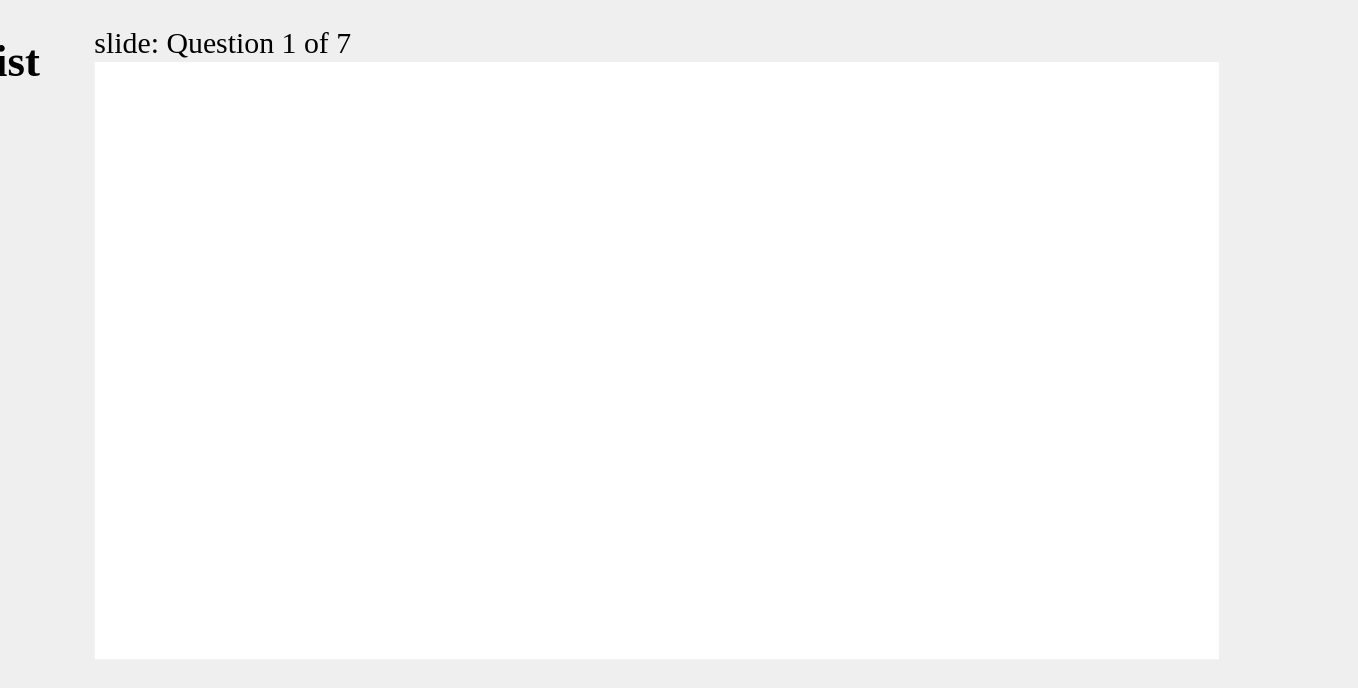 click 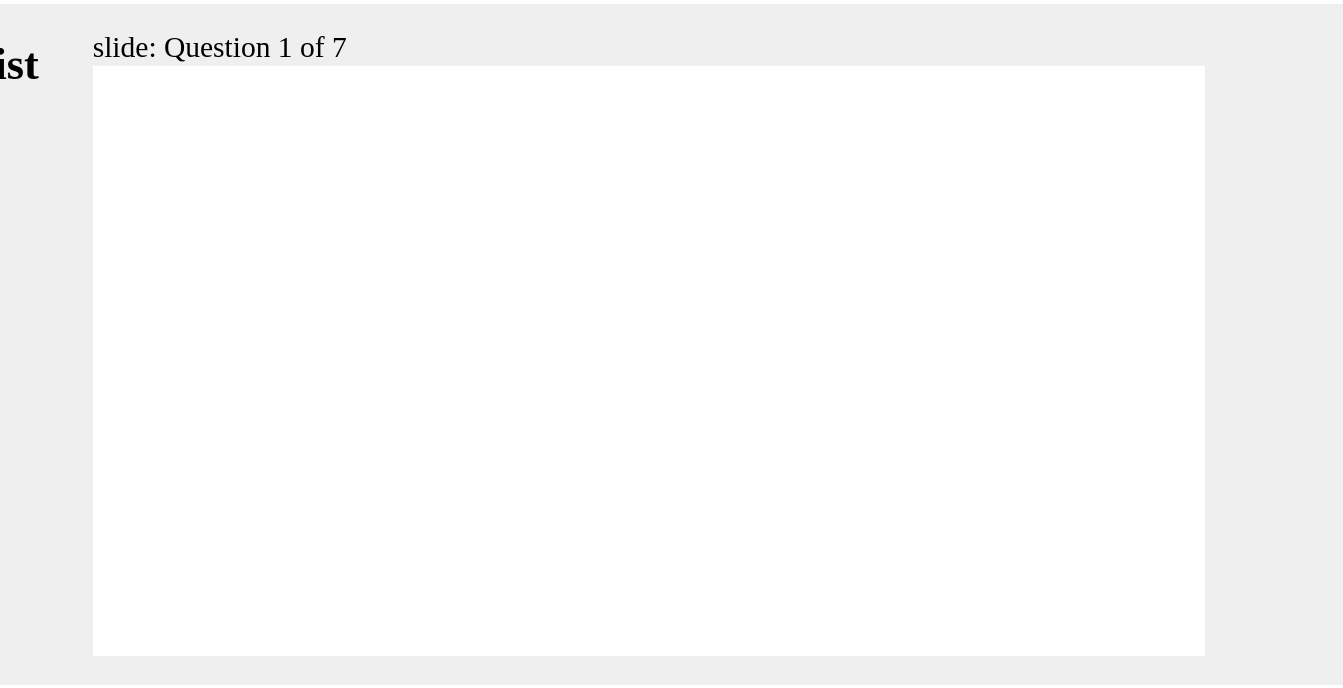 scroll, scrollTop: 19, scrollLeft: 0, axis: vertical 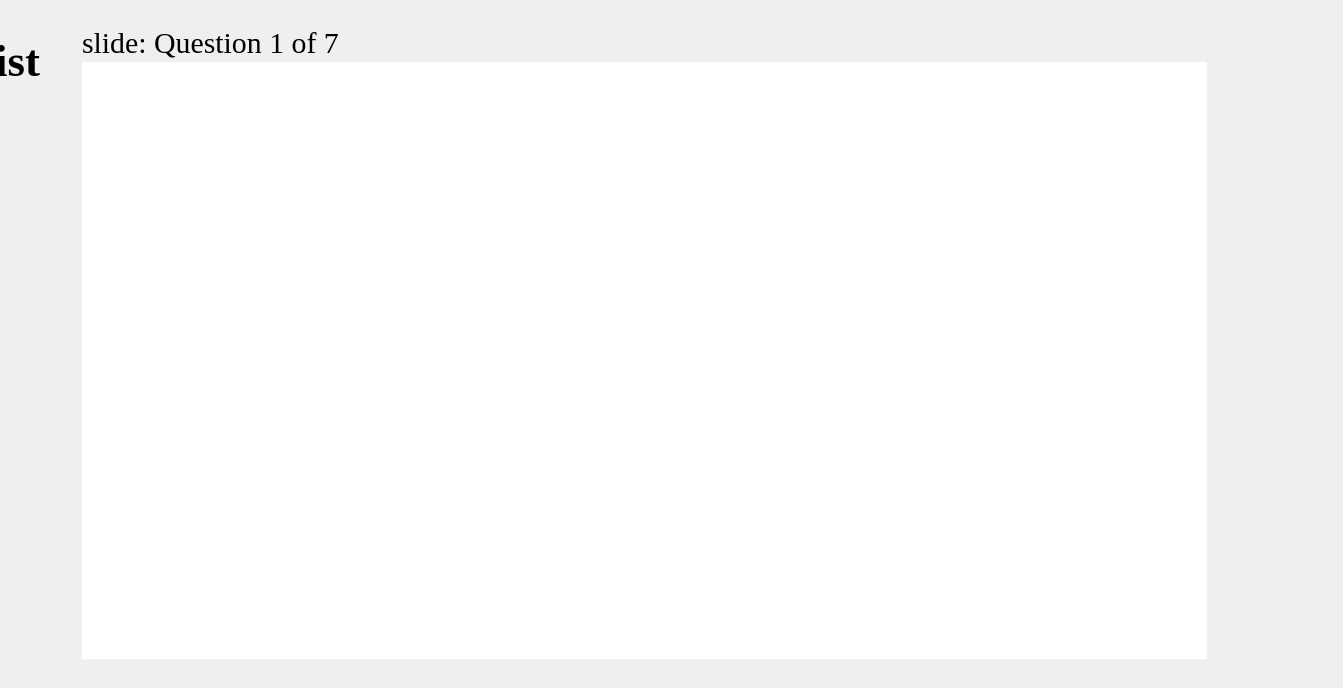 click 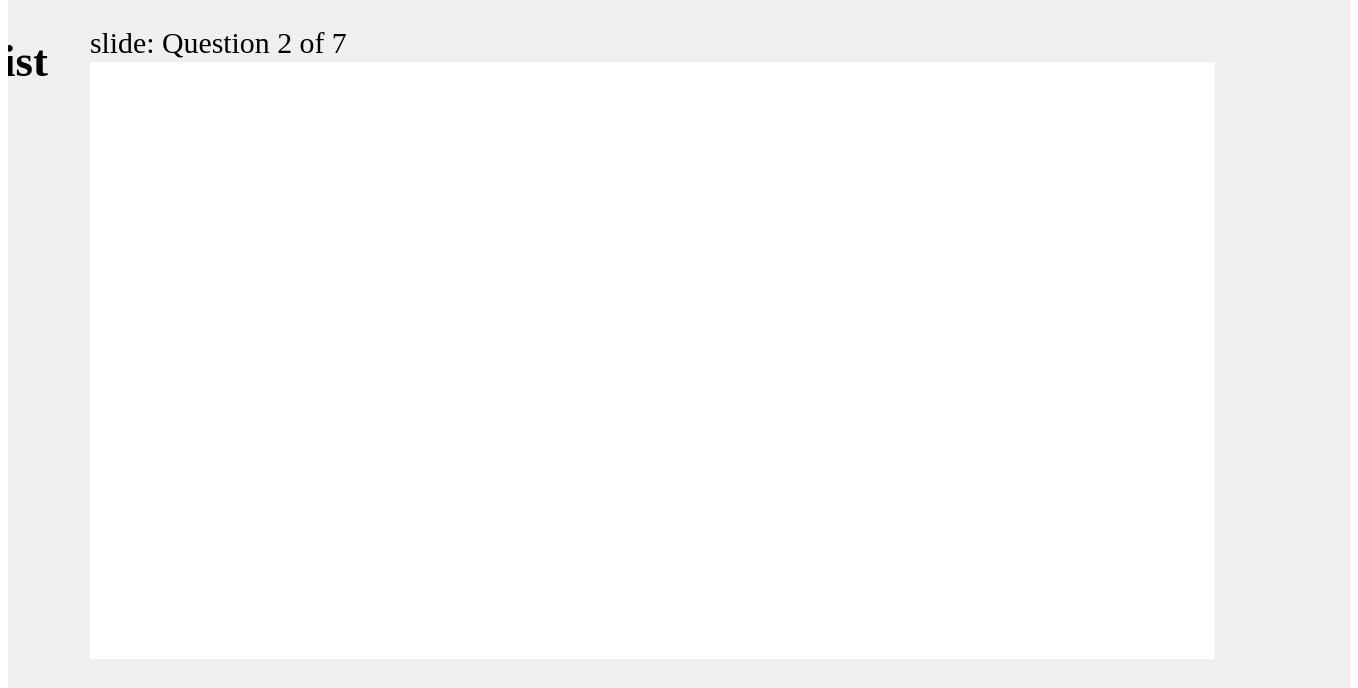 scroll, scrollTop: 0, scrollLeft: 0, axis: both 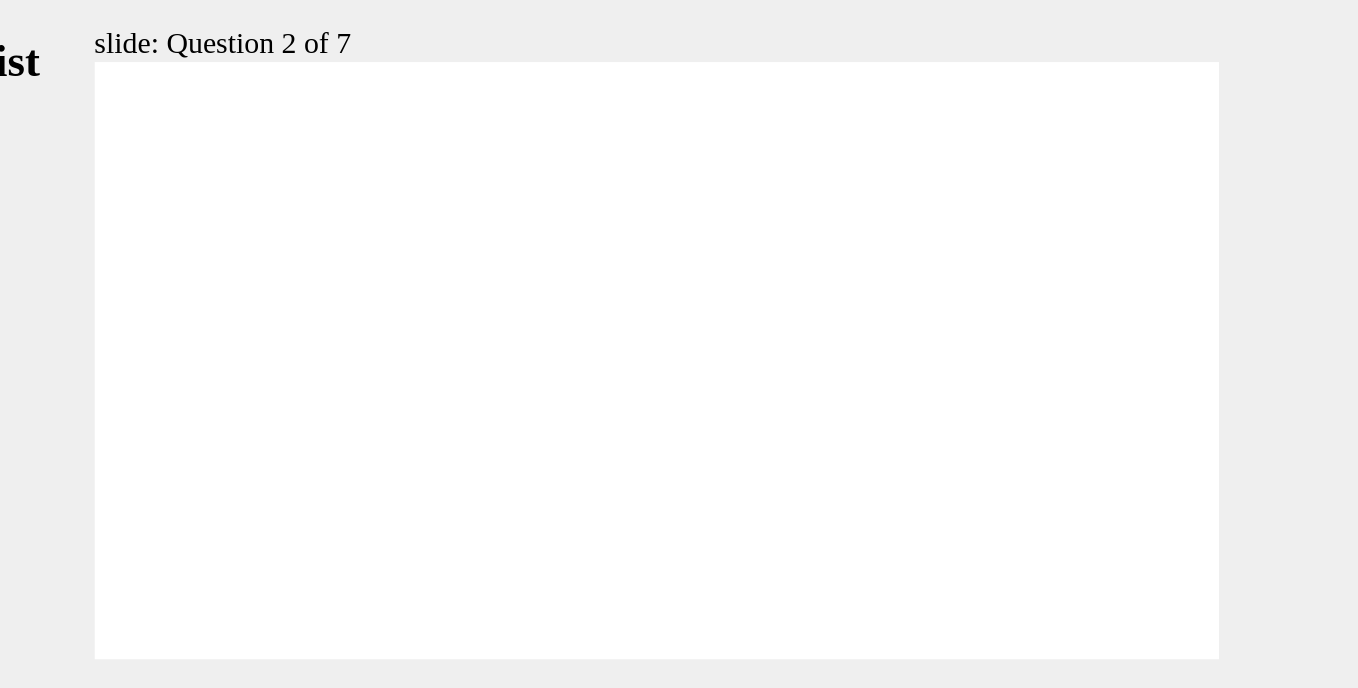 click 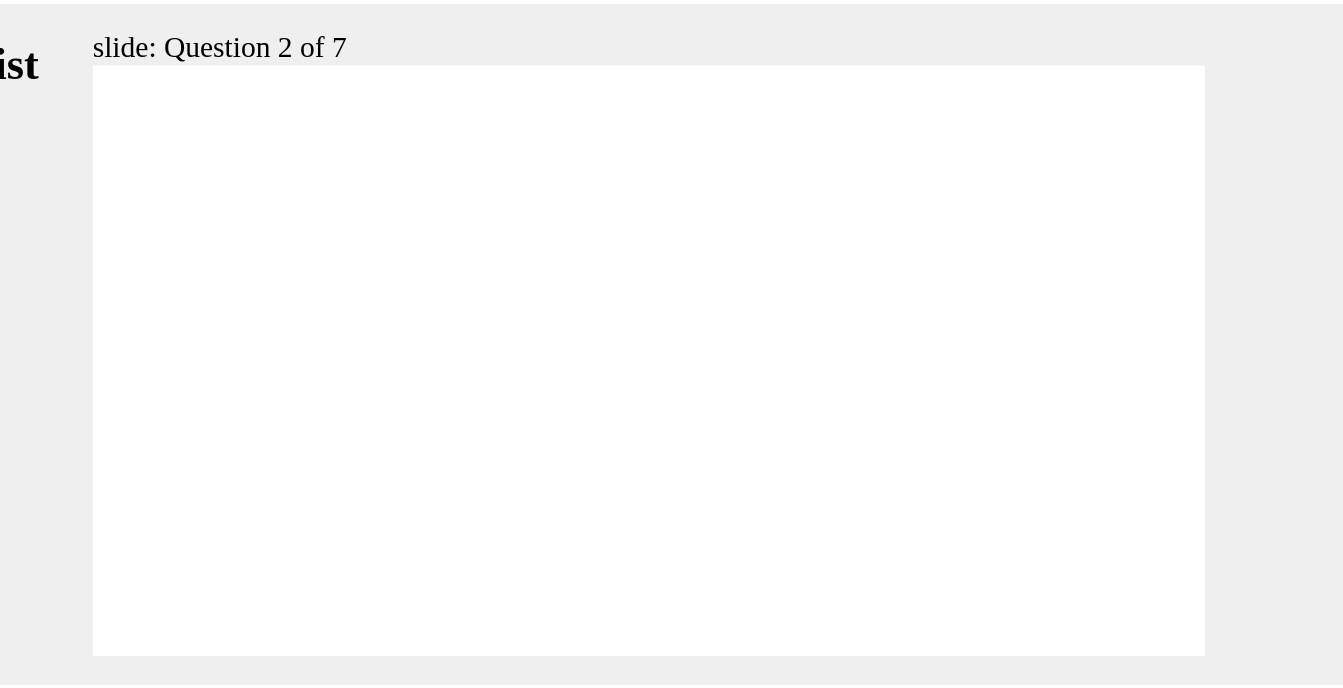 scroll, scrollTop: 19, scrollLeft: 0, axis: vertical 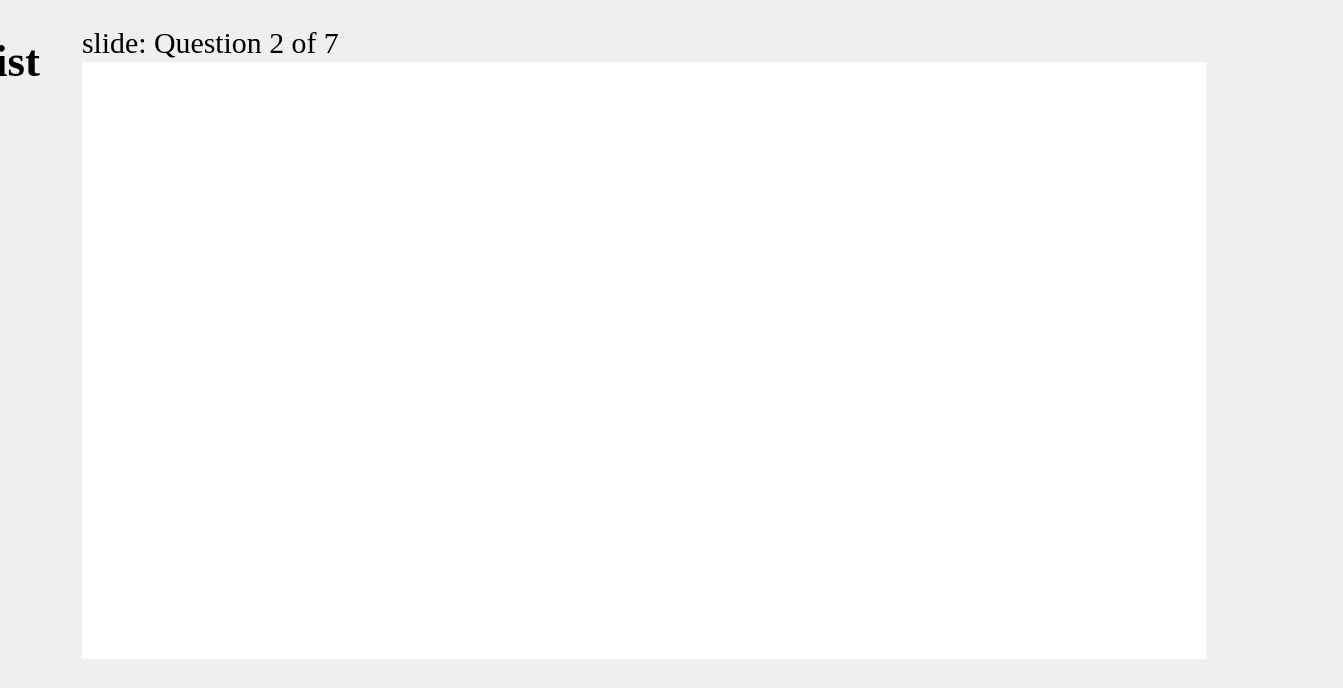 click 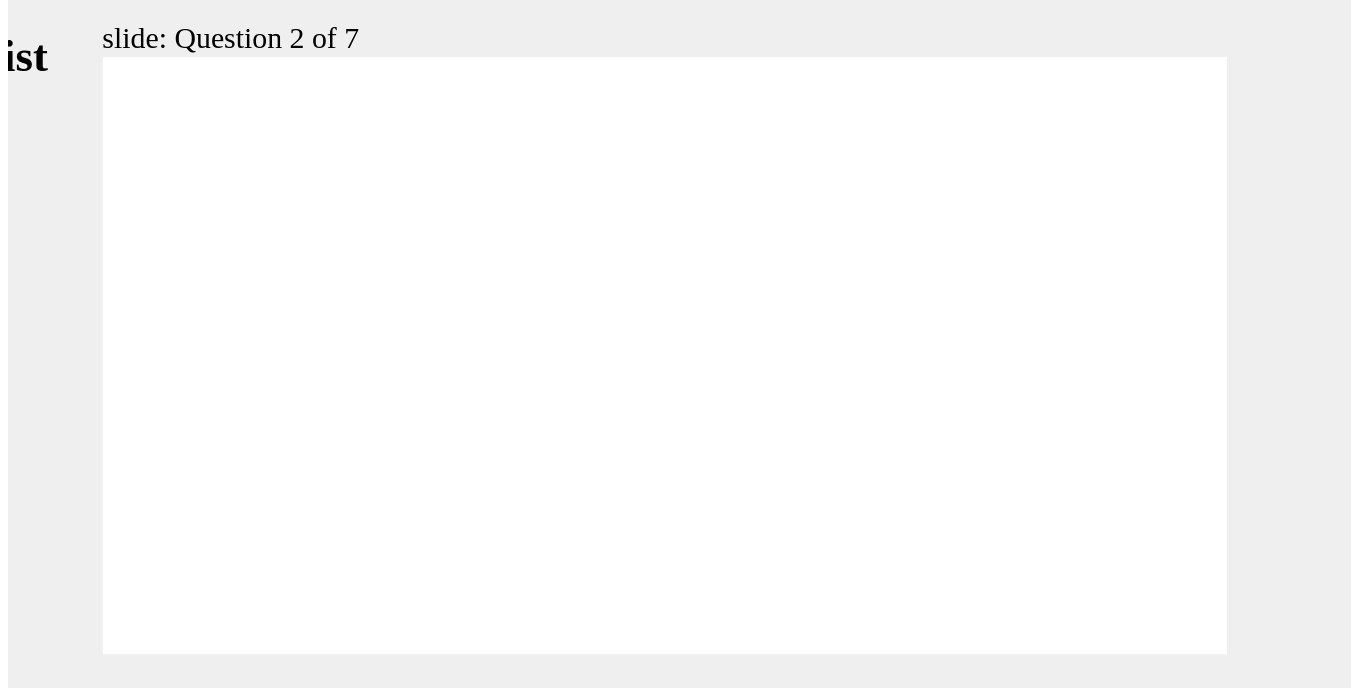 scroll, scrollTop: 0, scrollLeft: 0, axis: both 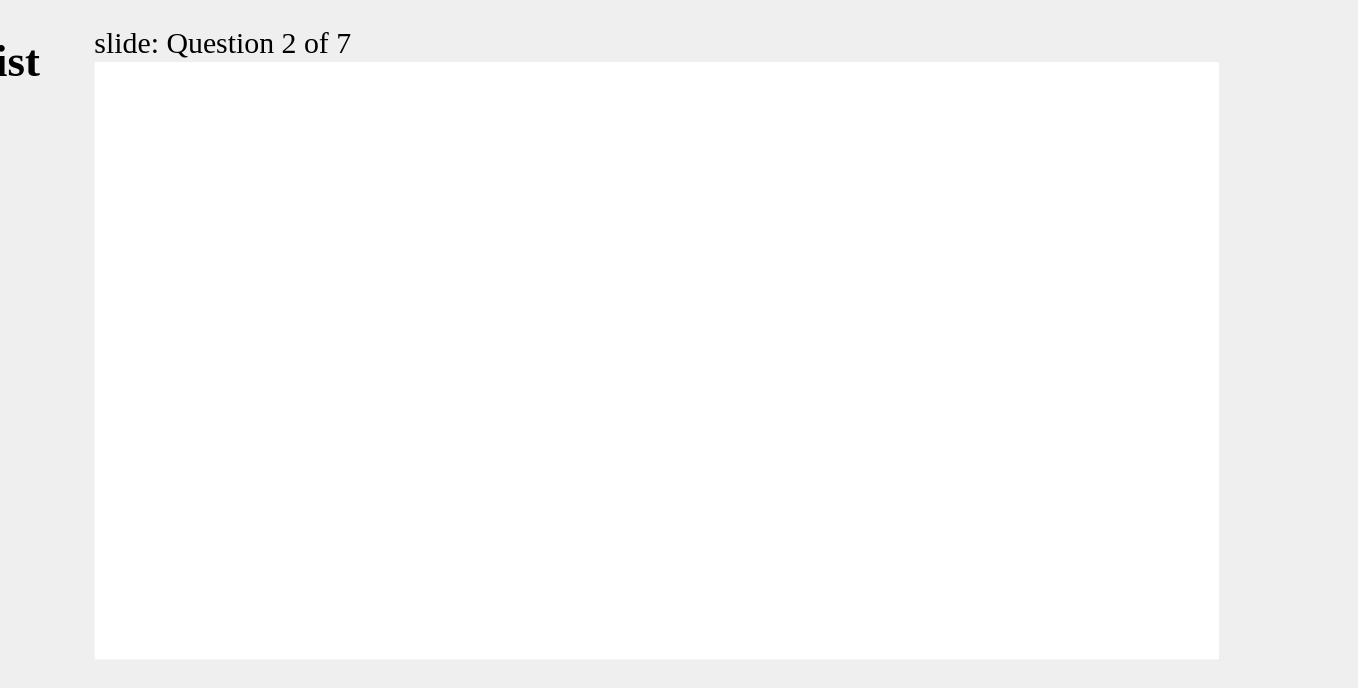 click 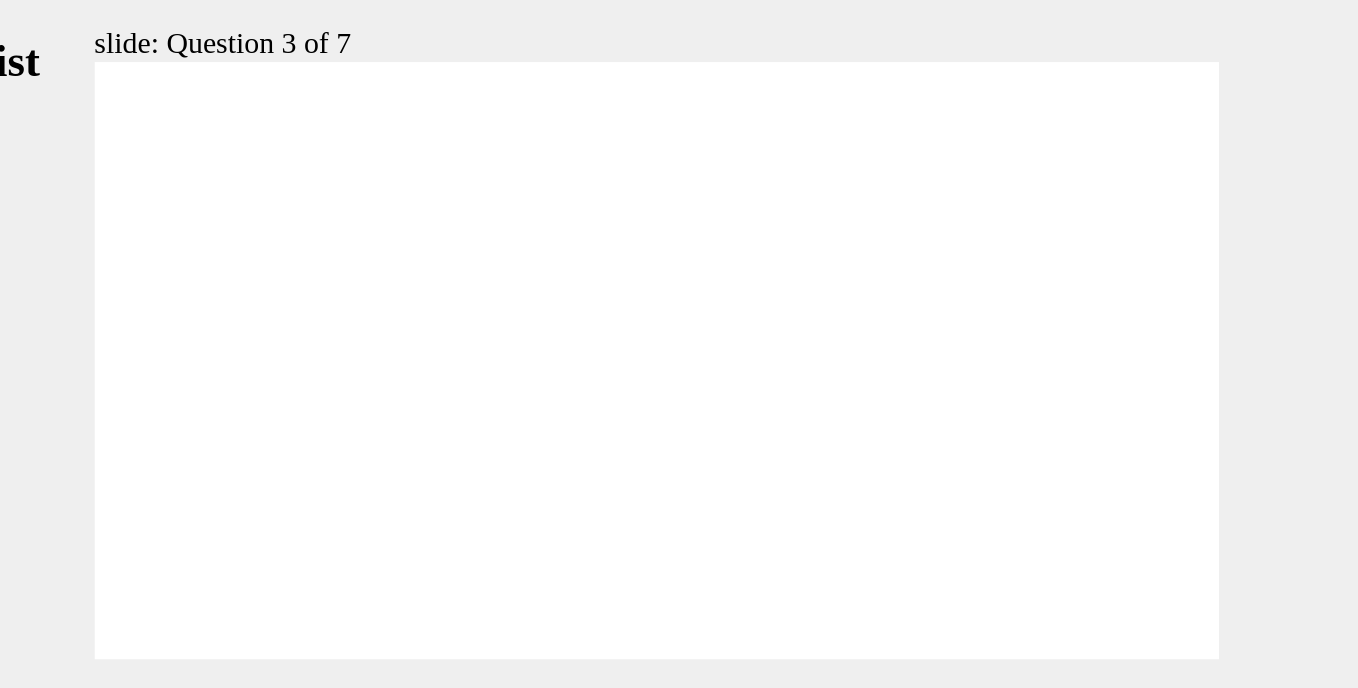 click 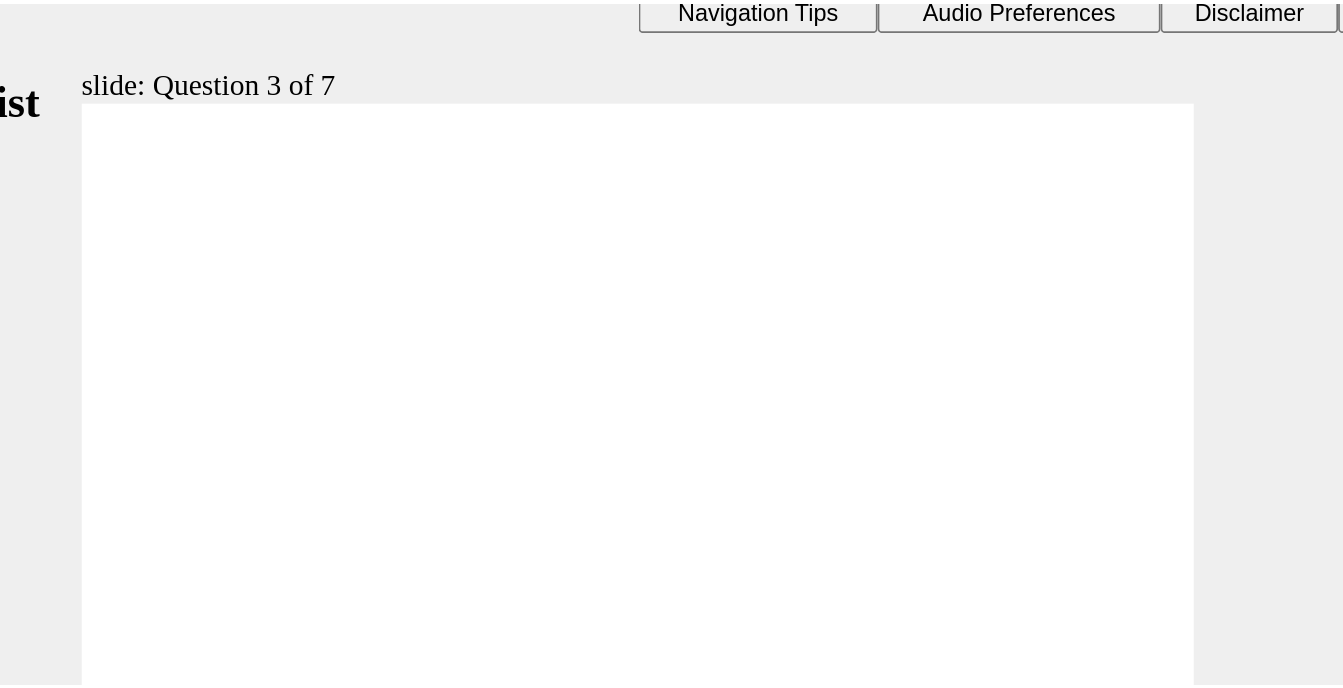 scroll, scrollTop: 19, scrollLeft: 0, axis: vertical 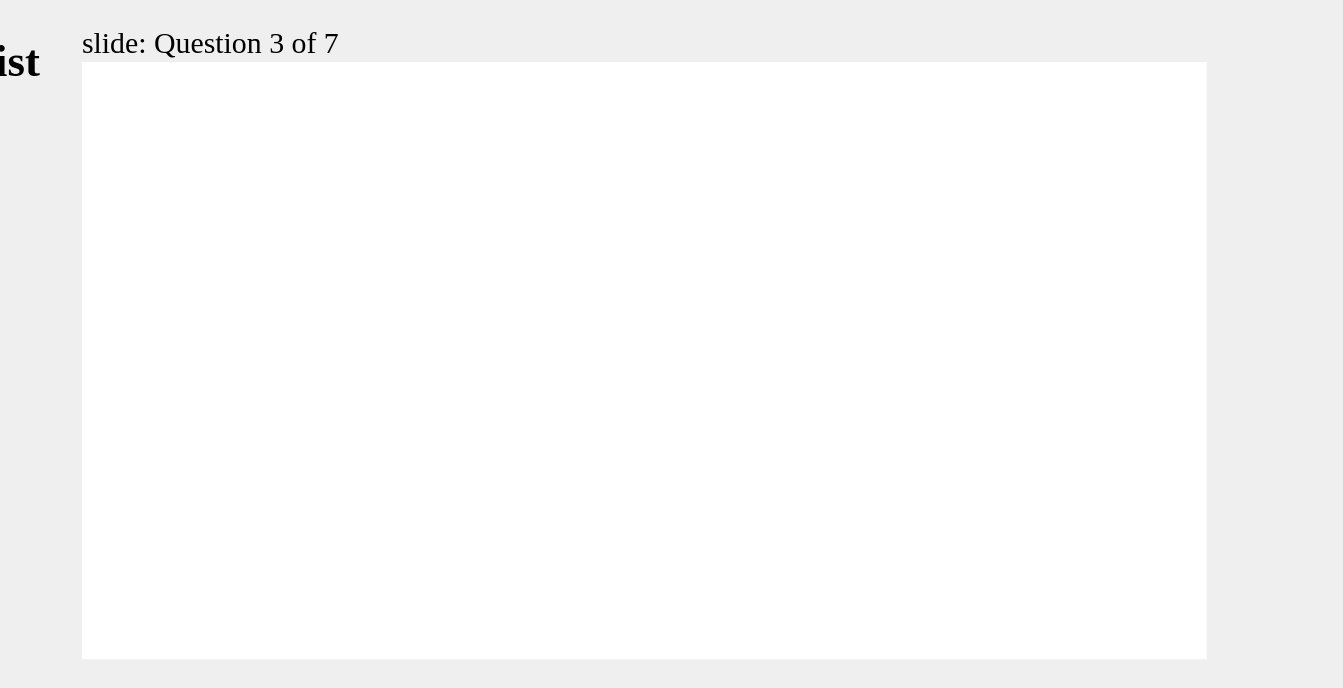 click 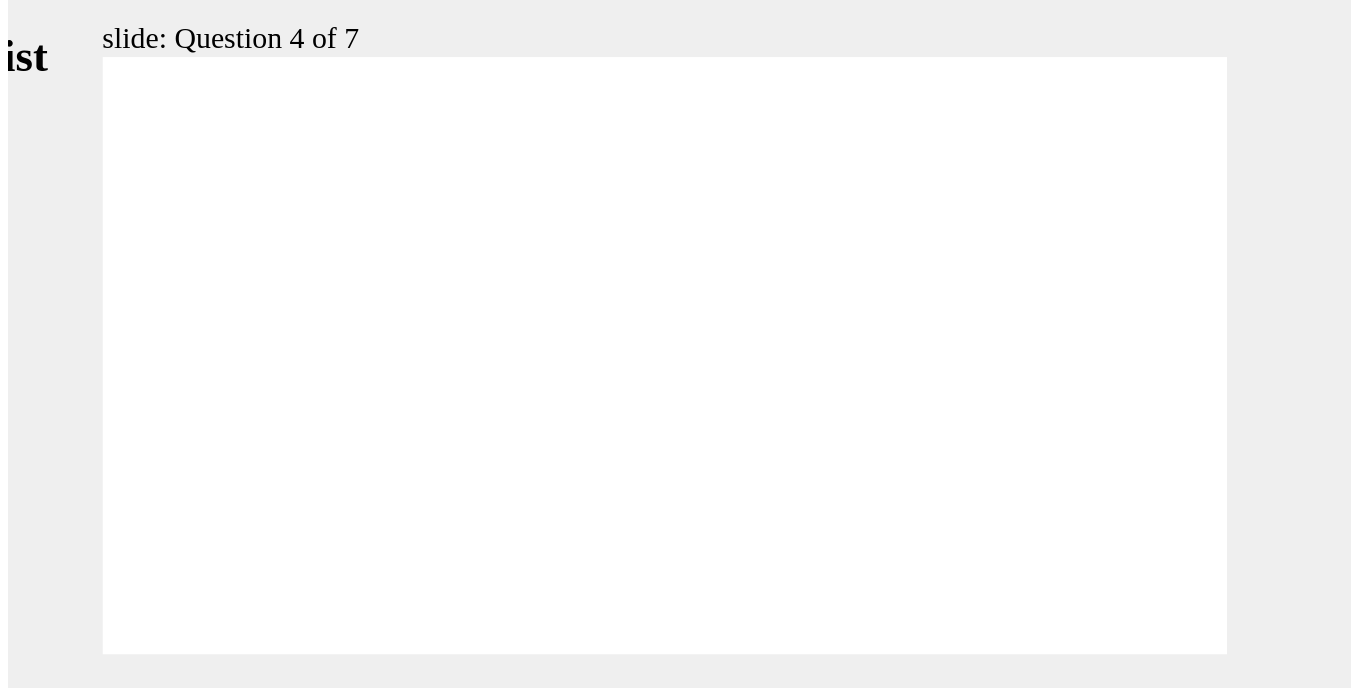 scroll, scrollTop: 0, scrollLeft: 0, axis: both 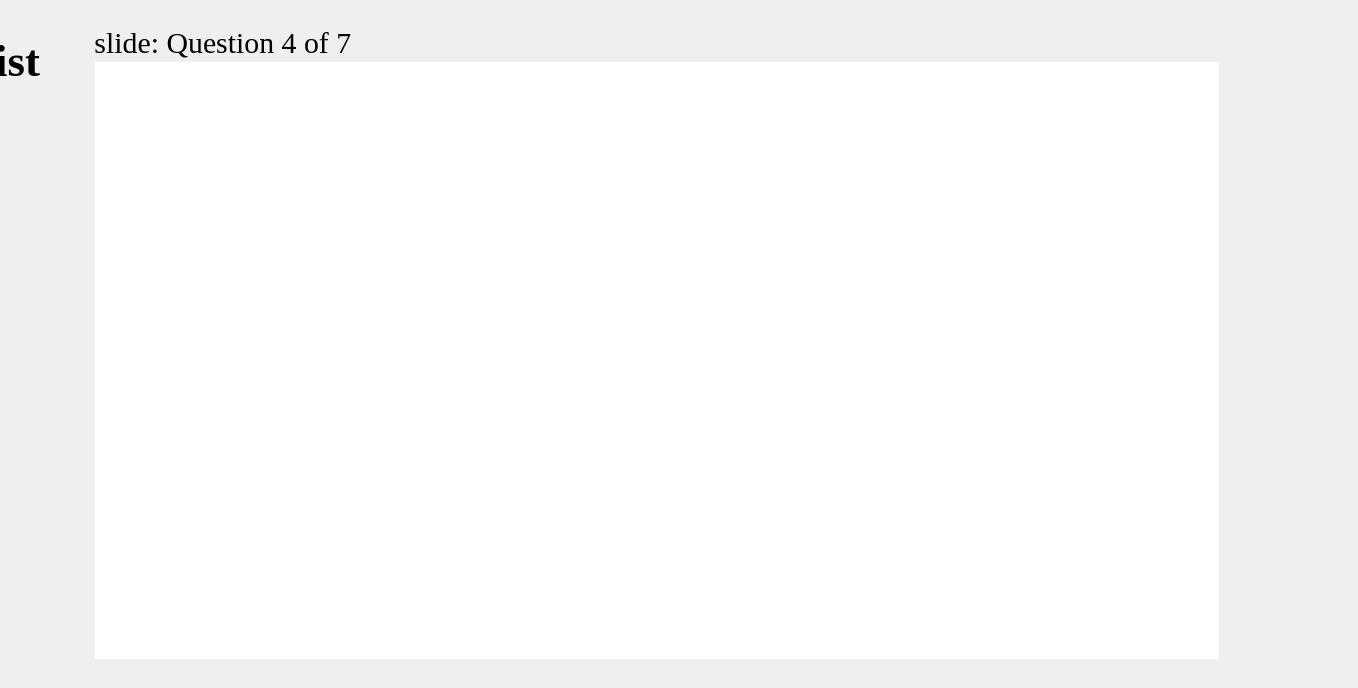 click 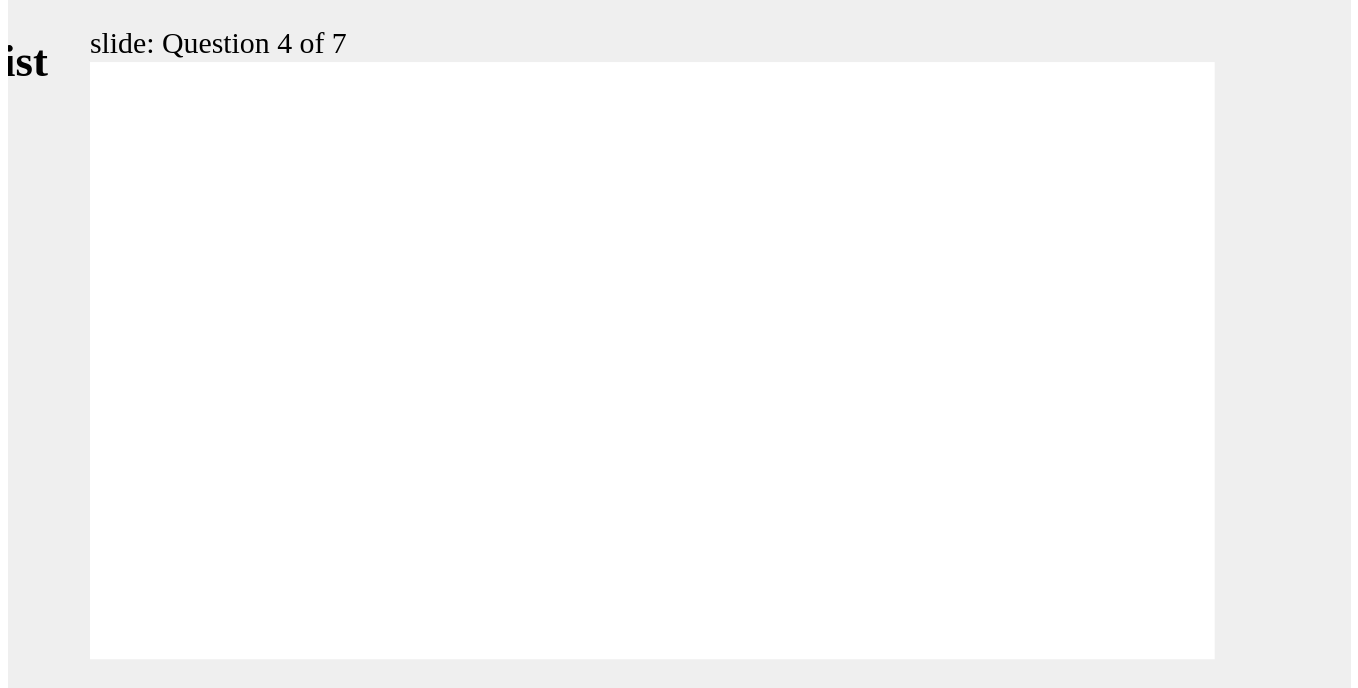 scroll, scrollTop: 0, scrollLeft: 0, axis: both 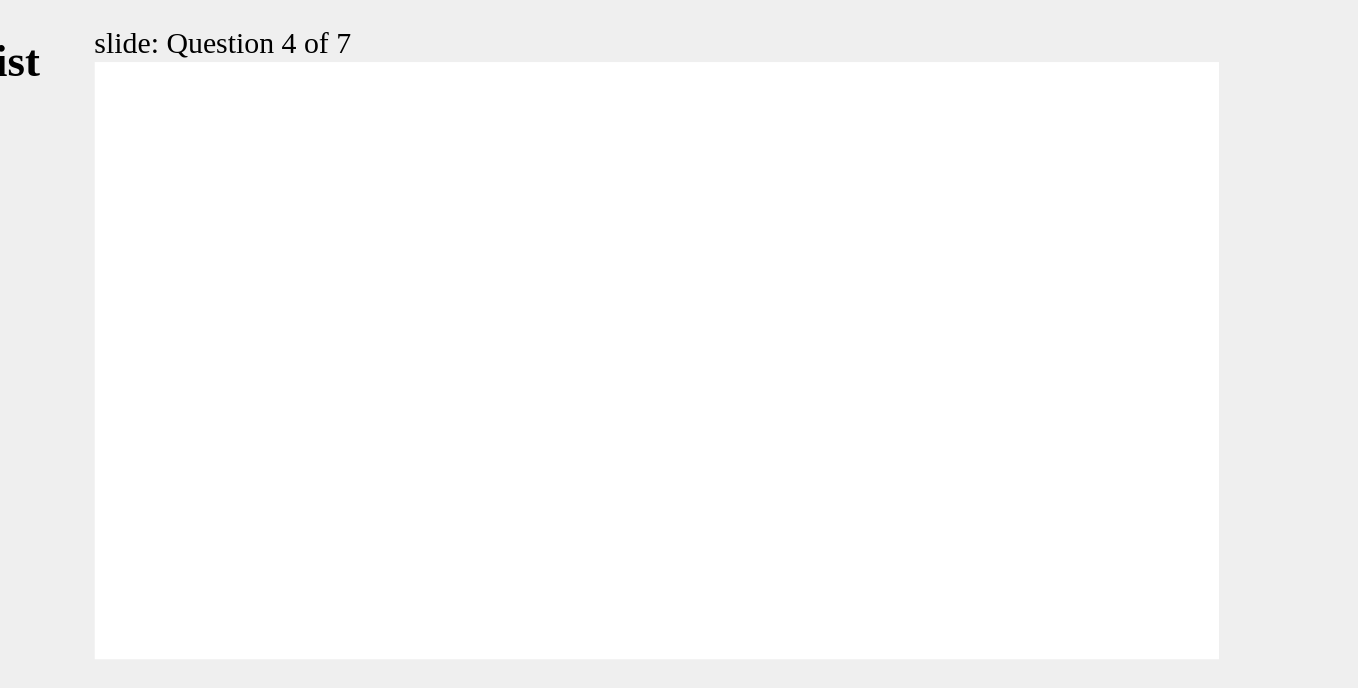 click 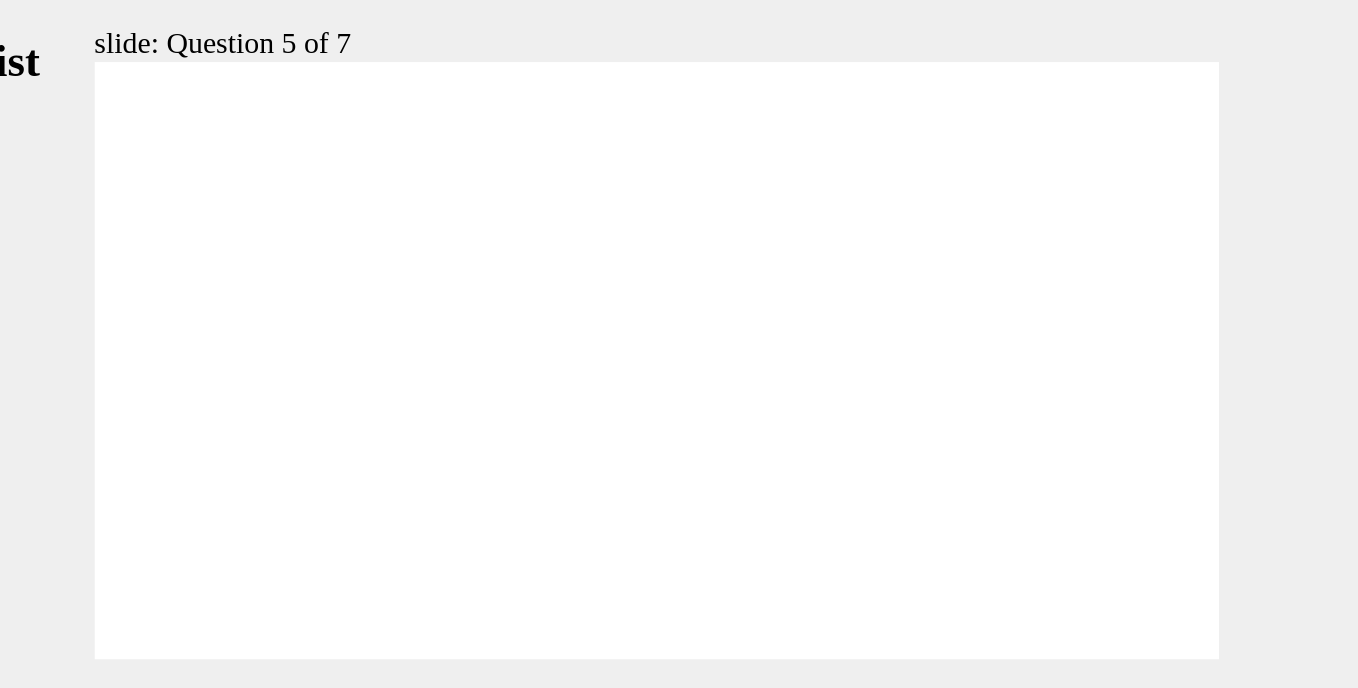 click 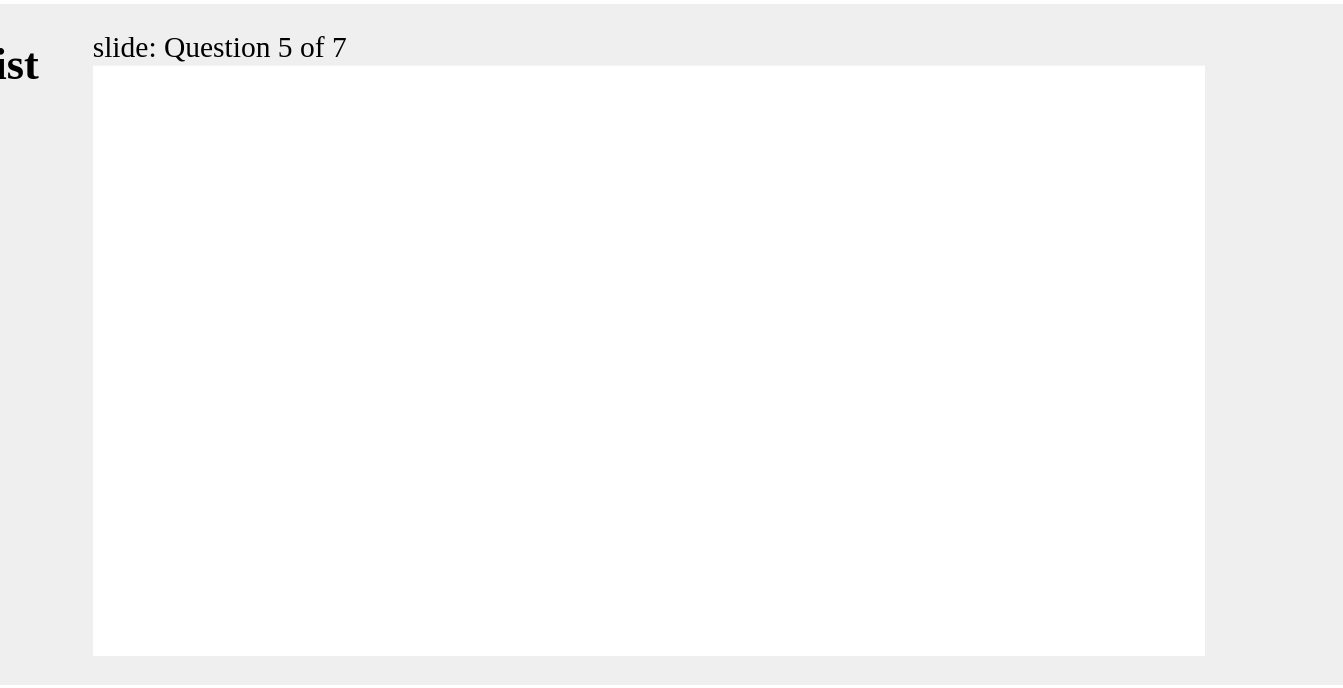 scroll, scrollTop: 19, scrollLeft: 0, axis: vertical 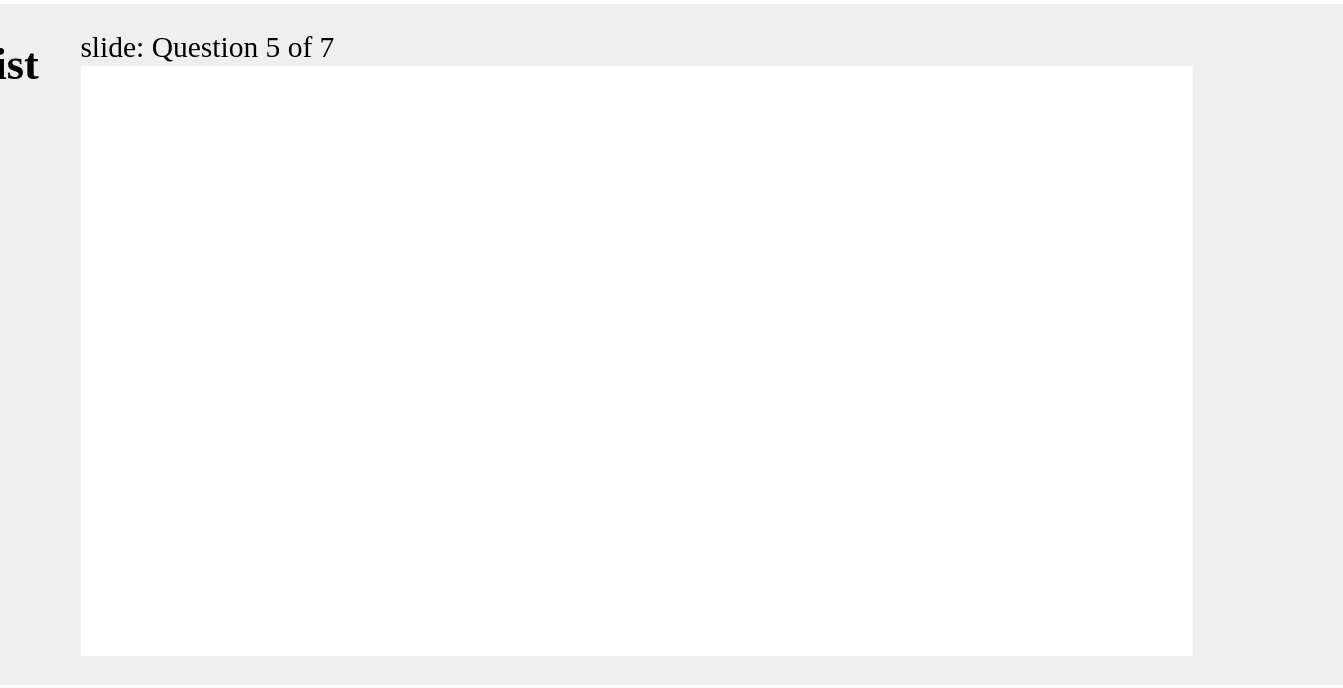 click 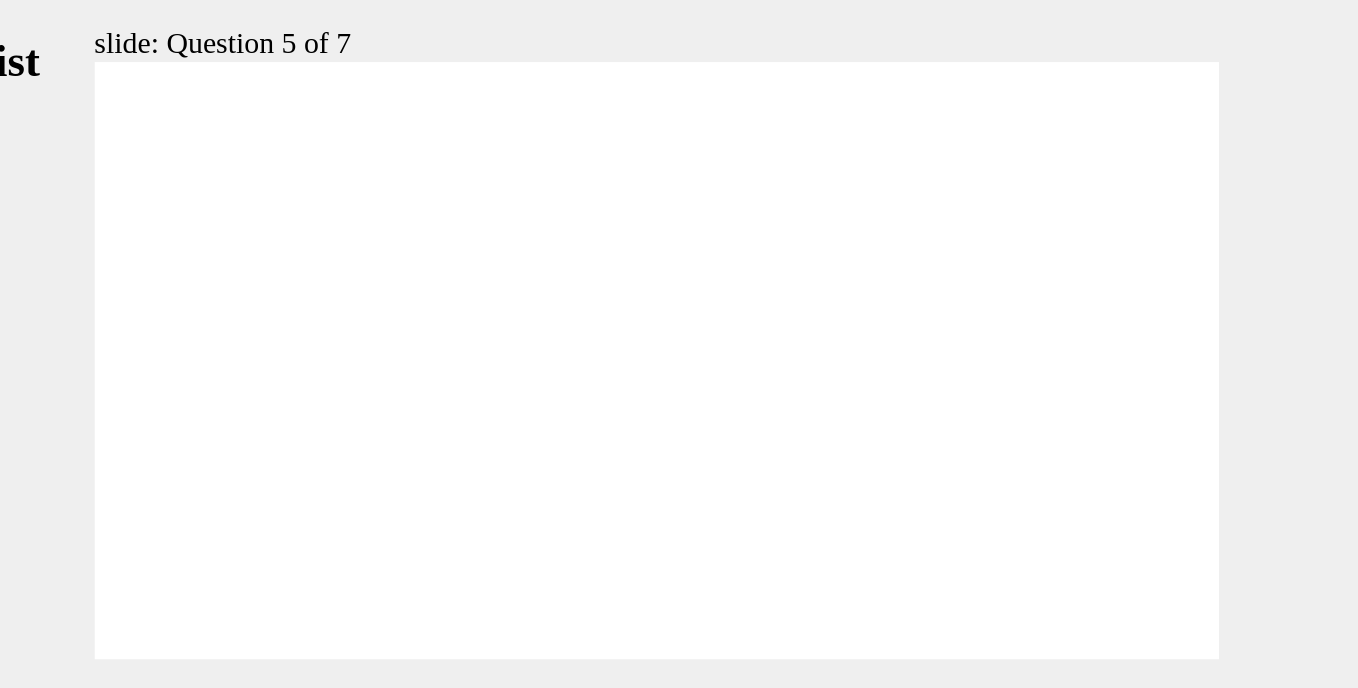 click 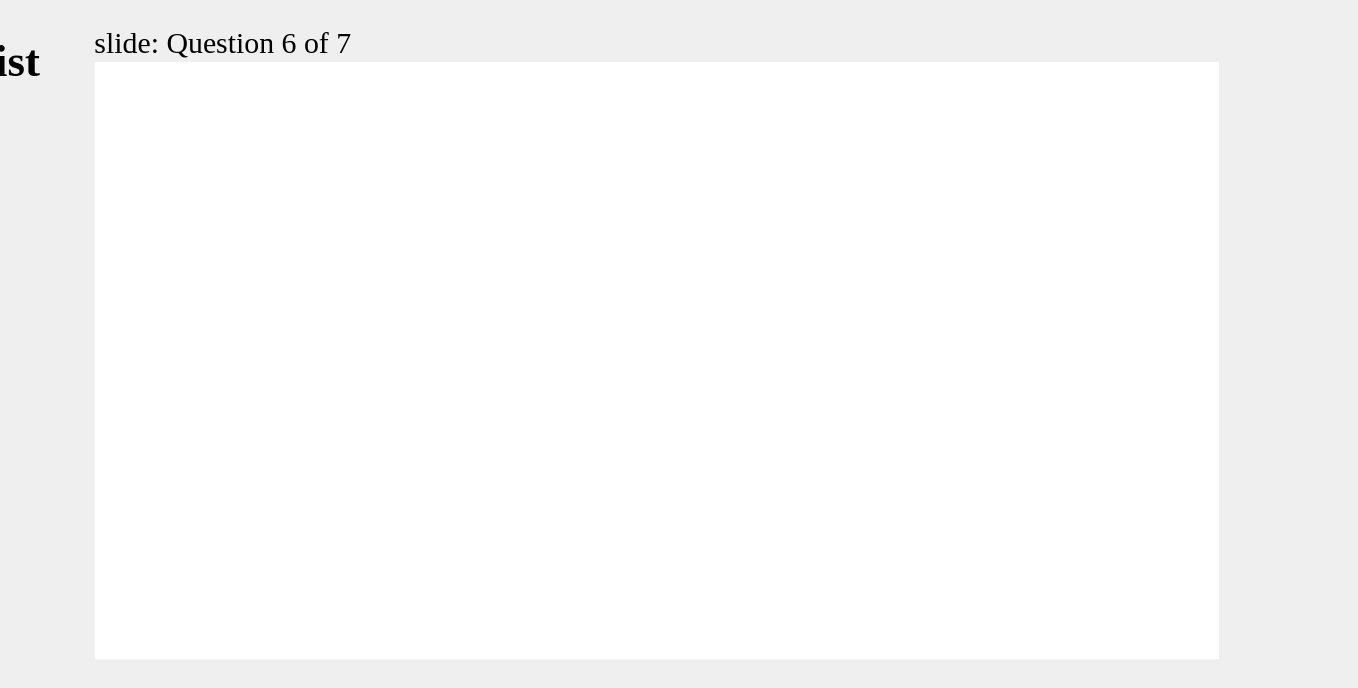 click 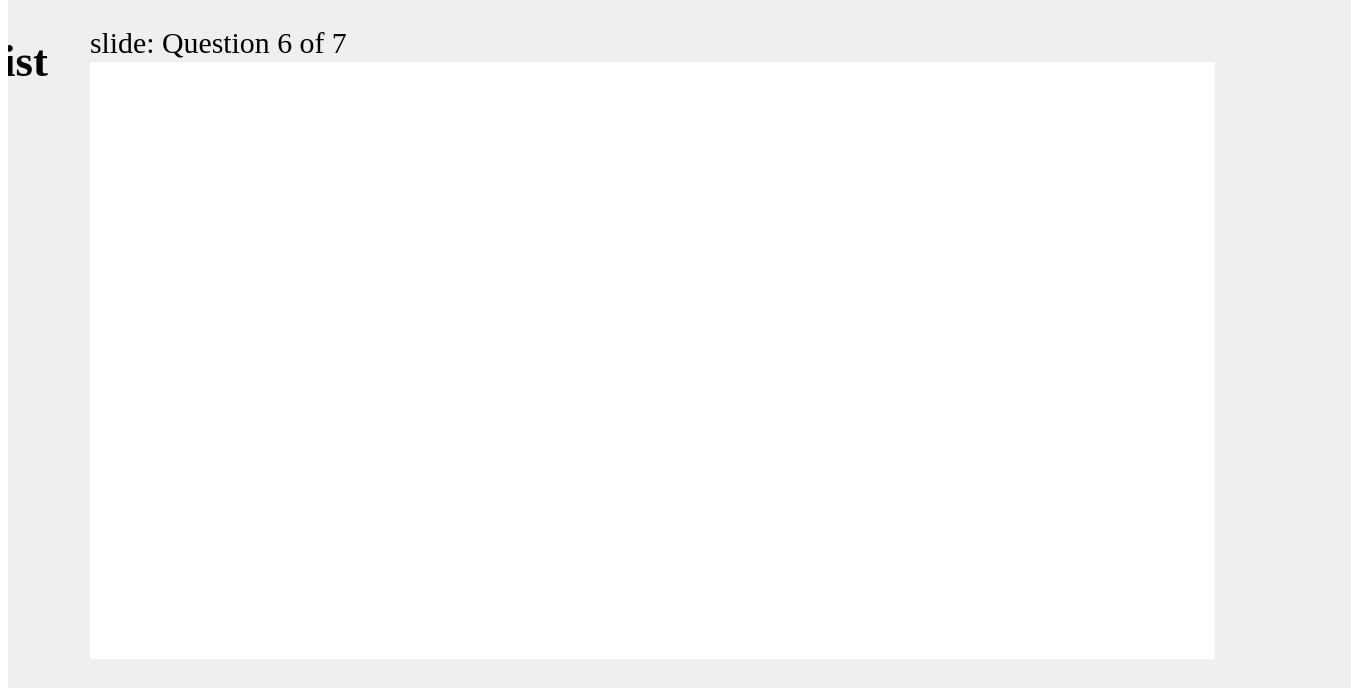 scroll, scrollTop: 0, scrollLeft: 0, axis: both 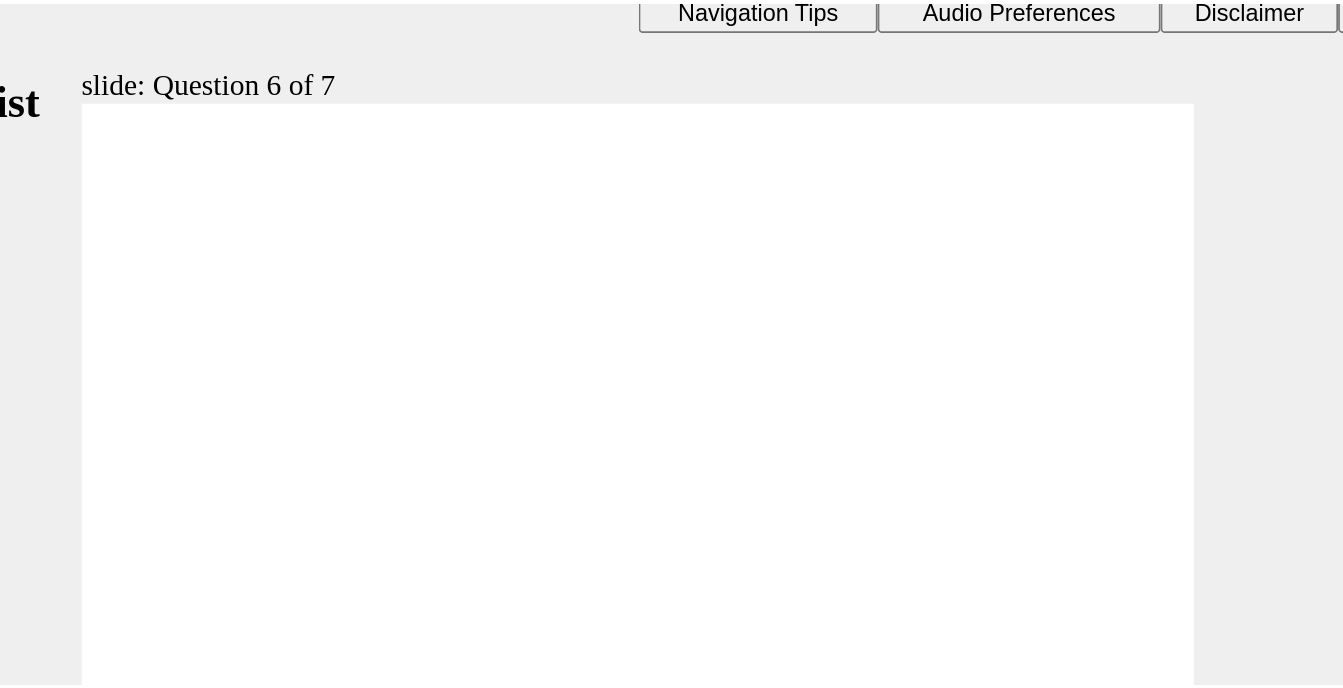 click 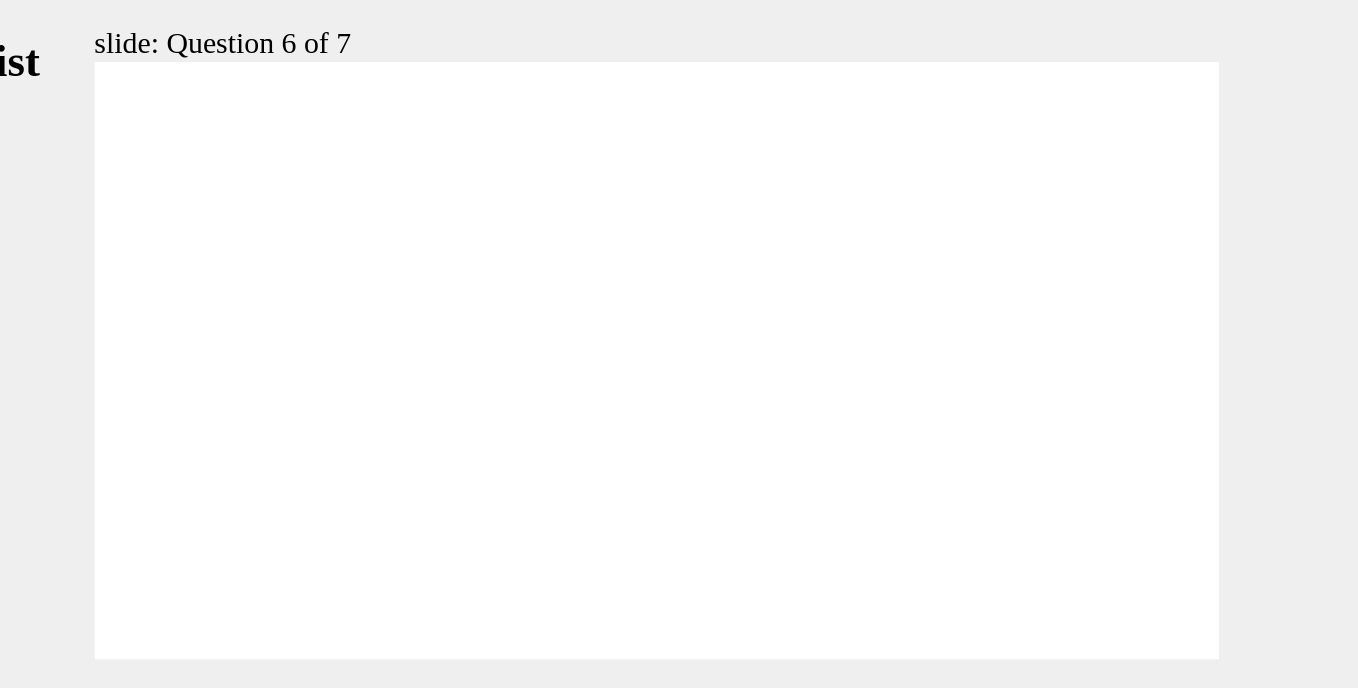click 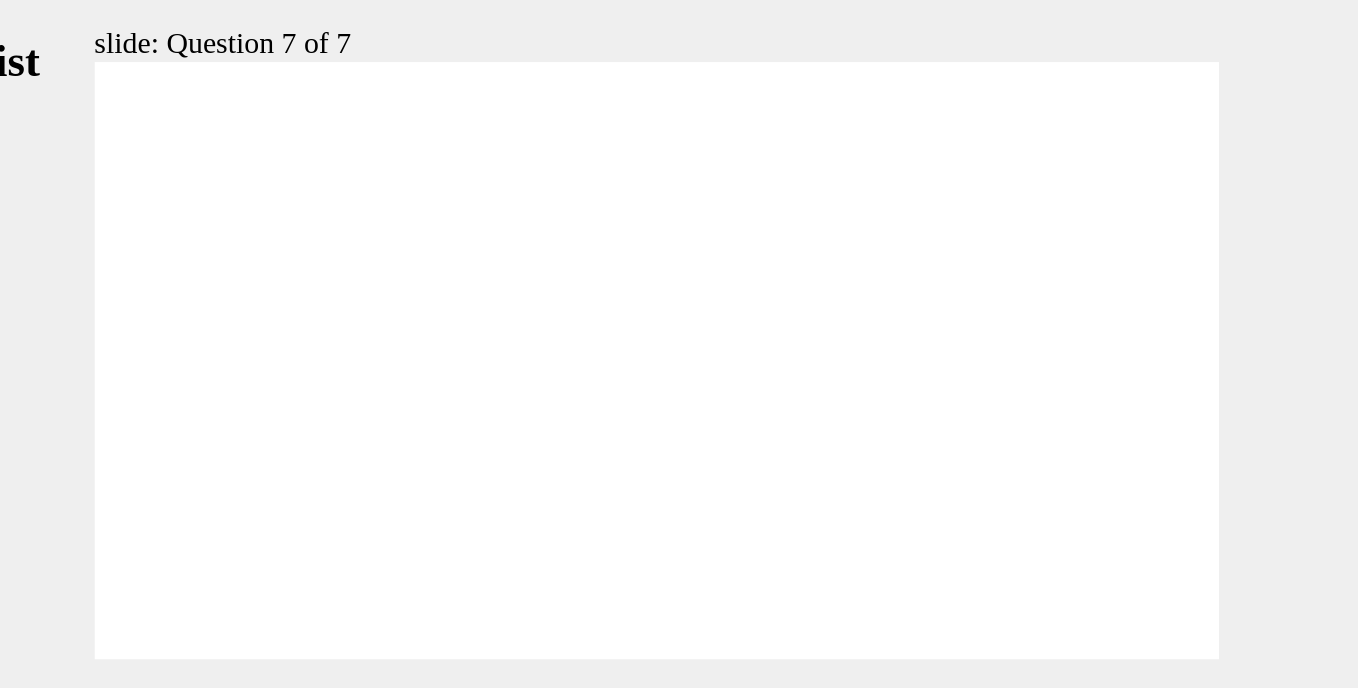 click 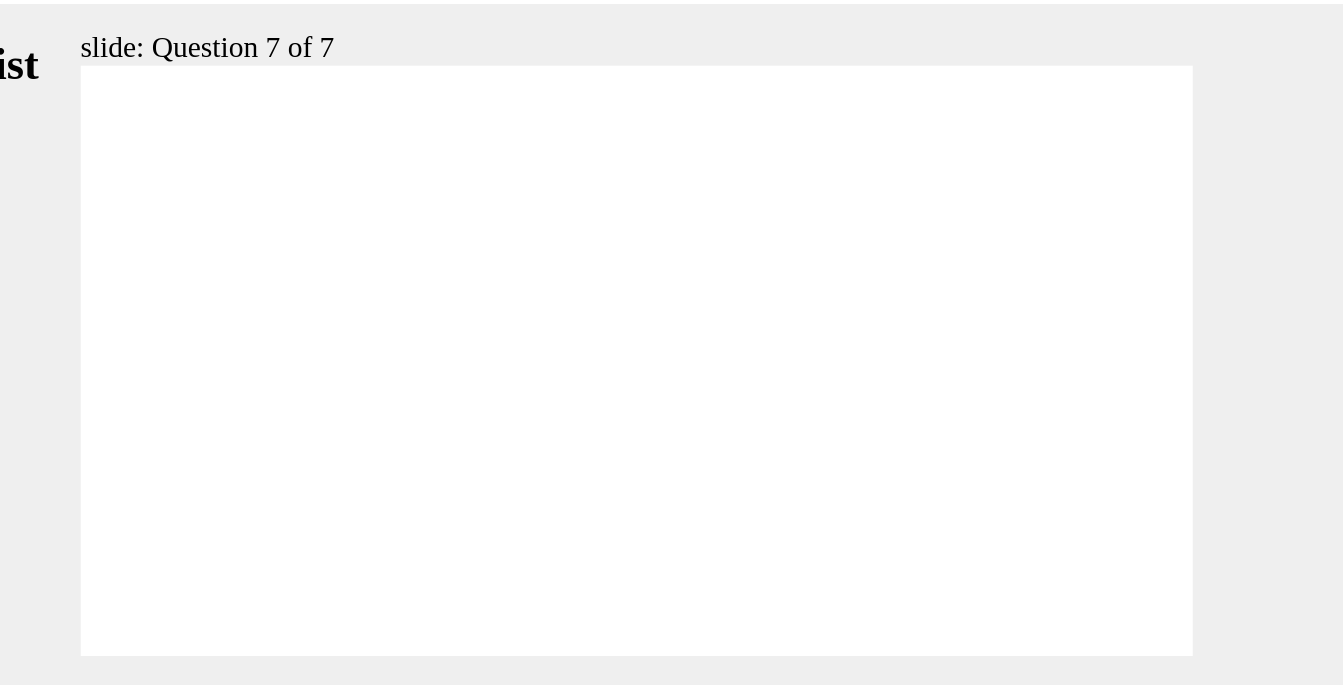 scroll, scrollTop: 19, scrollLeft: 0, axis: vertical 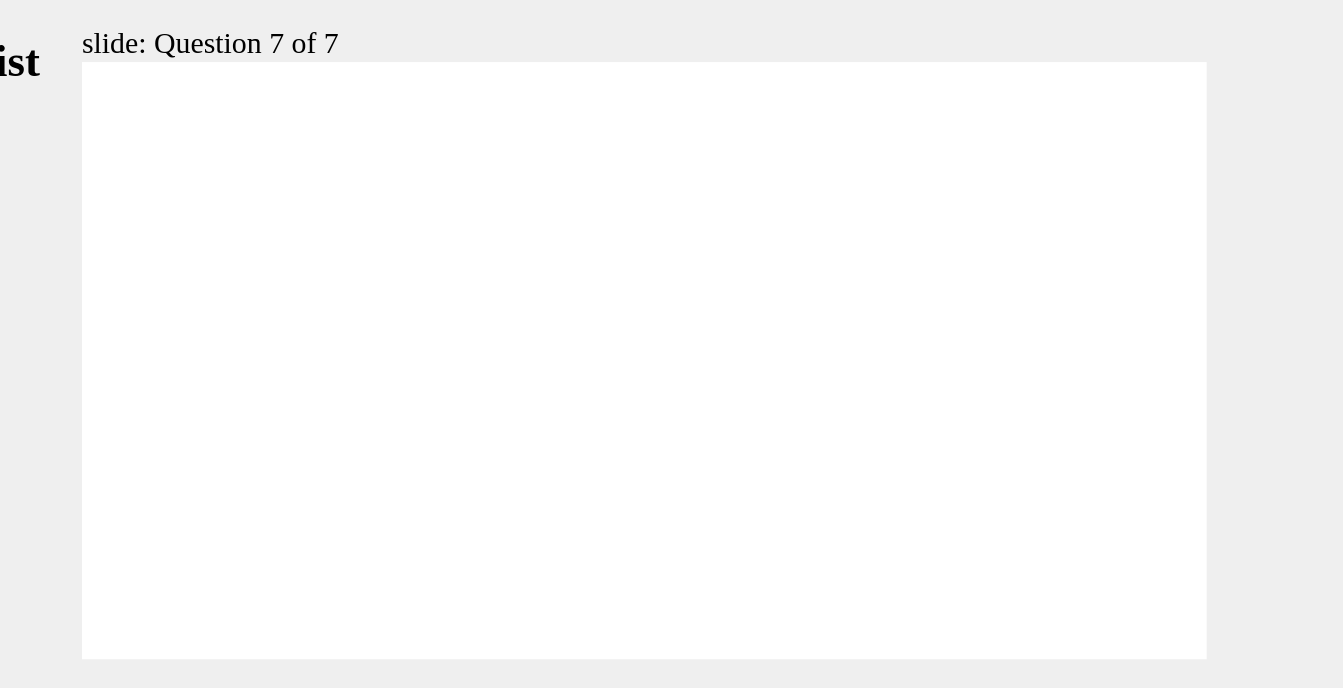 click 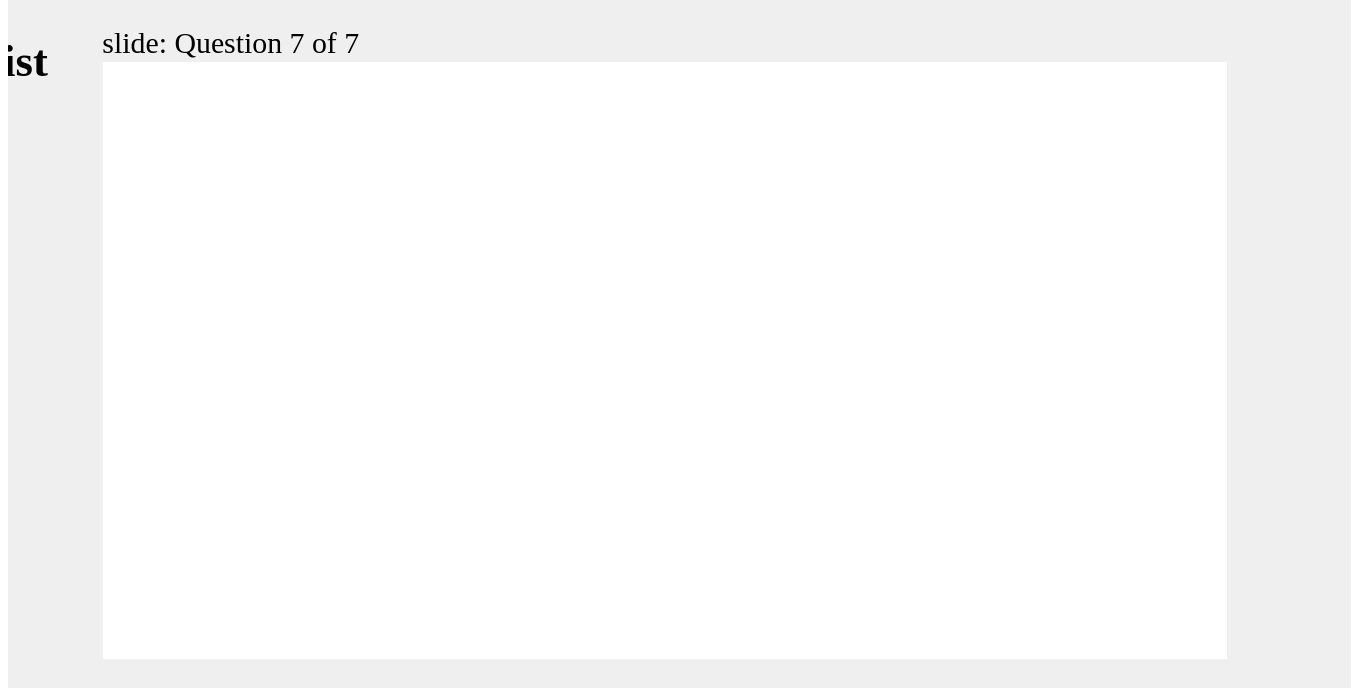 scroll, scrollTop: 0, scrollLeft: 0, axis: both 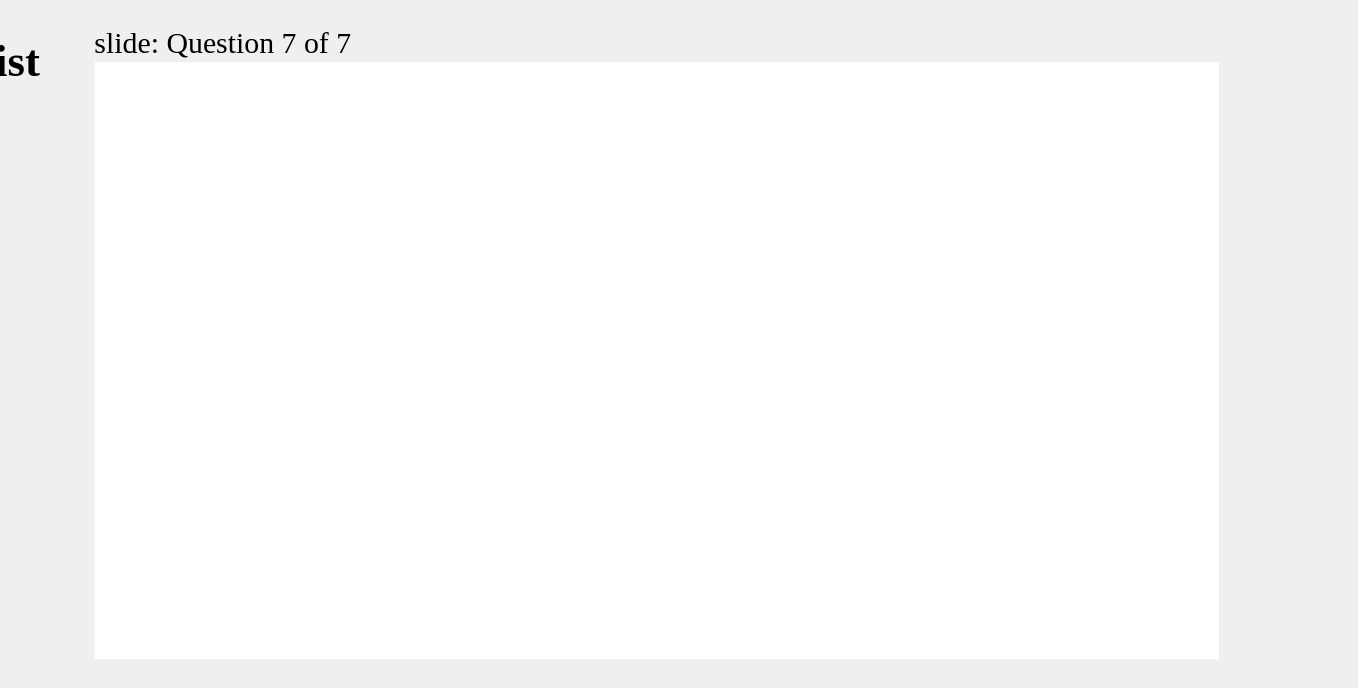 click 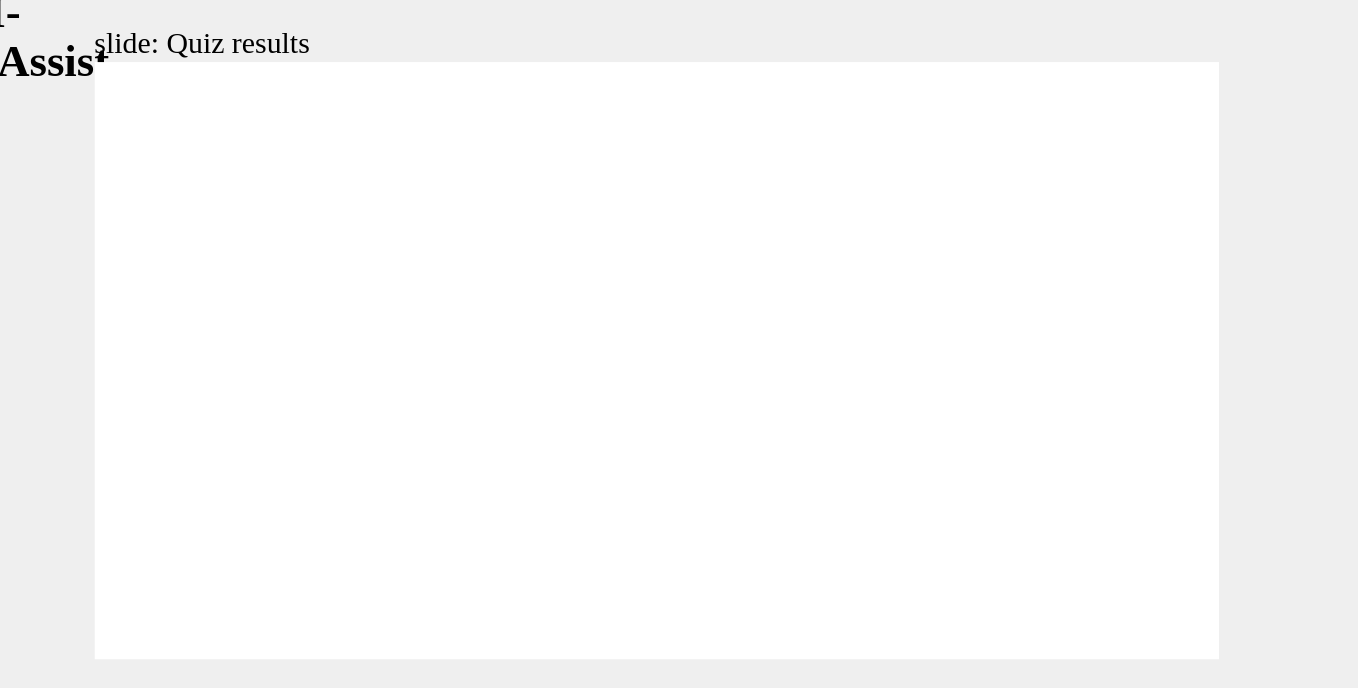 click 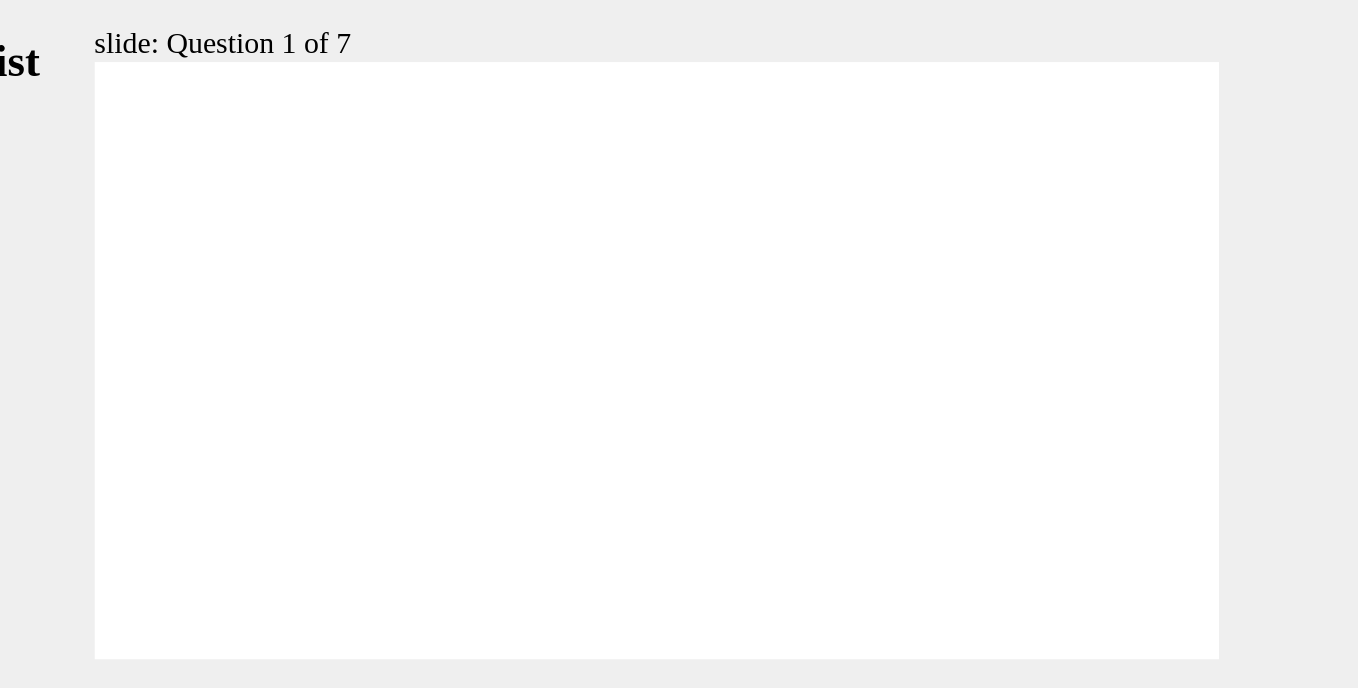 click 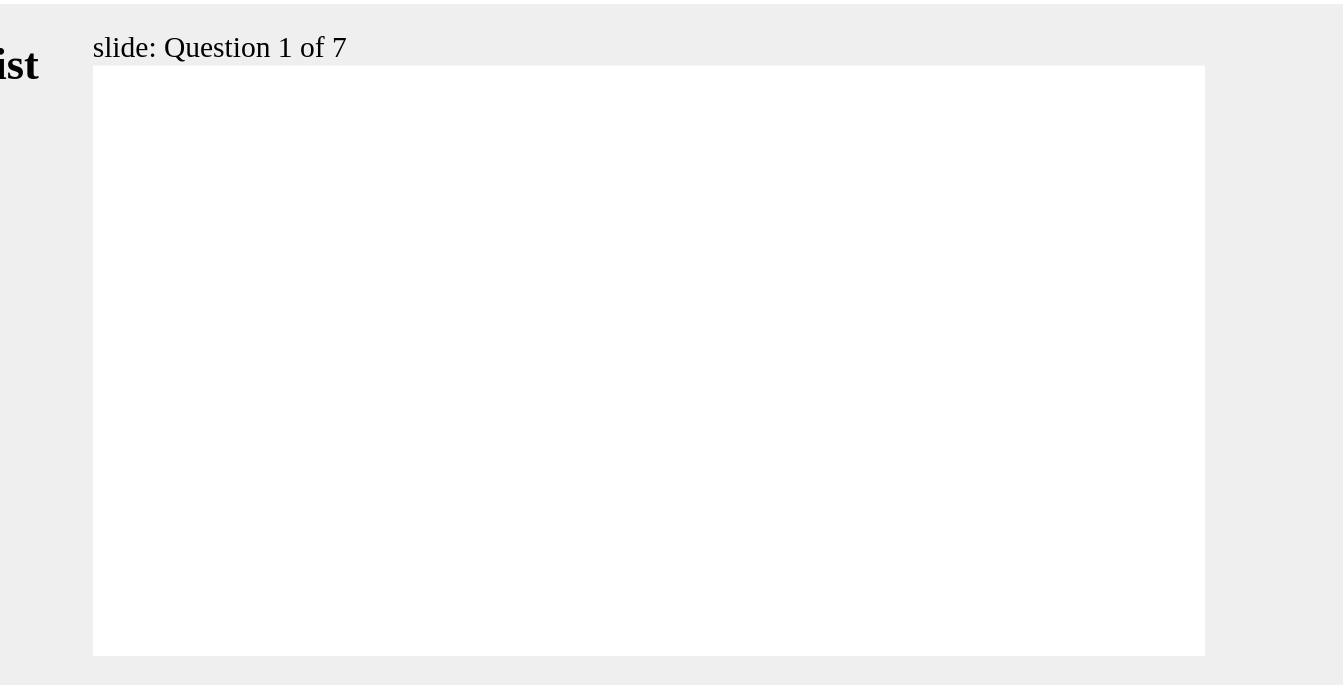 scroll, scrollTop: 19, scrollLeft: 0, axis: vertical 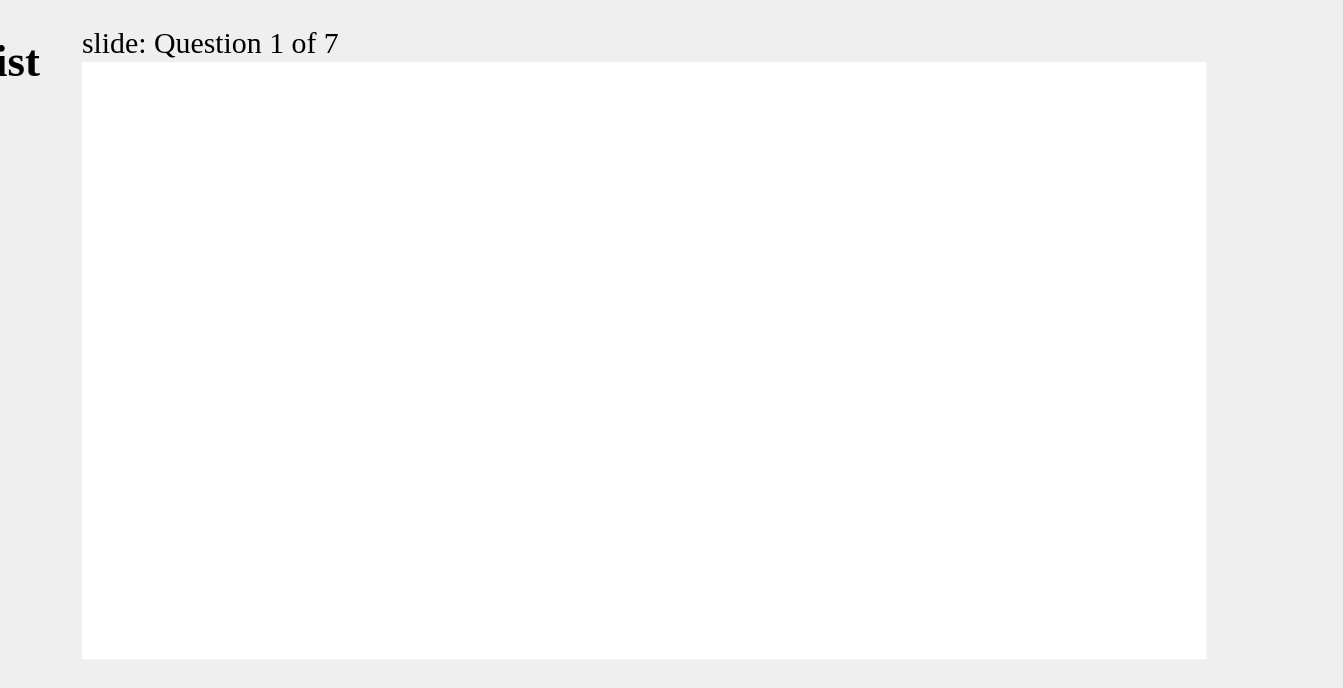 click 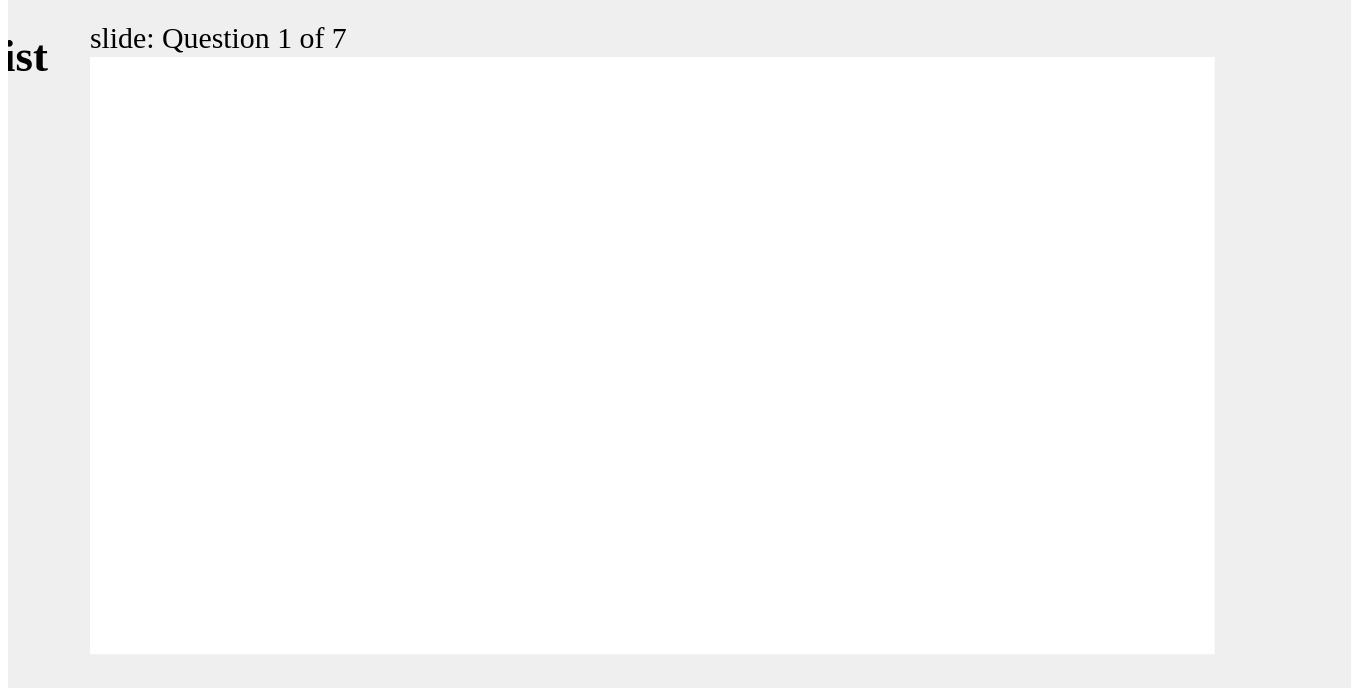 scroll, scrollTop: 0, scrollLeft: 0, axis: both 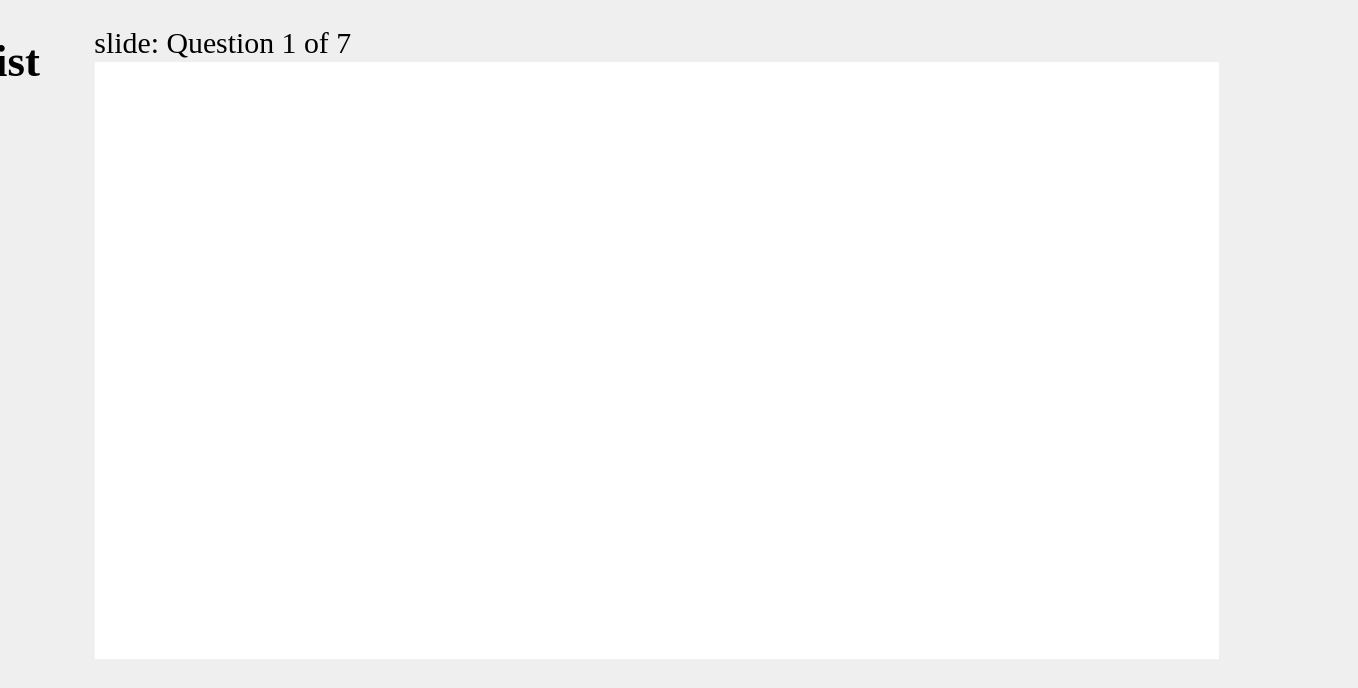 click 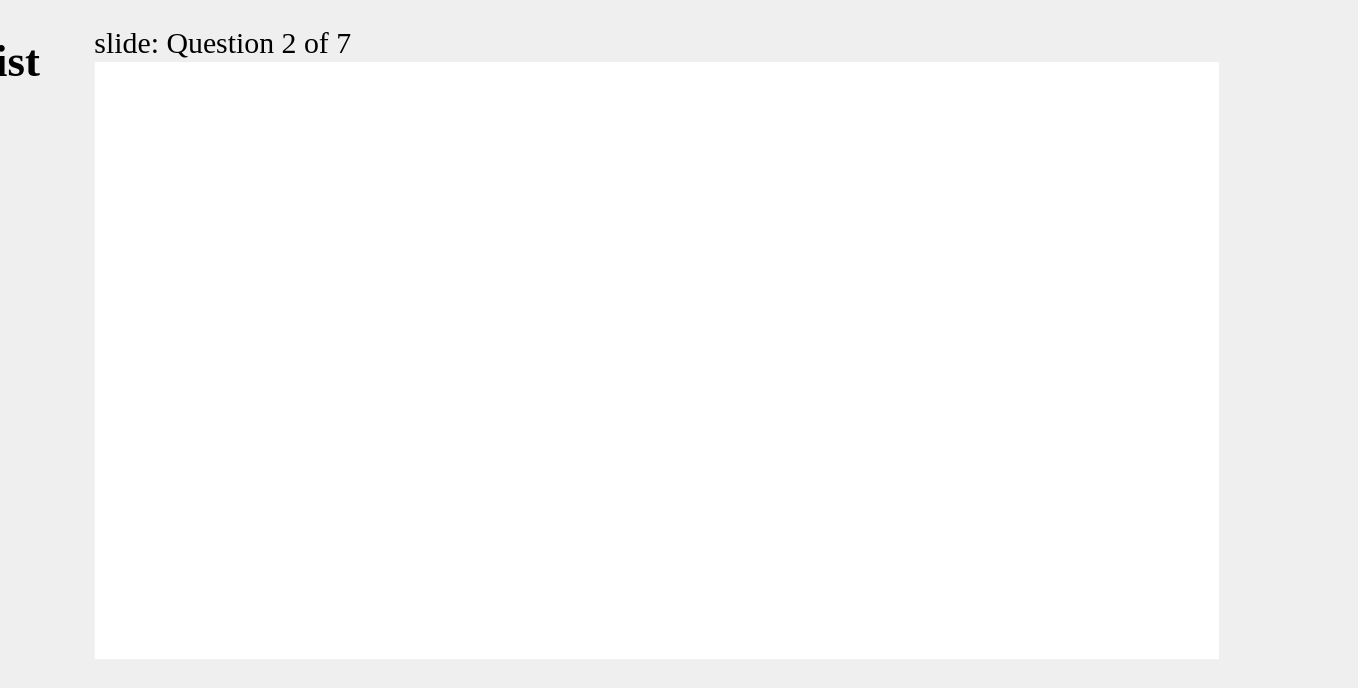 click 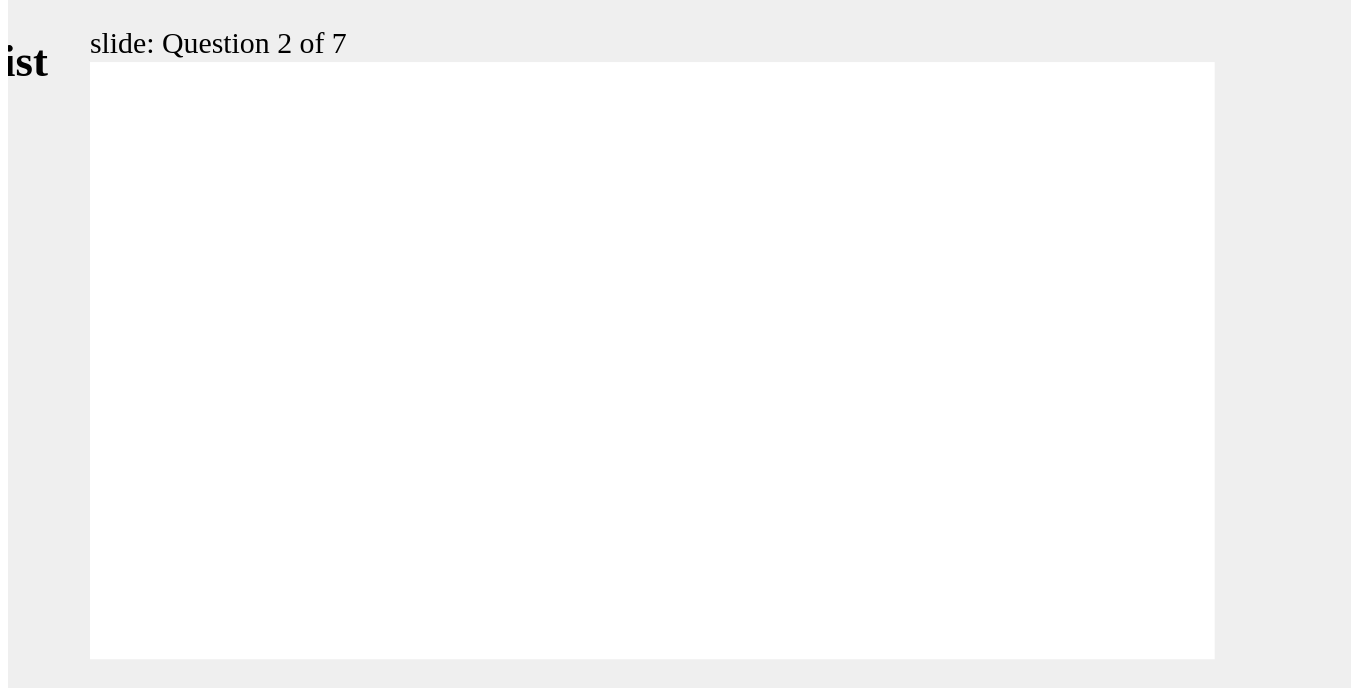 scroll, scrollTop: 0, scrollLeft: 0, axis: both 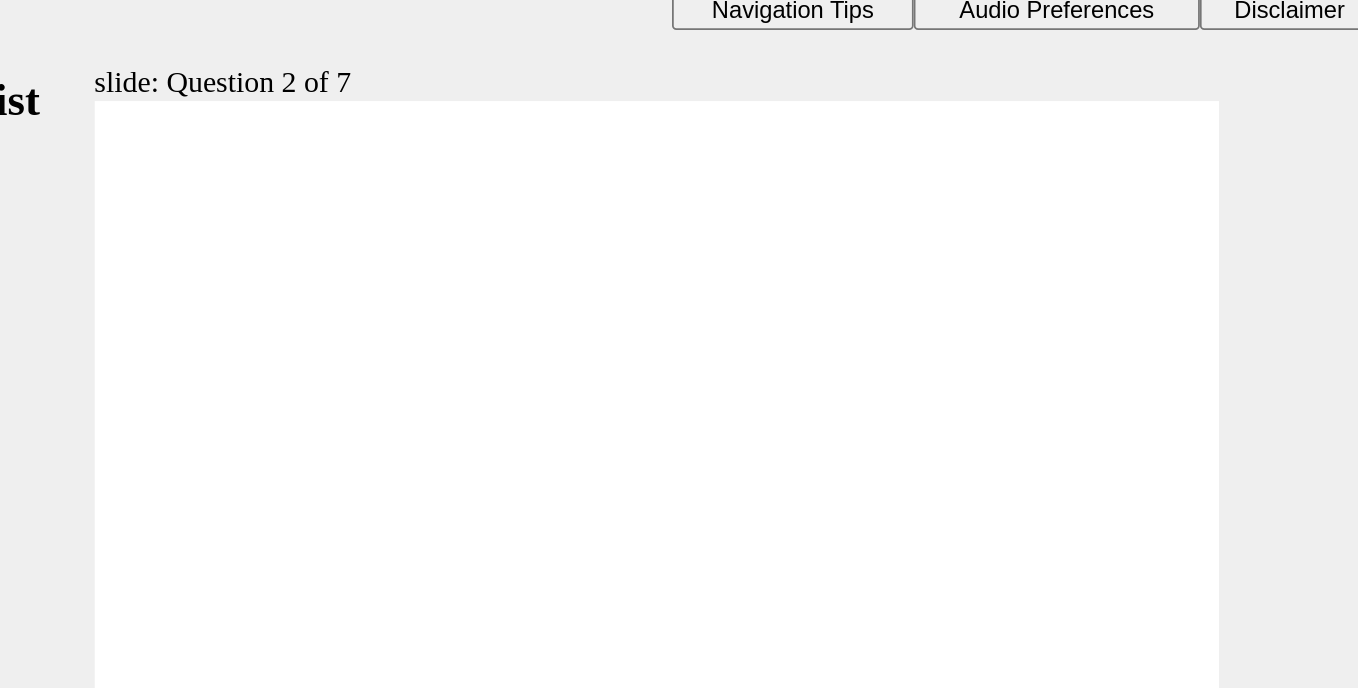 click 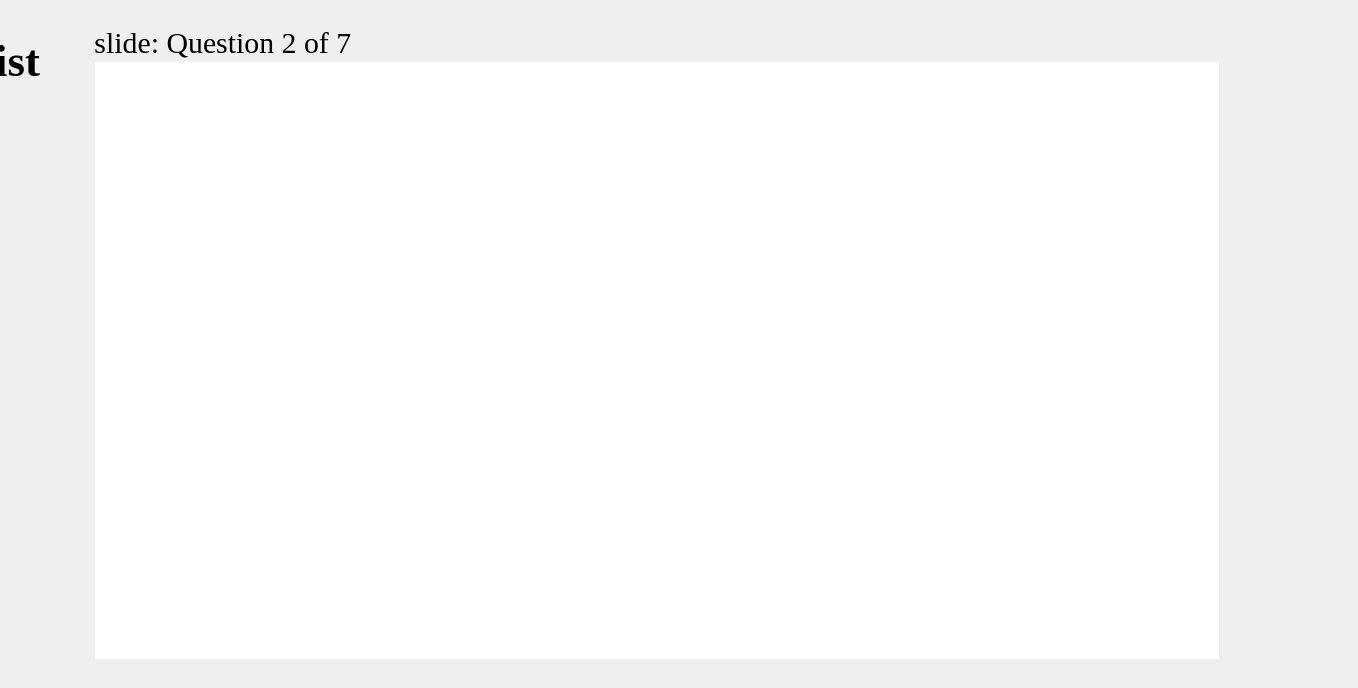 click 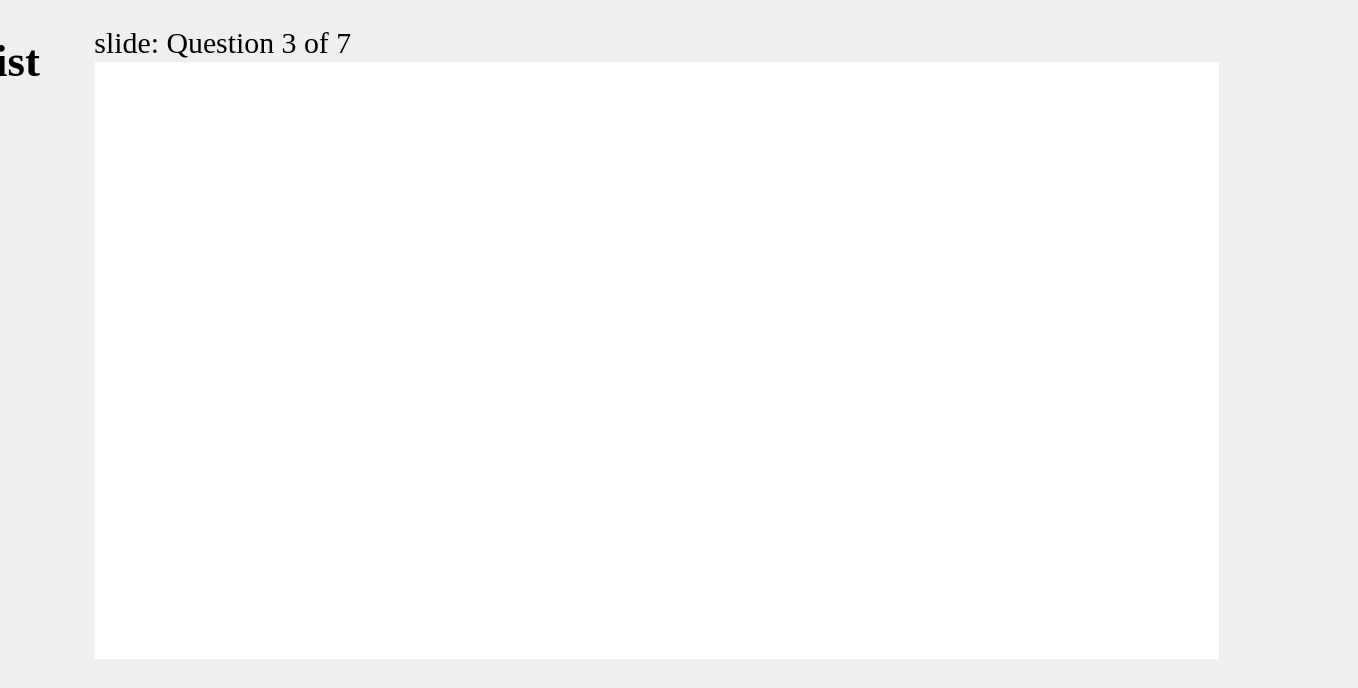 click 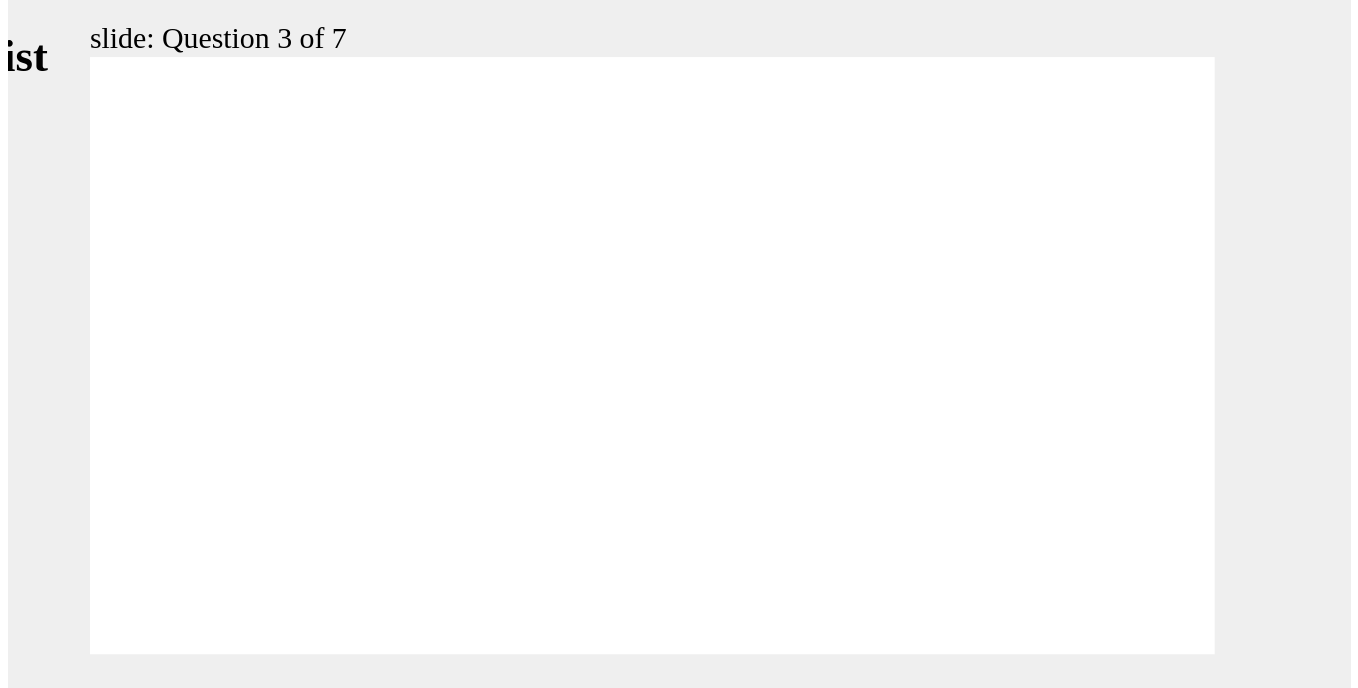 scroll, scrollTop: 0, scrollLeft: 0, axis: both 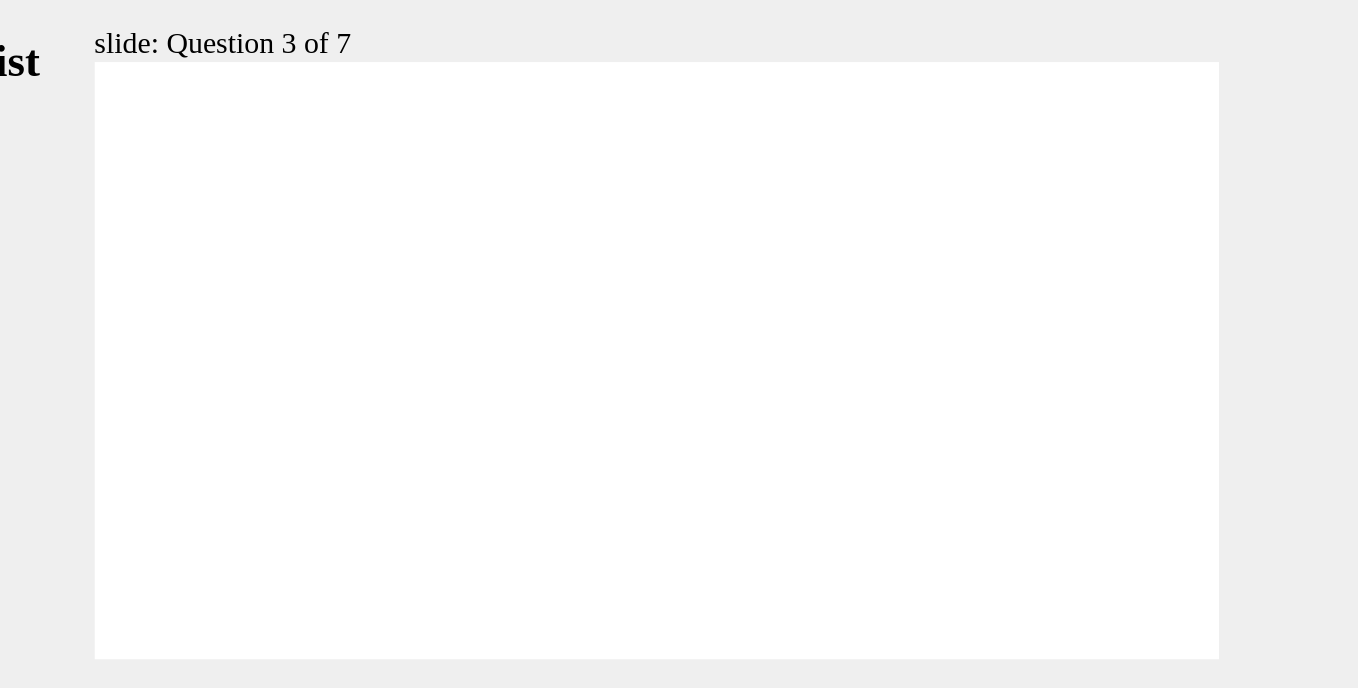 click 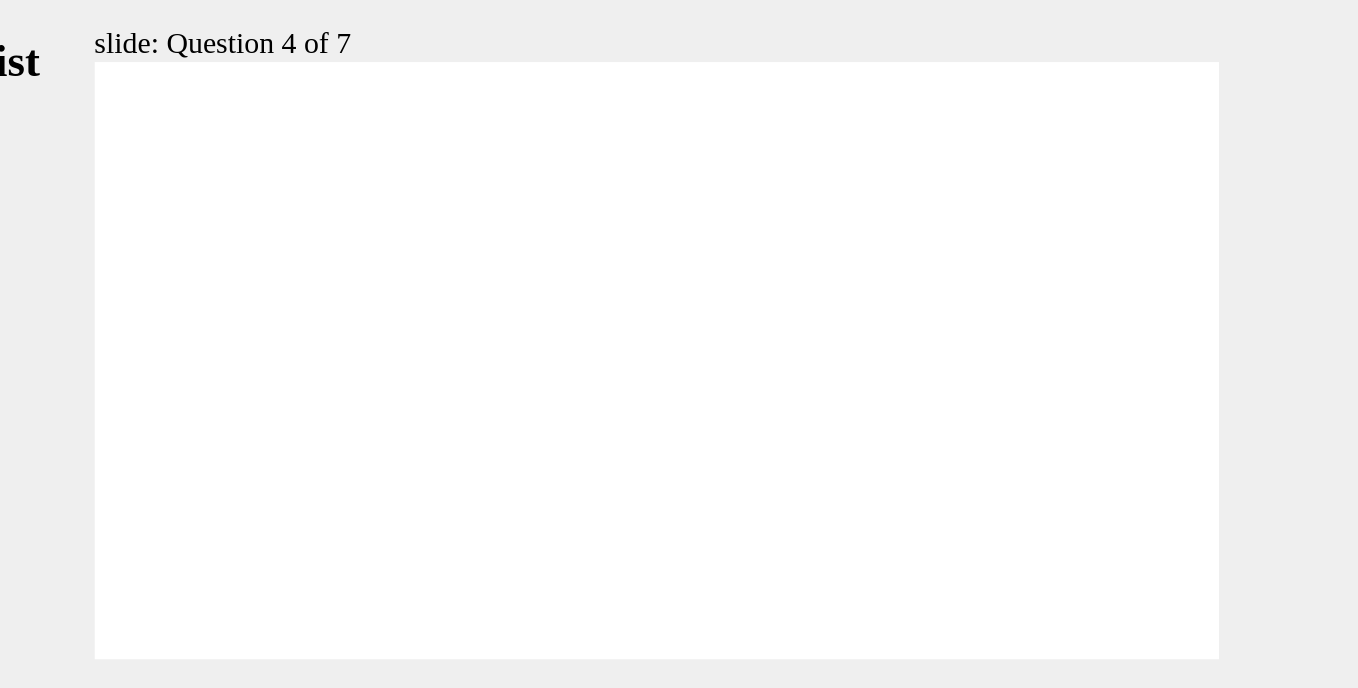 click 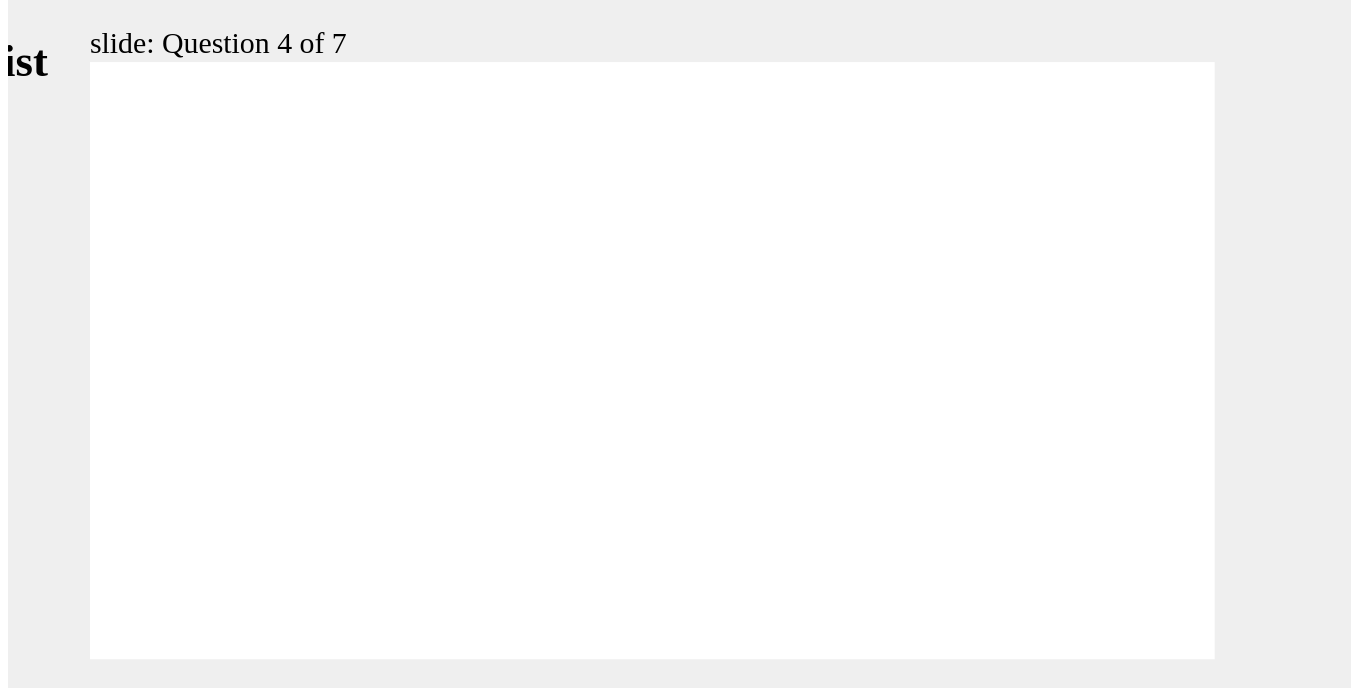 scroll, scrollTop: 0, scrollLeft: 0, axis: both 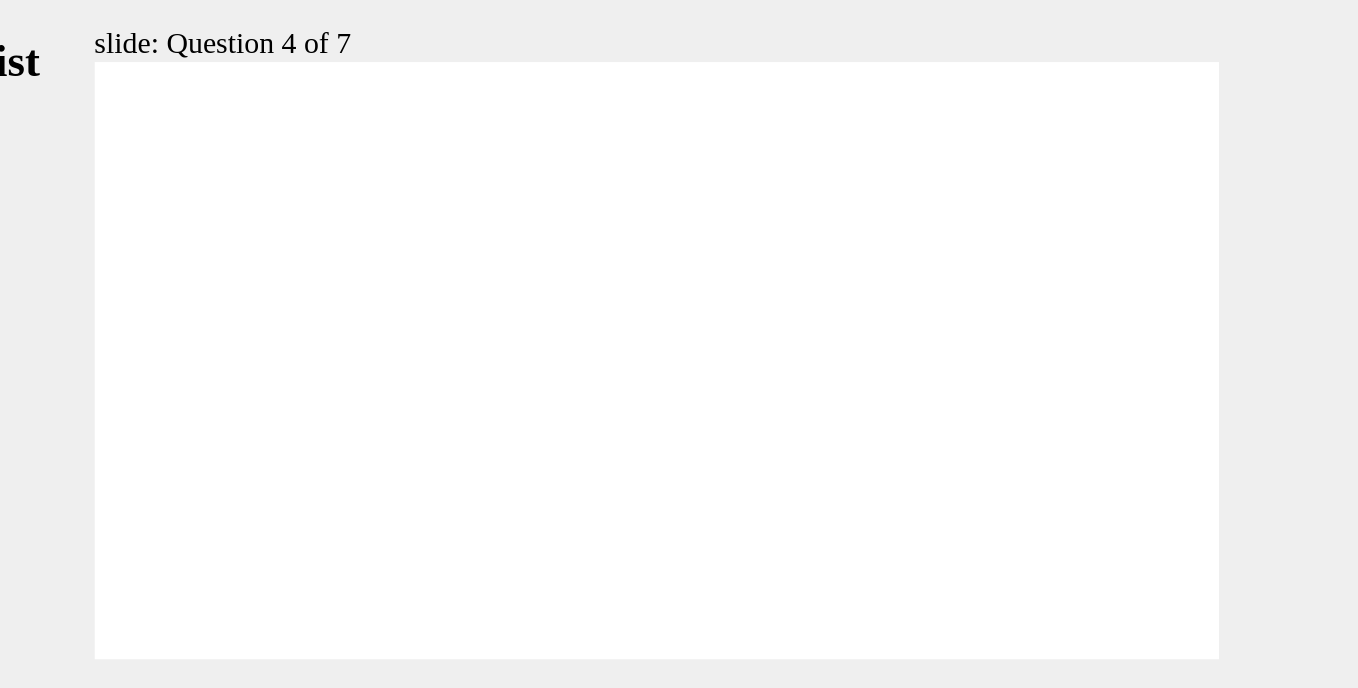 click 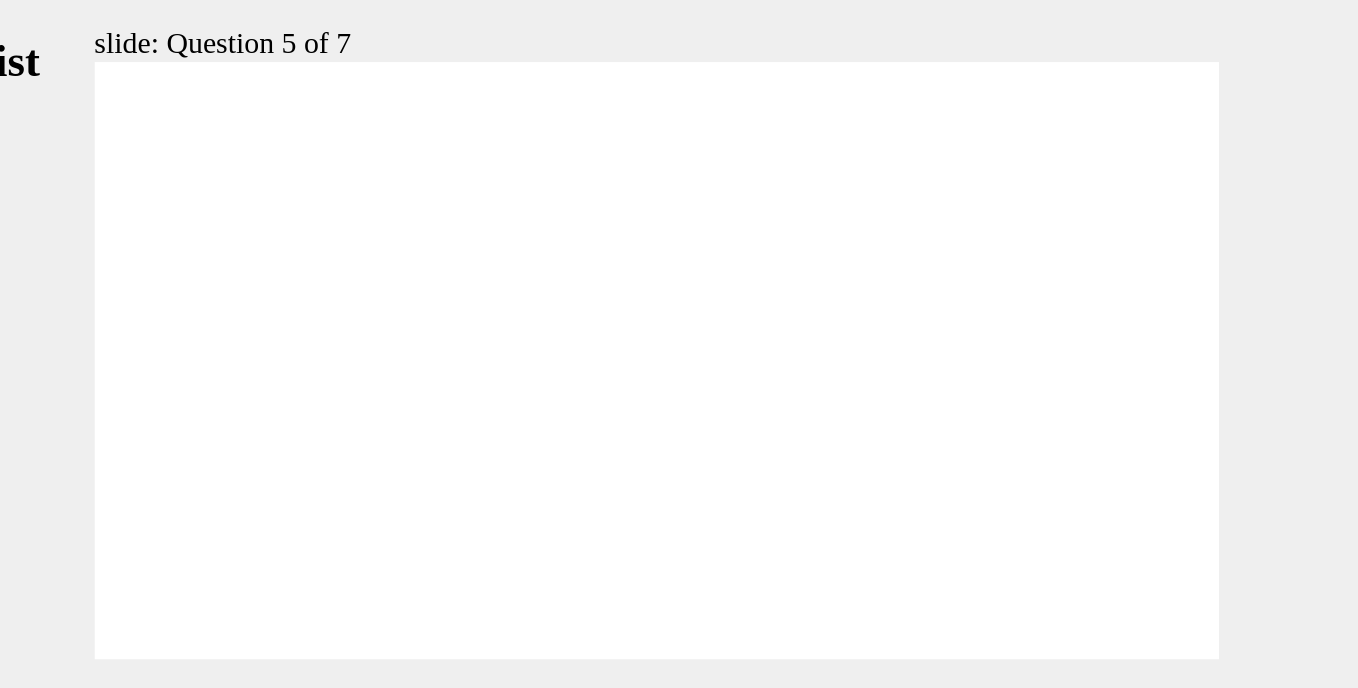 click 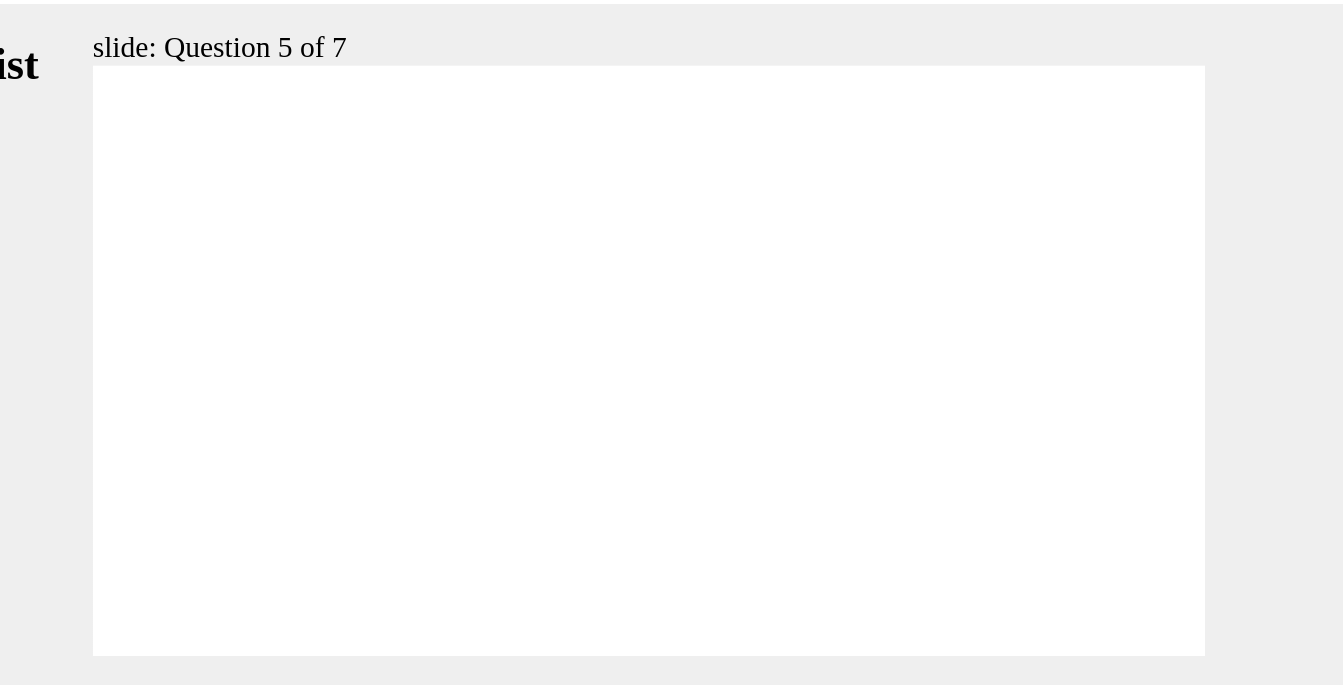 scroll, scrollTop: 19, scrollLeft: 0, axis: vertical 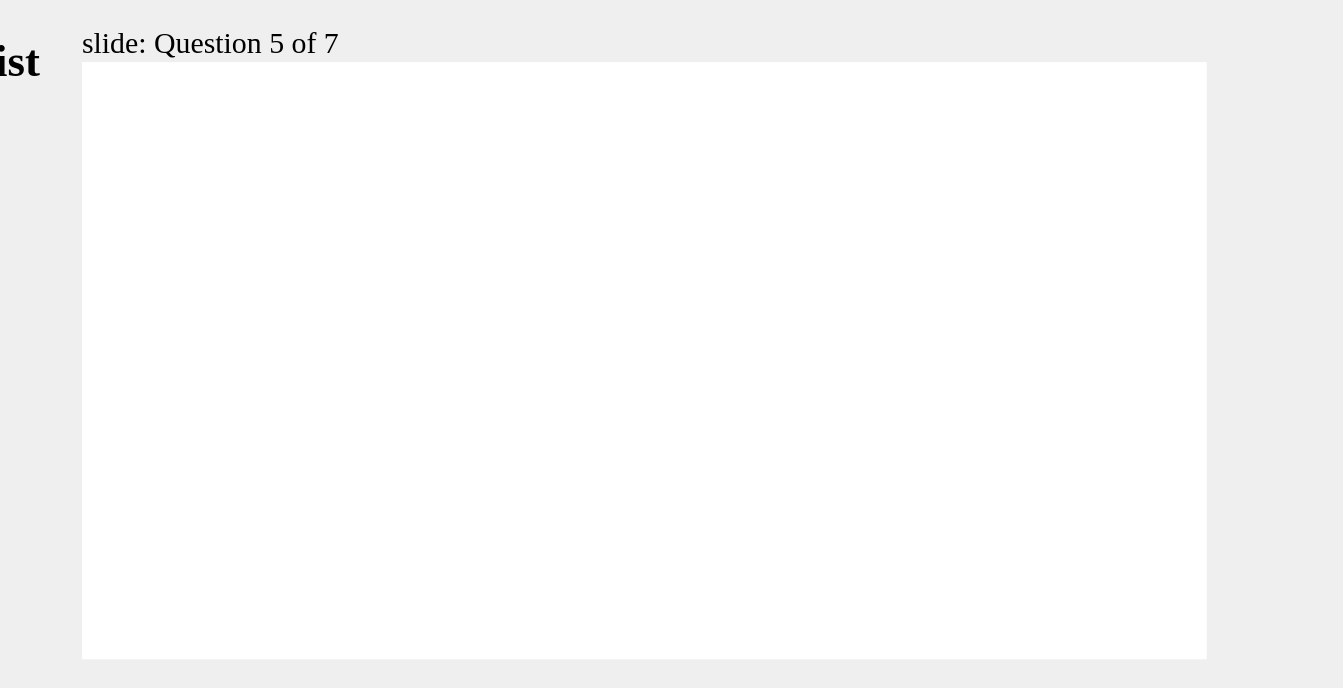 click 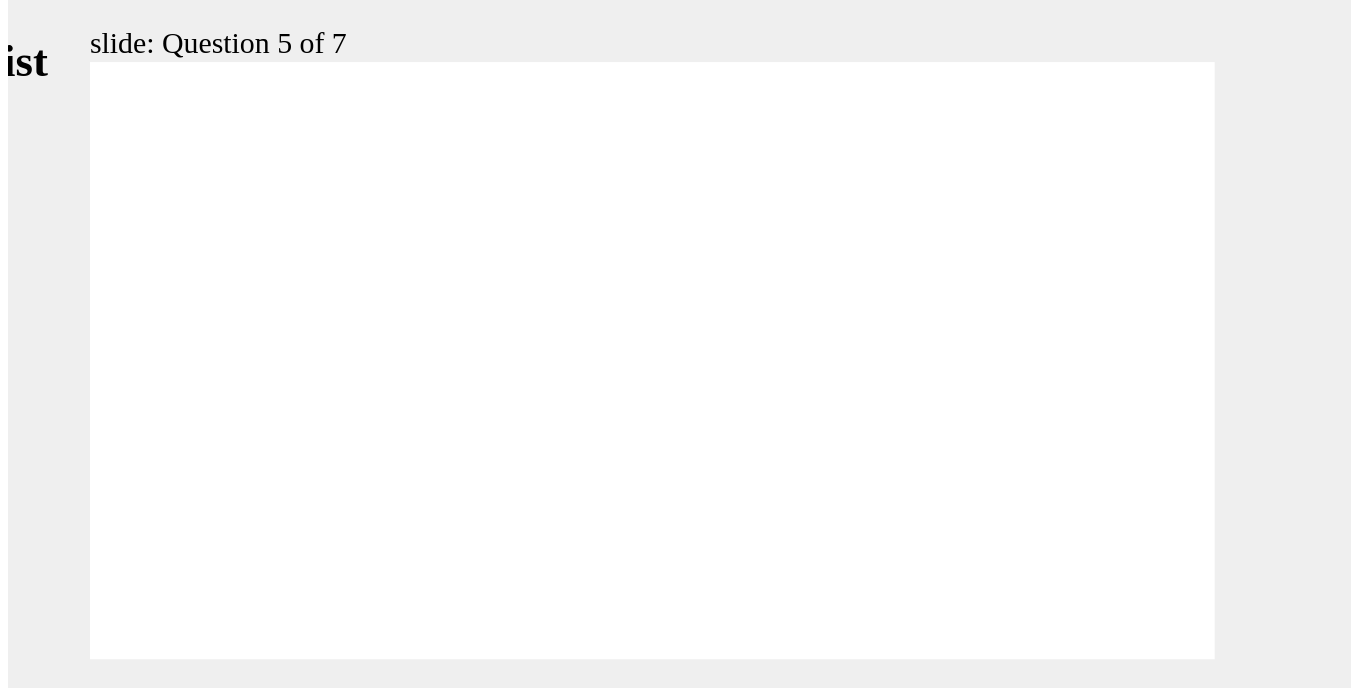 scroll, scrollTop: 0, scrollLeft: 0, axis: both 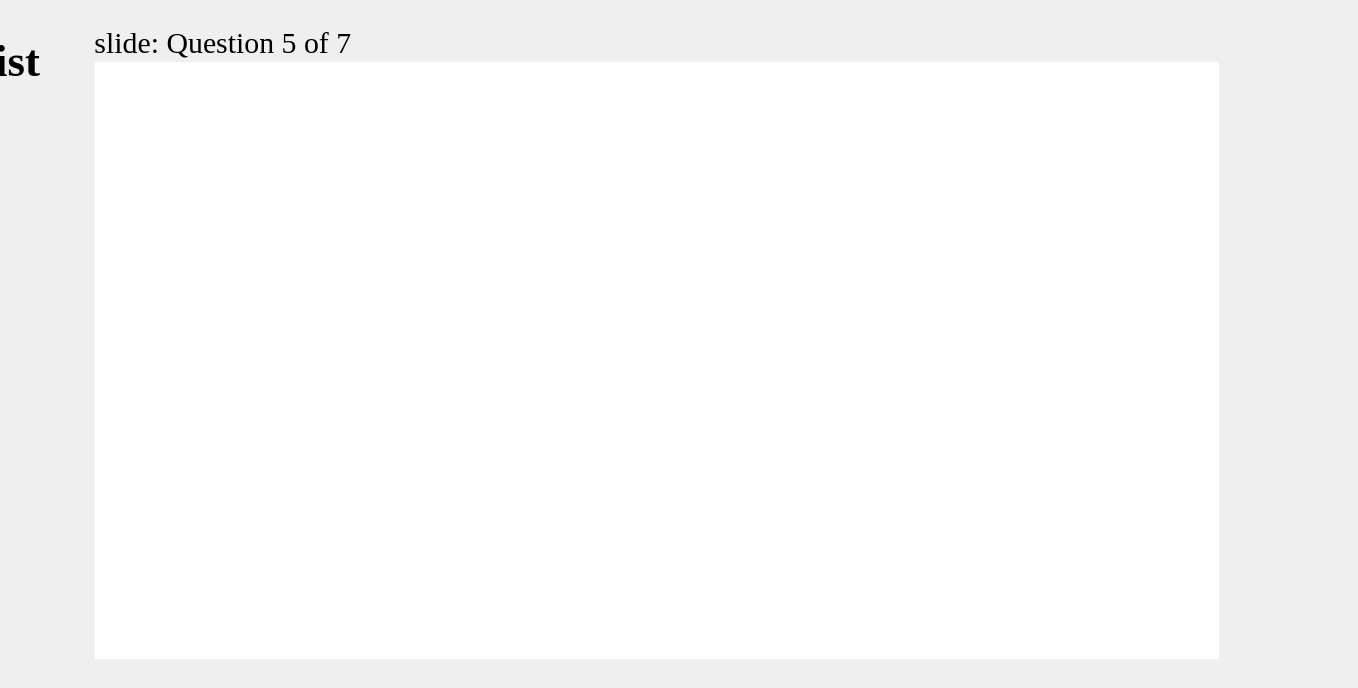 click 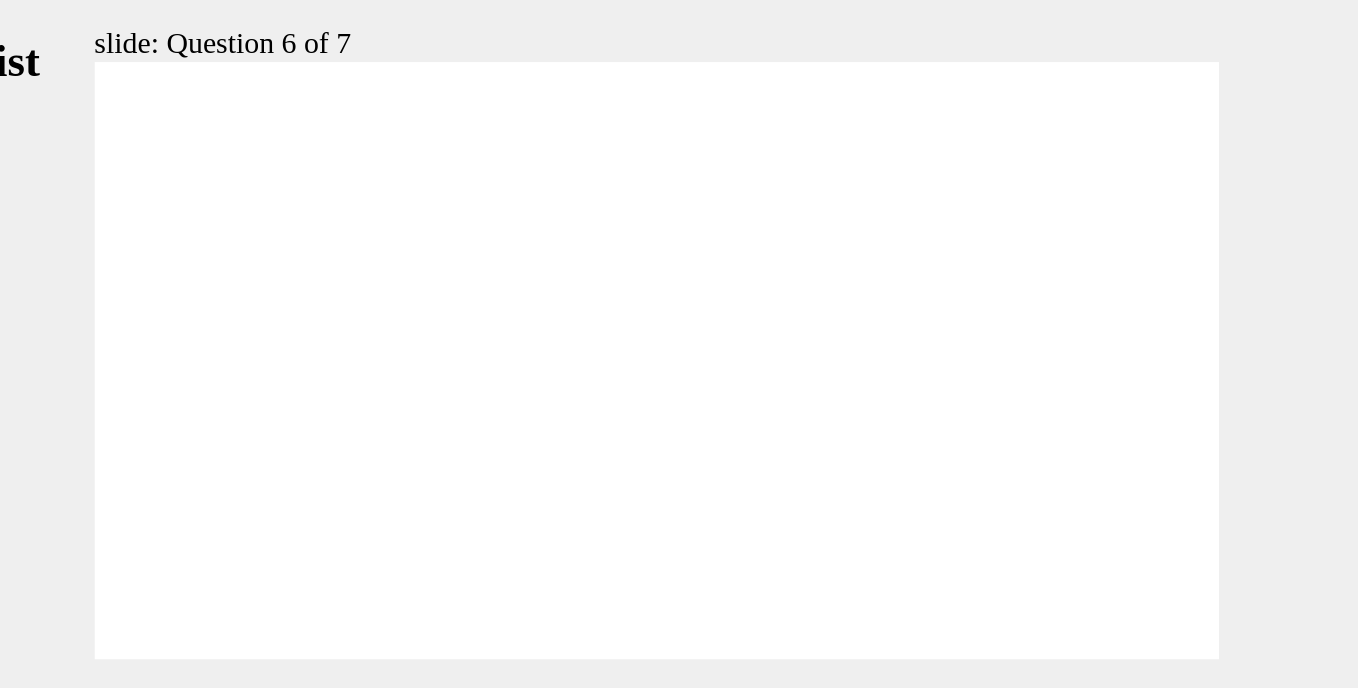 click 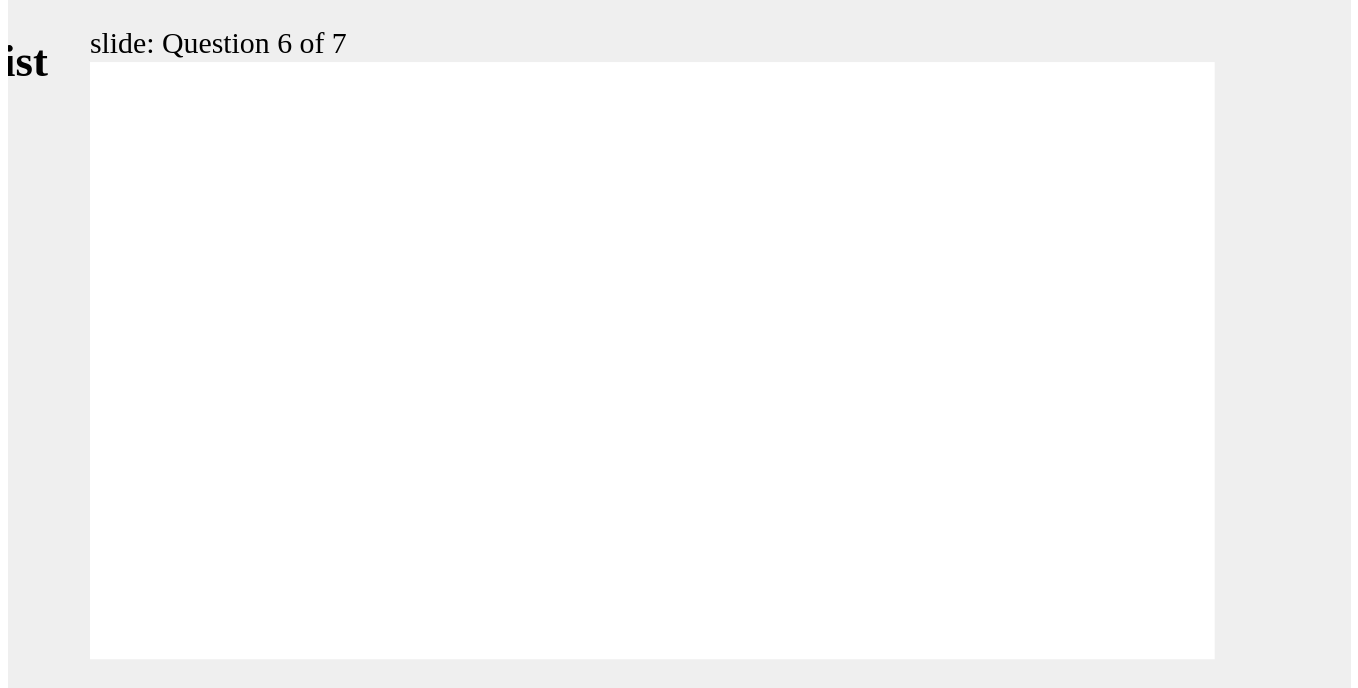 scroll, scrollTop: 0, scrollLeft: 0, axis: both 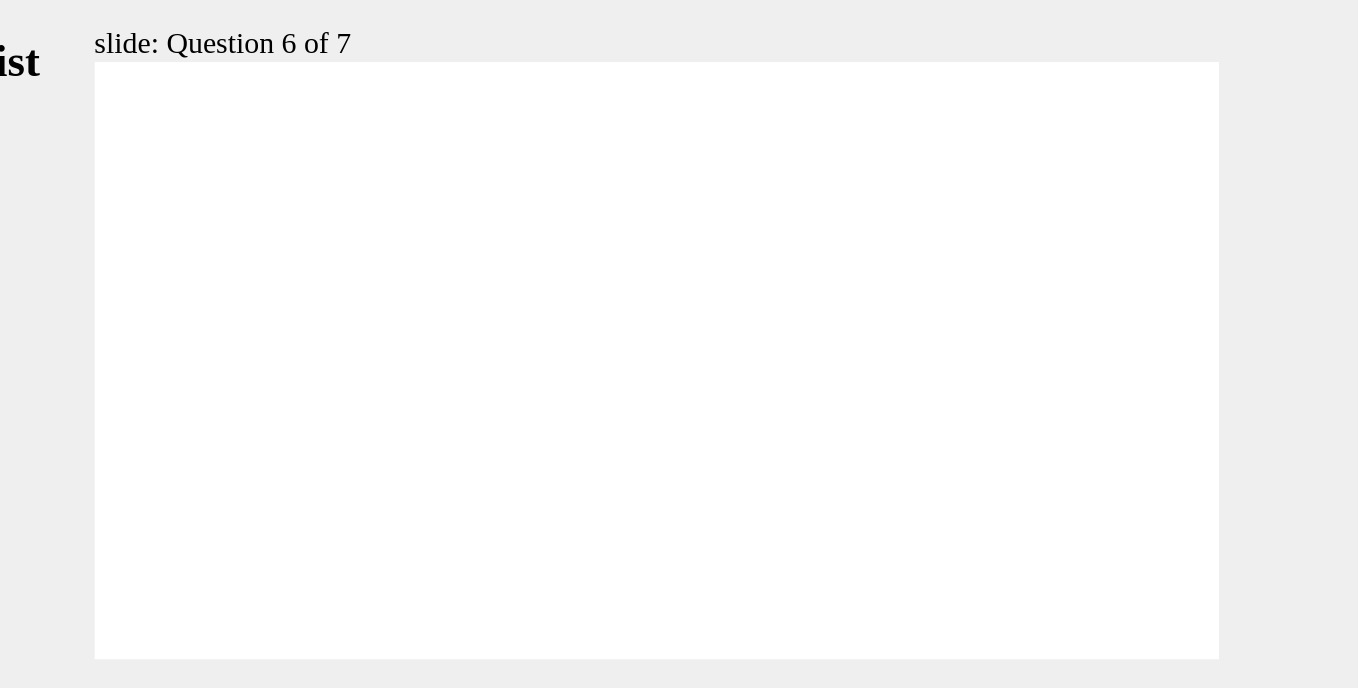 click 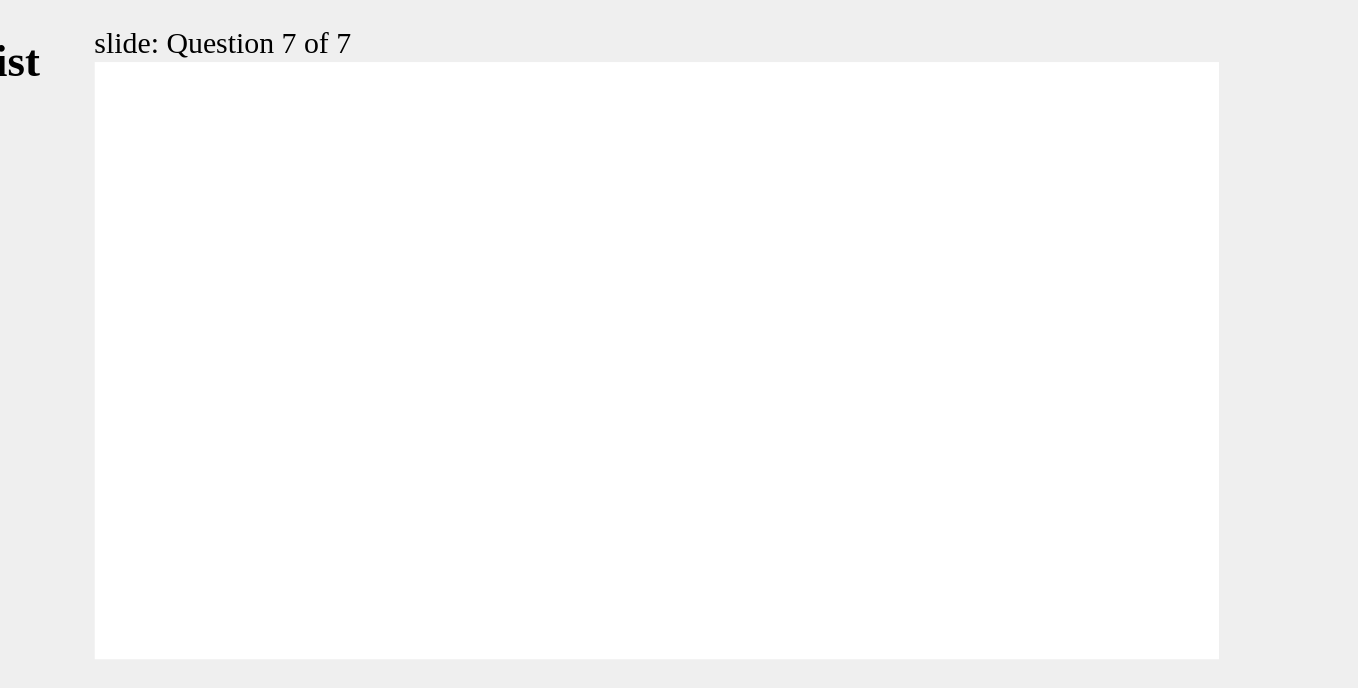 click 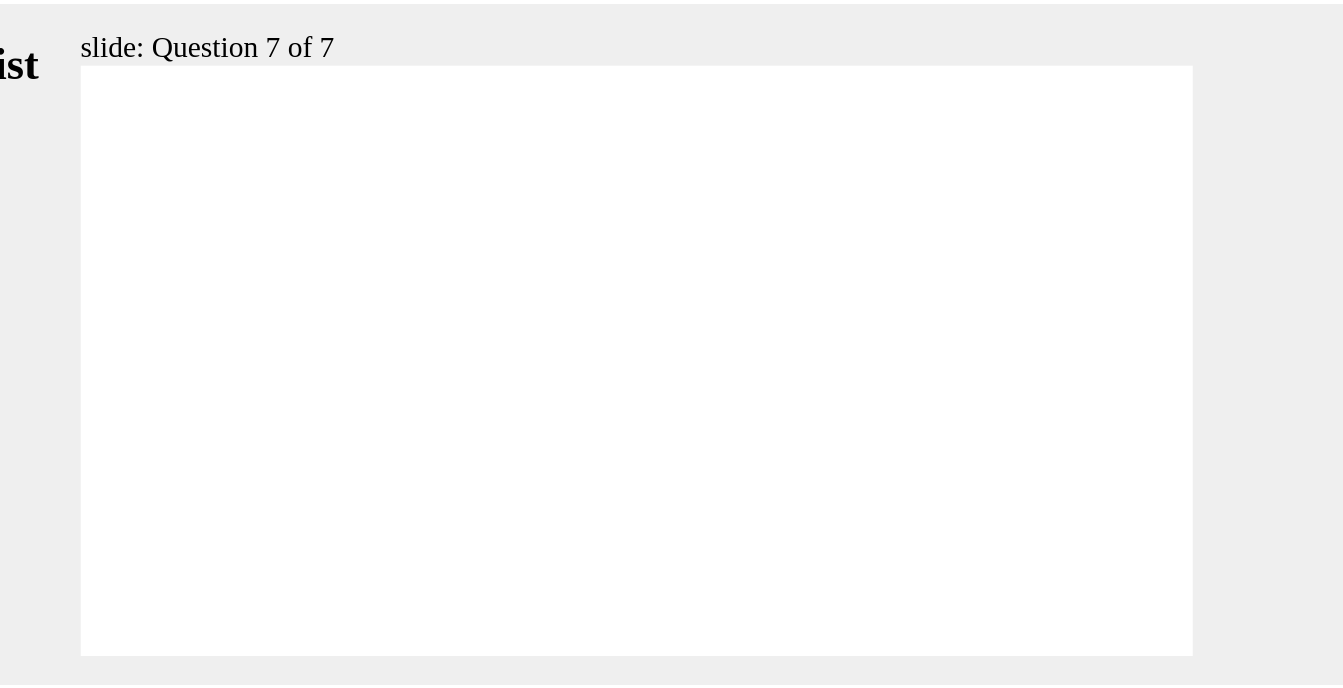 scroll, scrollTop: 19, scrollLeft: 0, axis: vertical 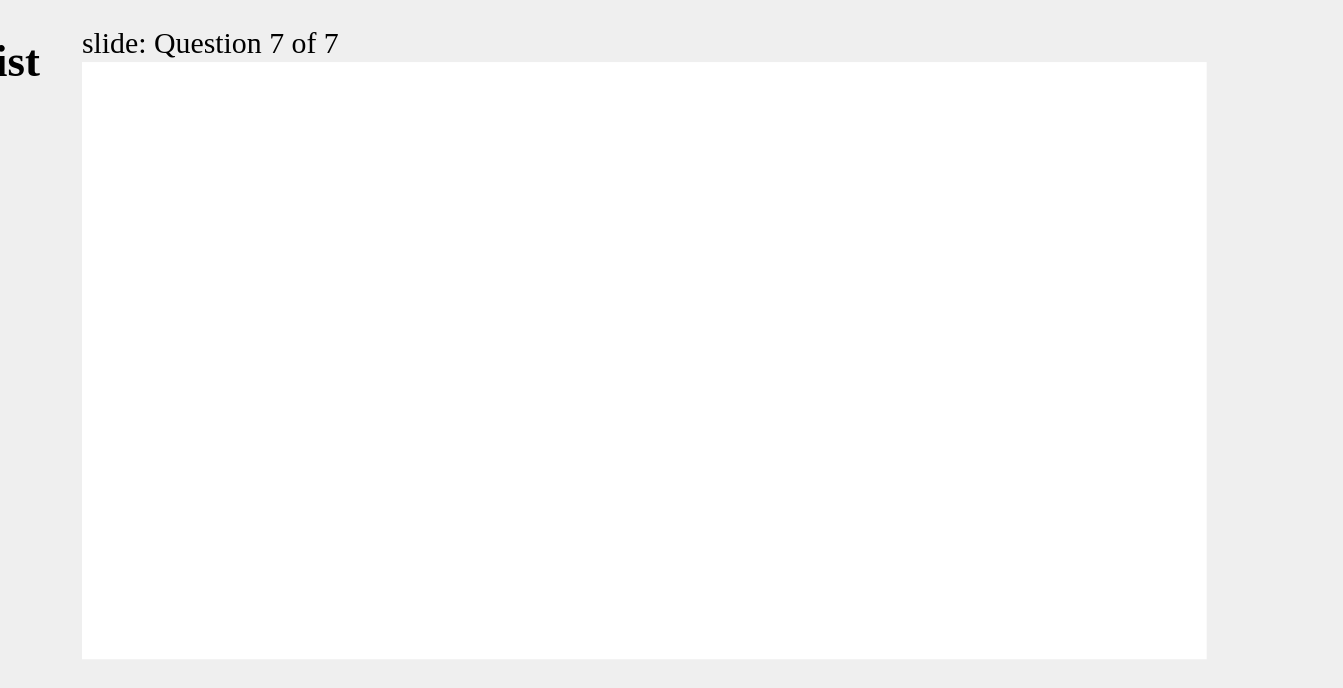 click 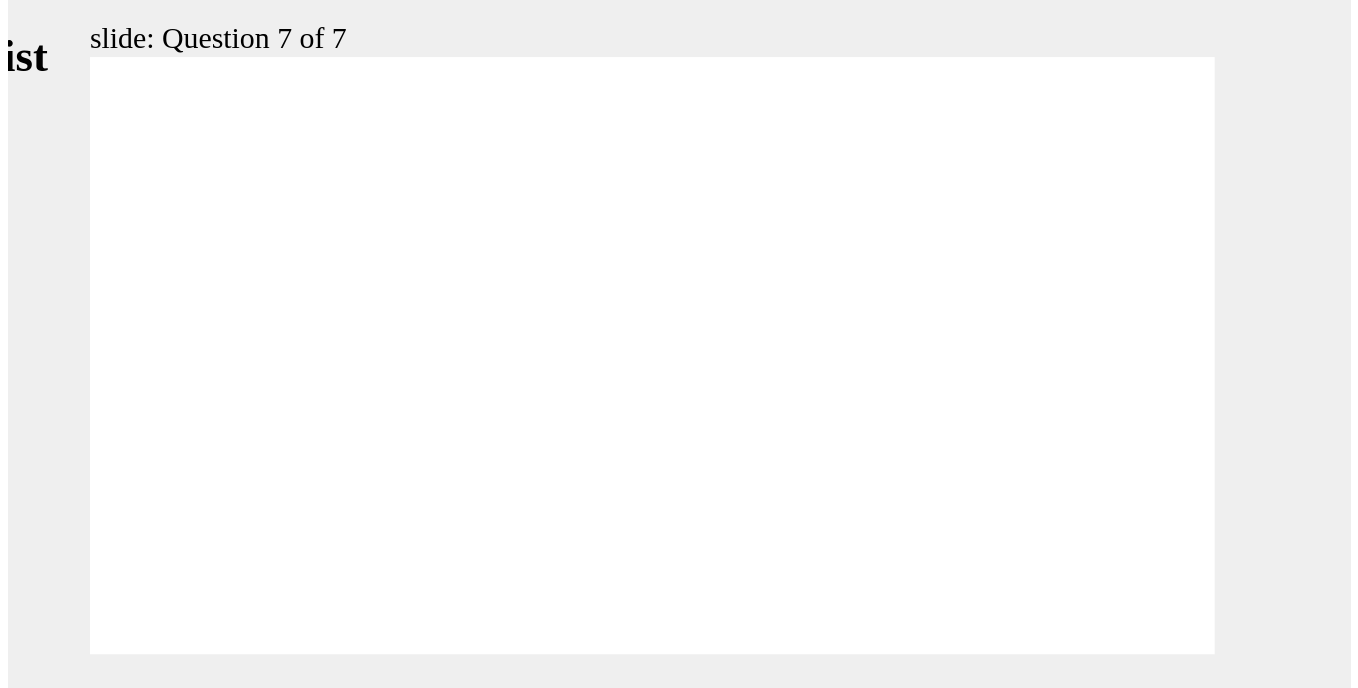 scroll, scrollTop: 0, scrollLeft: 0, axis: both 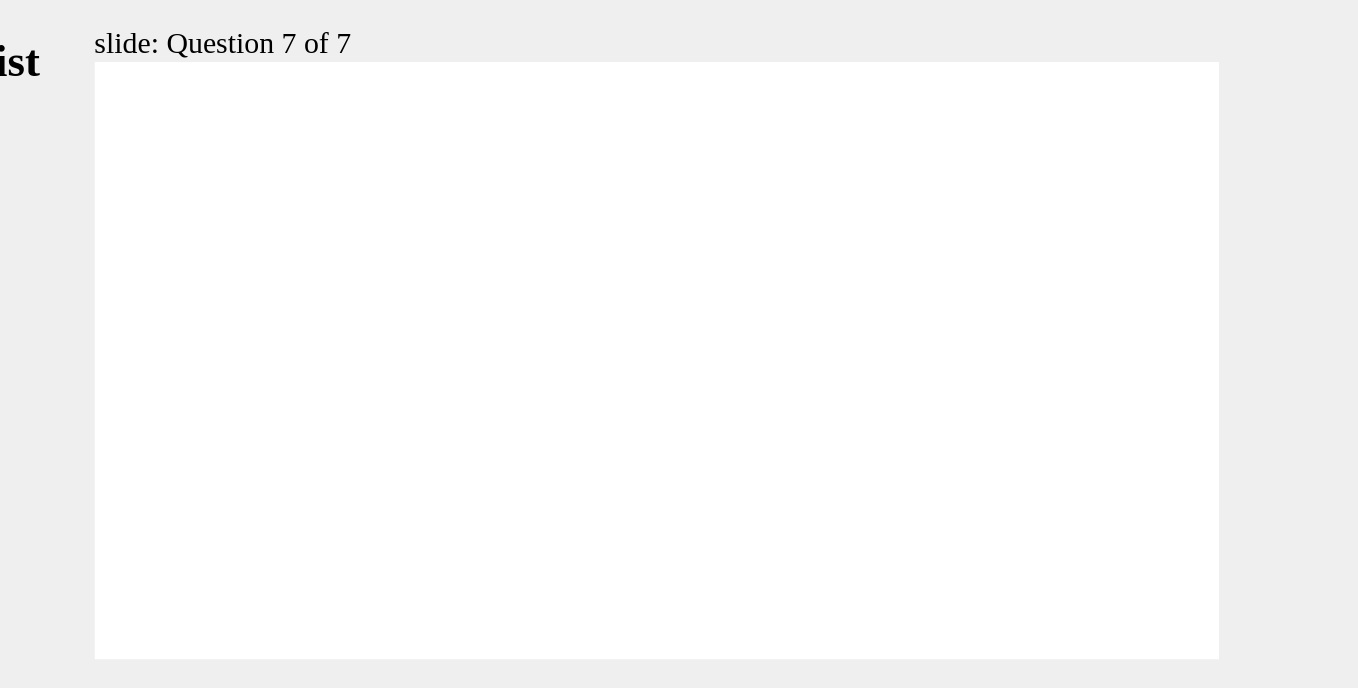 click 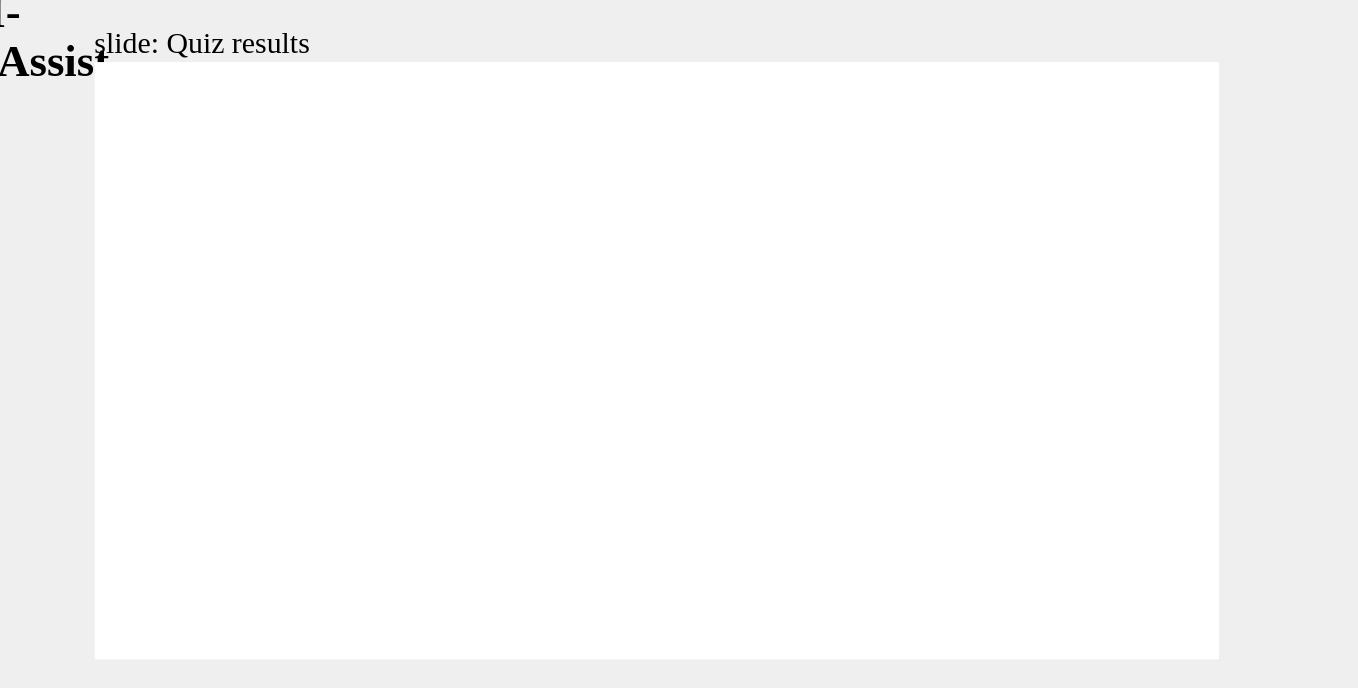 click 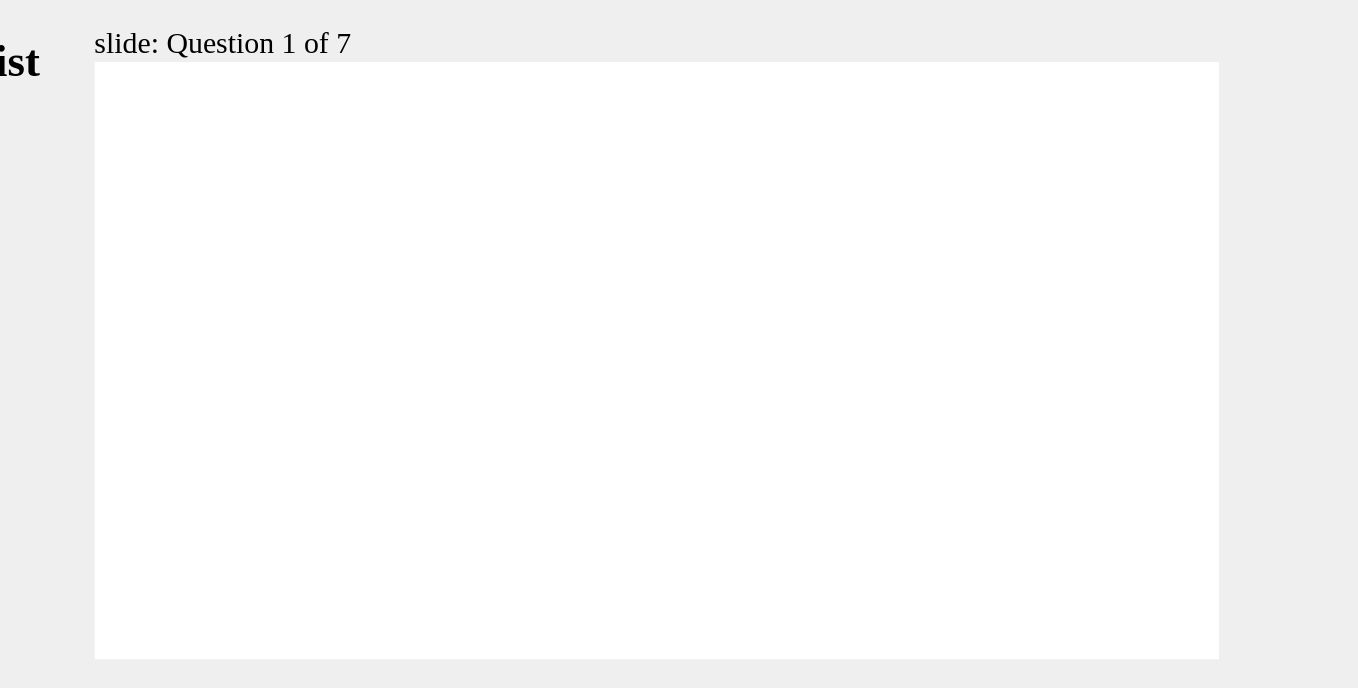 click 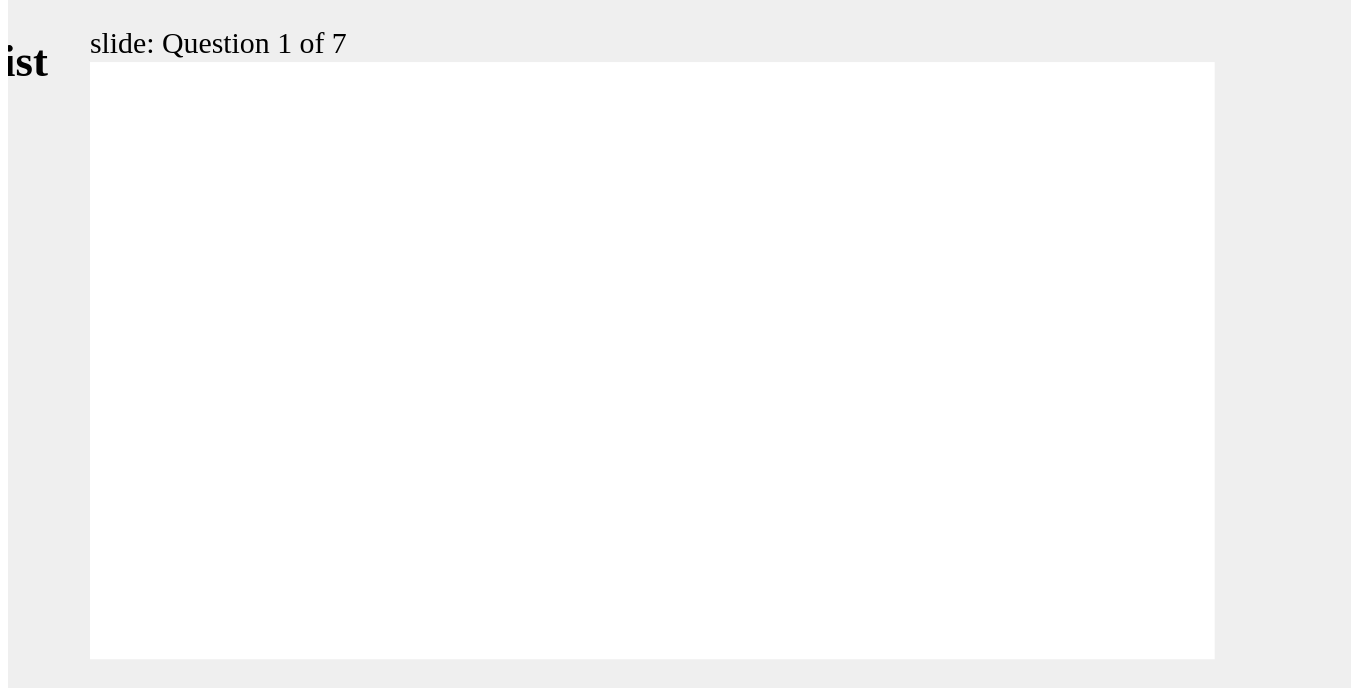 scroll, scrollTop: 0, scrollLeft: 0, axis: both 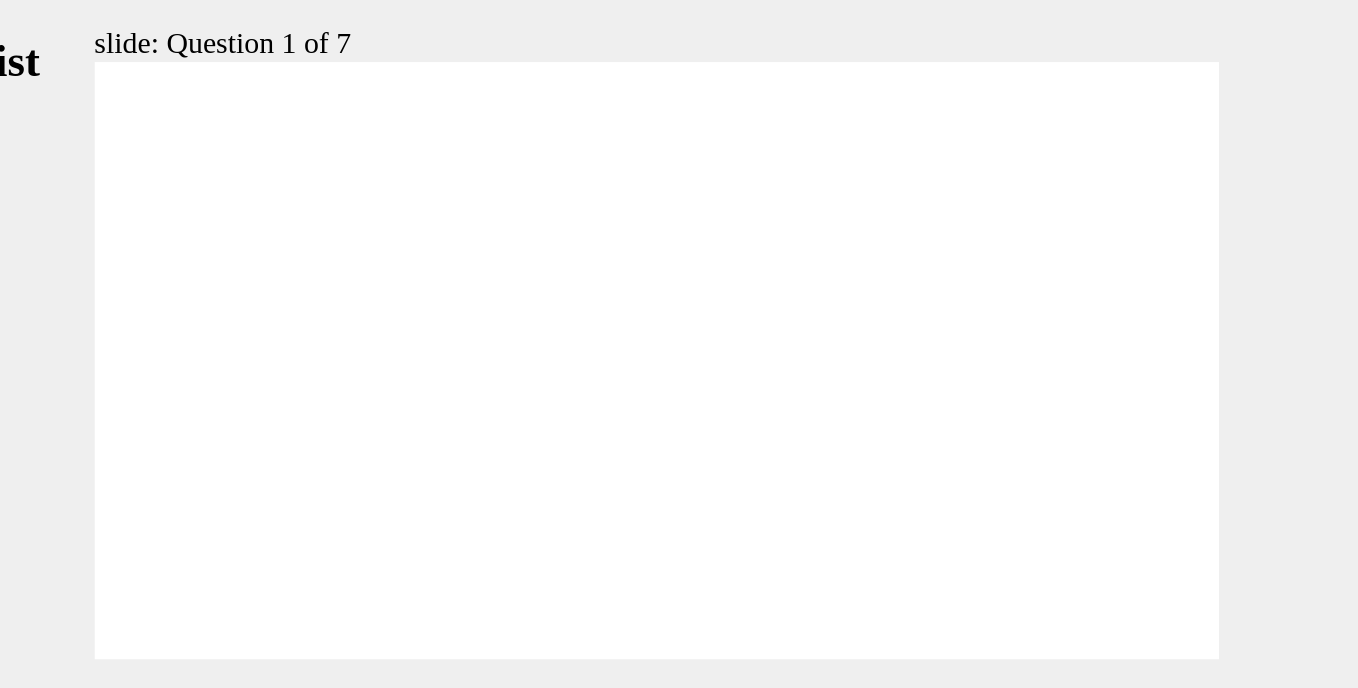 click 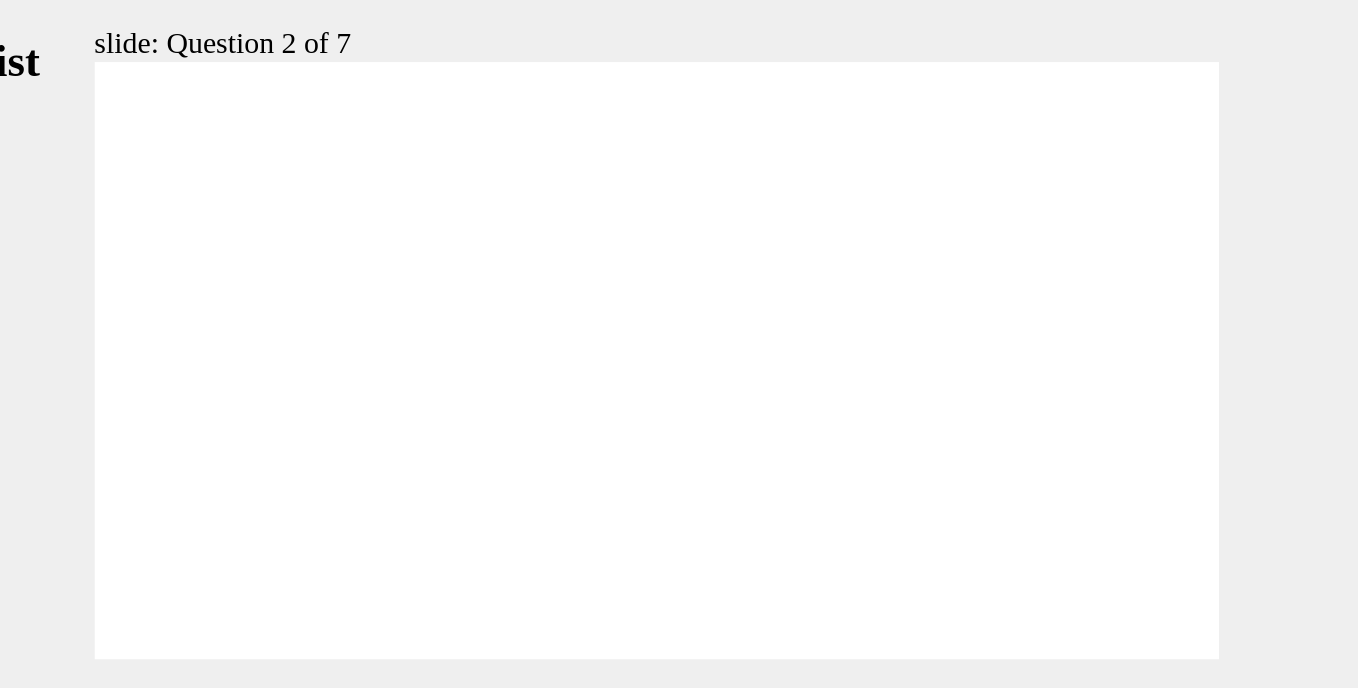 click 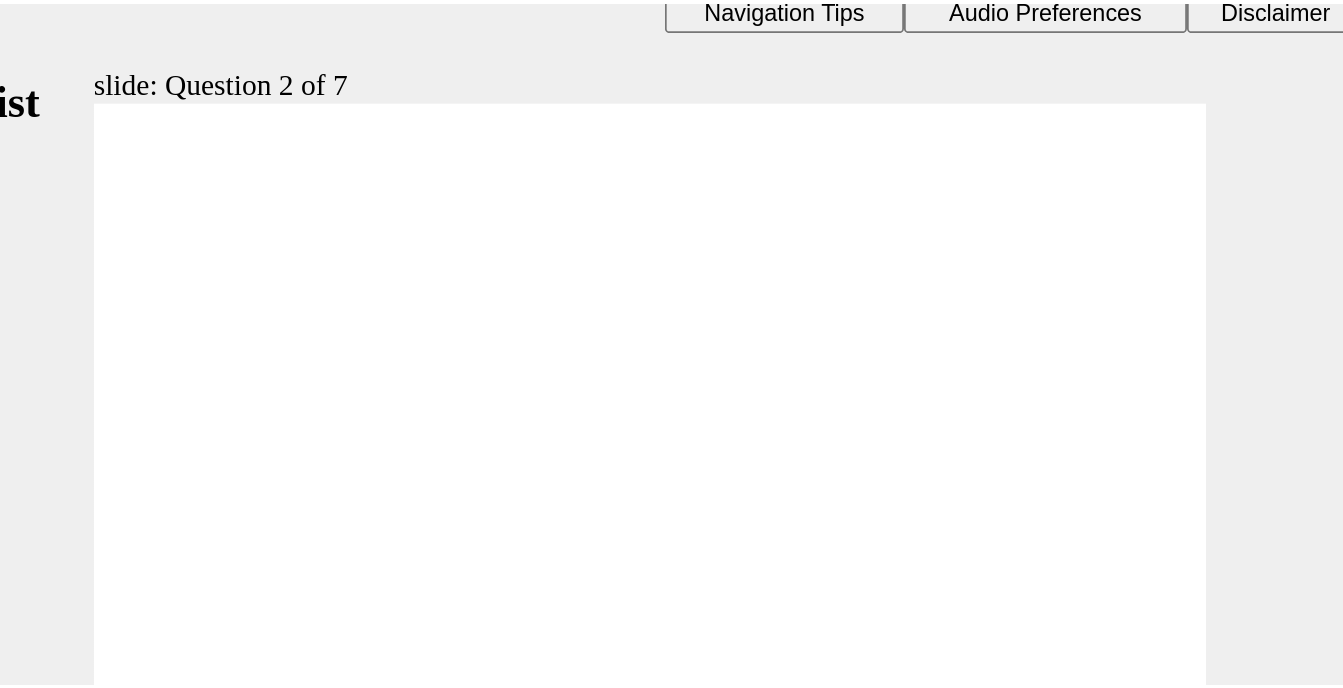 scroll, scrollTop: 19, scrollLeft: 0, axis: vertical 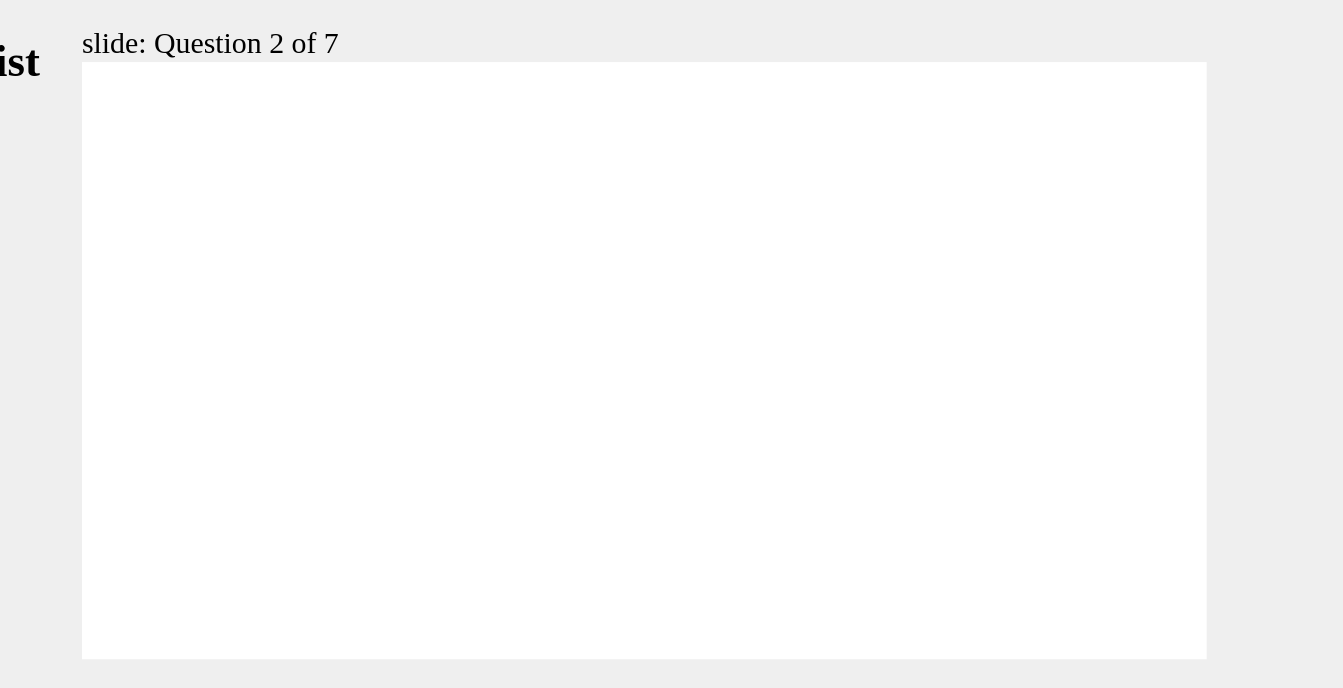 click 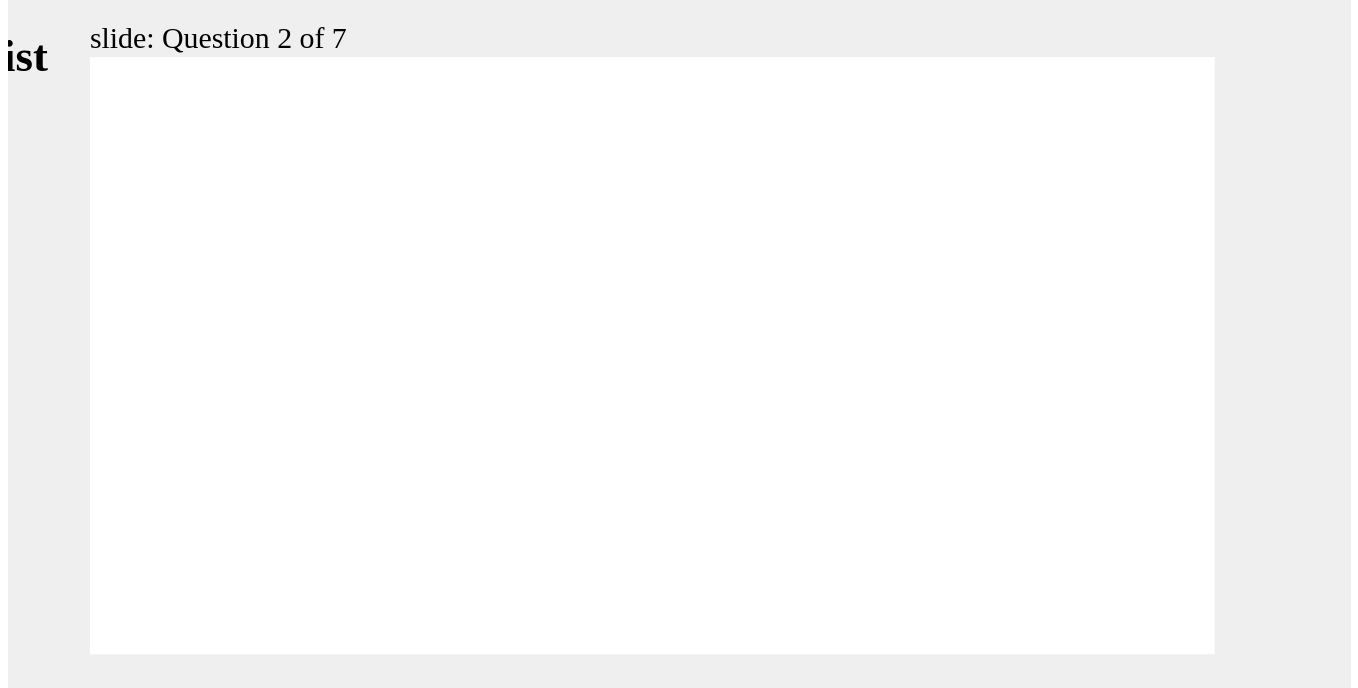 scroll, scrollTop: 0, scrollLeft: 0, axis: both 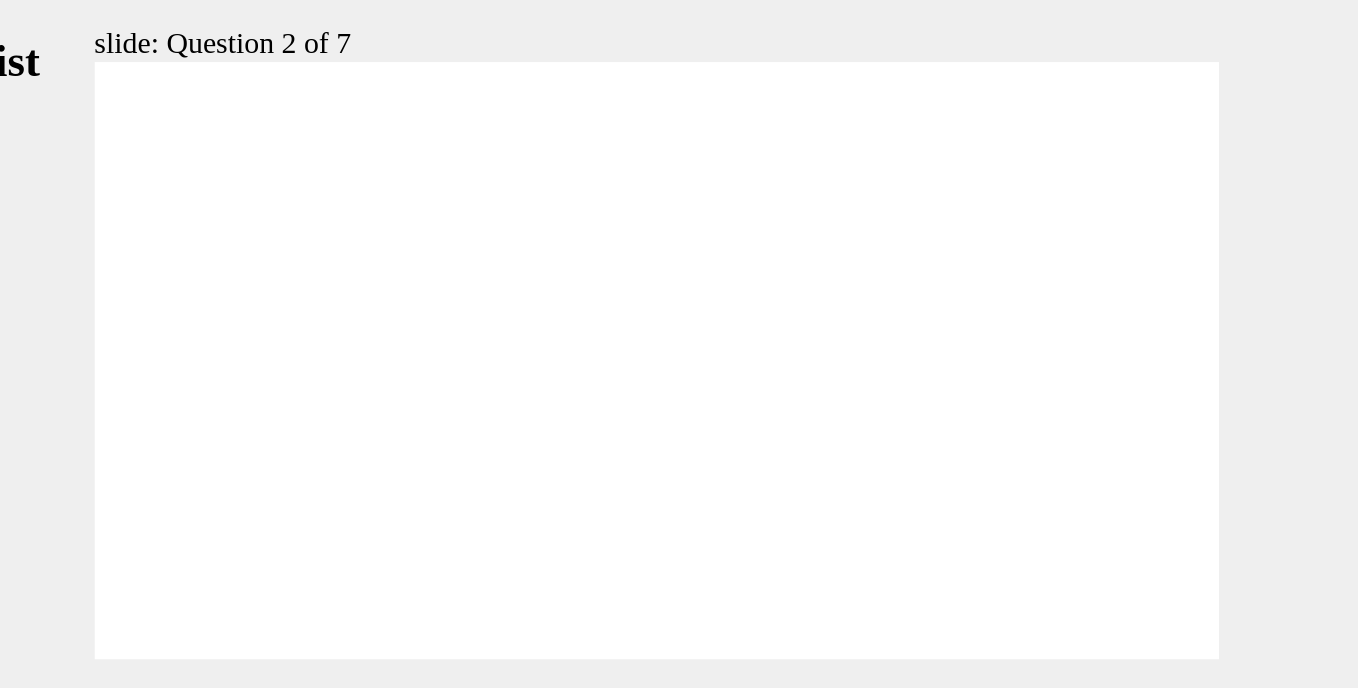 click 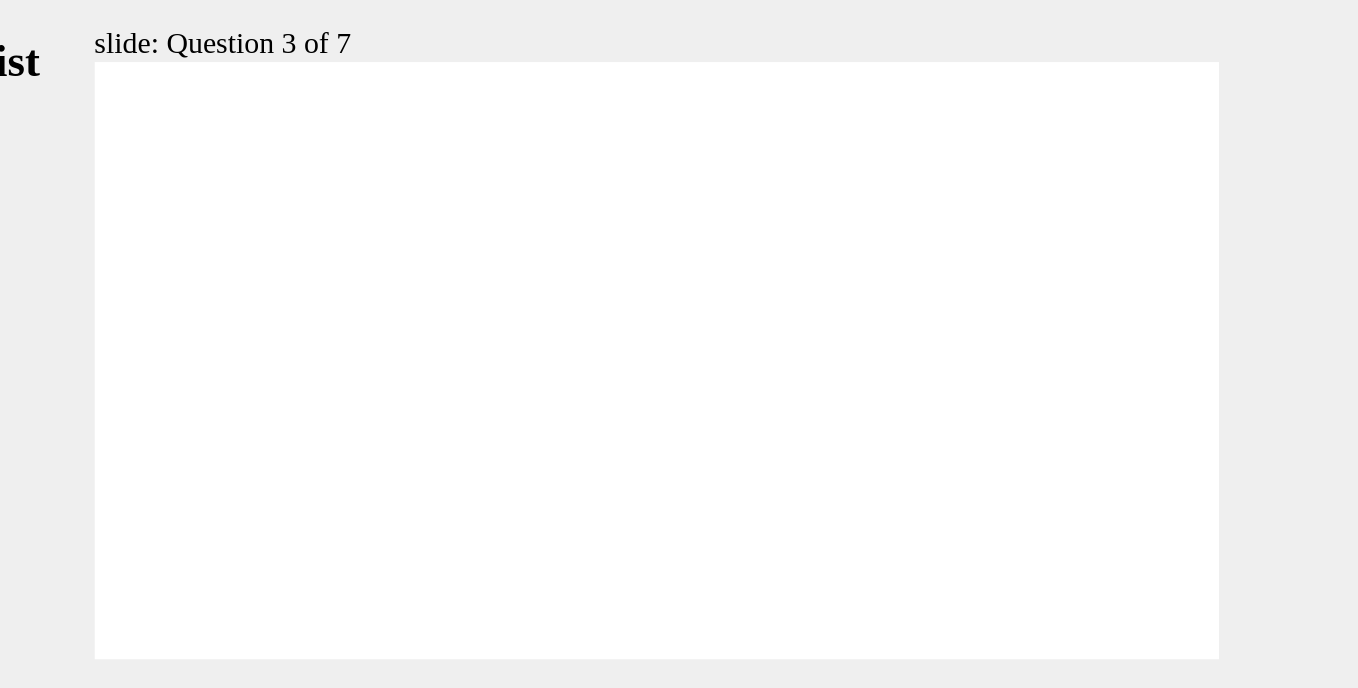 click 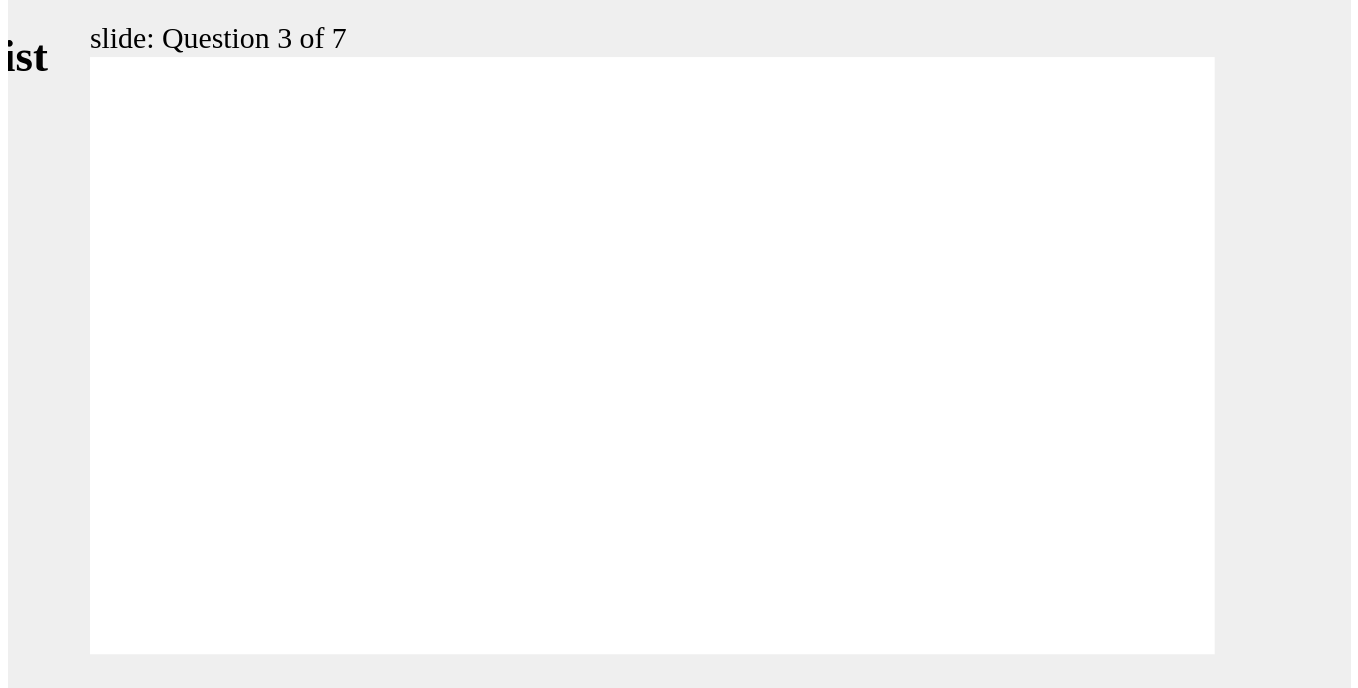 scroll, scrollTop: 0, scrollLeft: 0, axis: both 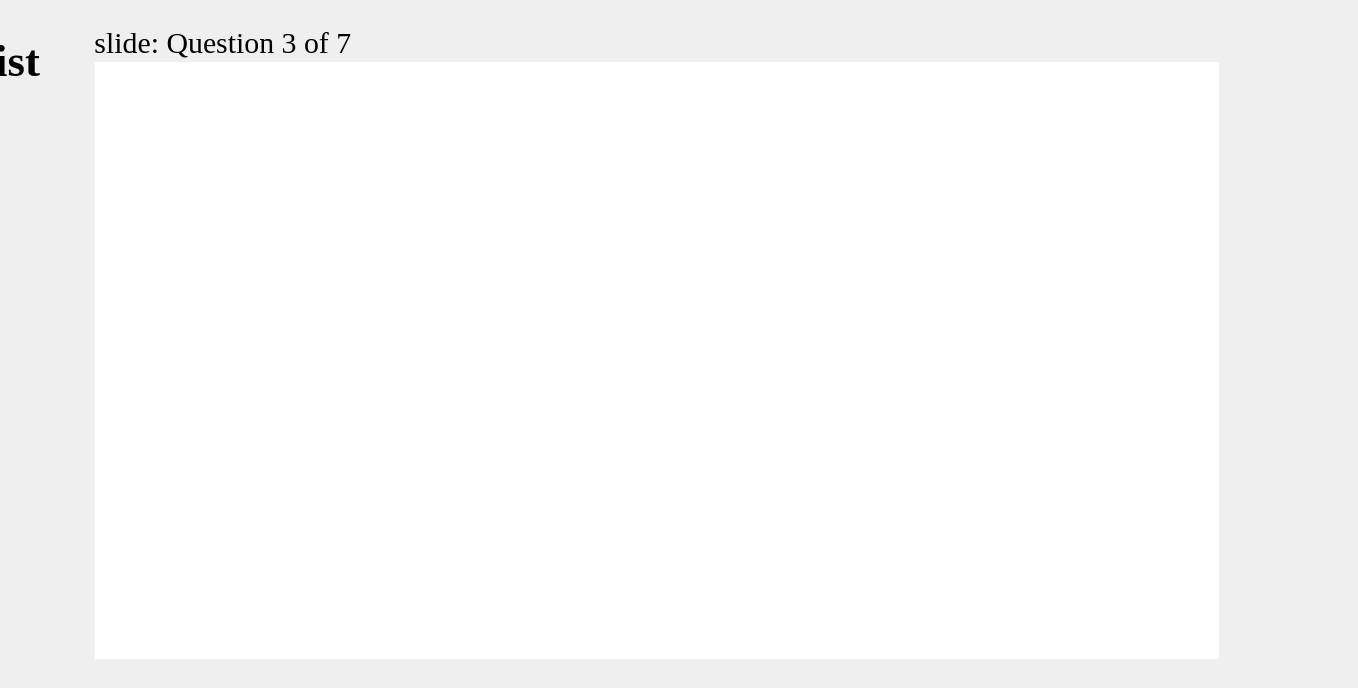click 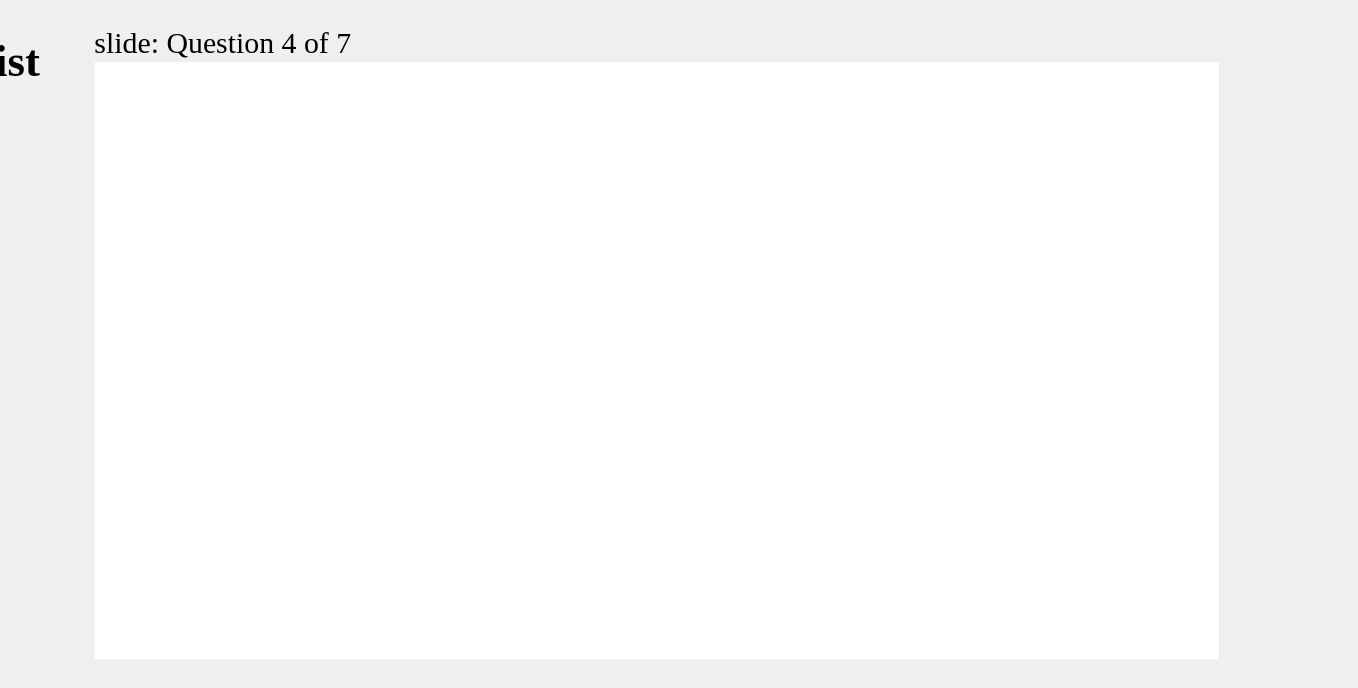 click 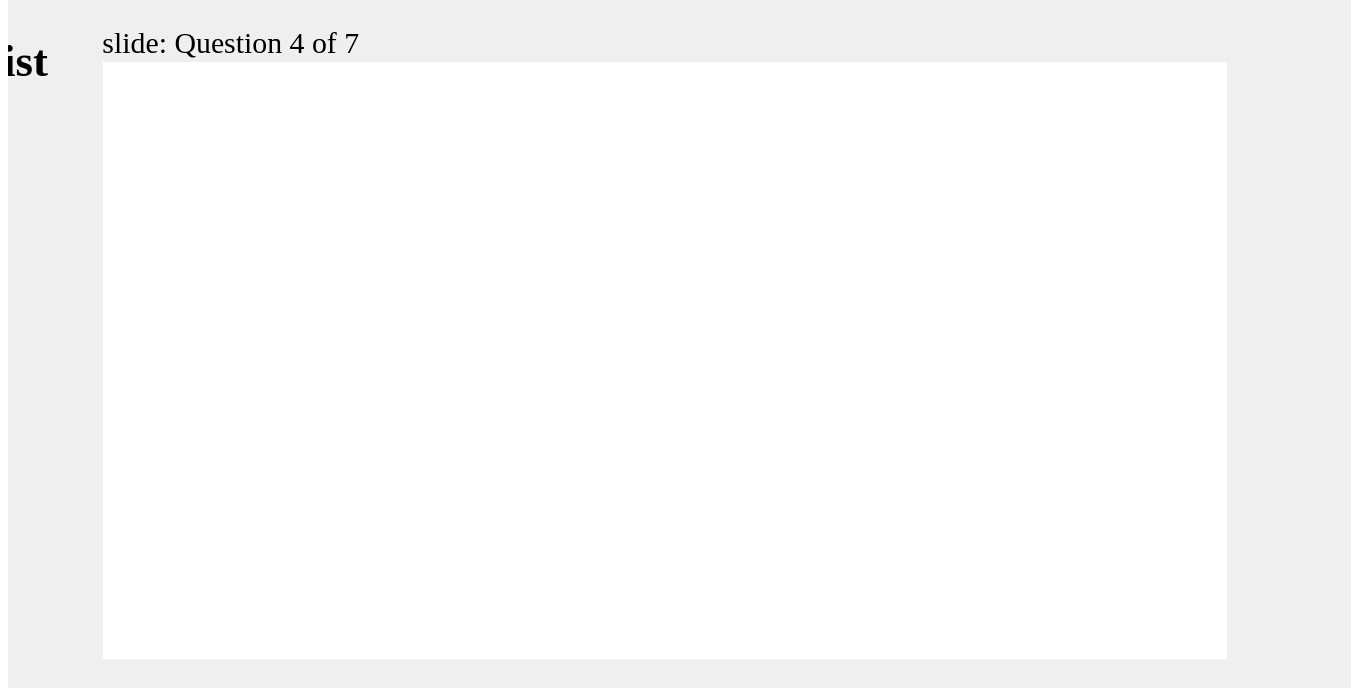 scroll, scrollTop: 0, scrollLeft: 0, axis: both 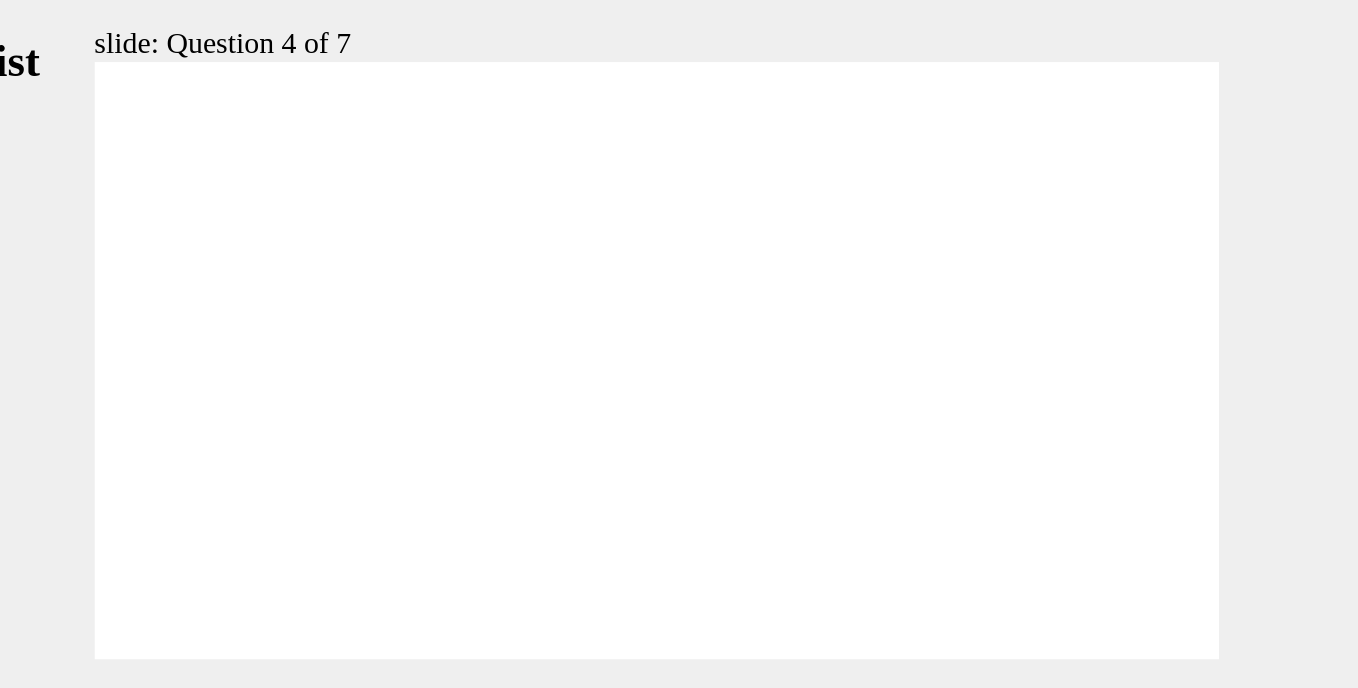 click 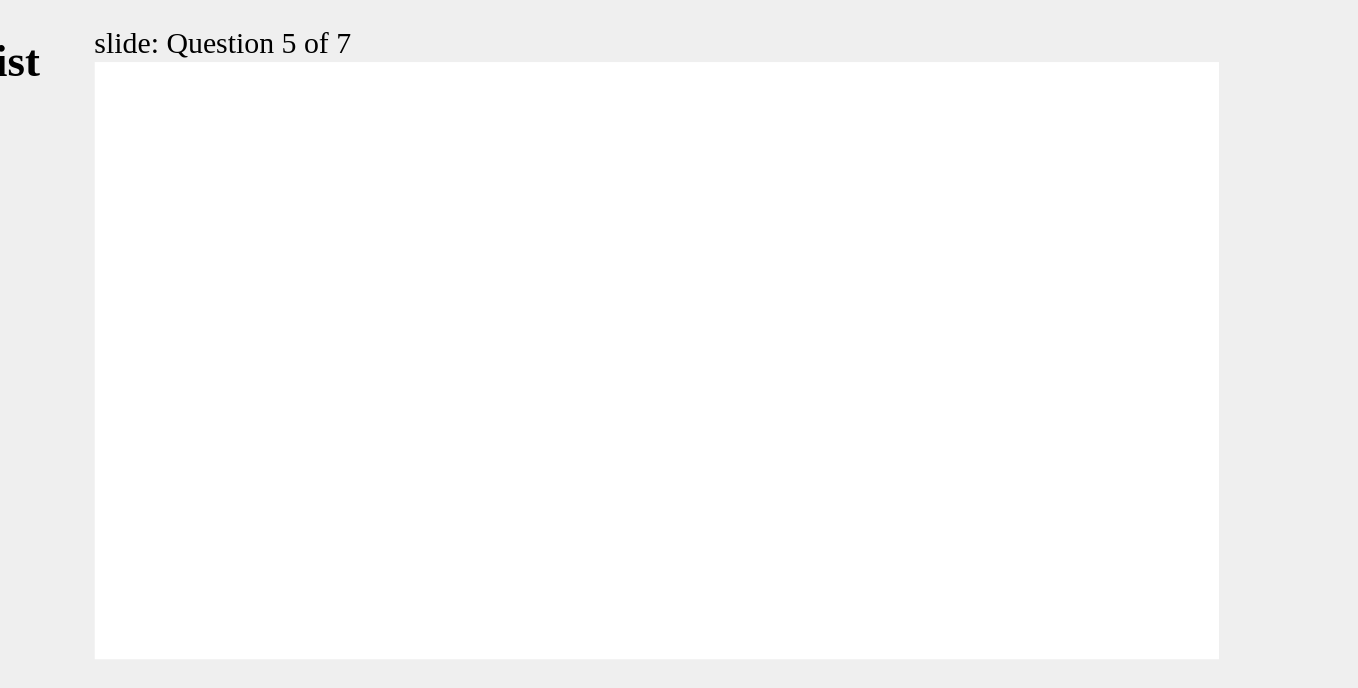 click 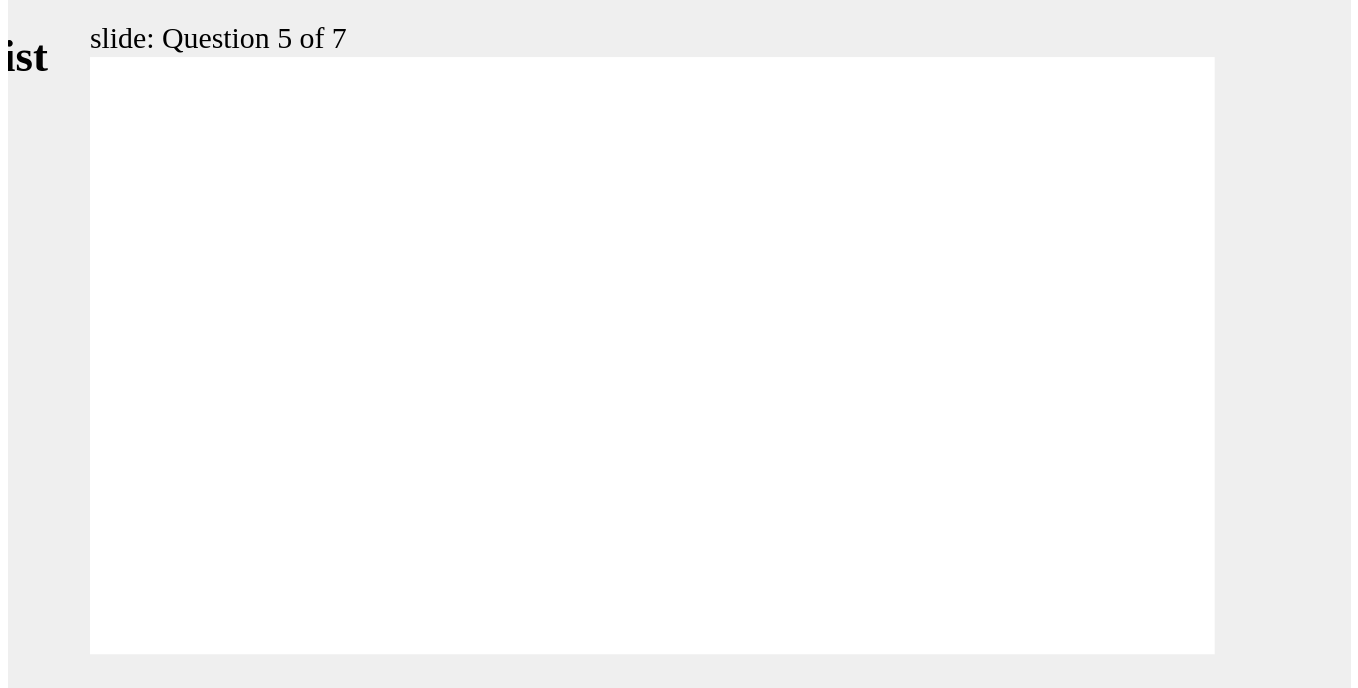 scroll, scrollTop: 0, scrollLeft: 0, axis: both 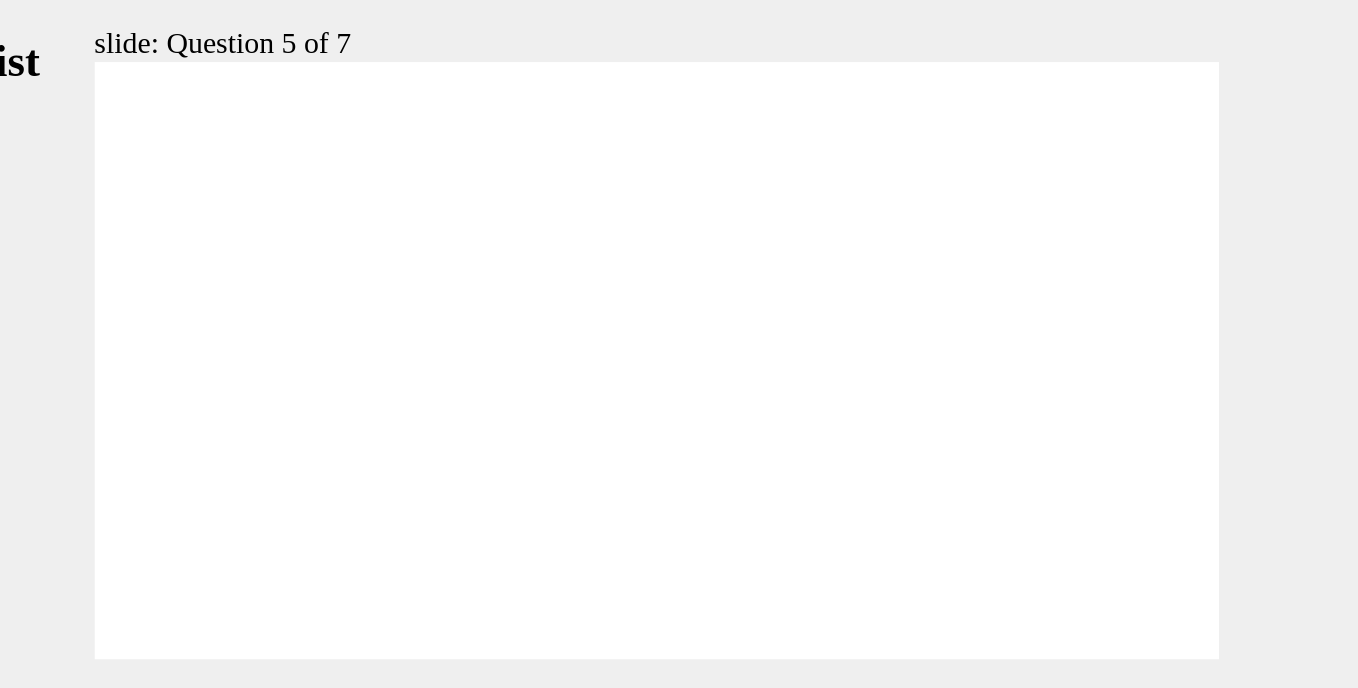 click 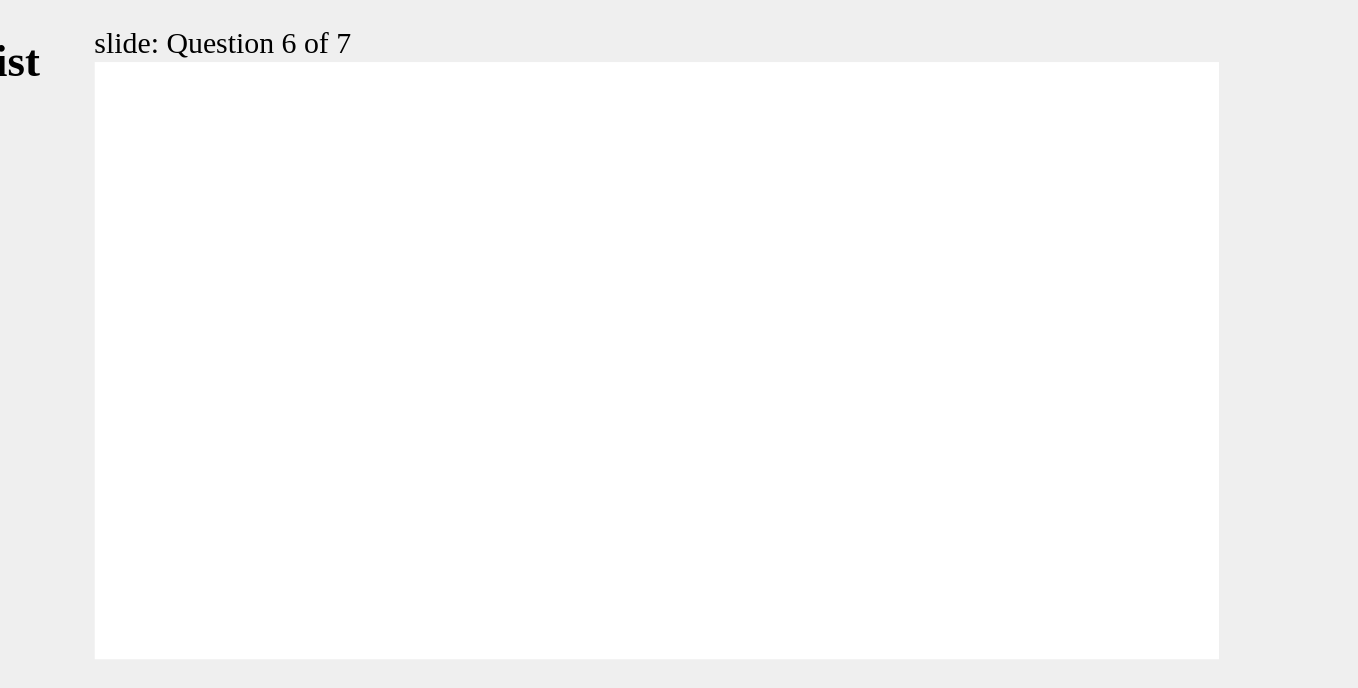 click 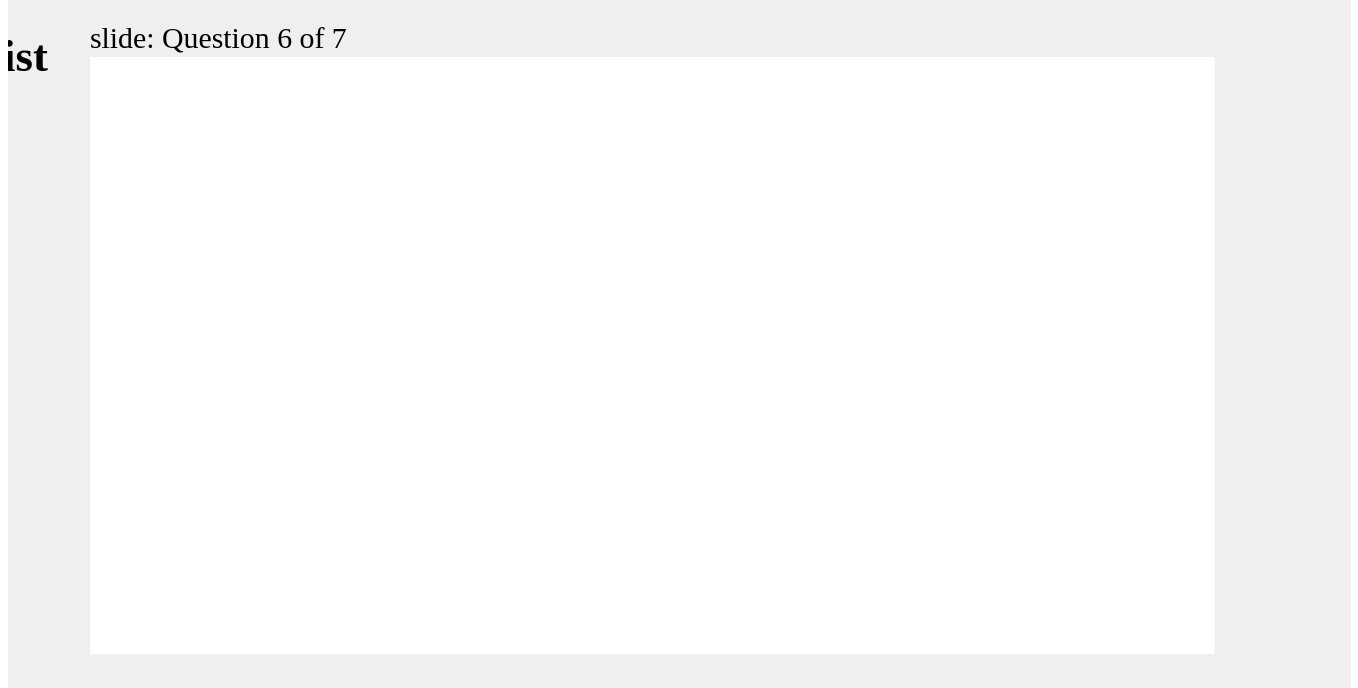 scroll, scrollTop: 0, scrollLeft: 0, axis: both 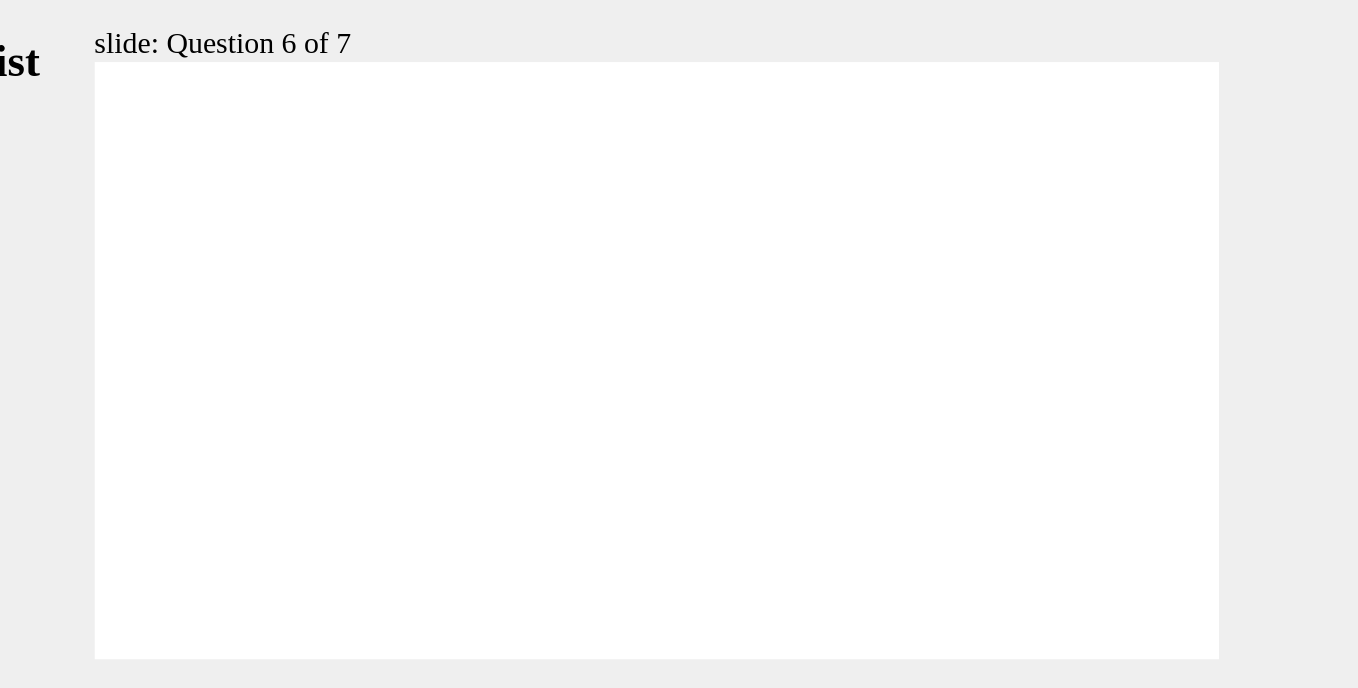 click 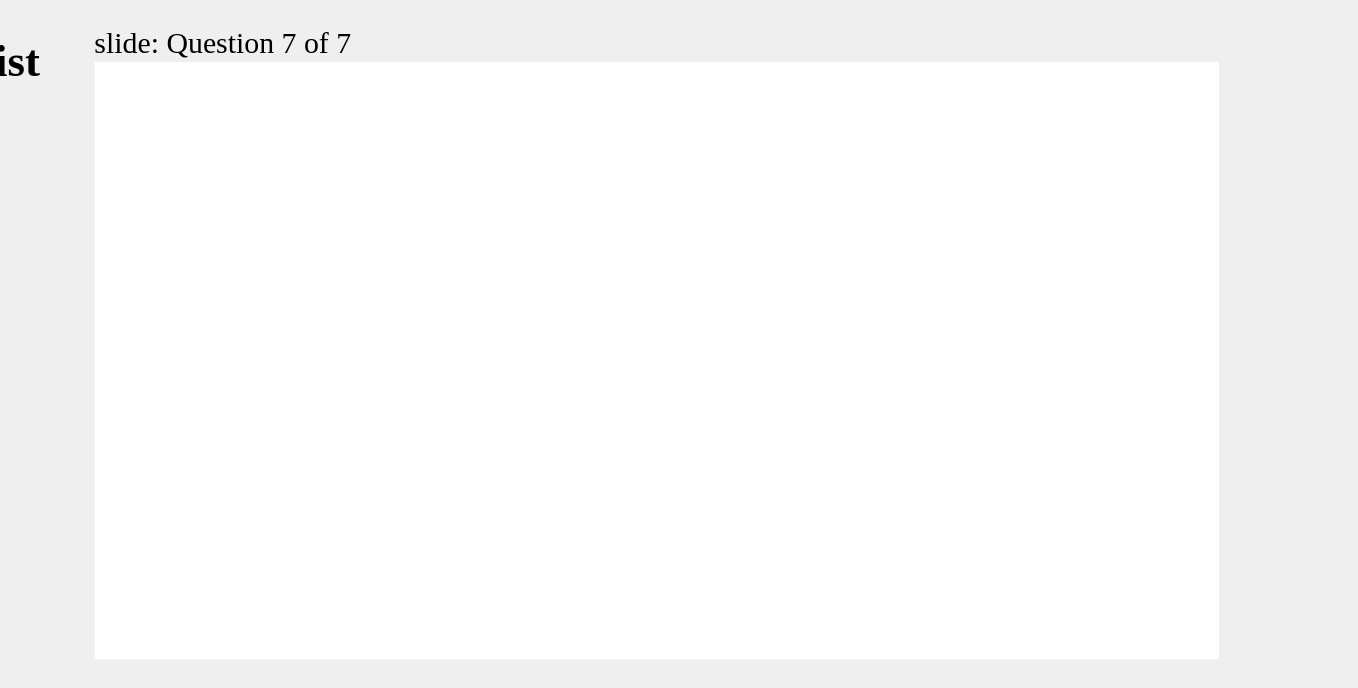 click 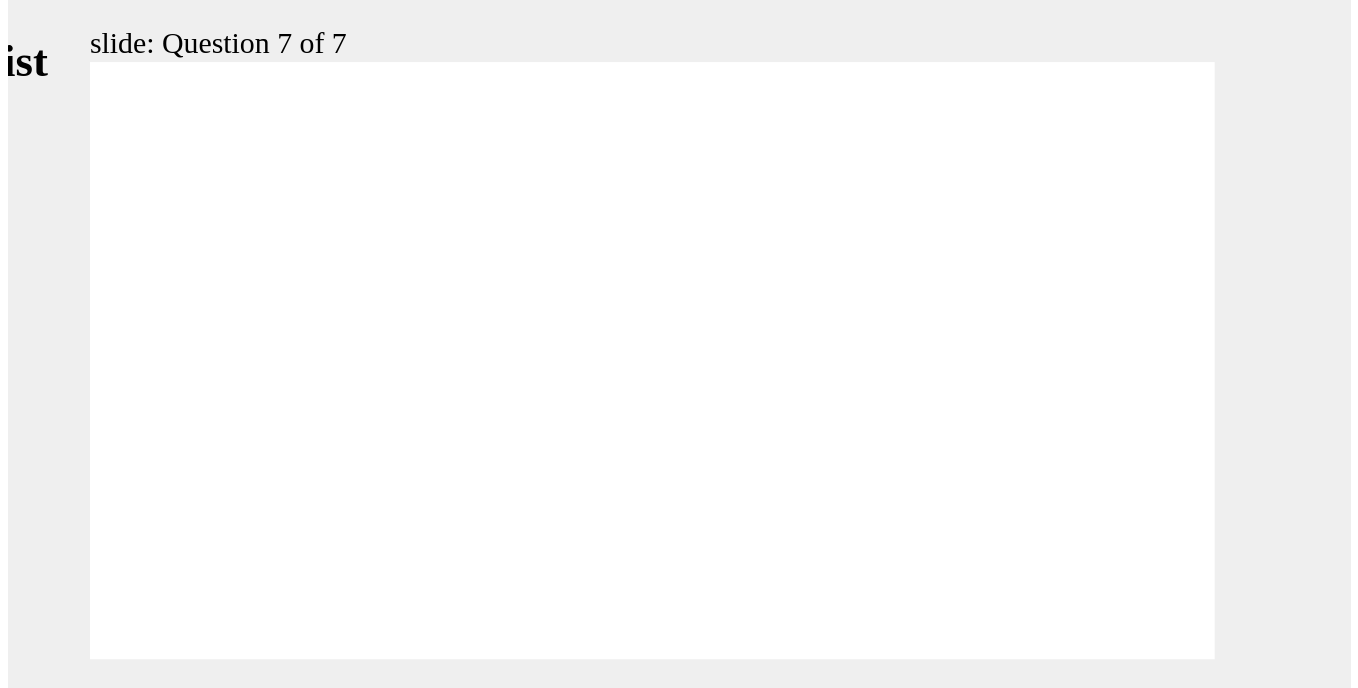 scroll, scrollTop: 0, scrollLeft: 0, axis: both 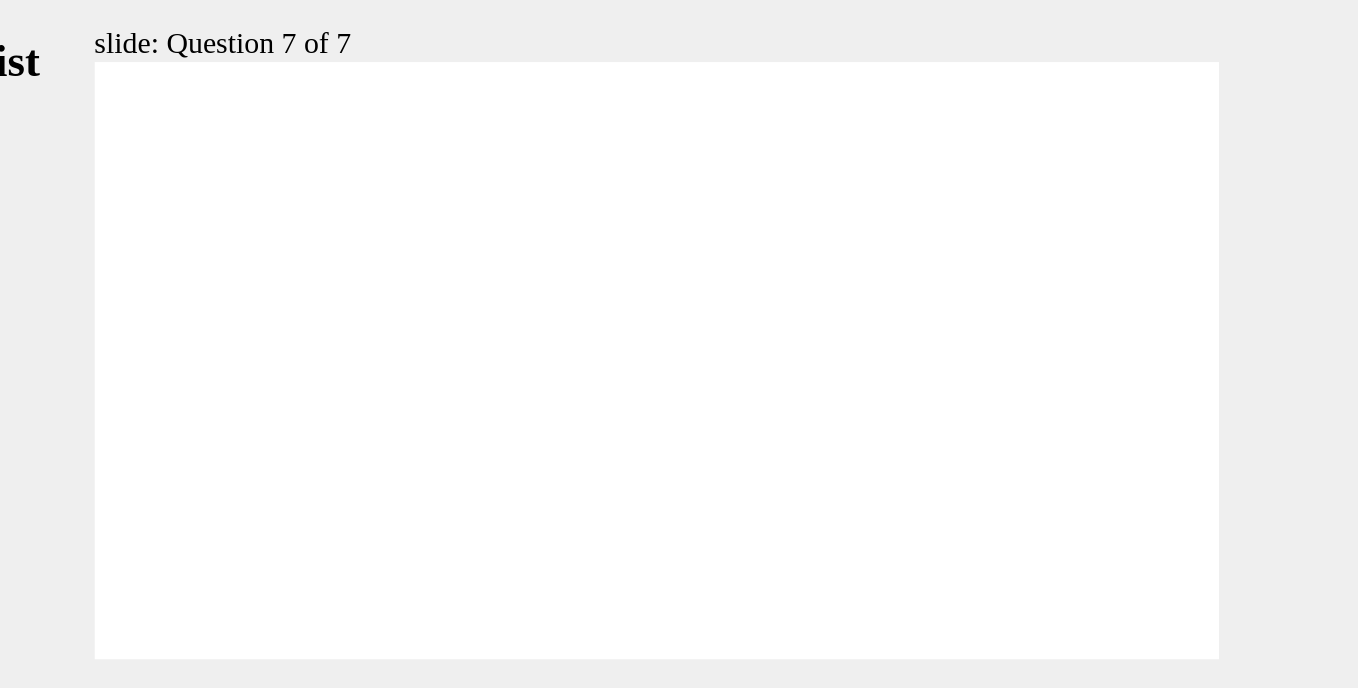 click 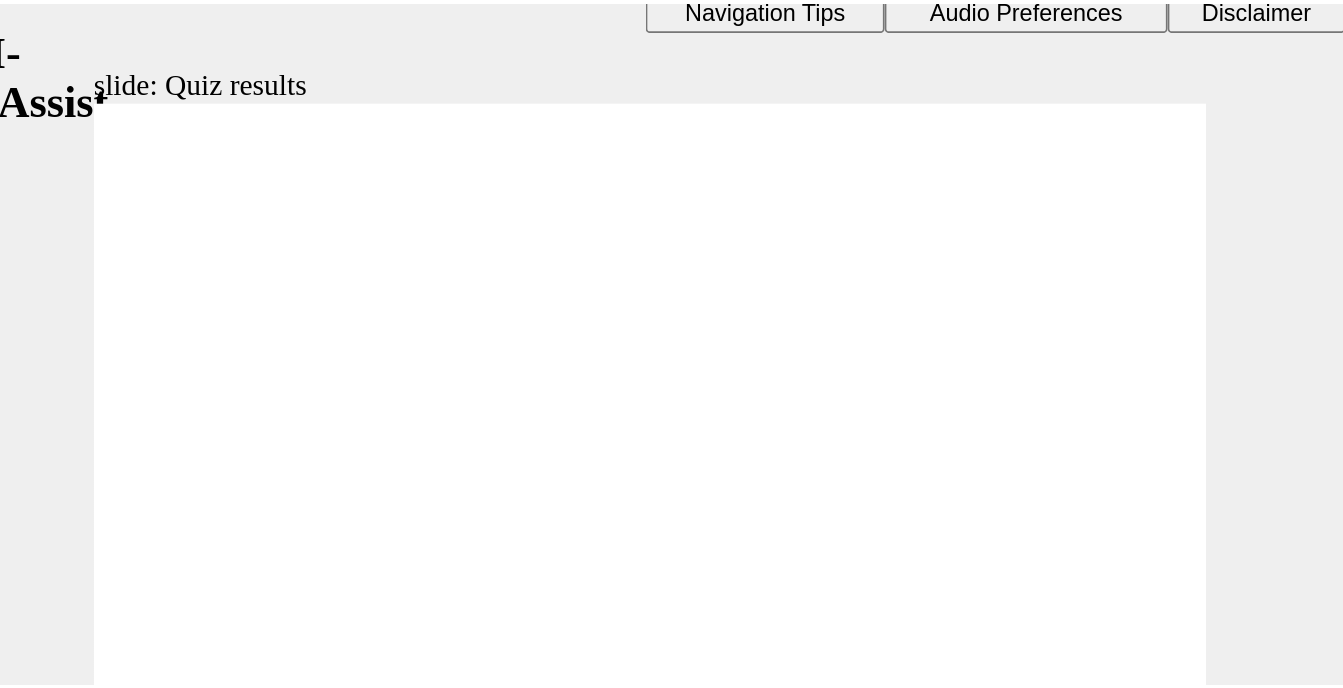 scroll, scrollTop: 19, scrollLeft: 0, axis: vertical 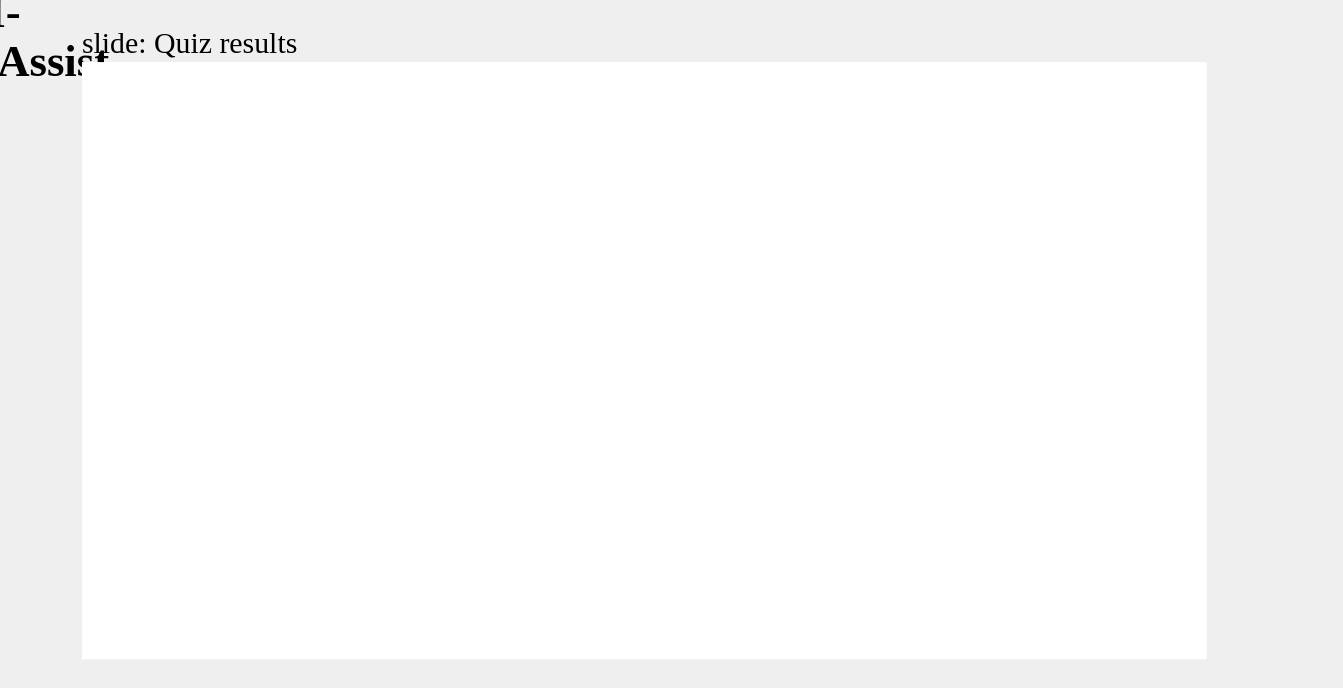 click 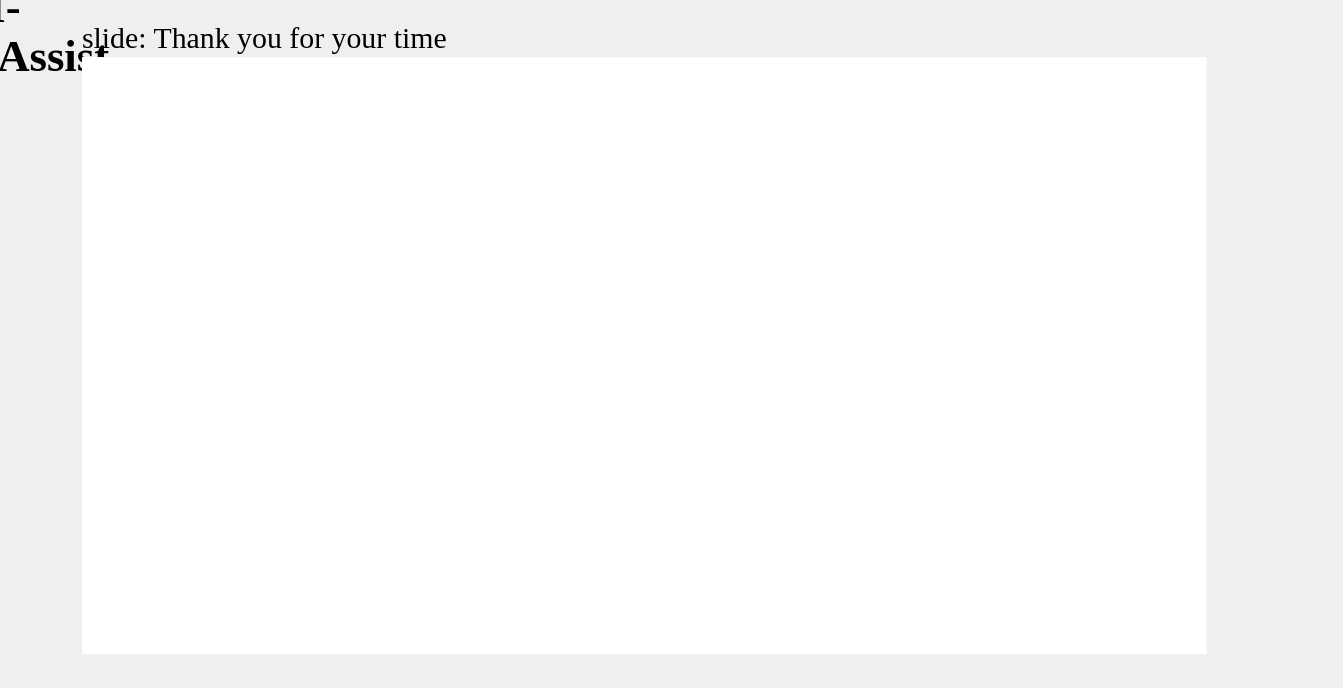 scroll, scrollTop: 0, scrollLeft: 0, axis: both 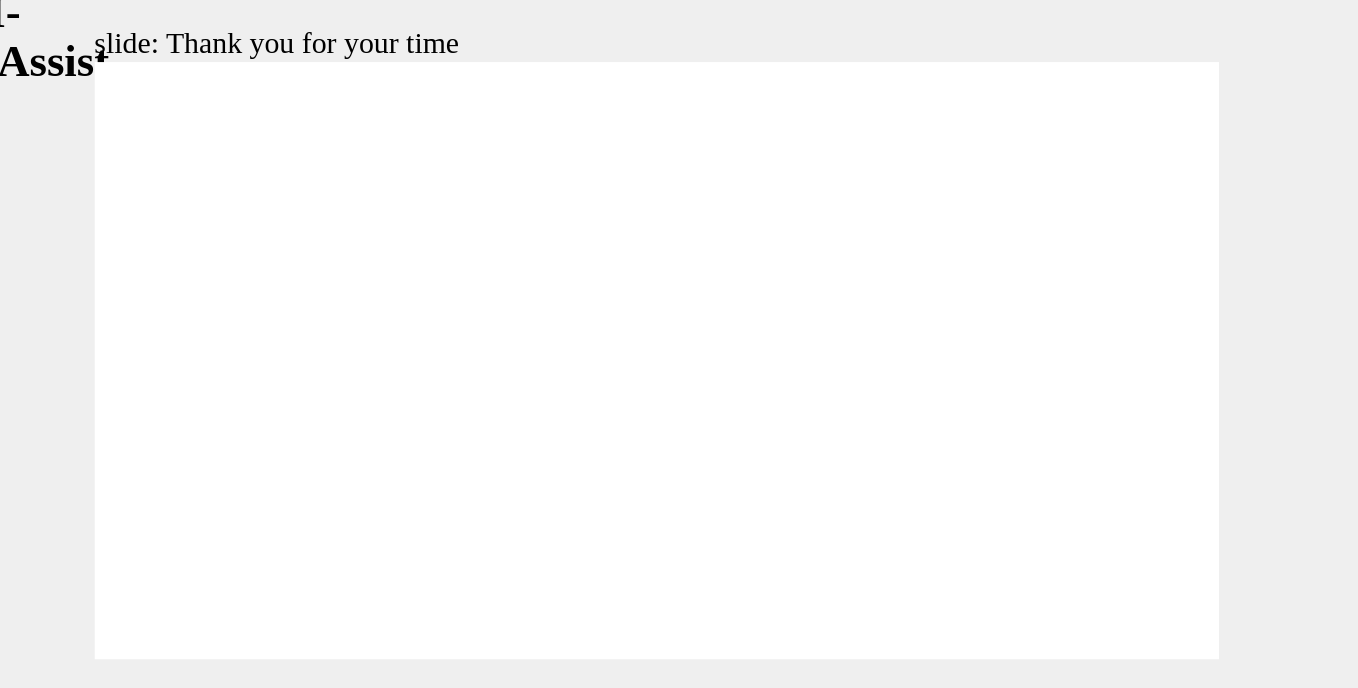 click 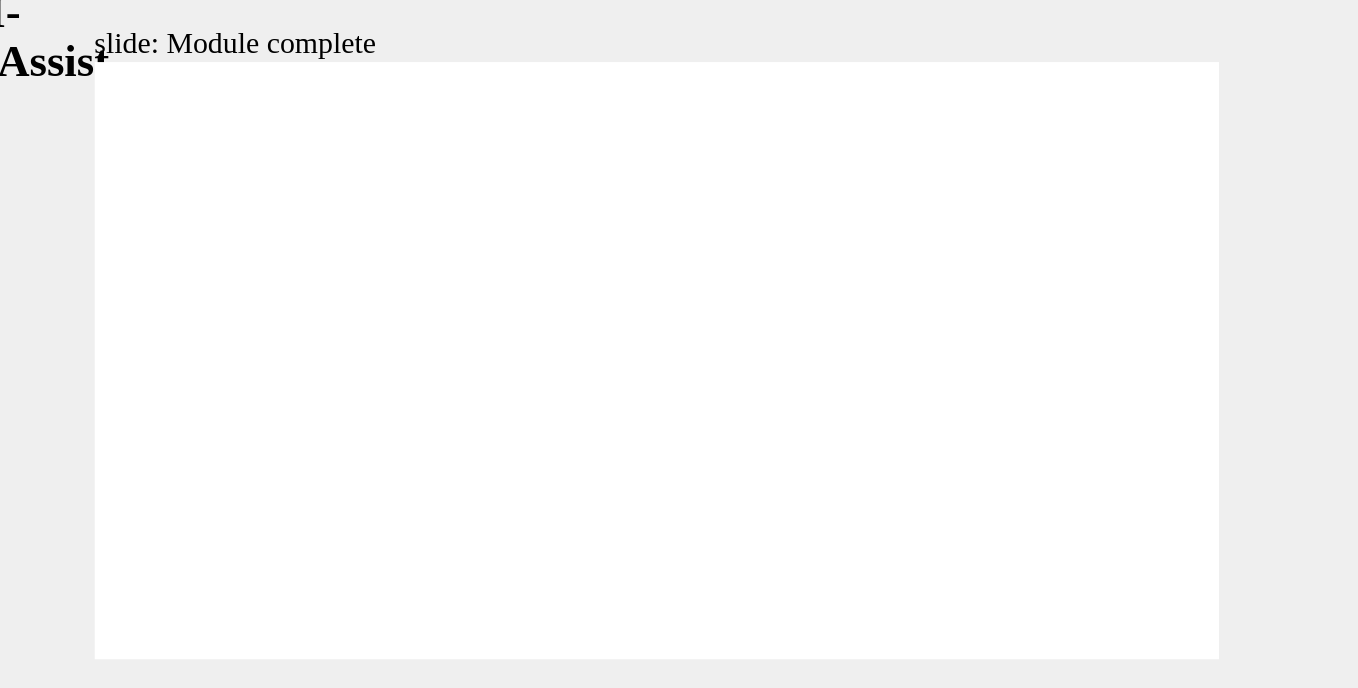 click 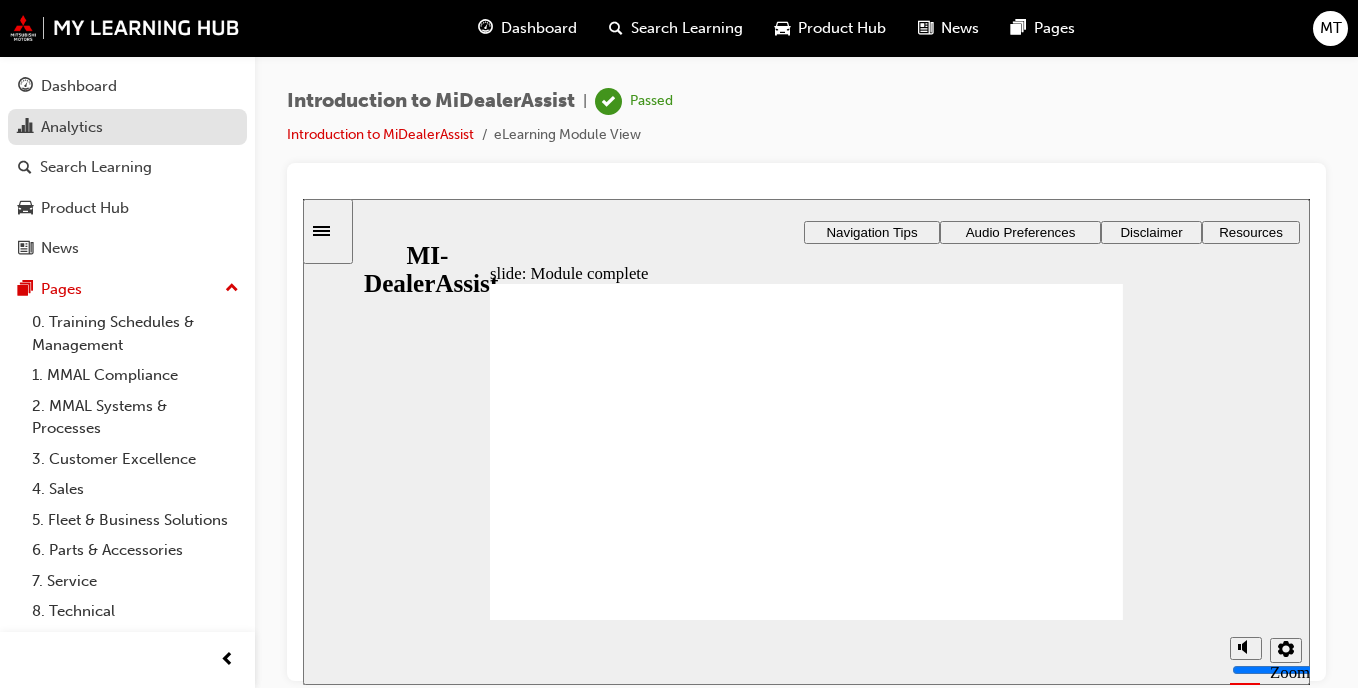 click on "Analytics" at bounding box center (127, 127) 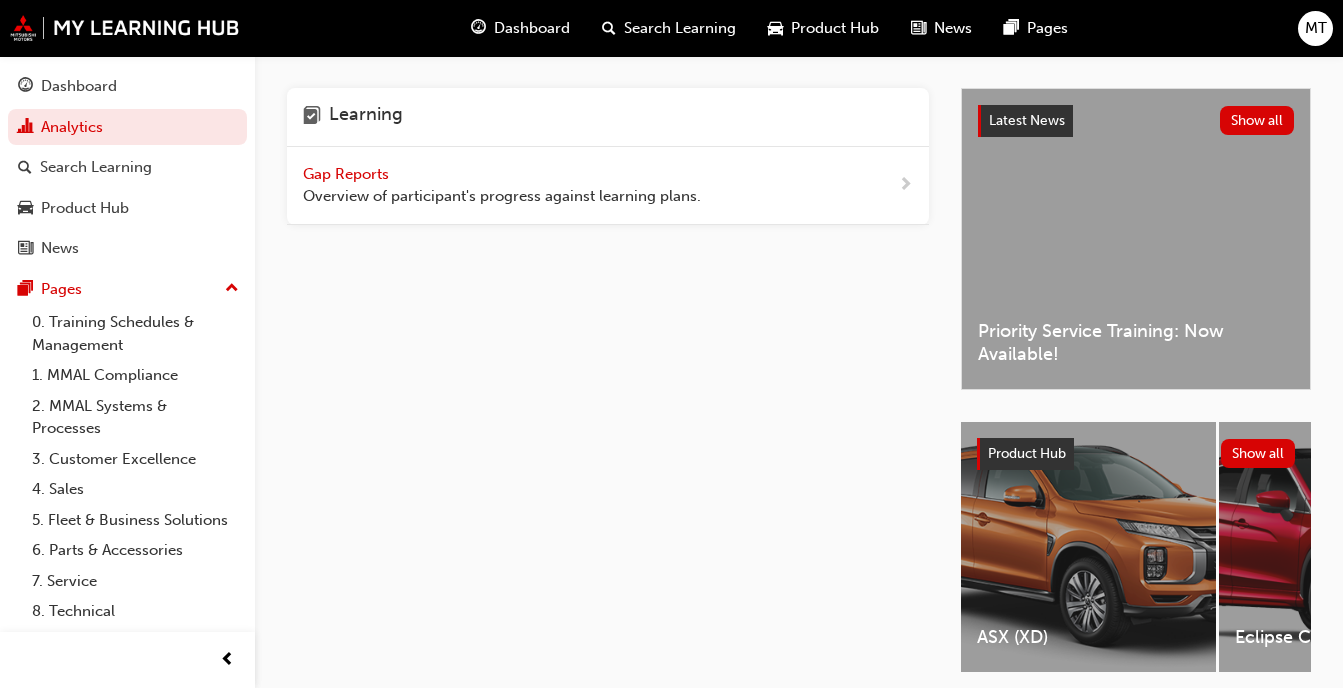 click on "Gap Reports   Overview of participant's progress against learning plans." at bounding box center [502, 185] 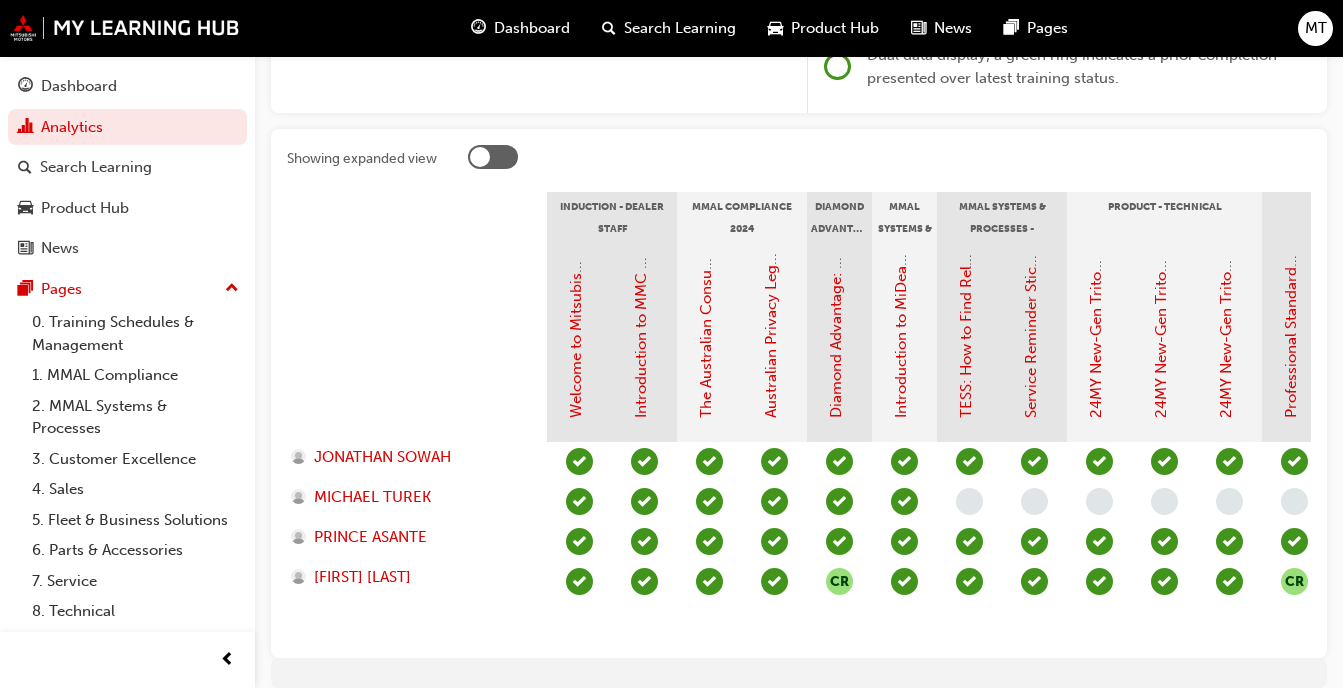 scroll, scrollTop: 353, scrollLeft: 0, axis: vertical 